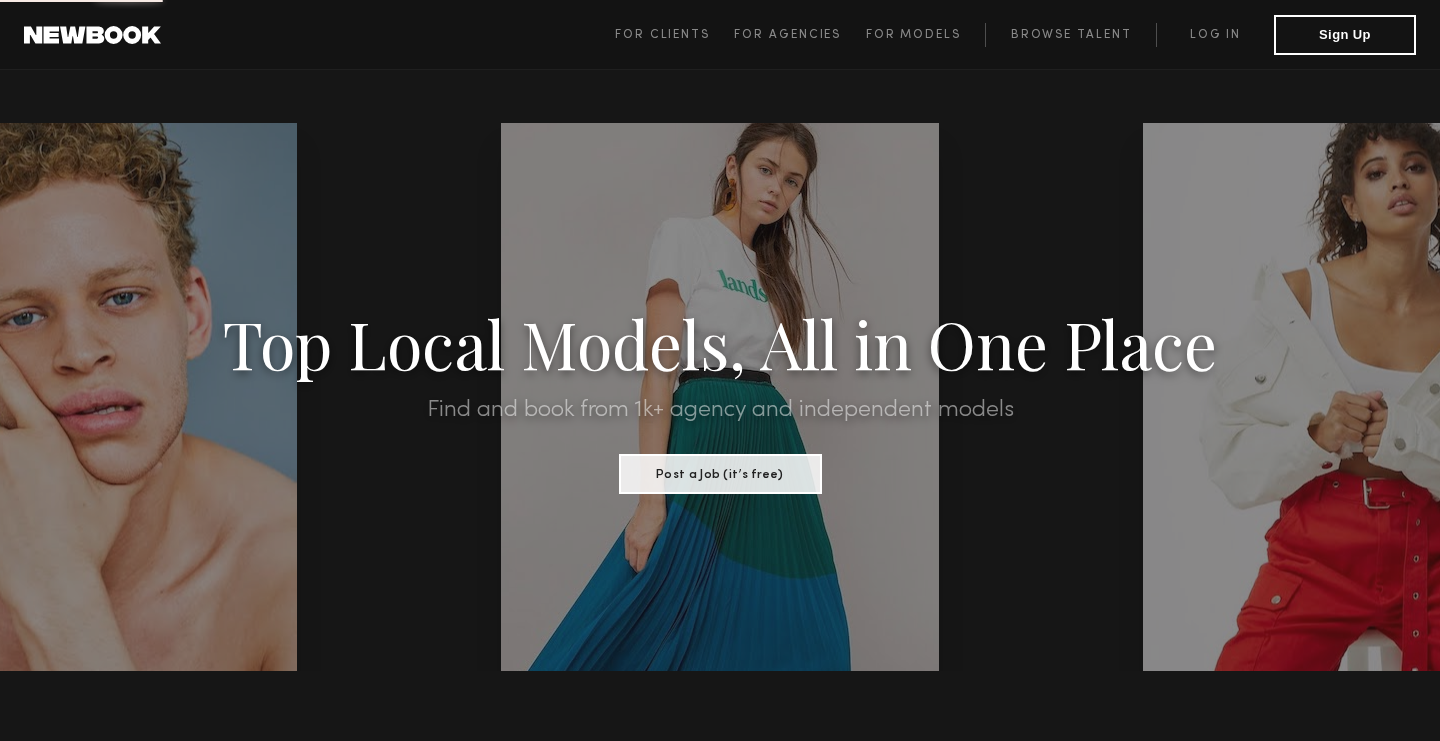 scroll, scrollTop: 0, scrollLeft: 0, axis: both 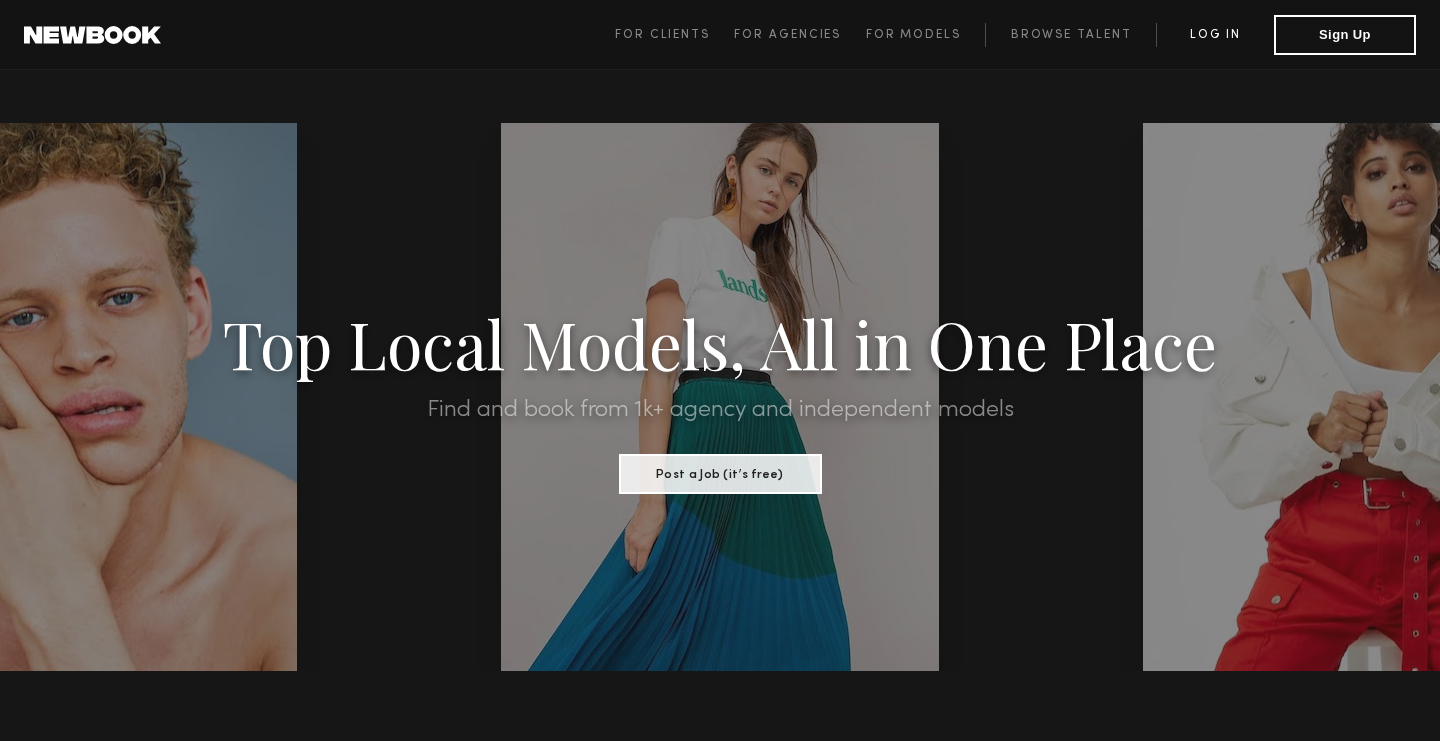 click on "Log in" 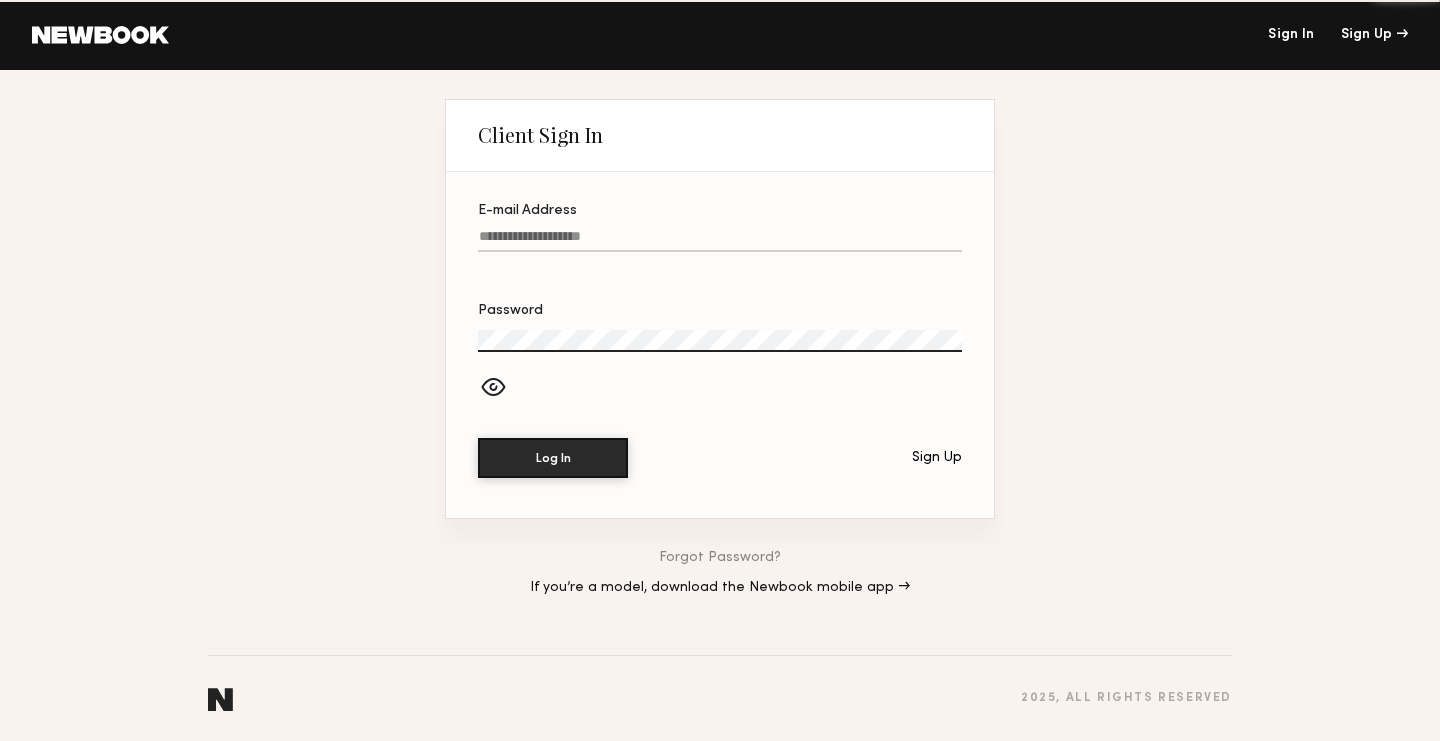 type on "**********" 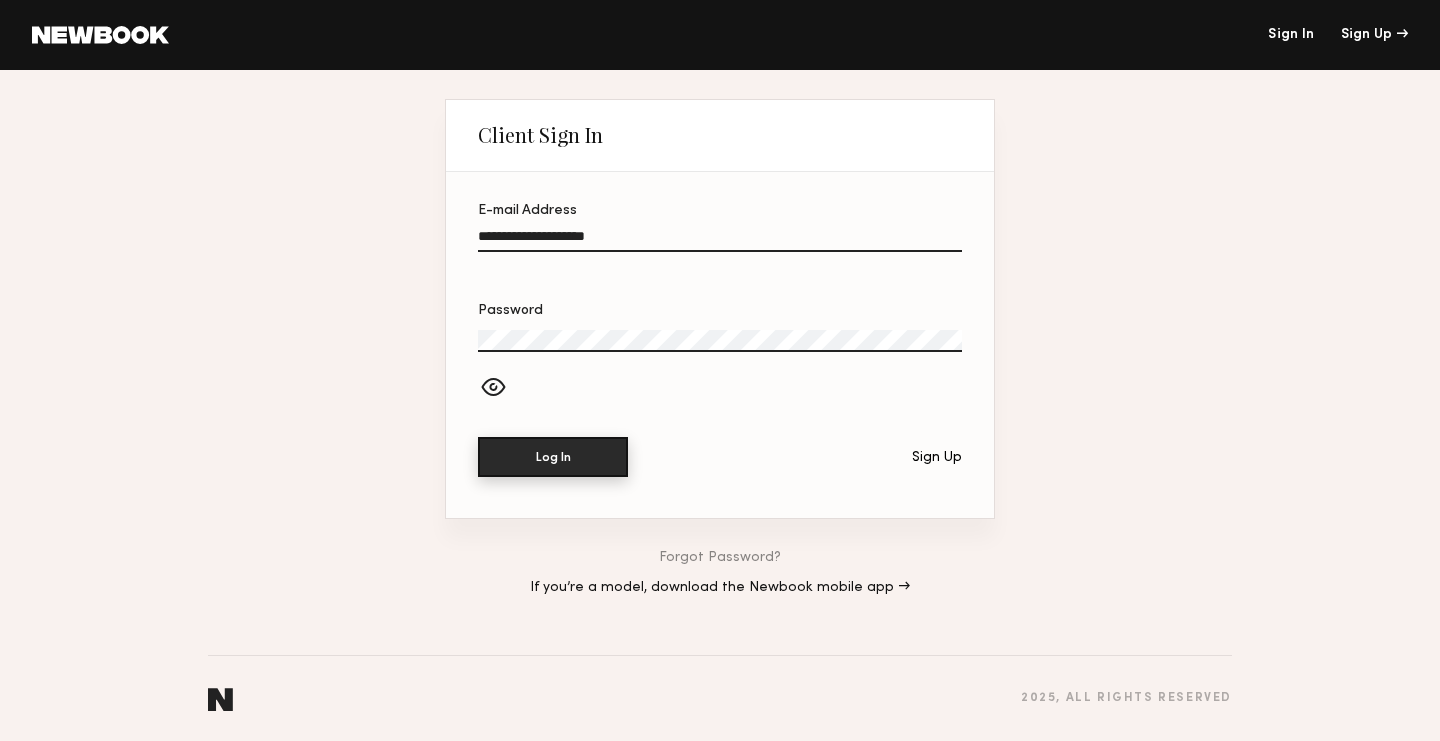 click on "Log In" 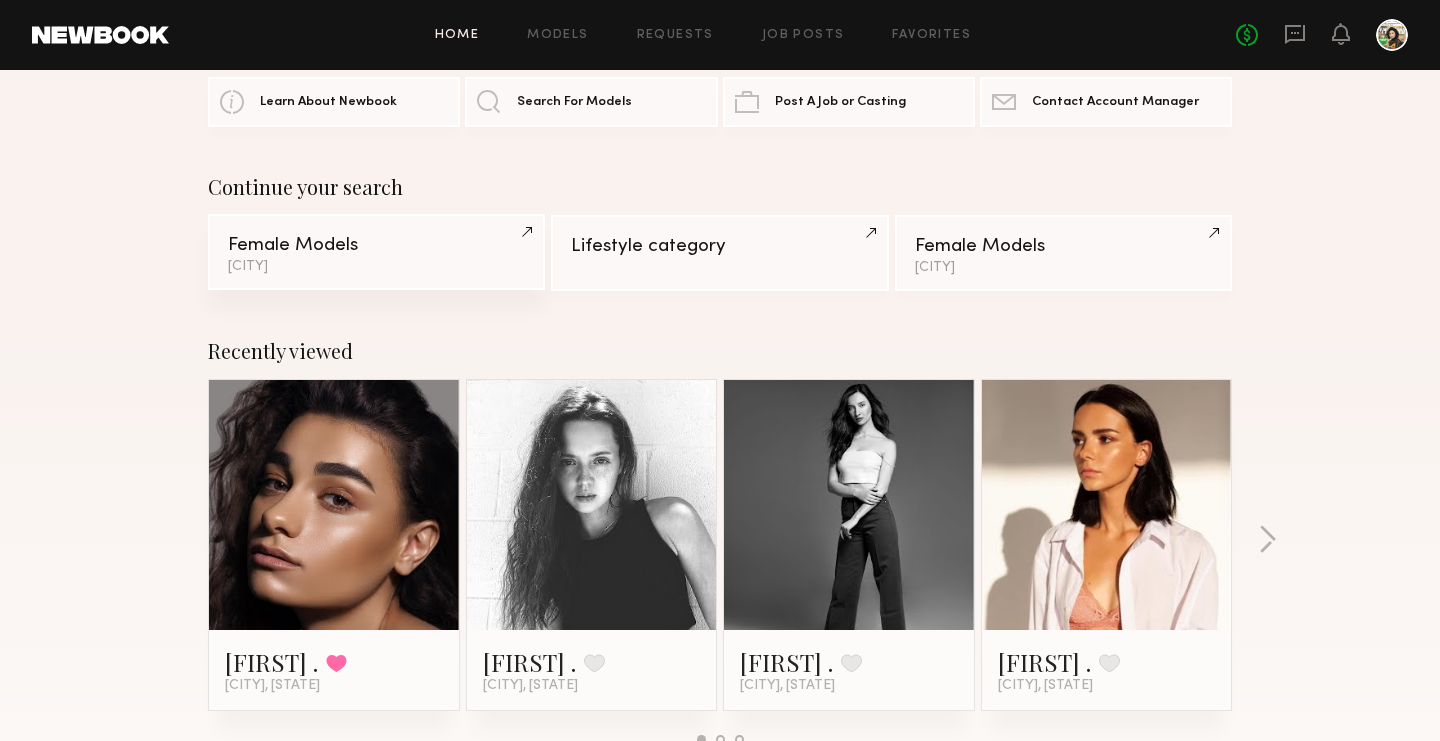 scroll, scrollTop: 0, scrollLeft: 0, axis: both 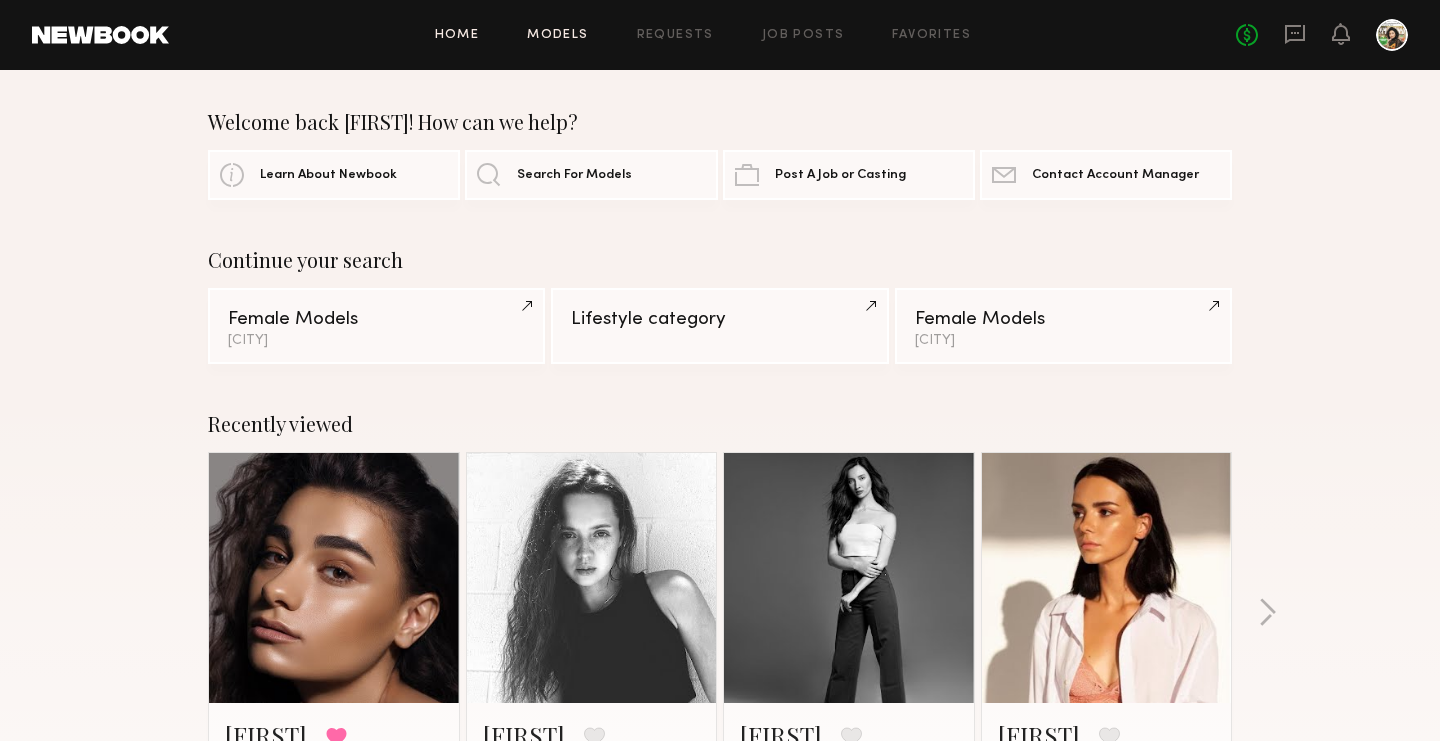 click on "Models" 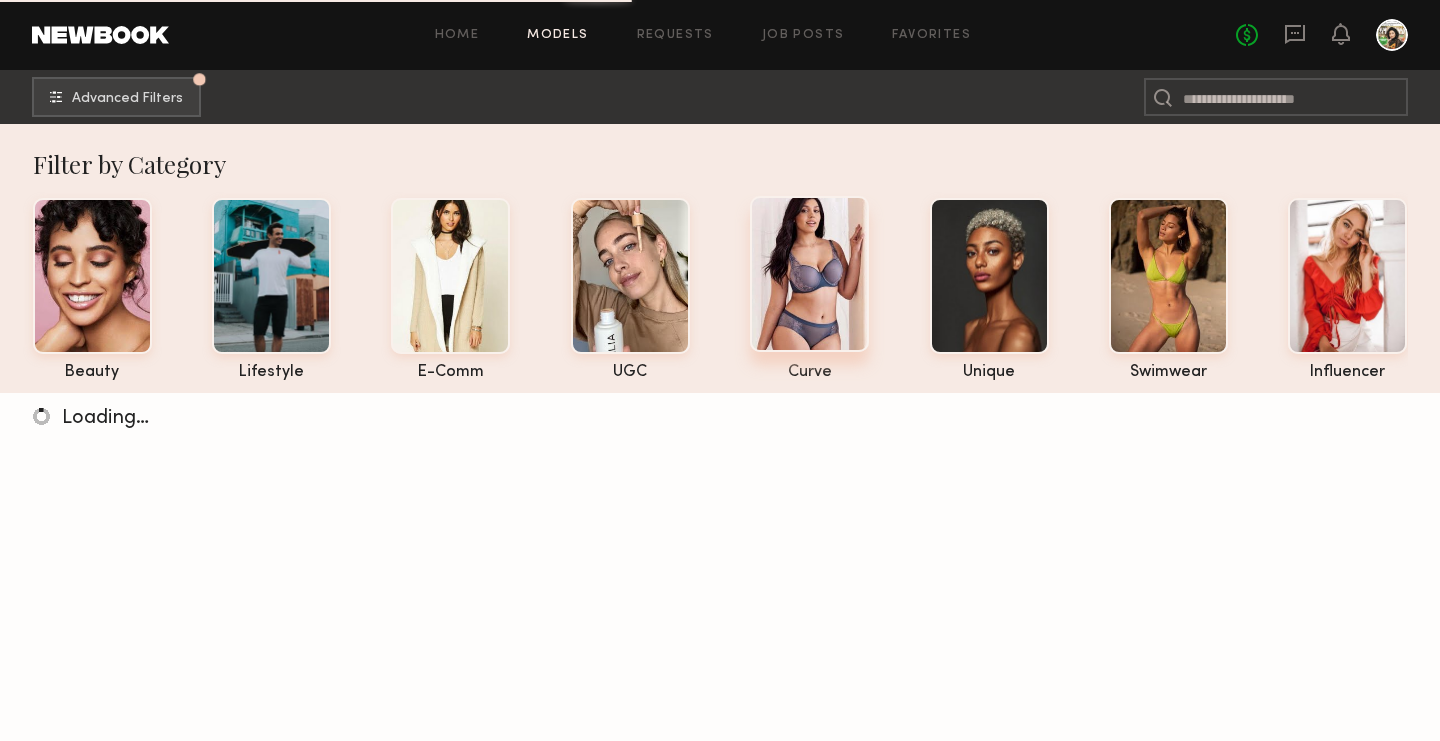 click 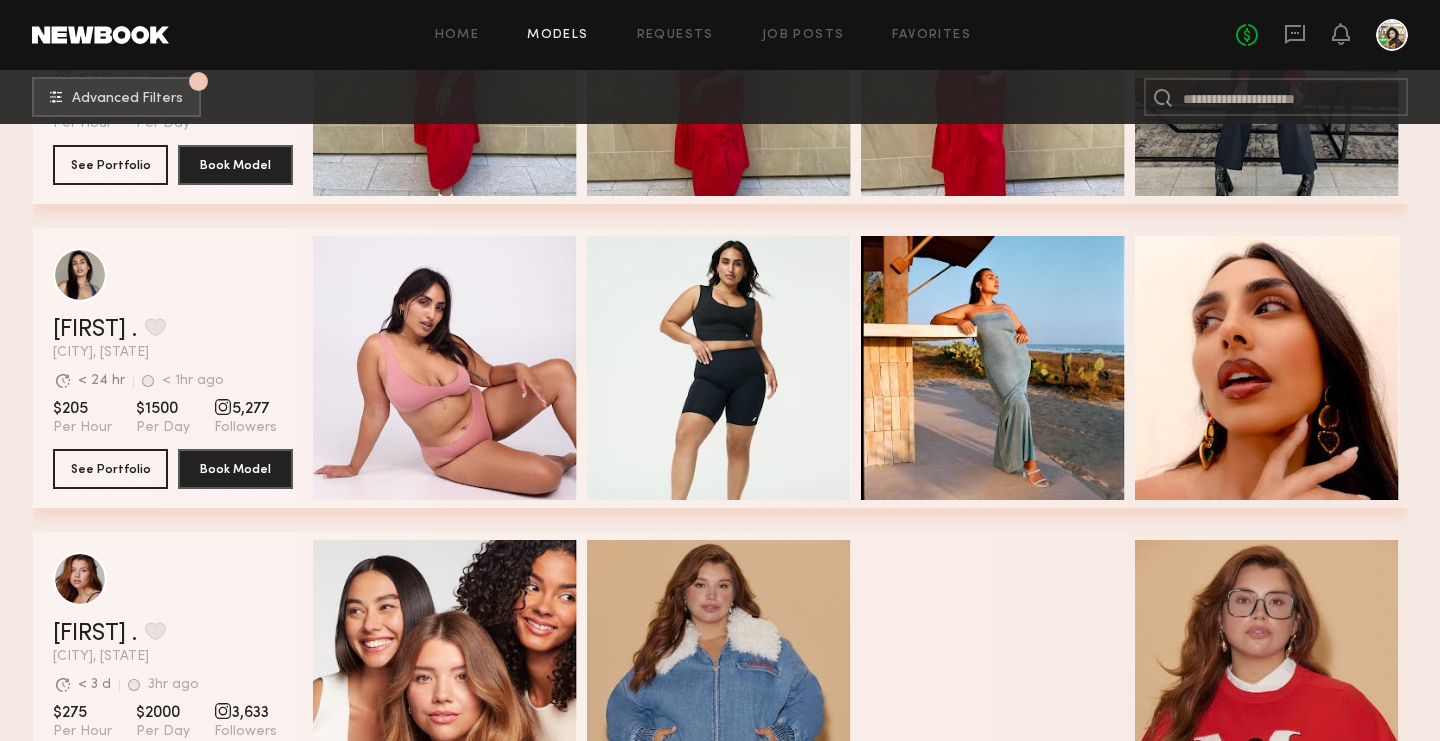 scroll, scrollTop: 844, scrollLeft: 0, axis: vertical 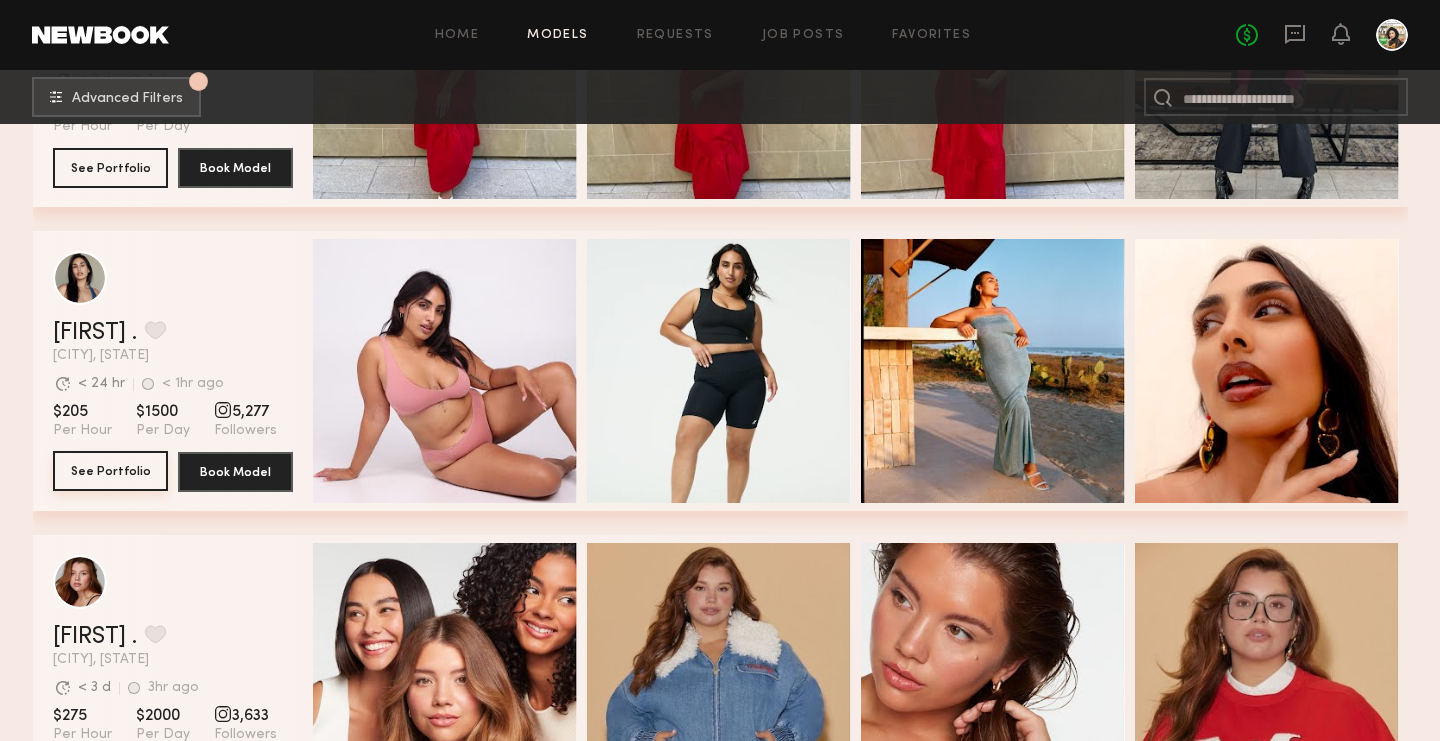 click on "See Portfolio" 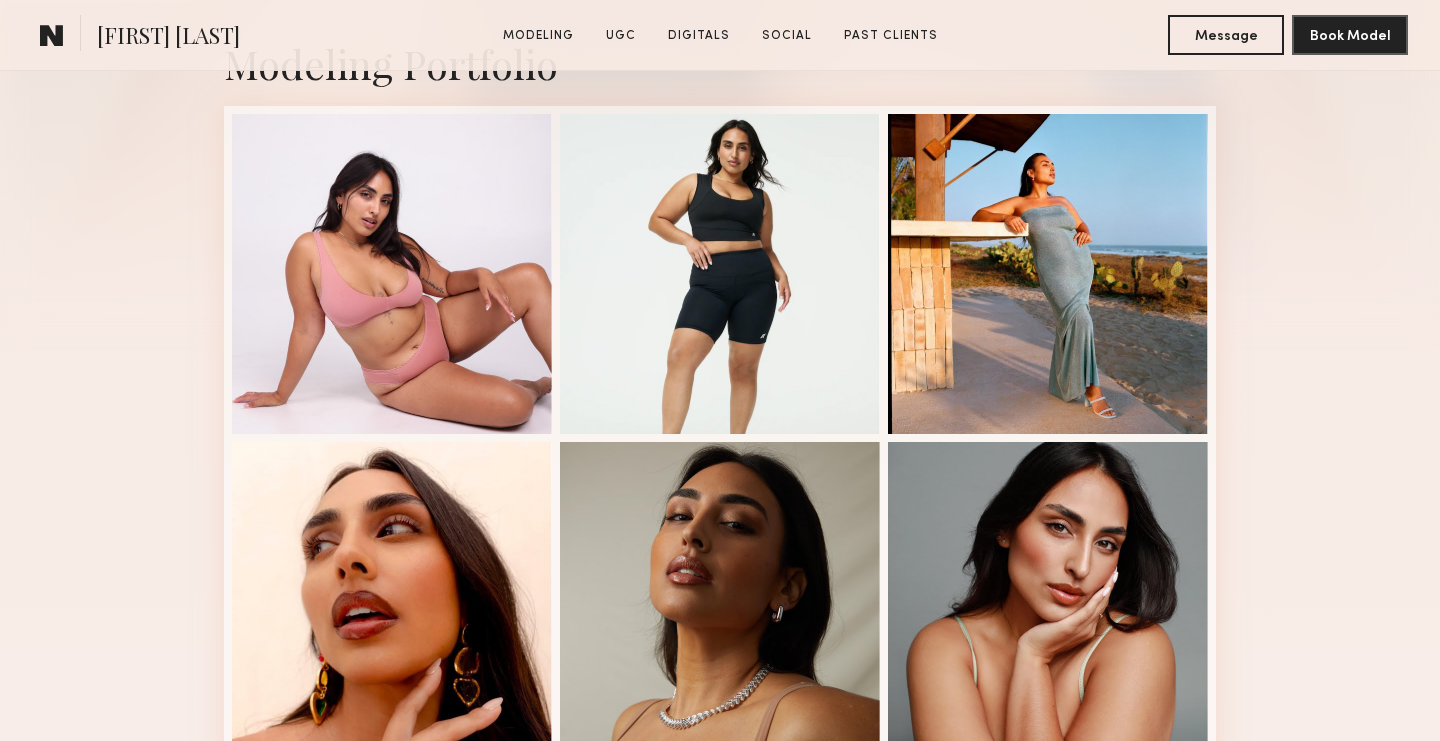 scroll, scrollTop: 482, scrollLeft: 0, axis: vertical 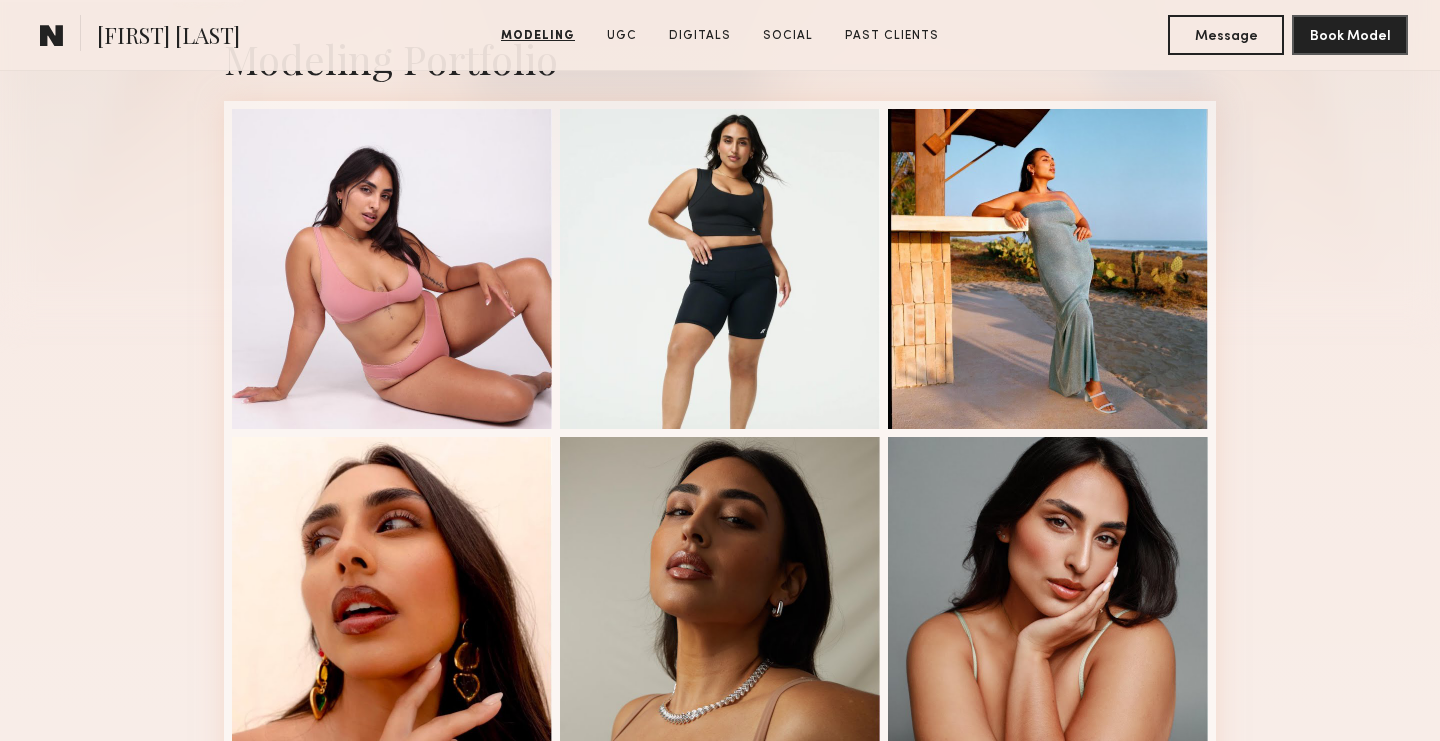 click at bounding box center [392, 269] 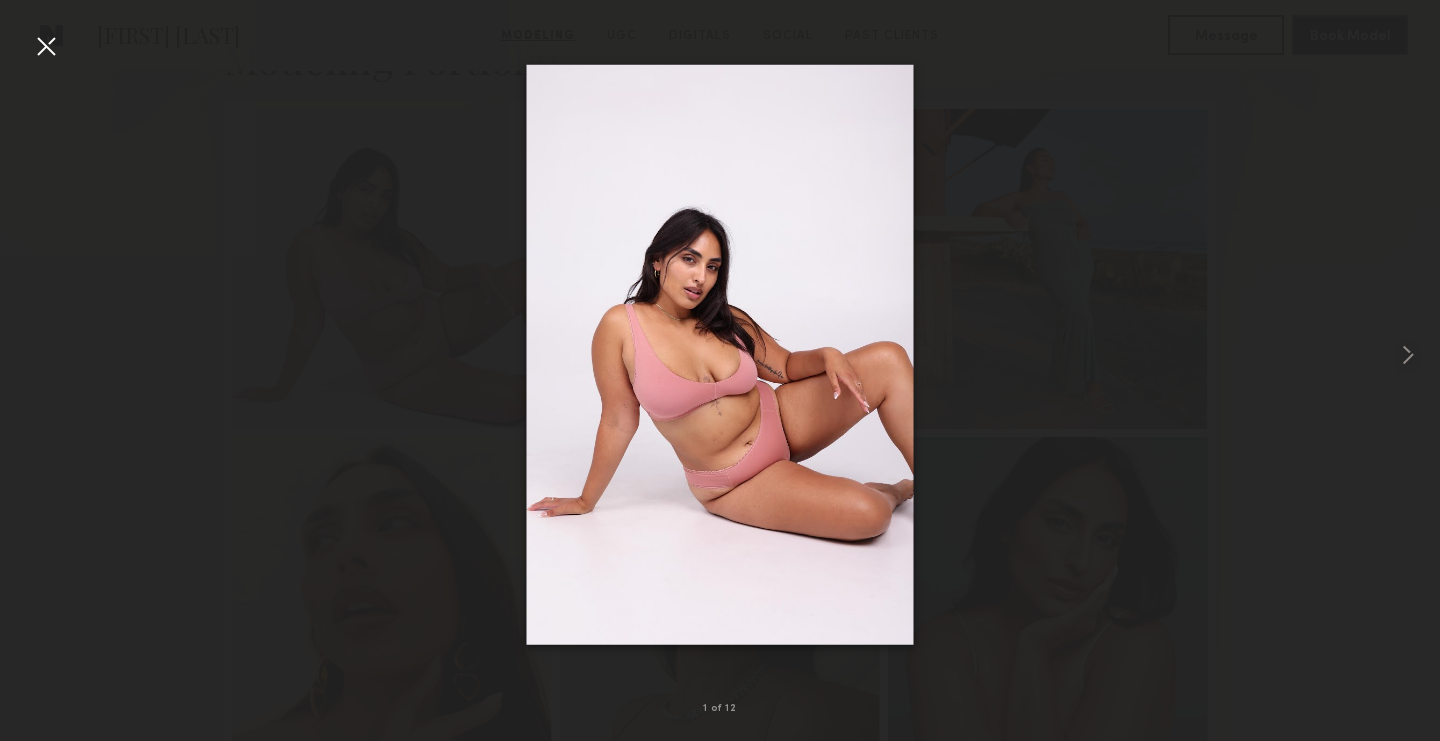 click at bounding box center (720, 354) 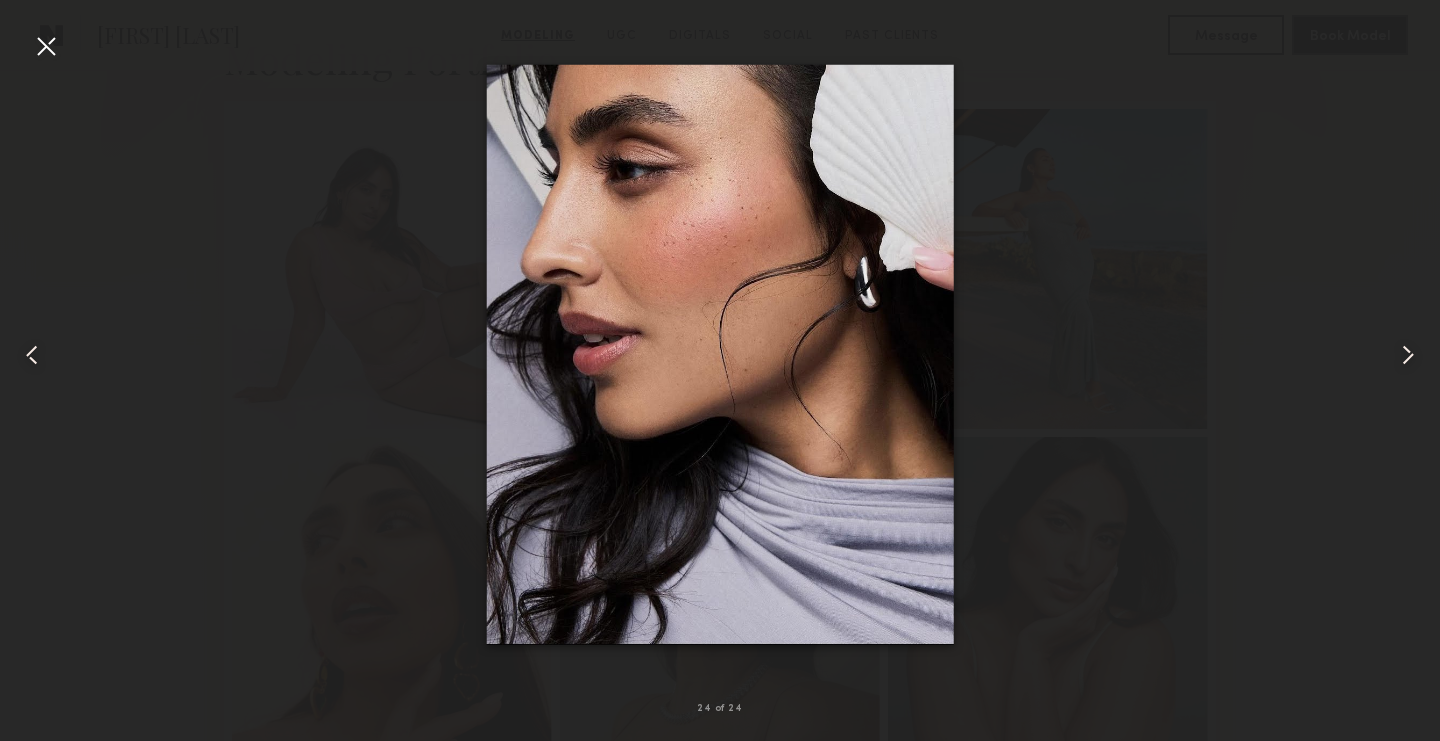 click at bounding box center [720, 354] 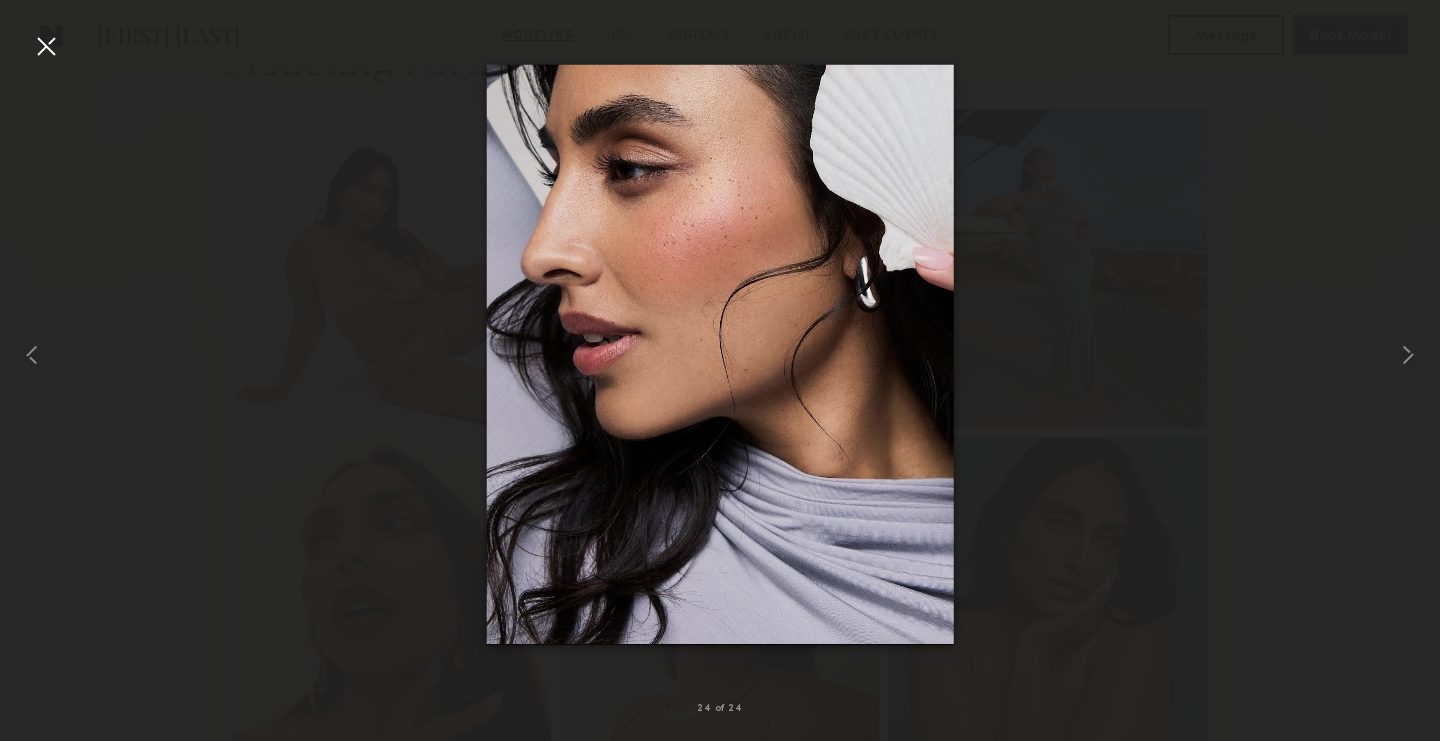 click at bounding box center [720, 354] 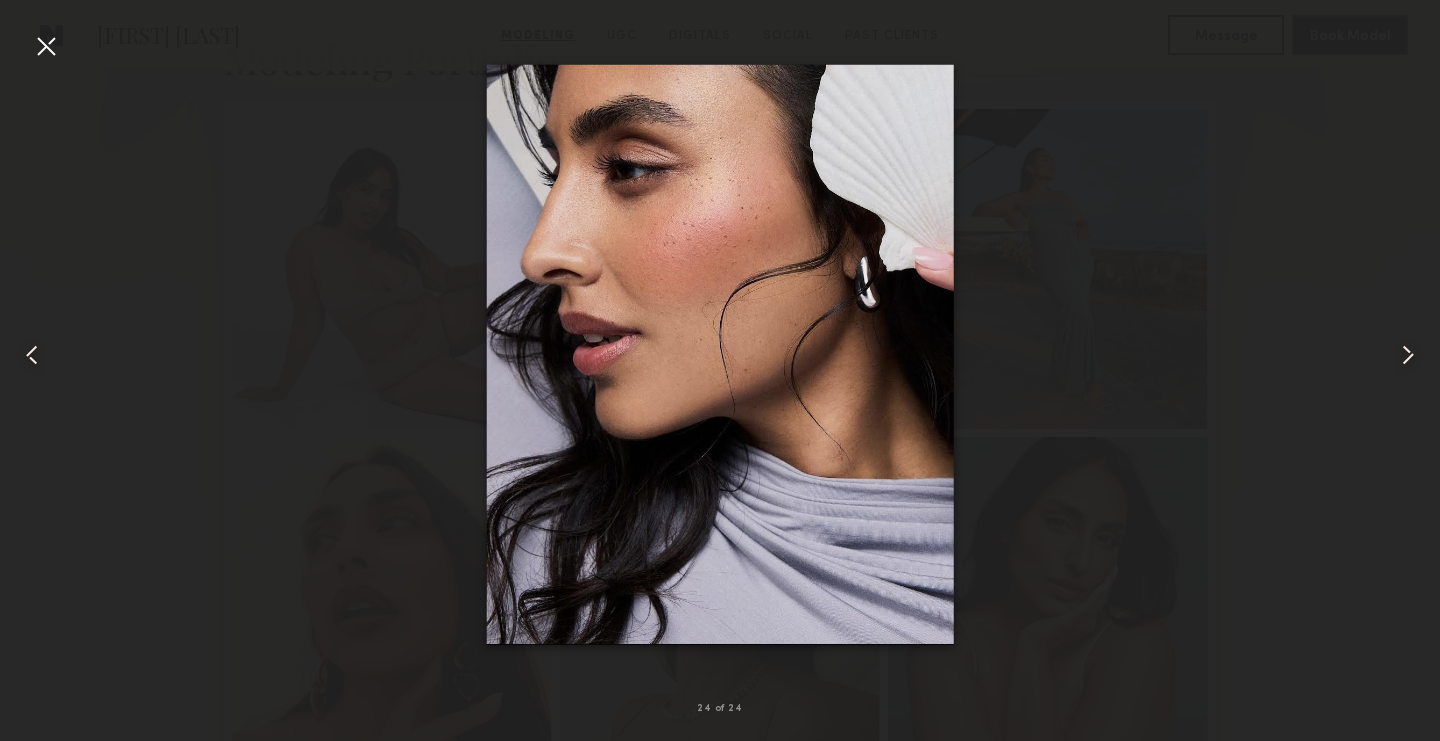 click at bounding box center (46, 46) 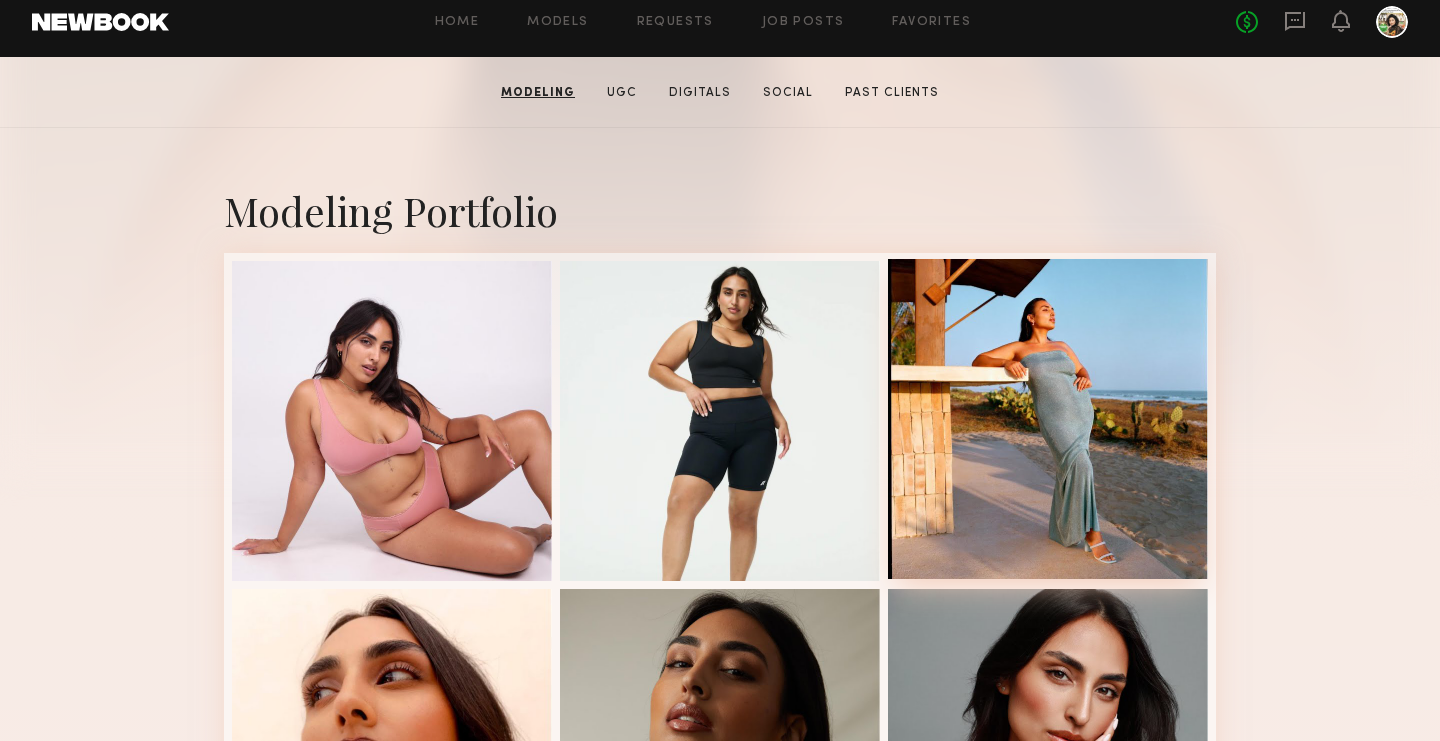 scroll, scrollTop: 326, scrollLeft: 0, axis: vertical 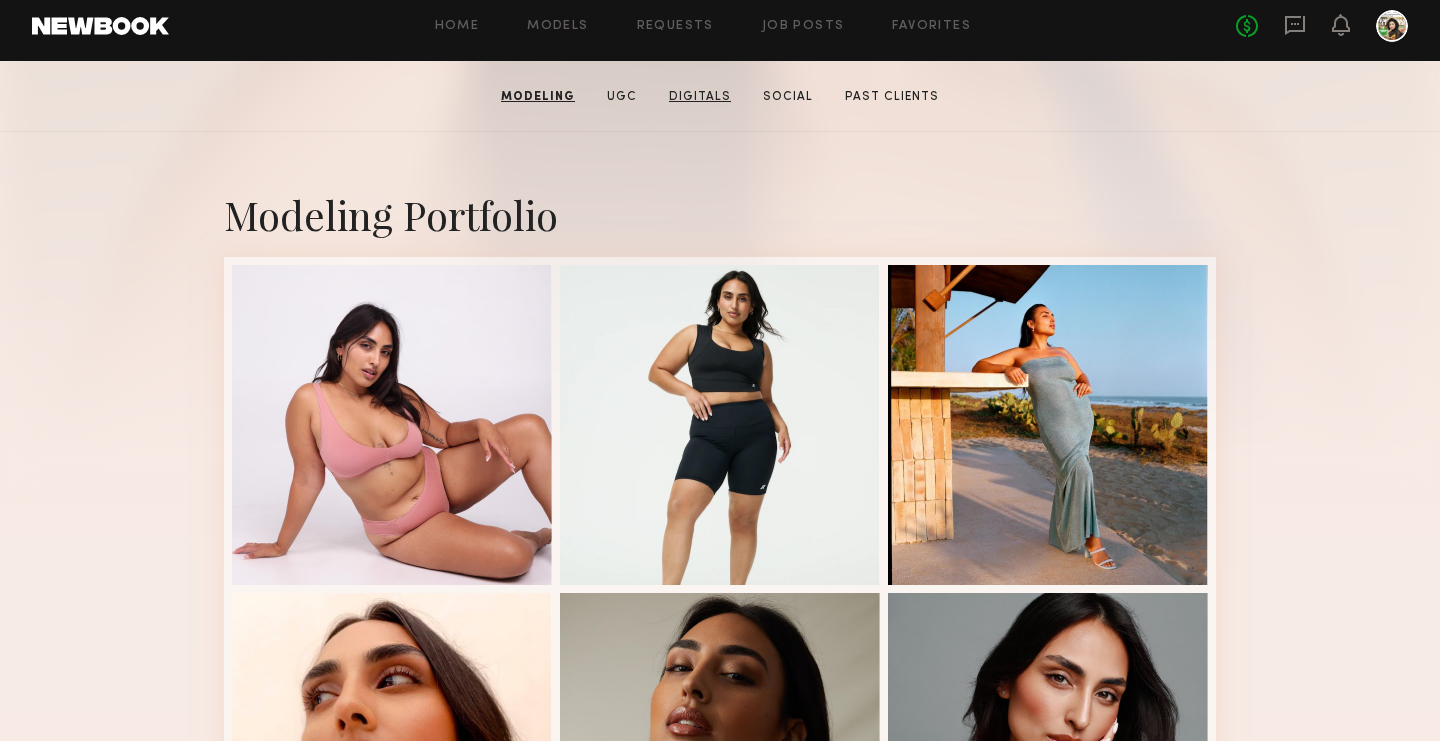 click on "Digitals" 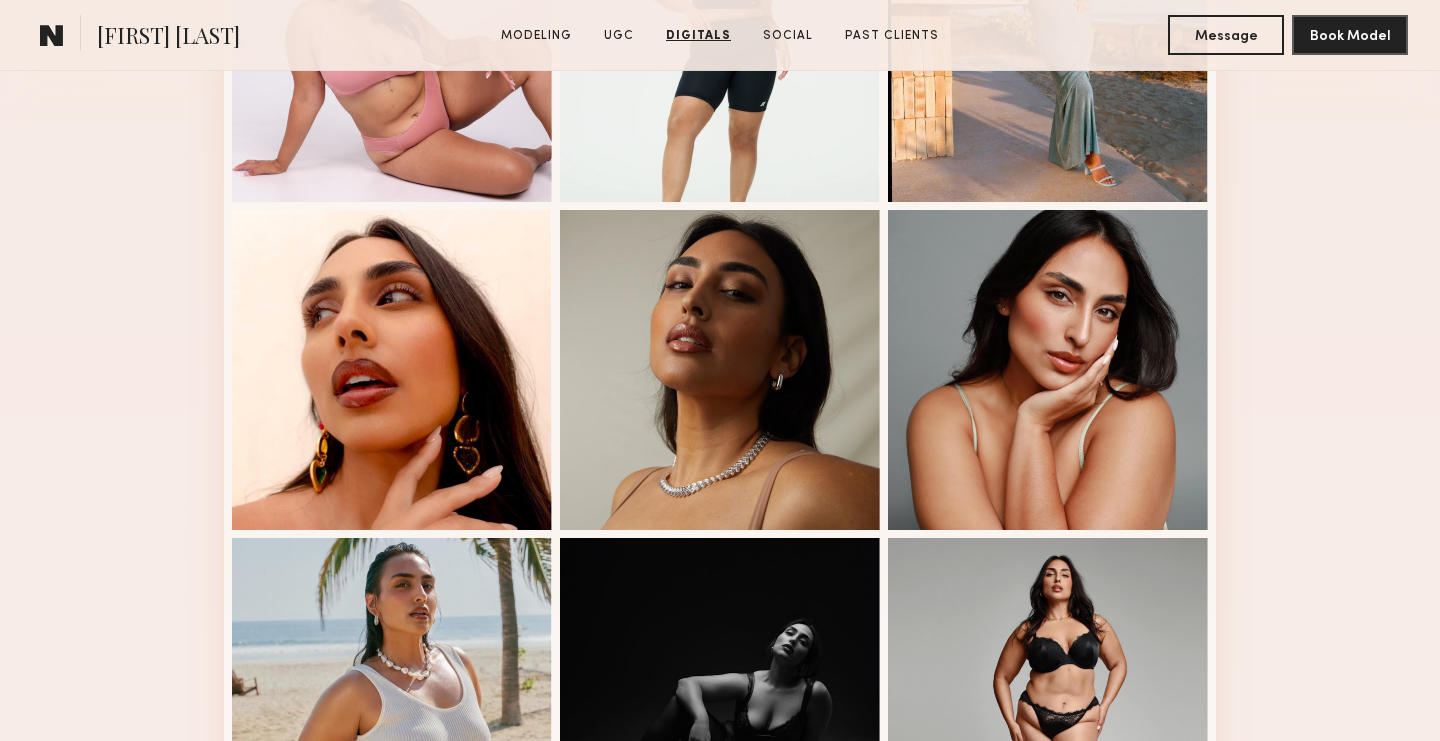 scroll, scrollTop: 0, scrollLeft: 0, axis: both 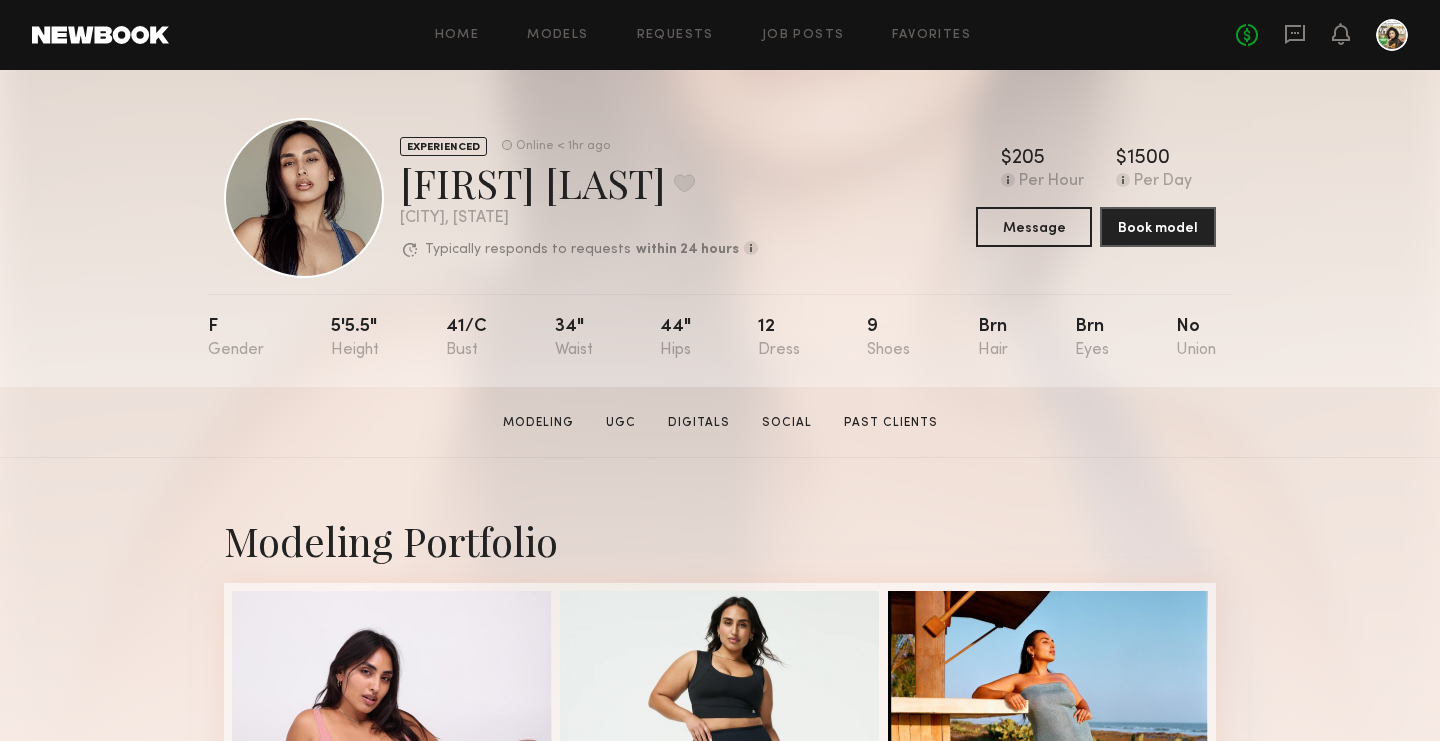 click on "EXPERIENCED Online < 1hr ago  Sharon C.  Favorite Los Angeles , CA  Typically responds to requests  within 24 hours  How quickly the model responds to new   requests, on average. For best results,   start new talent interactions with a   request and use messages to add or   collect additional info.  Typically responds: within 24 hours Online < 1hr ago  $   Typical rate set by model.  Can vary by project & usage.  205 Per Hour  $   Typical rate set by model.  Can vary by project & usage.  1500 Per Day  Message  Book model" 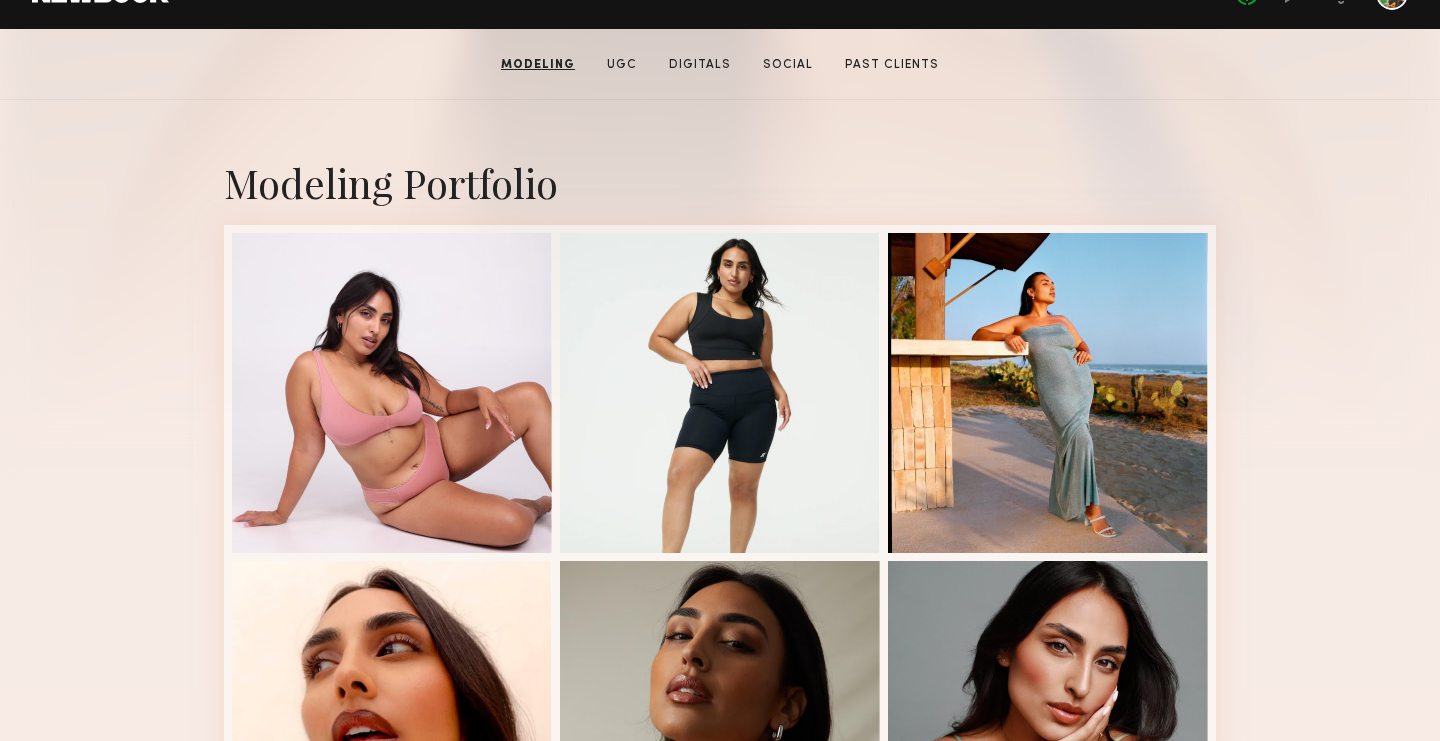 scroll, scrollTop: 0, scrollLeft: 0, axis: both 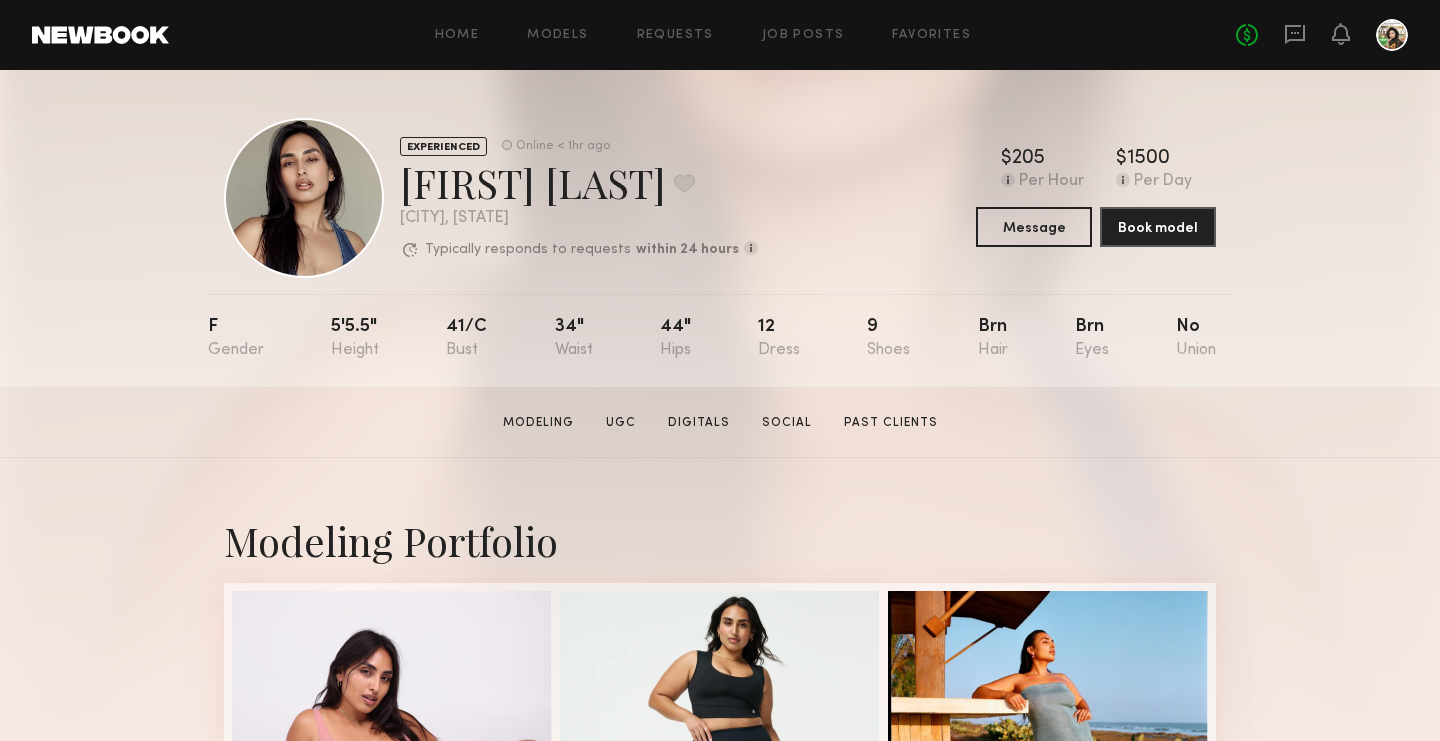 click on "Home Models Requests Job Posts Favorites Sign Out No fees up to $5,000" 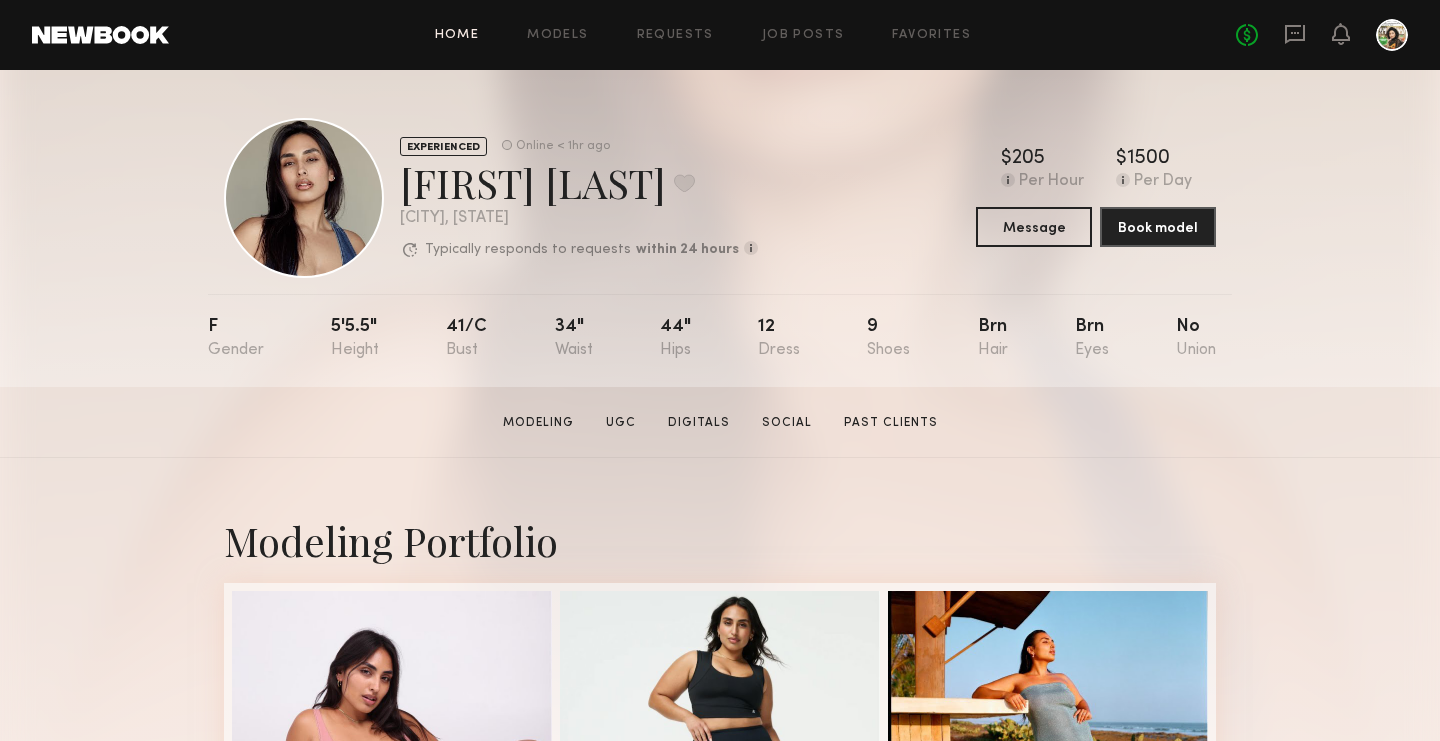 click on "Home" 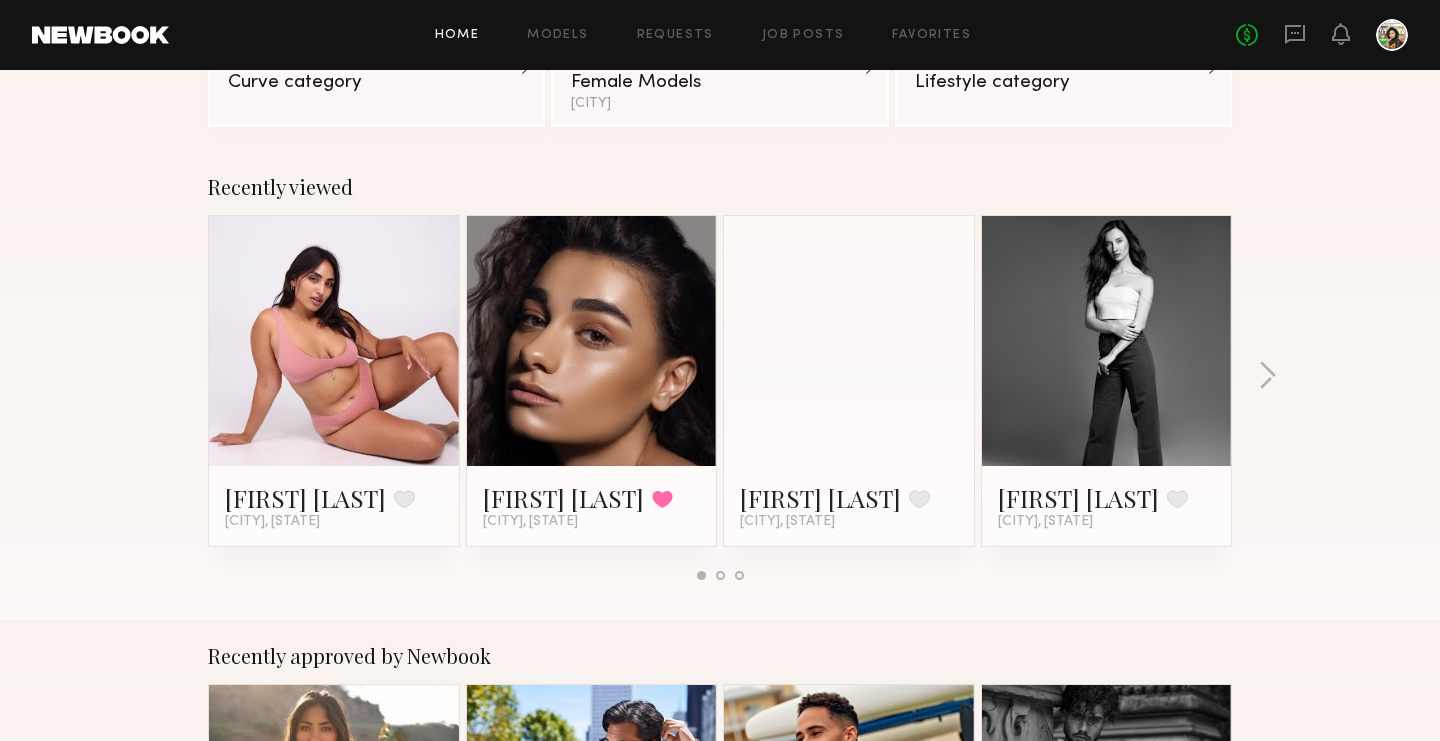 scroll, scrollTop: 235, scrollLeft: 0, axis: vertical 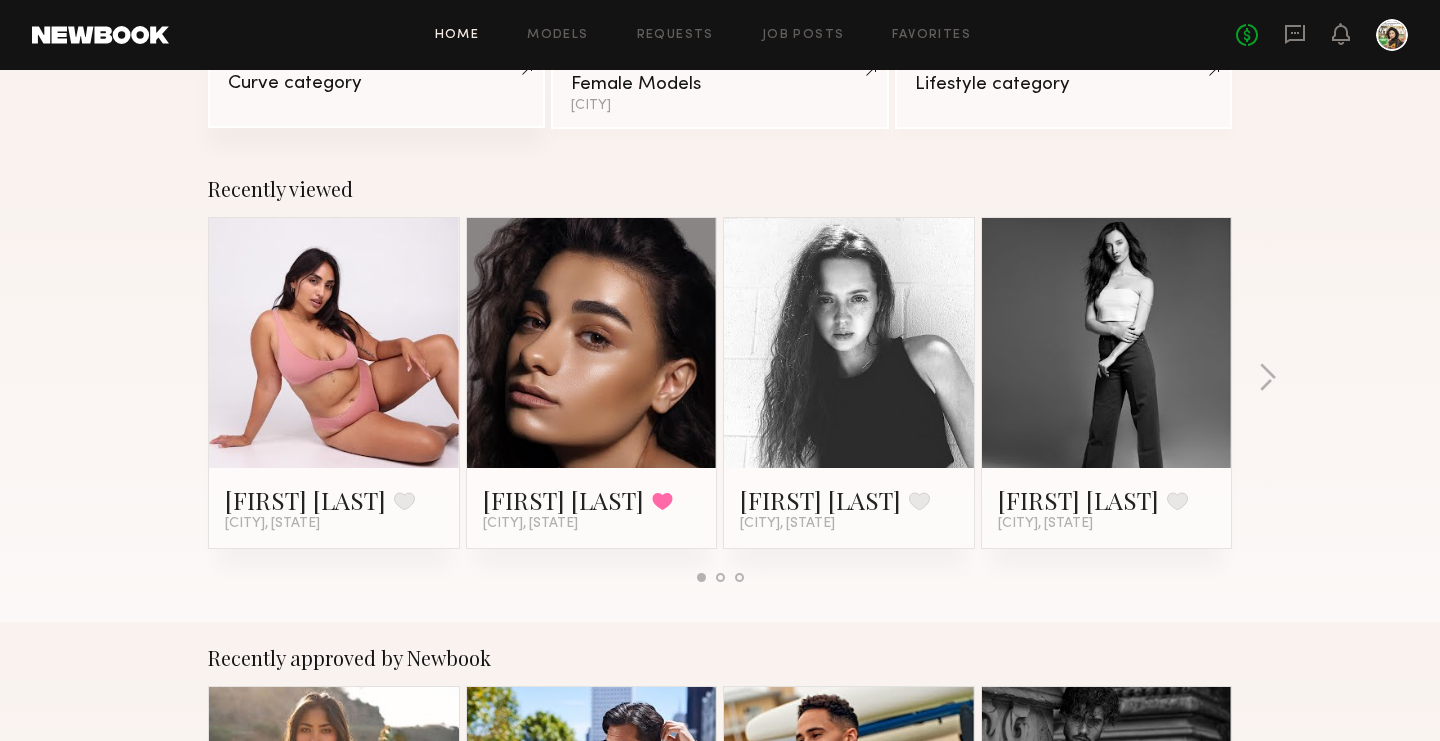 click on "Curve category" 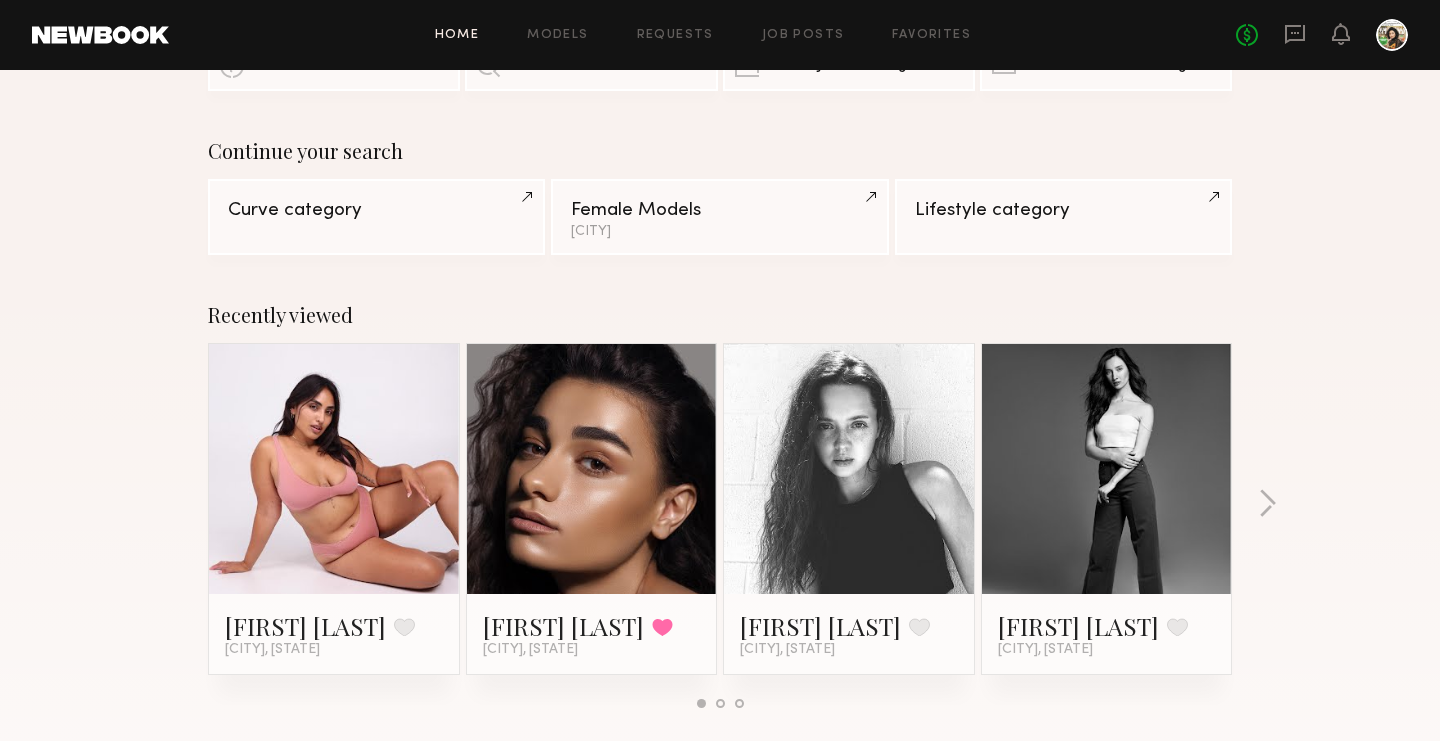 scroll, scrollTop: 0, scrollLeft: 0, axis: both 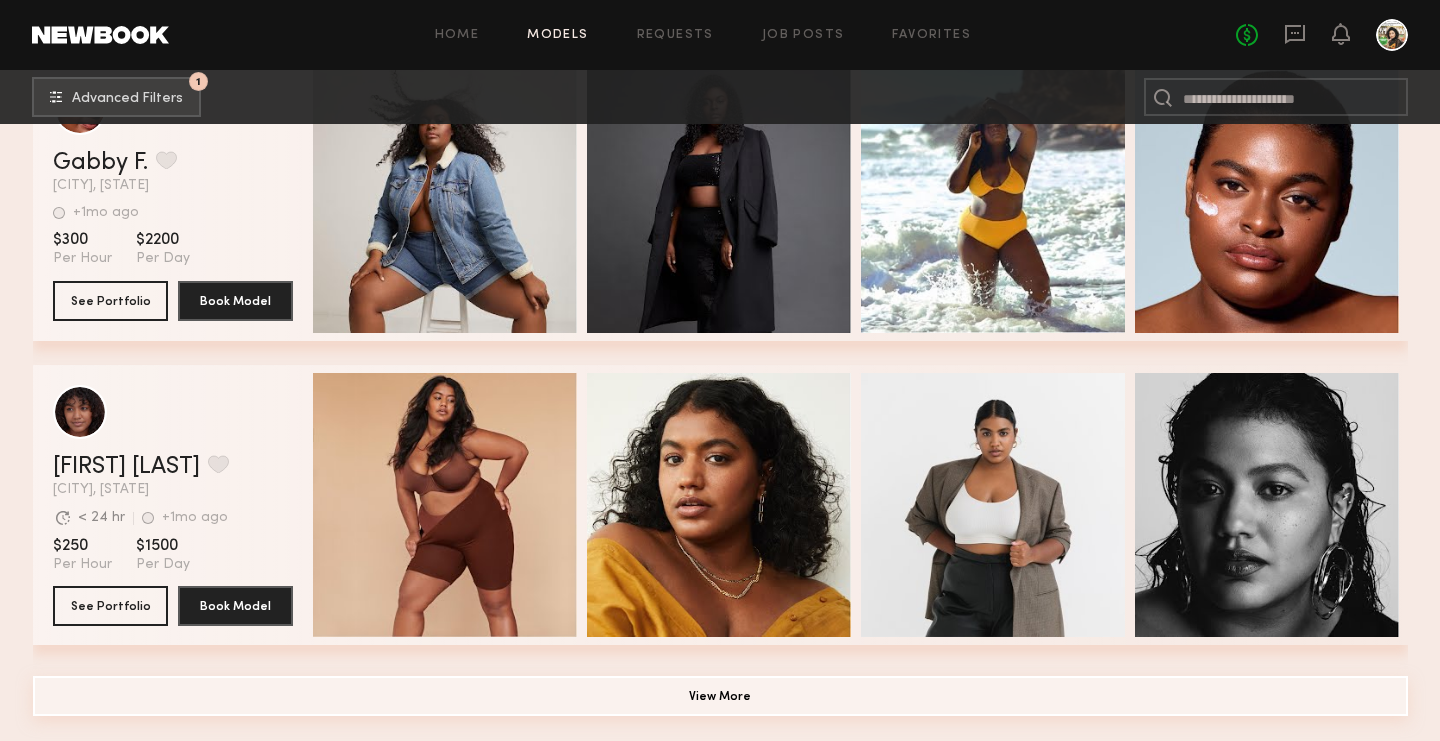 click on "View More" 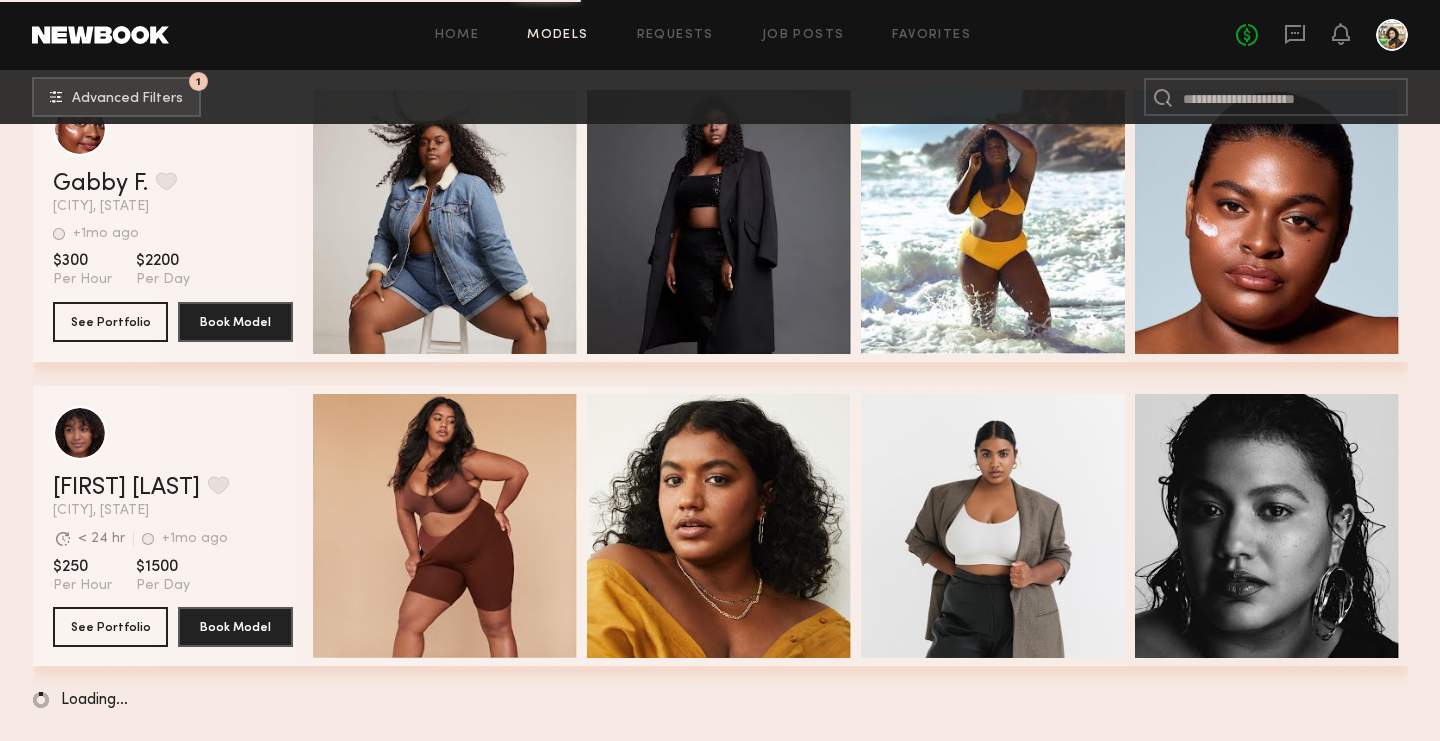 scroll, scrollTop: 10742, scrollLeft: 0, axis: vertical 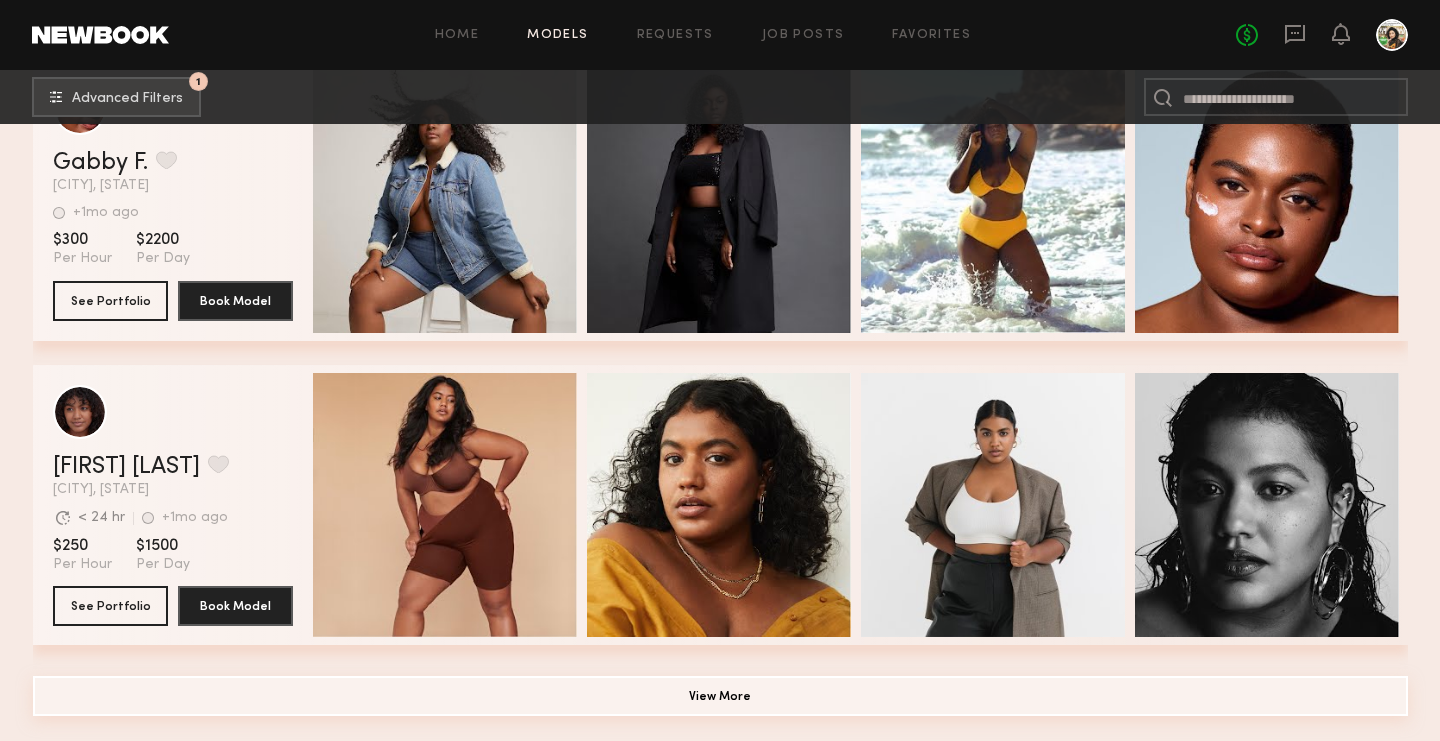 click on "View More" 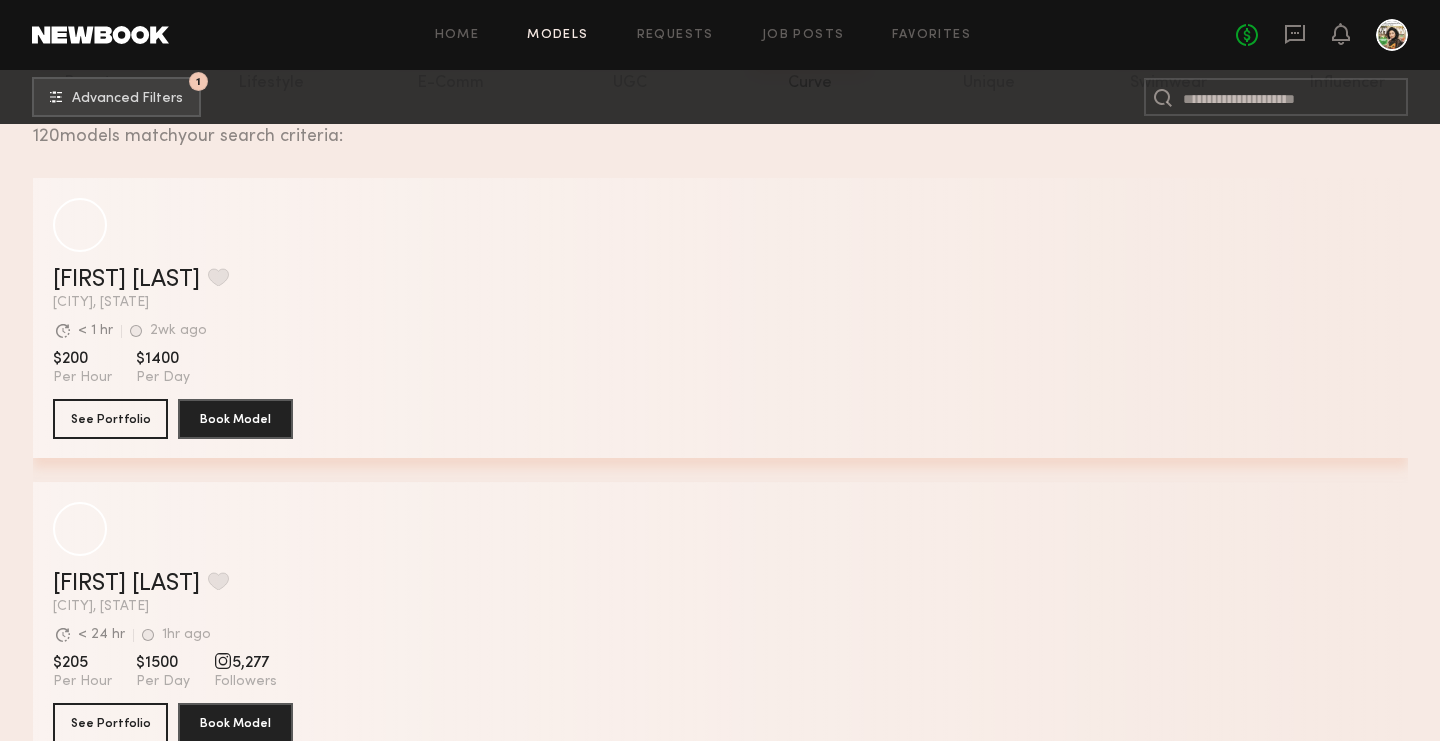 scroll, scrollTop: 674, scrollLeft: 0, axis: vertical 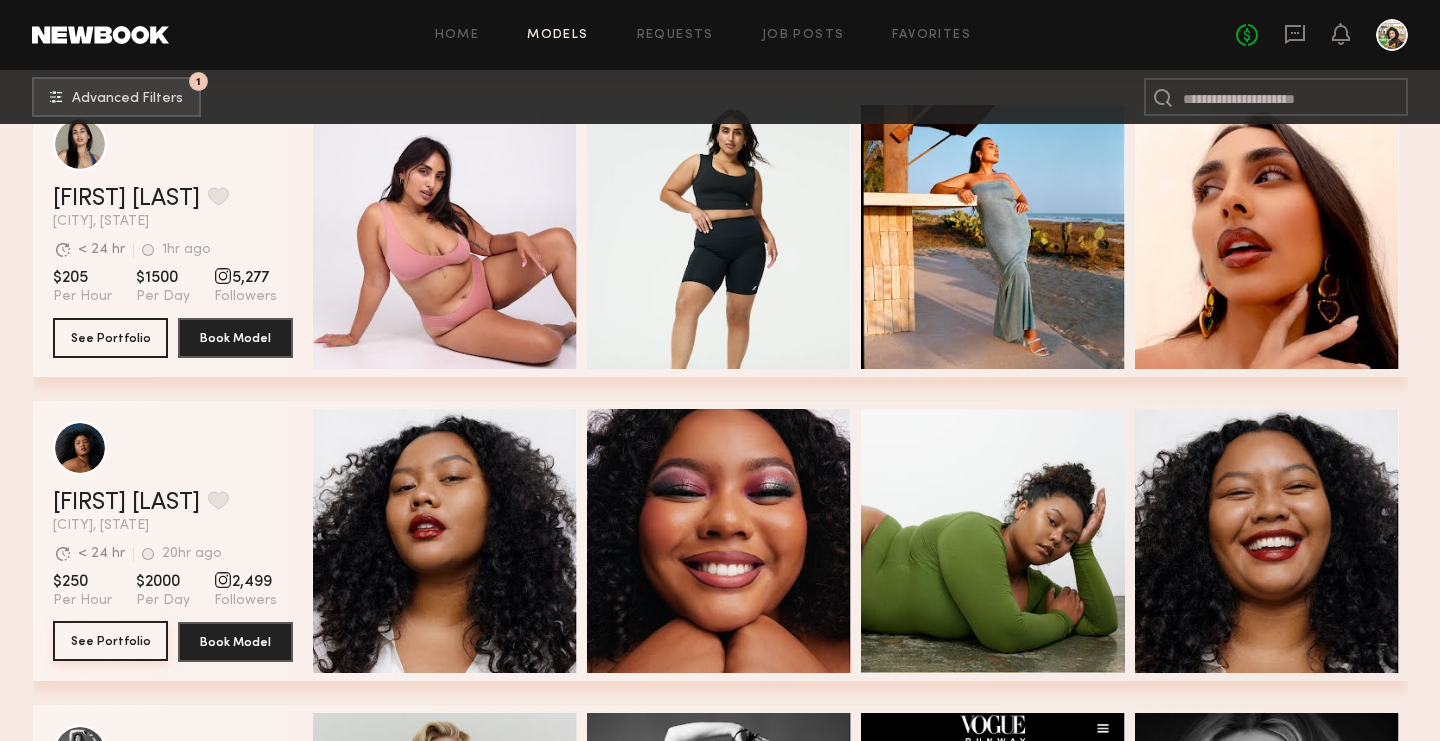 click on "See Portfolio" 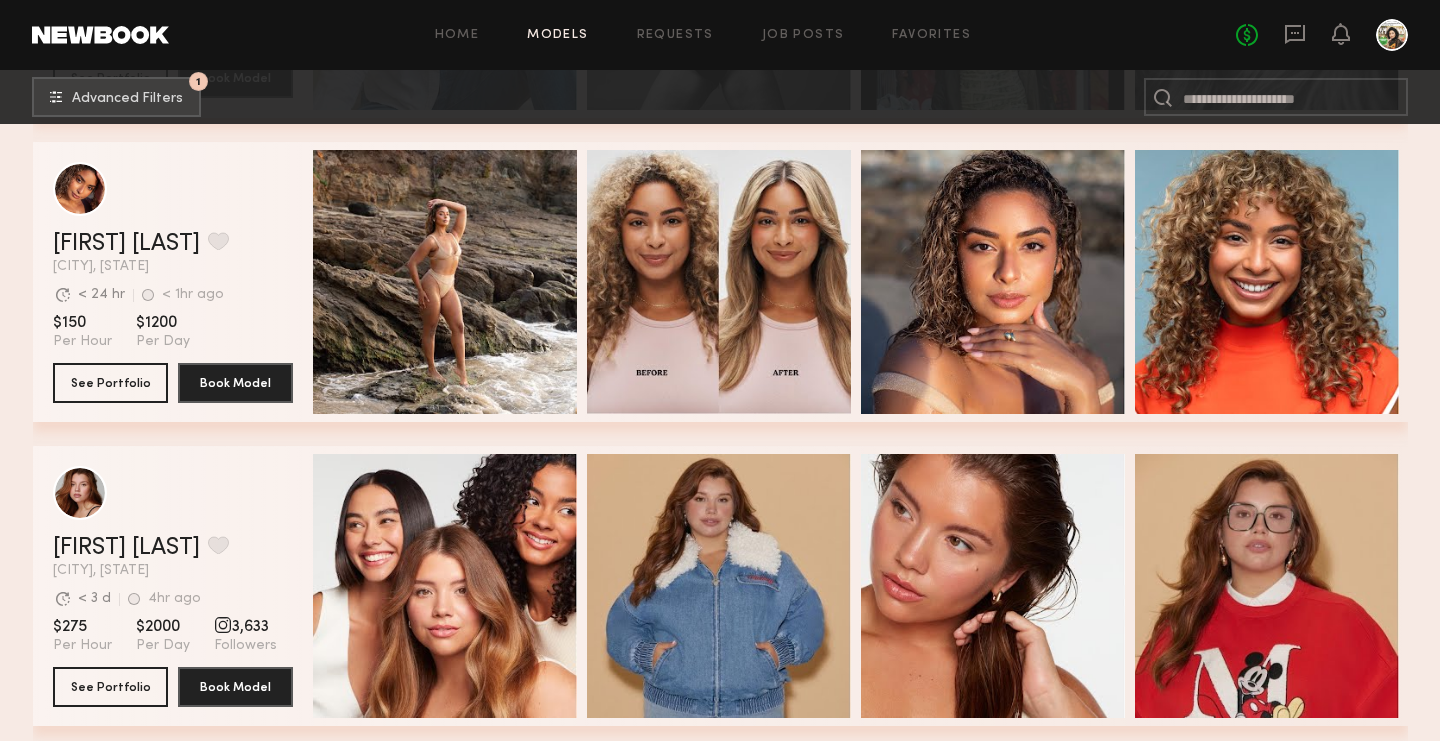 scroll, scrollTop: 1673, scrollLeft: 0, axis: vertical 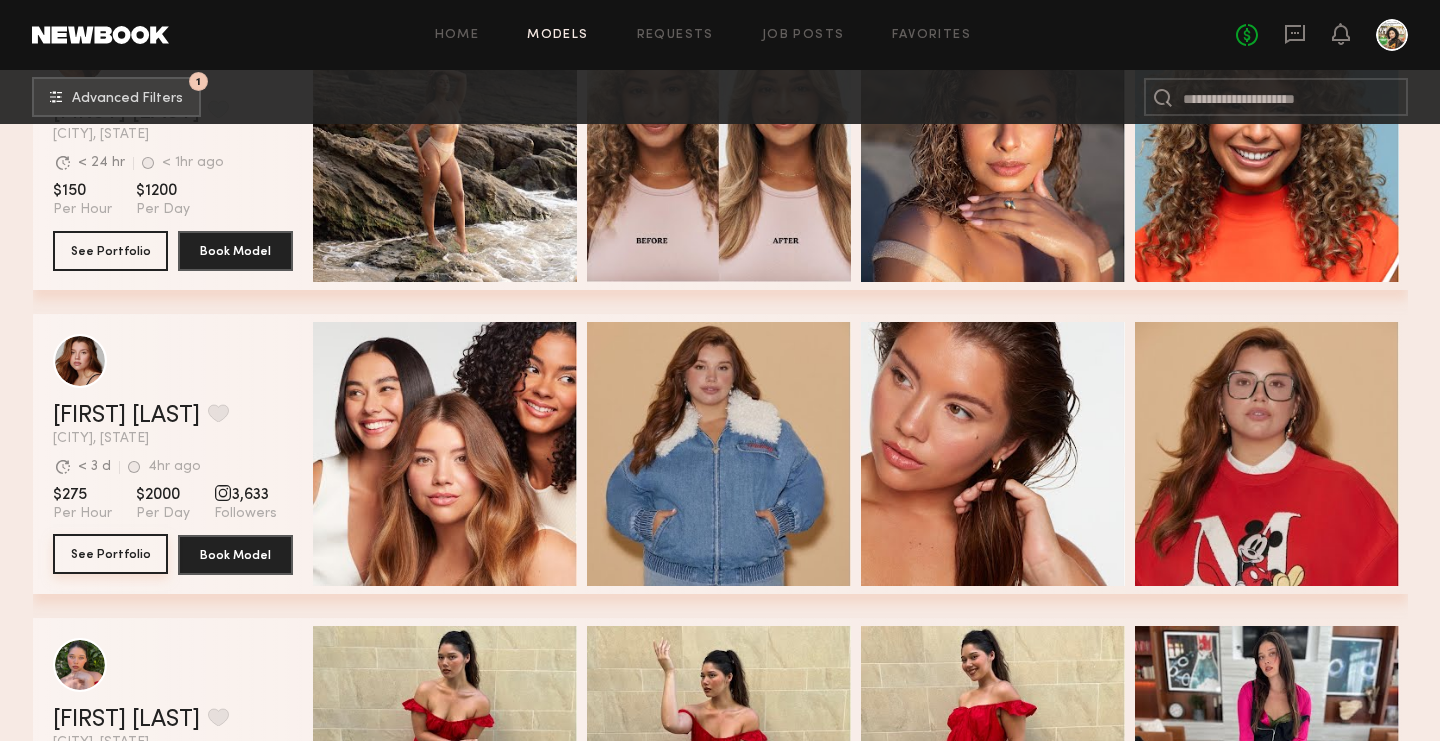 click on "See Portfolio" 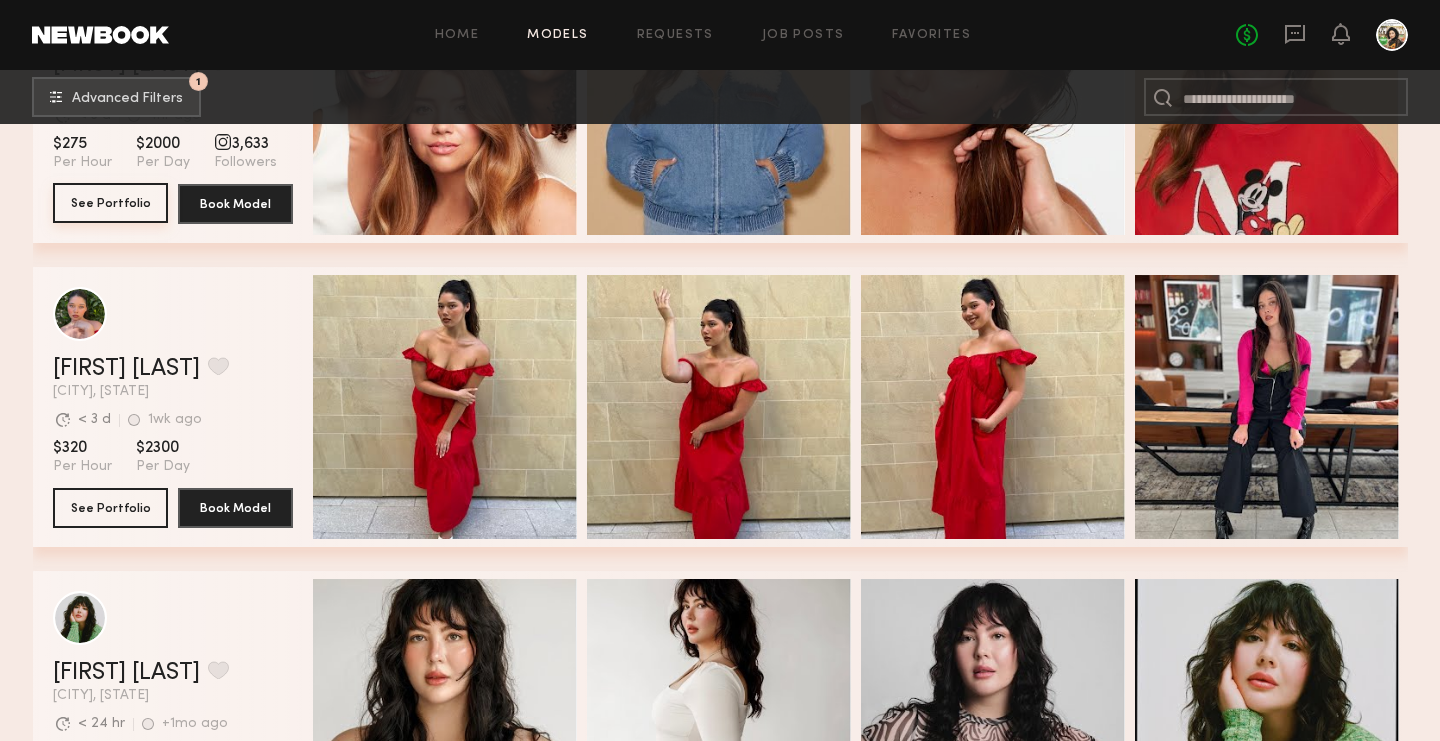 scroll, scrollTop: 2340, scrollLeft: 0, axis: vertical 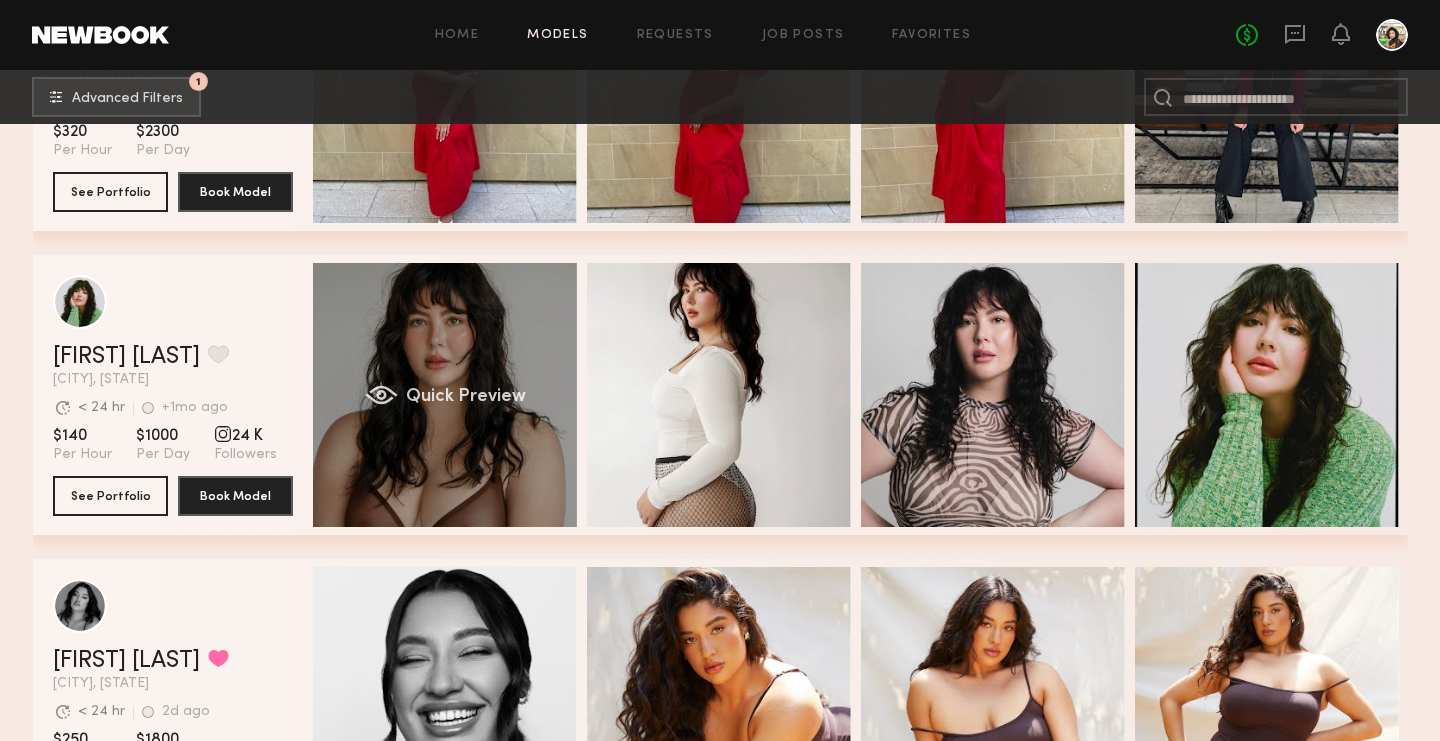 click on "Quick Preview" 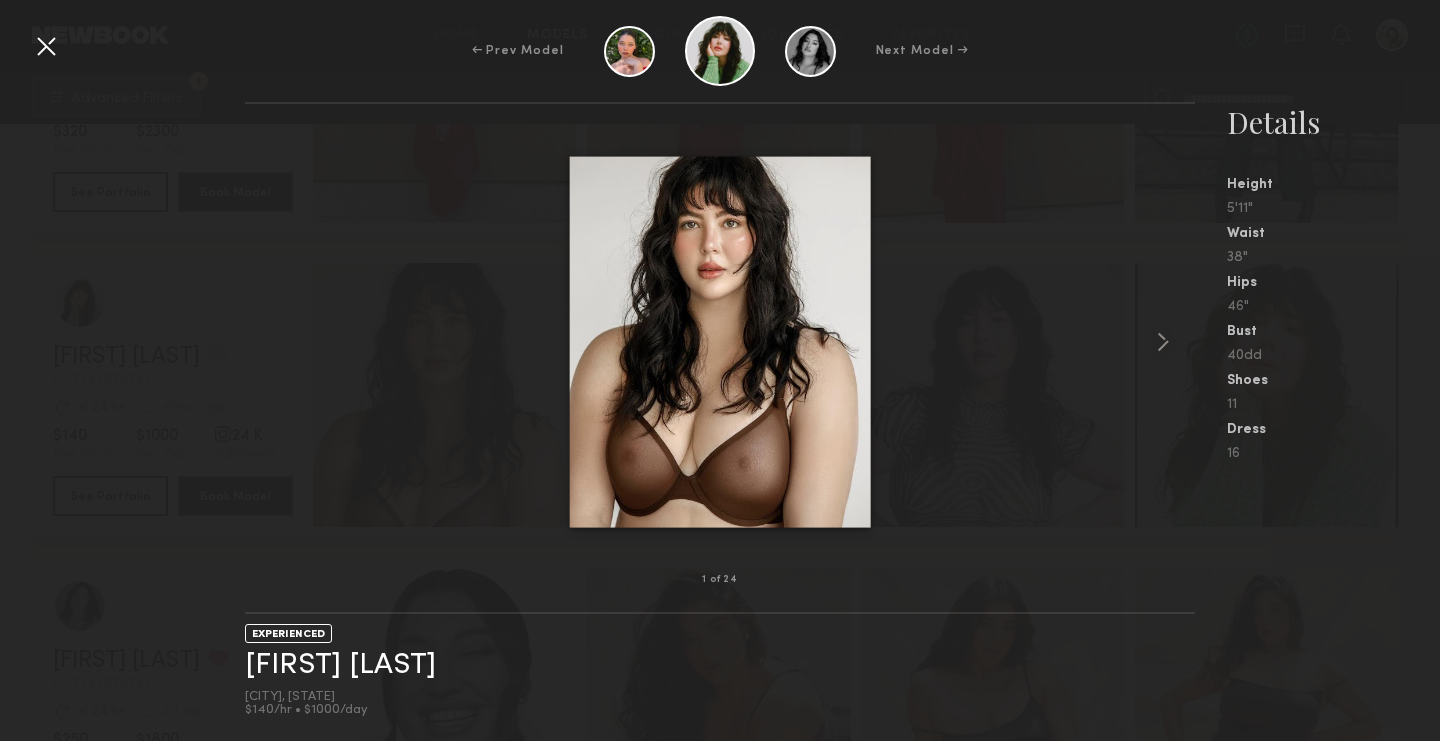 scroll, scrollTop: 2799, scrollLeft: 0, axis: vertical 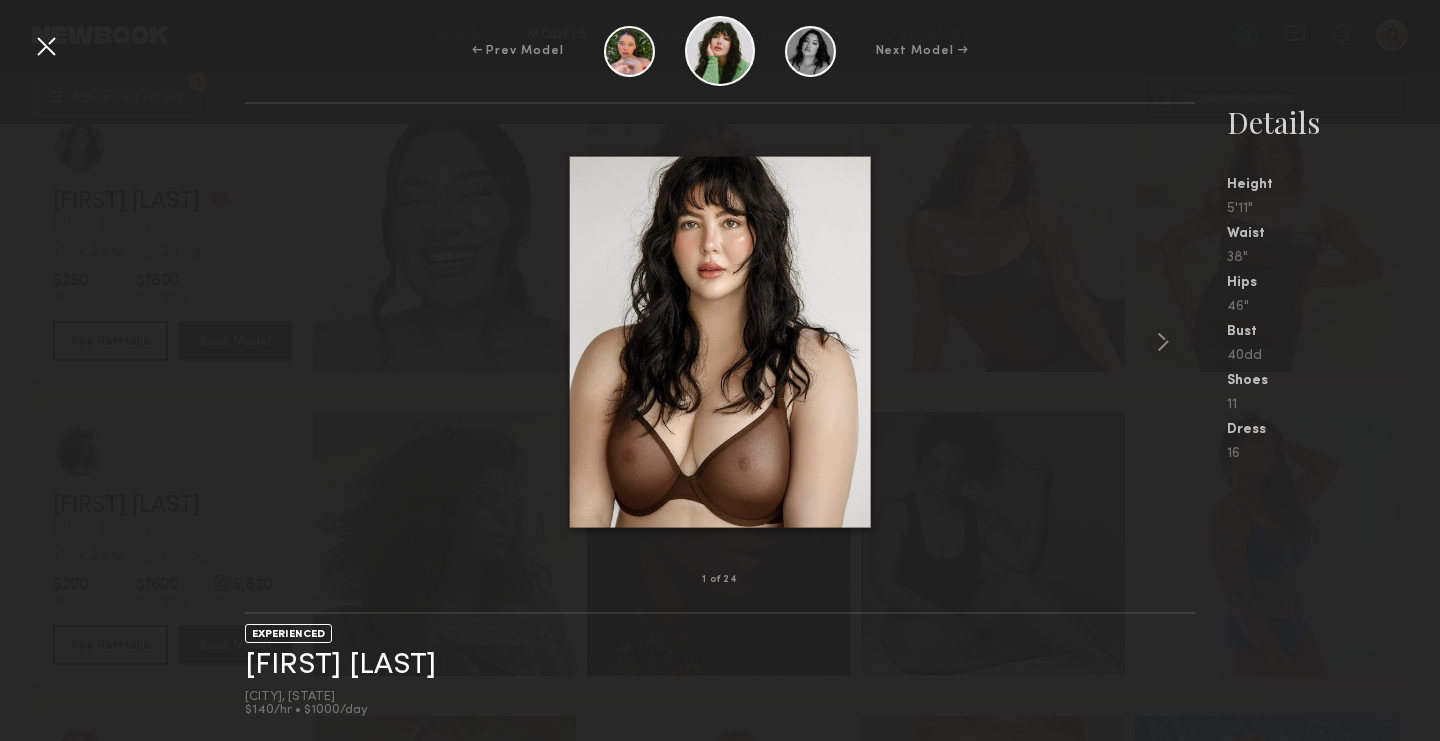 click on "Details Height  5'11"  Waist  38"  Hips  46"  Bust  40dd  Shoes  11  Dress  16" at bounding box center (1317, 421) 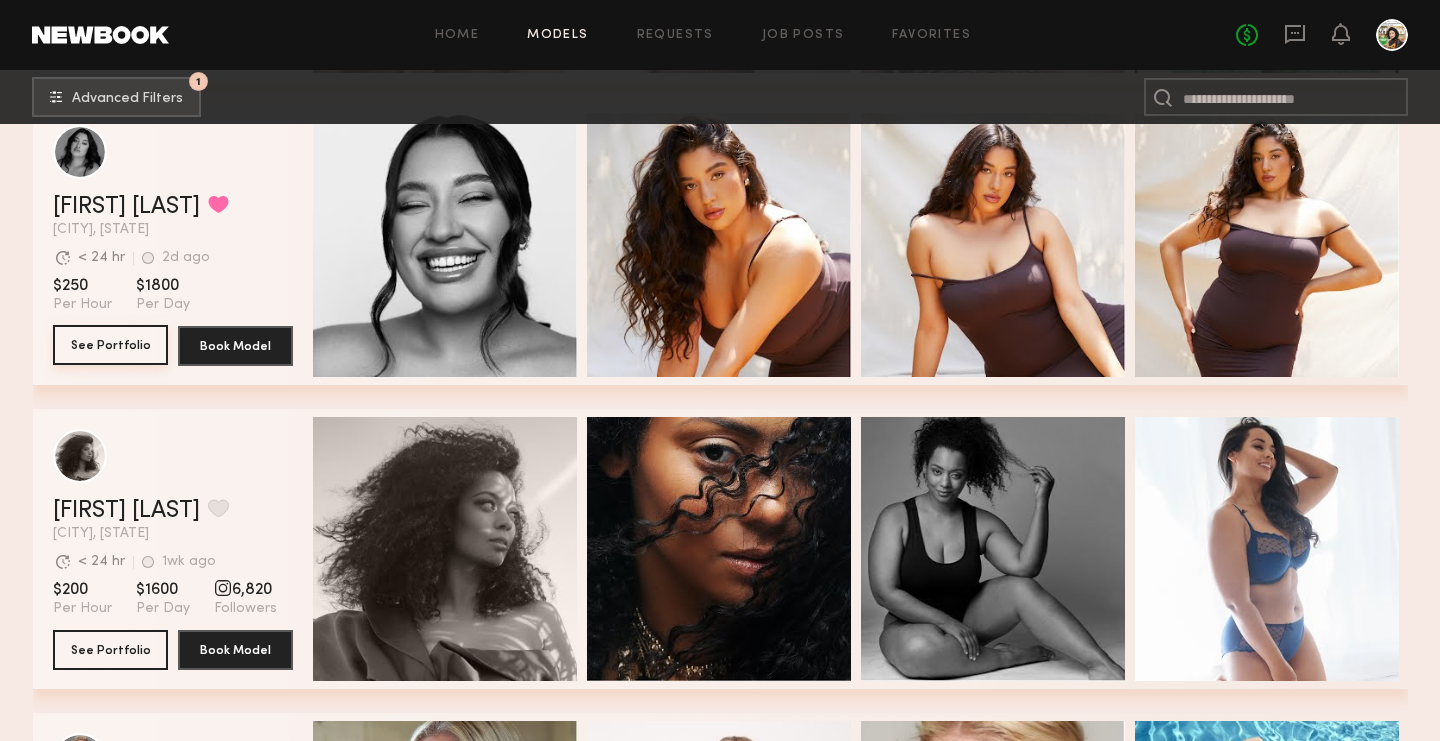 scroll, scrollTop: 2506, scrollLeft: 0, axis: vertical 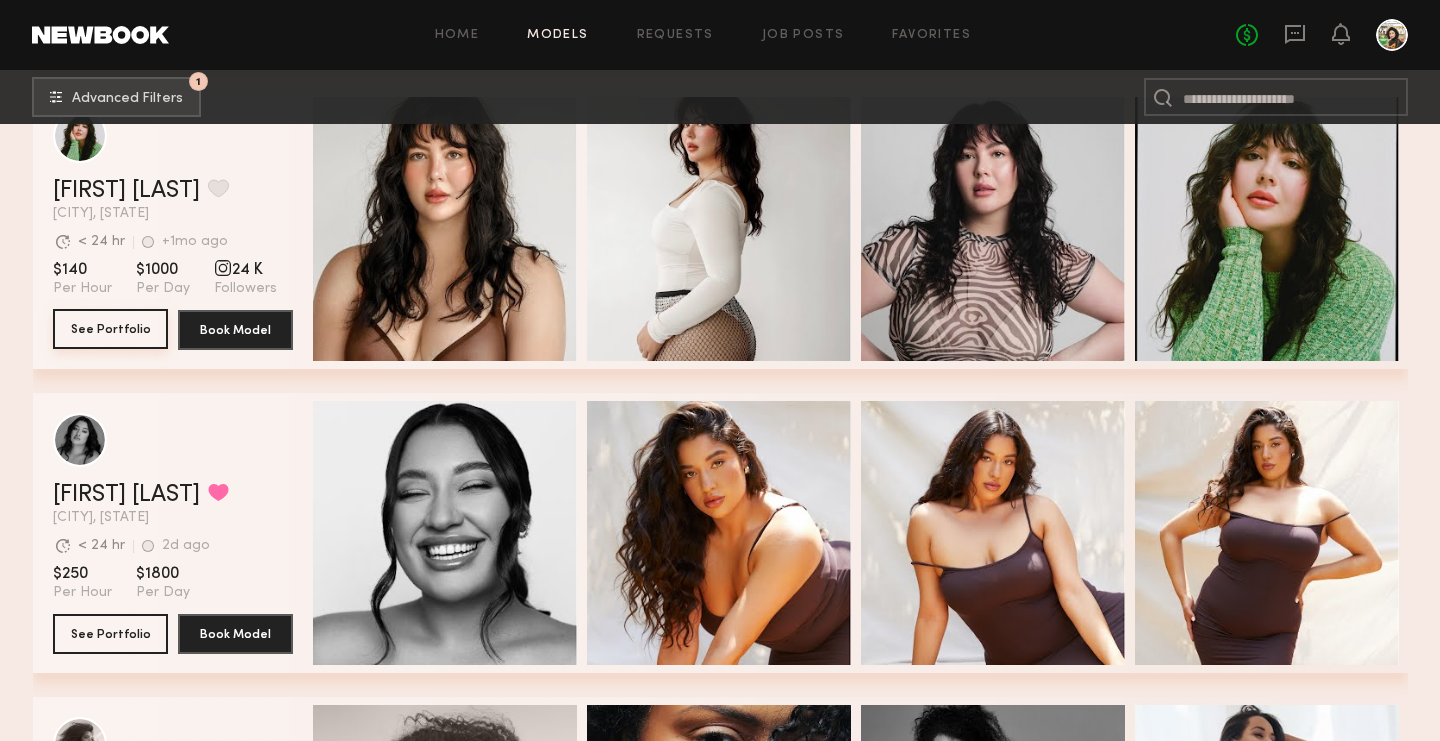 click on "See Portfolio" 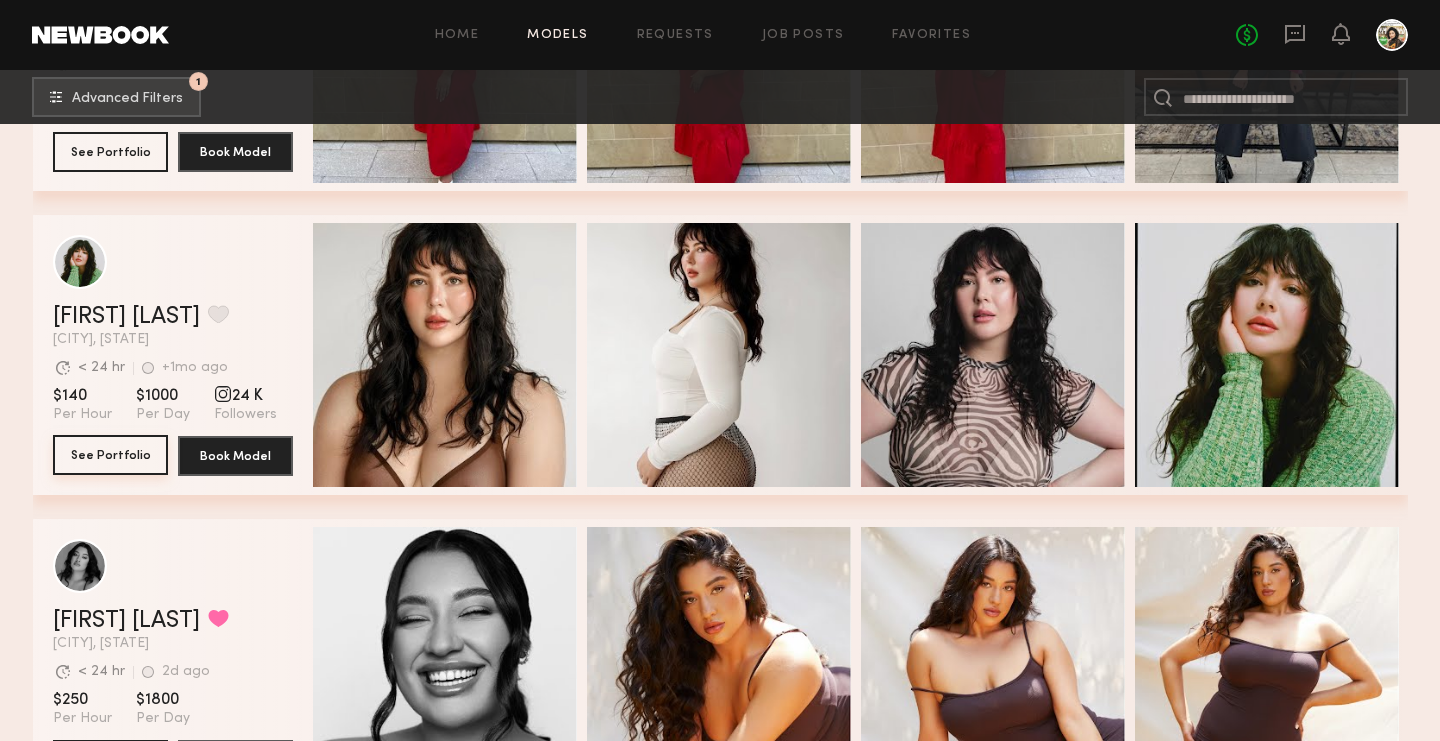 scroll, scrollTop: 2621, scrollLeft: 0, axis: vertical 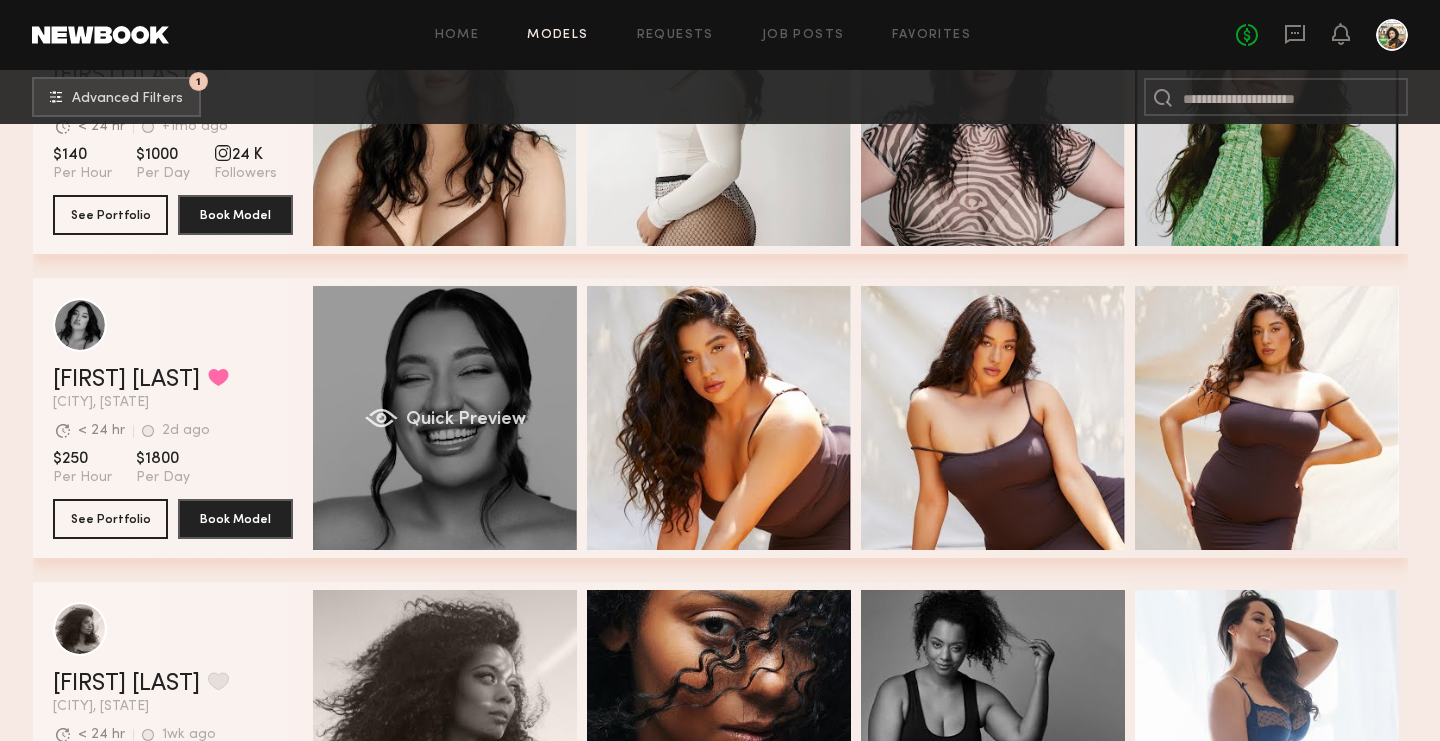 click on "Quick Preview" 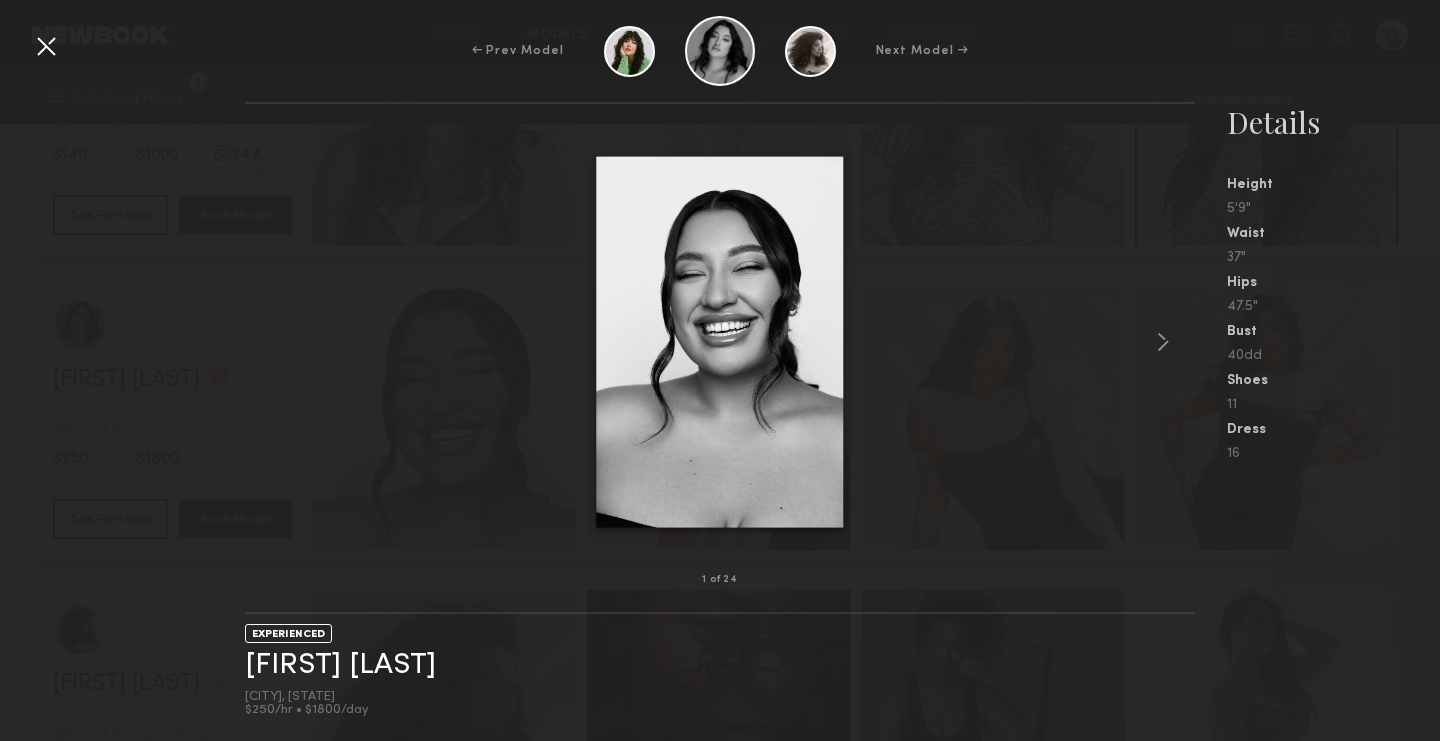 click at bounding box center [46, 46] 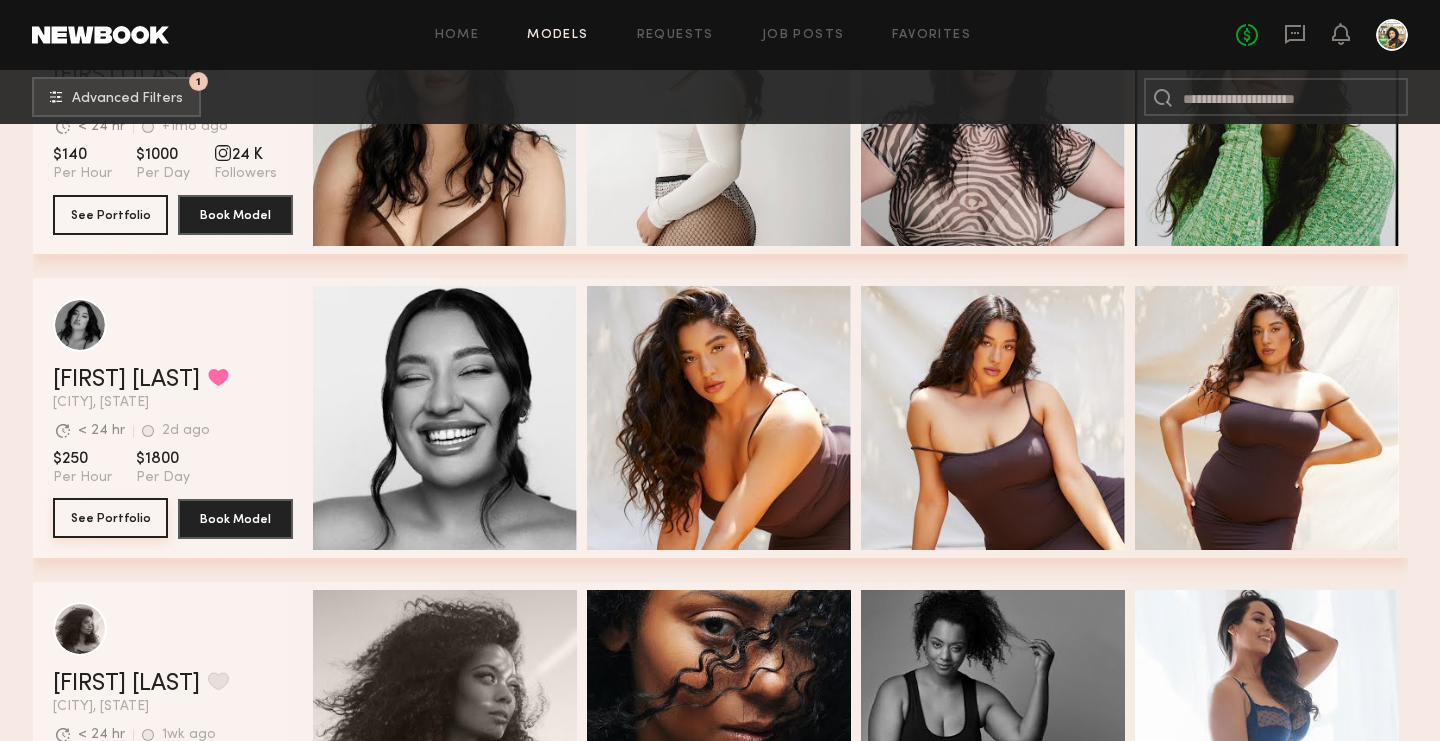 click on "See Portfolio" 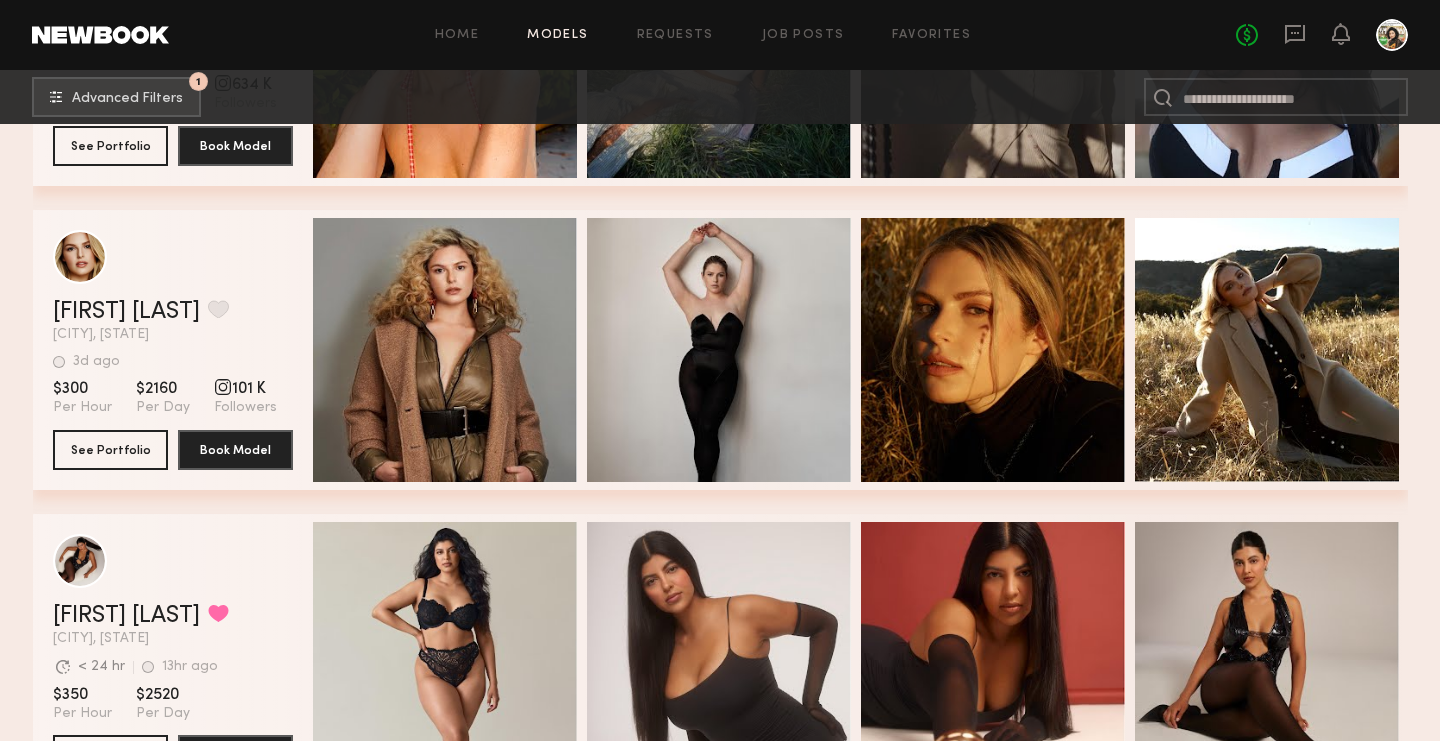 scroll, scrollTop: 5424, scrollLeft: 0, axis: vertical 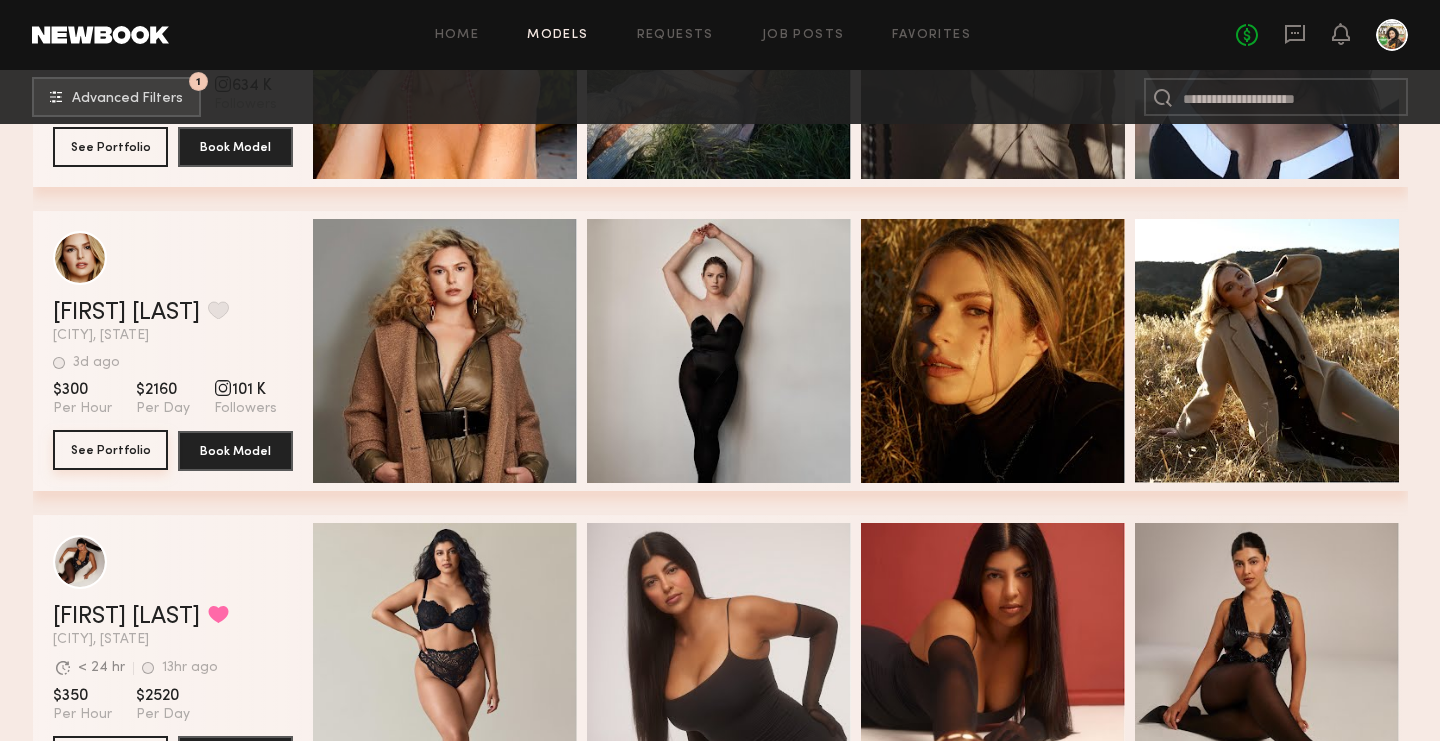 click on "See Portfolio" 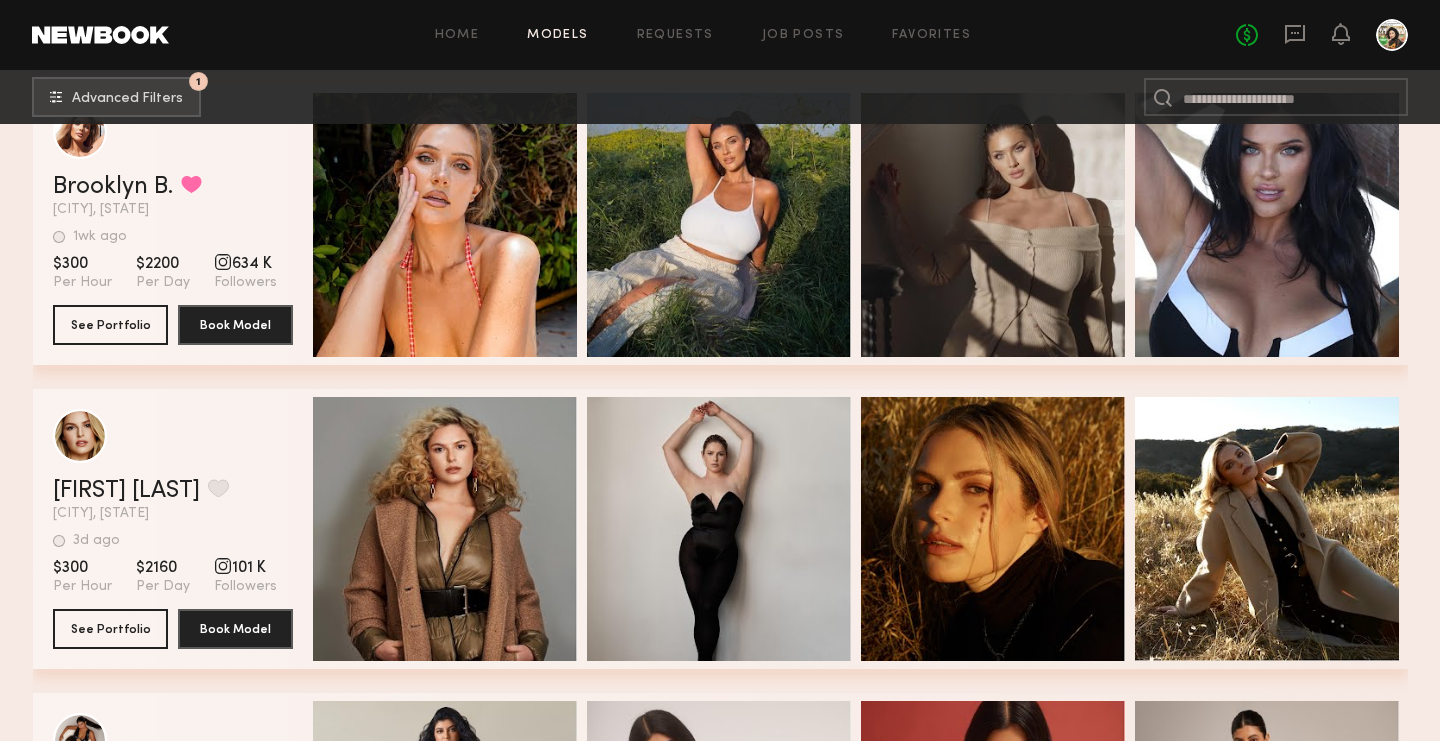scroll, scrollTop: 5684, scrollLeft: 0, axis: vertical 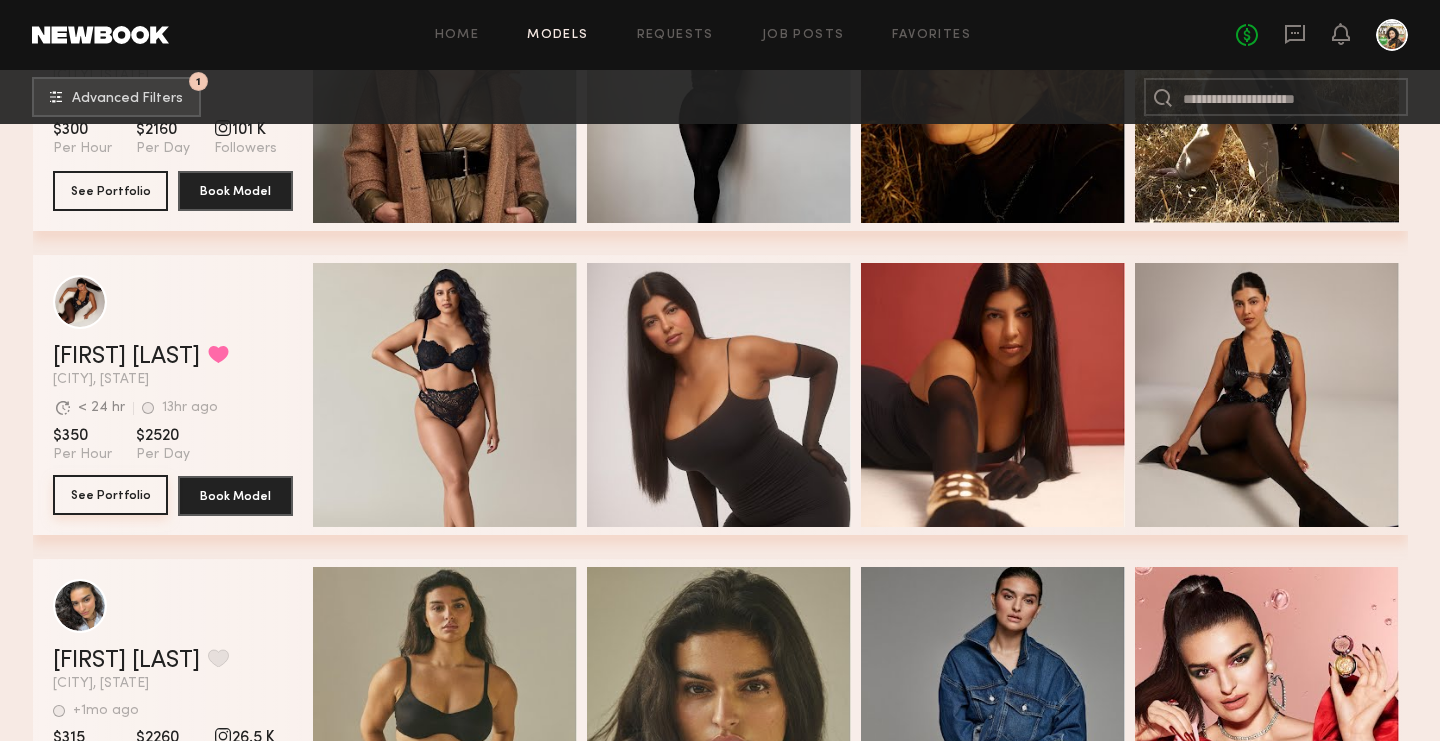 click on "See Portfolio" 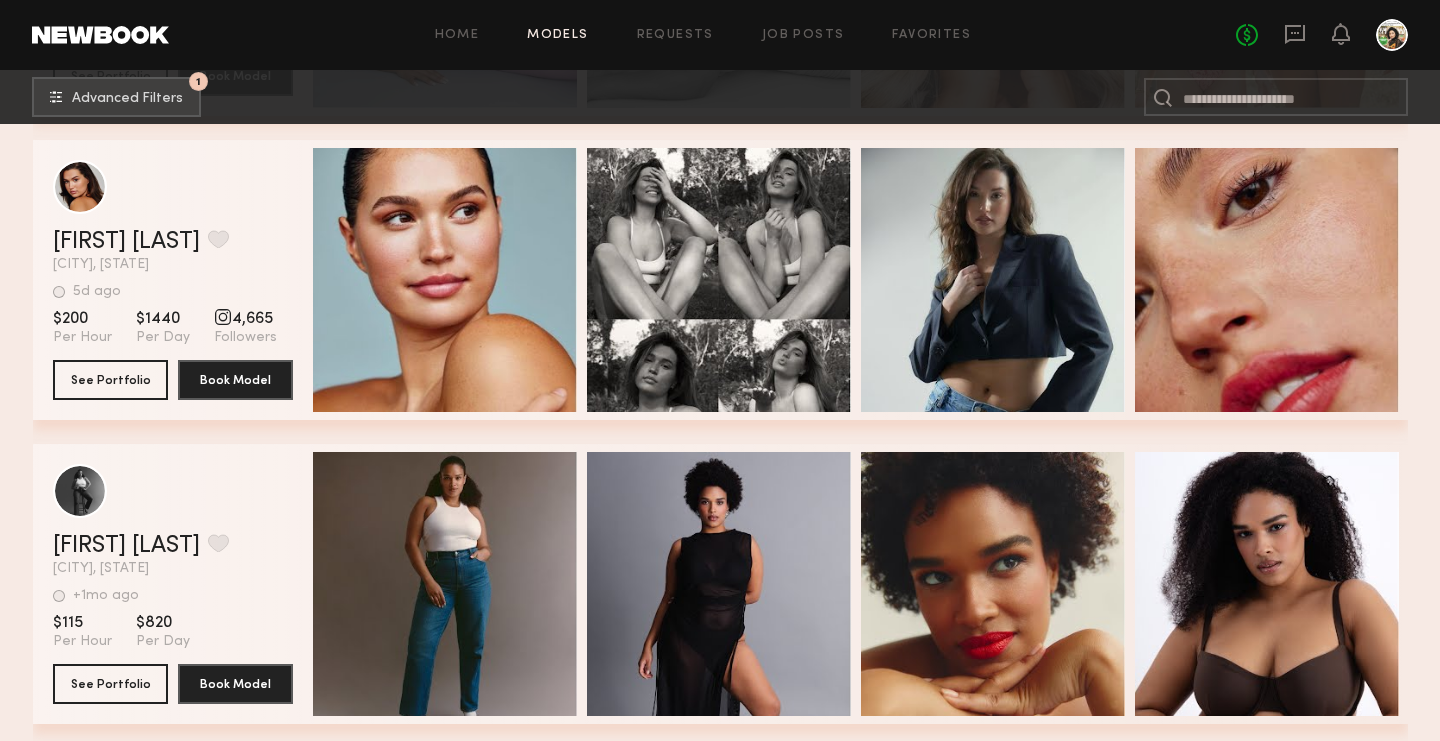 scroll, scrollTop: 9141, scrollLeft: 0, axis: vertical 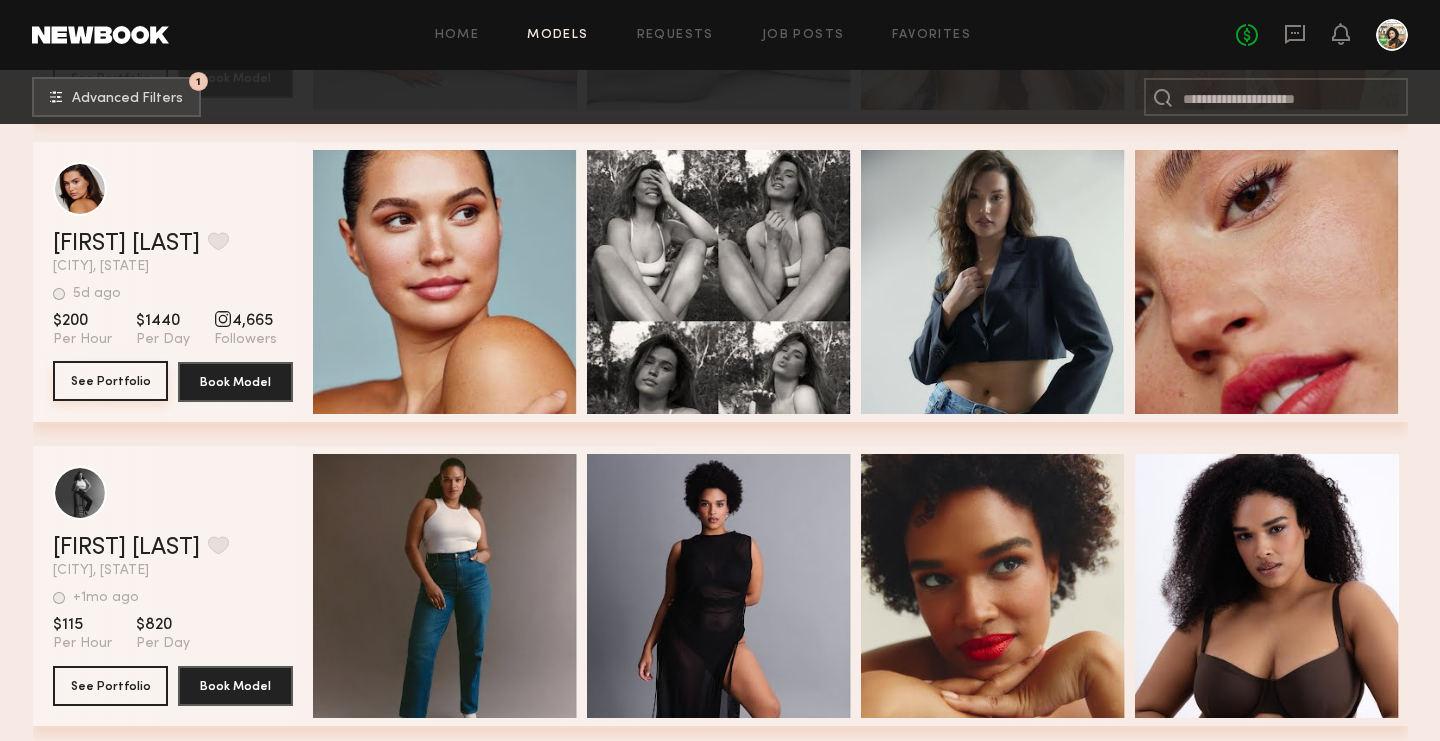 click on "See Portfolio" 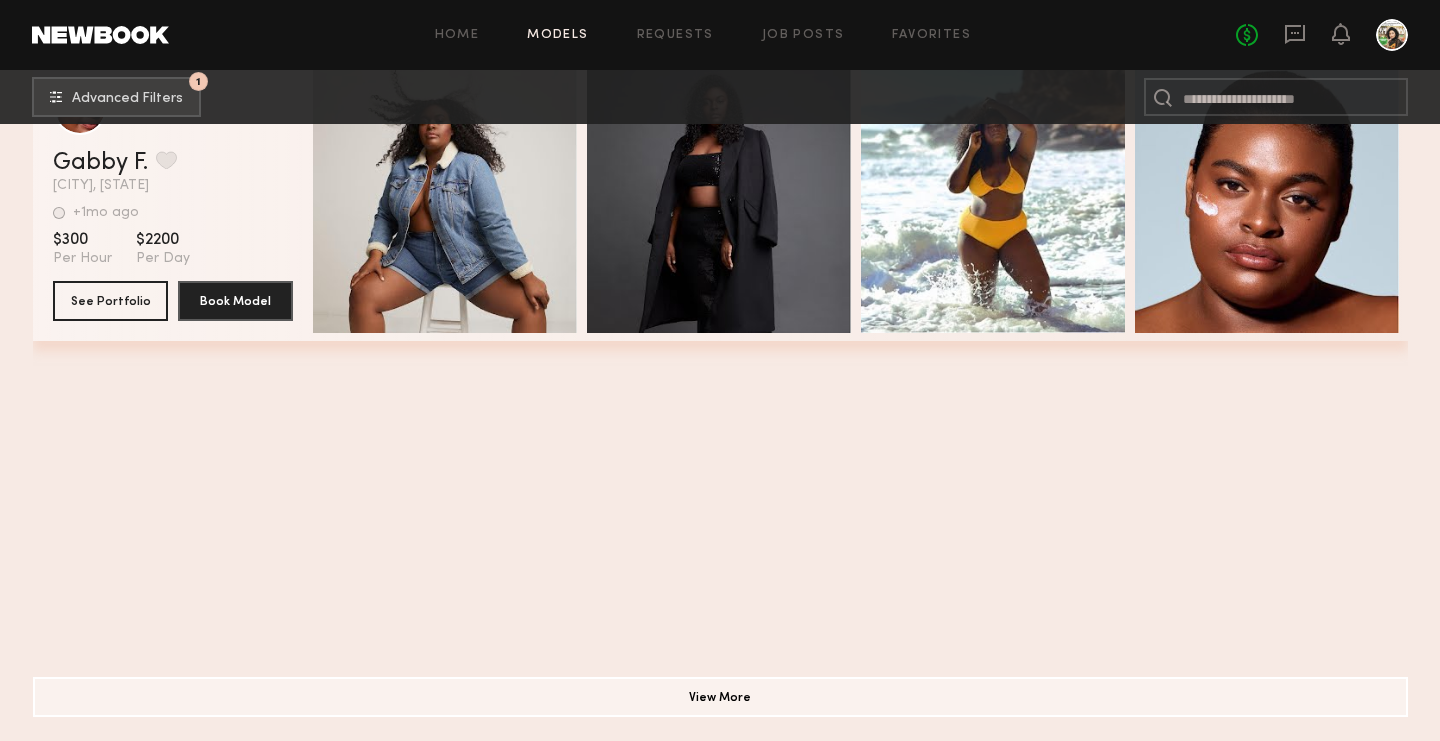 scroll, scrollTop: 9771, scrollLeft: 0, axis: vertical 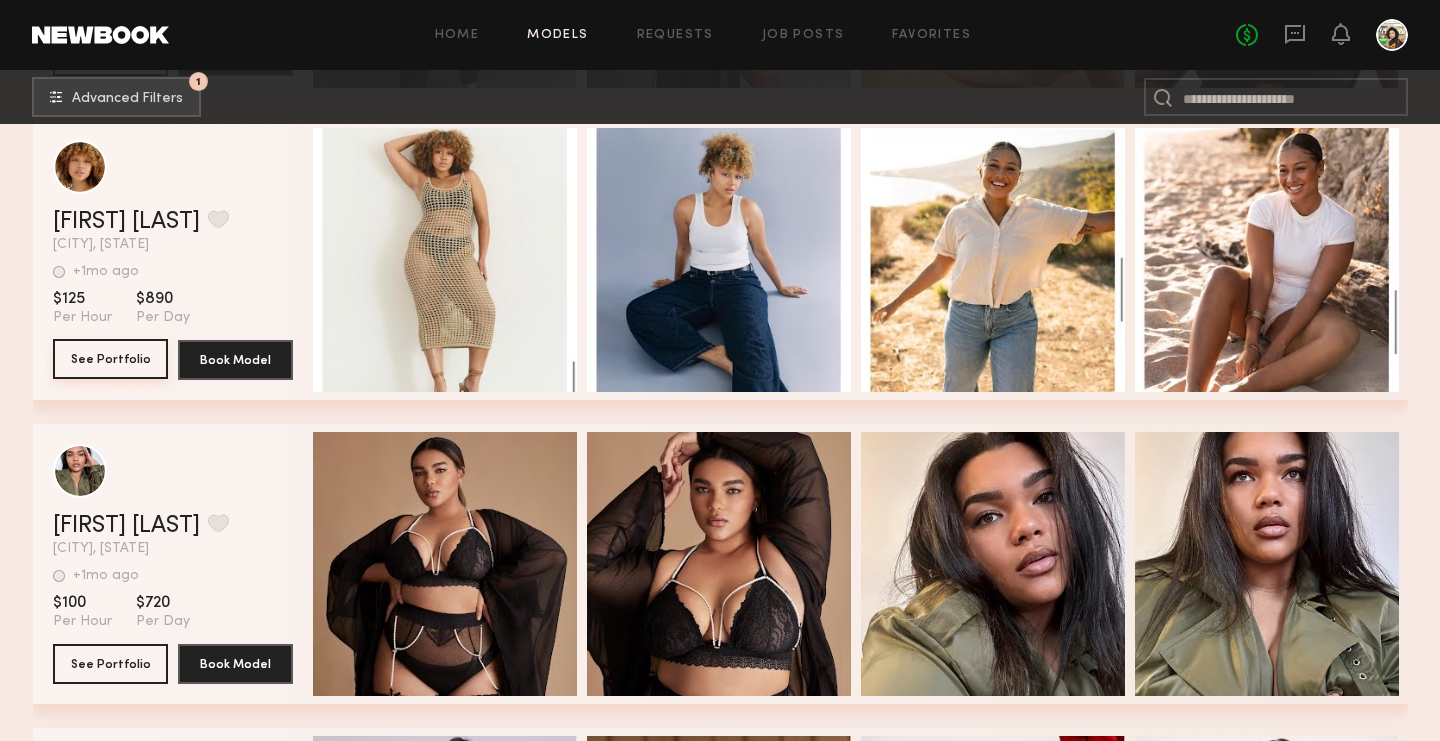 click on "See Portfolio" 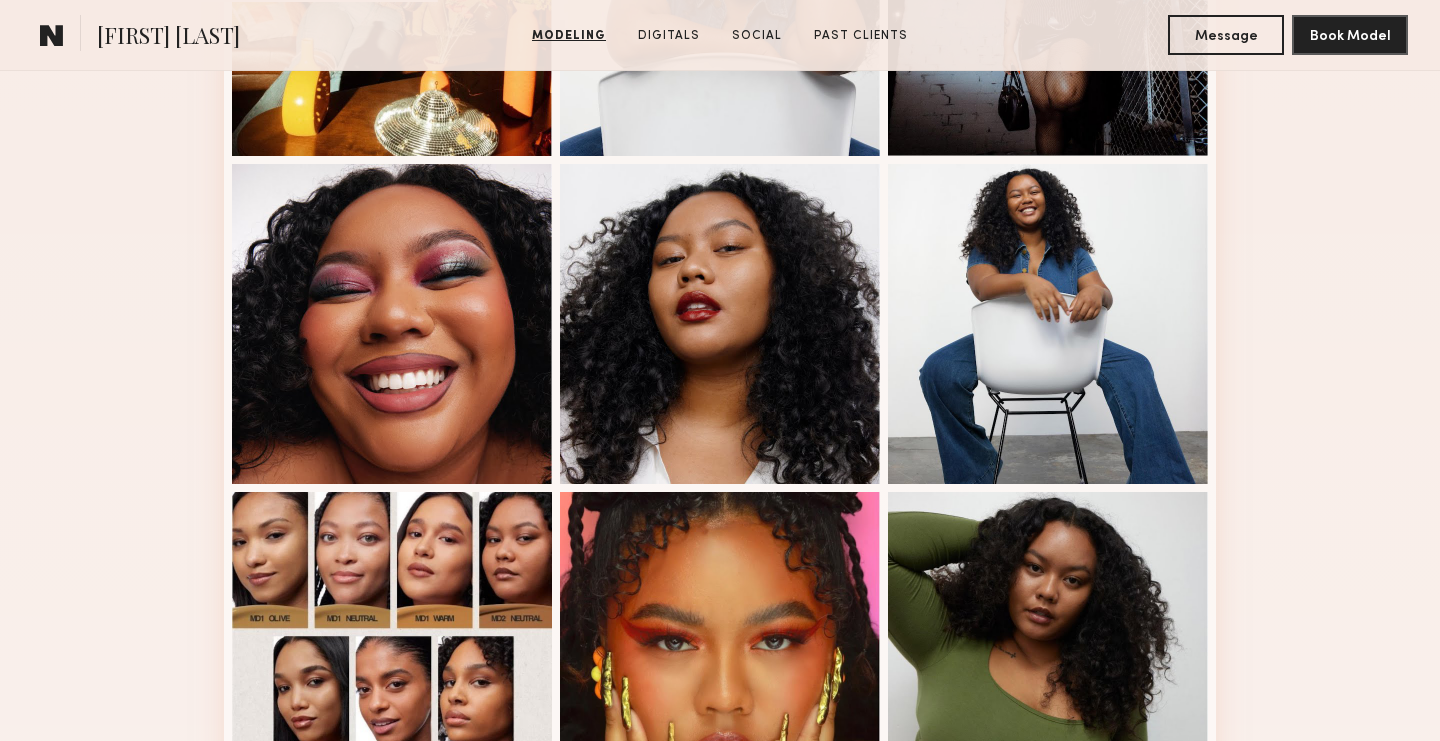 scroll, scrollTop: 1082, scrollLeft: 0, axis: vertical 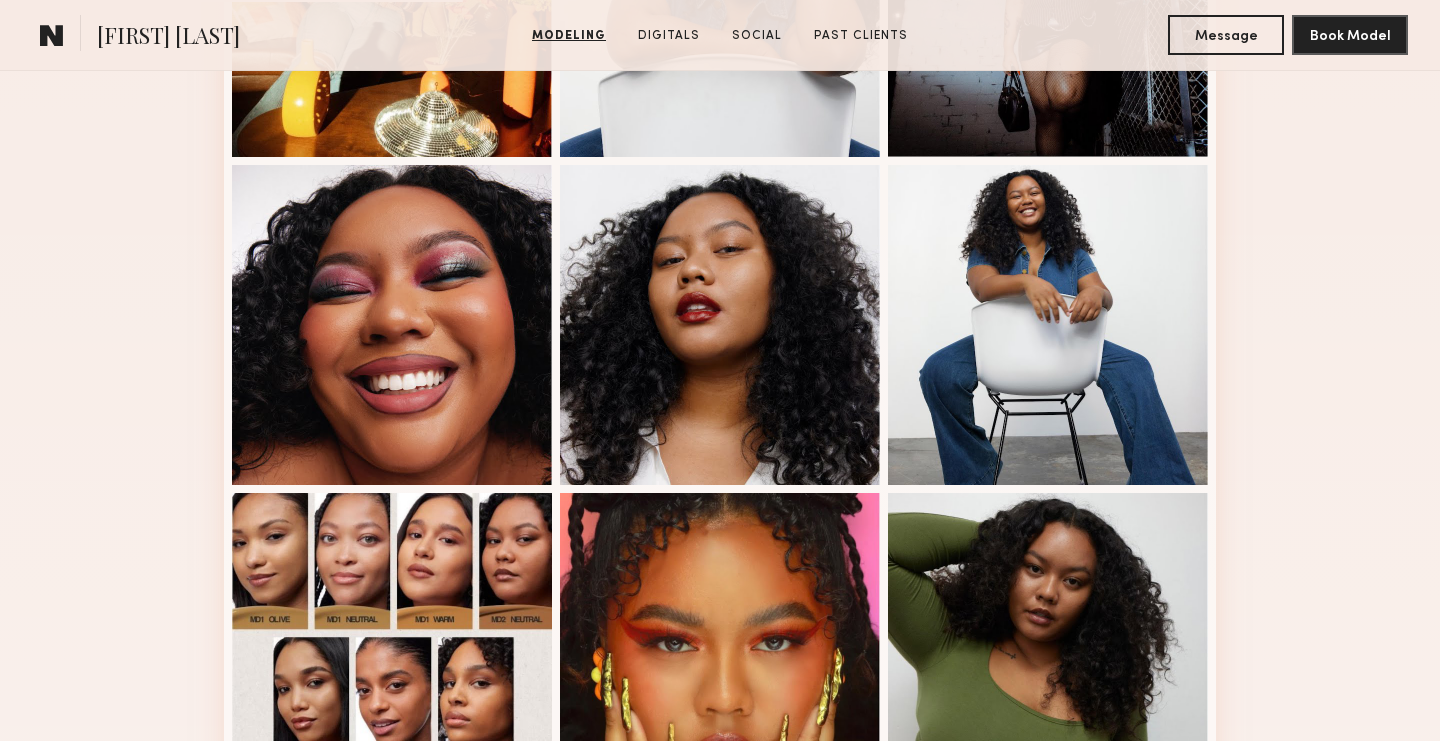 click at bounding box center (720, 325) 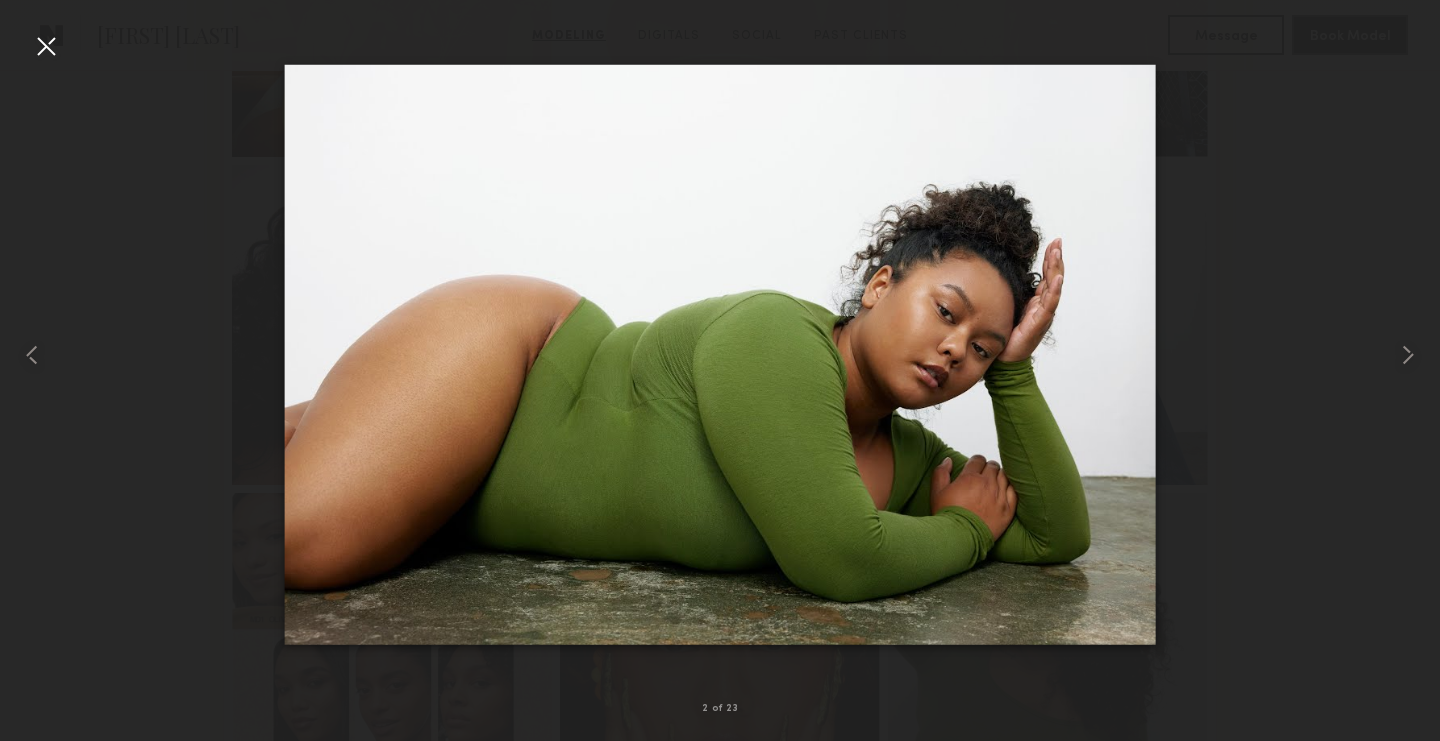 click at bounding box center [720, 354] 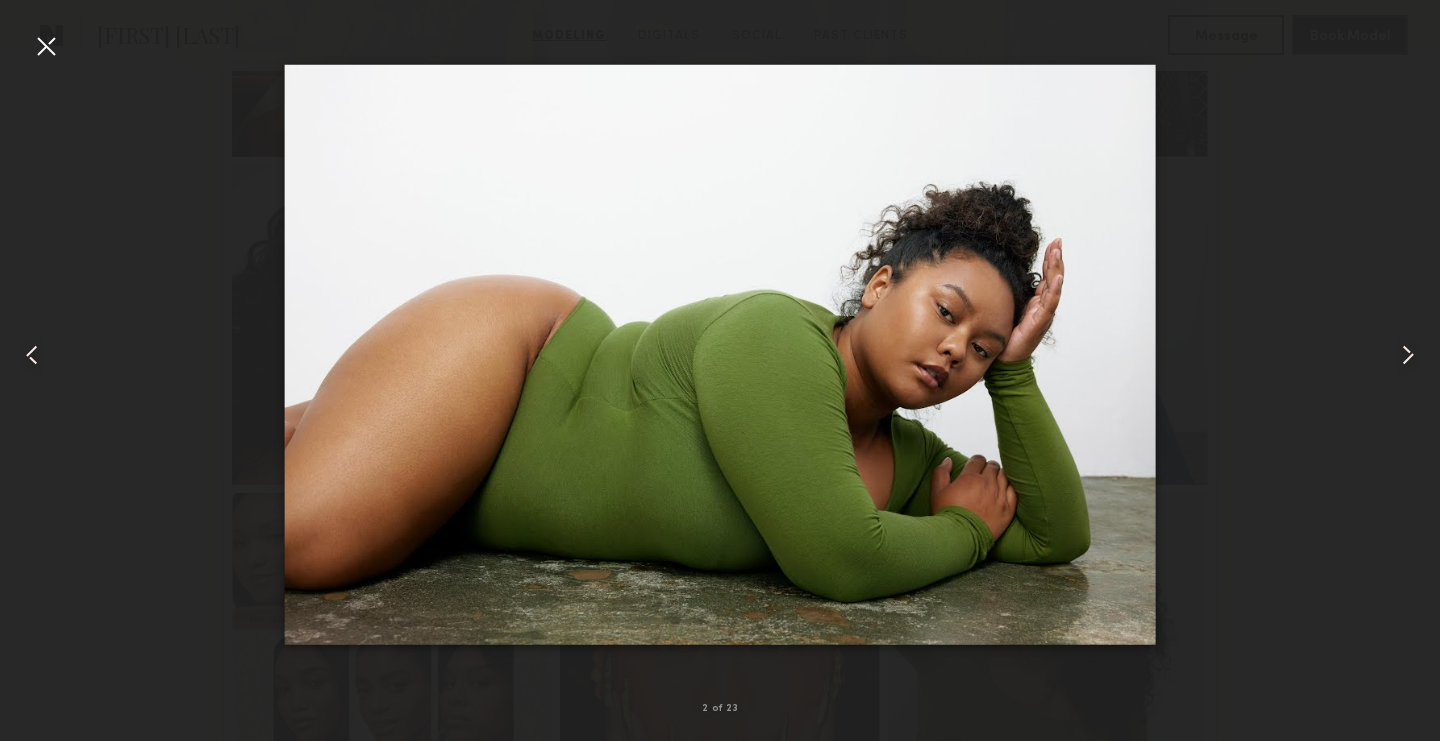 click at bounding box center (46, 46) 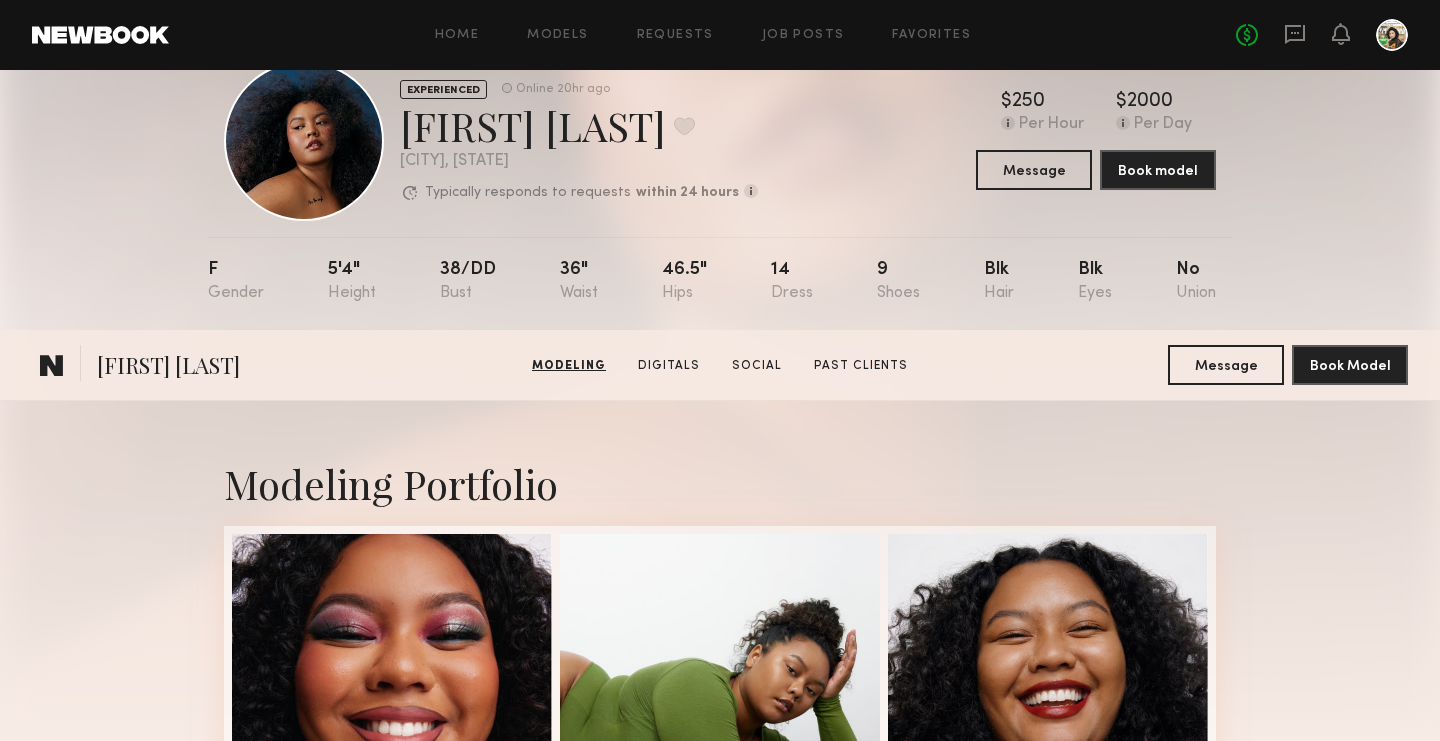 scroll, scrollTop: 0, scrollLeft: 0, axis: both 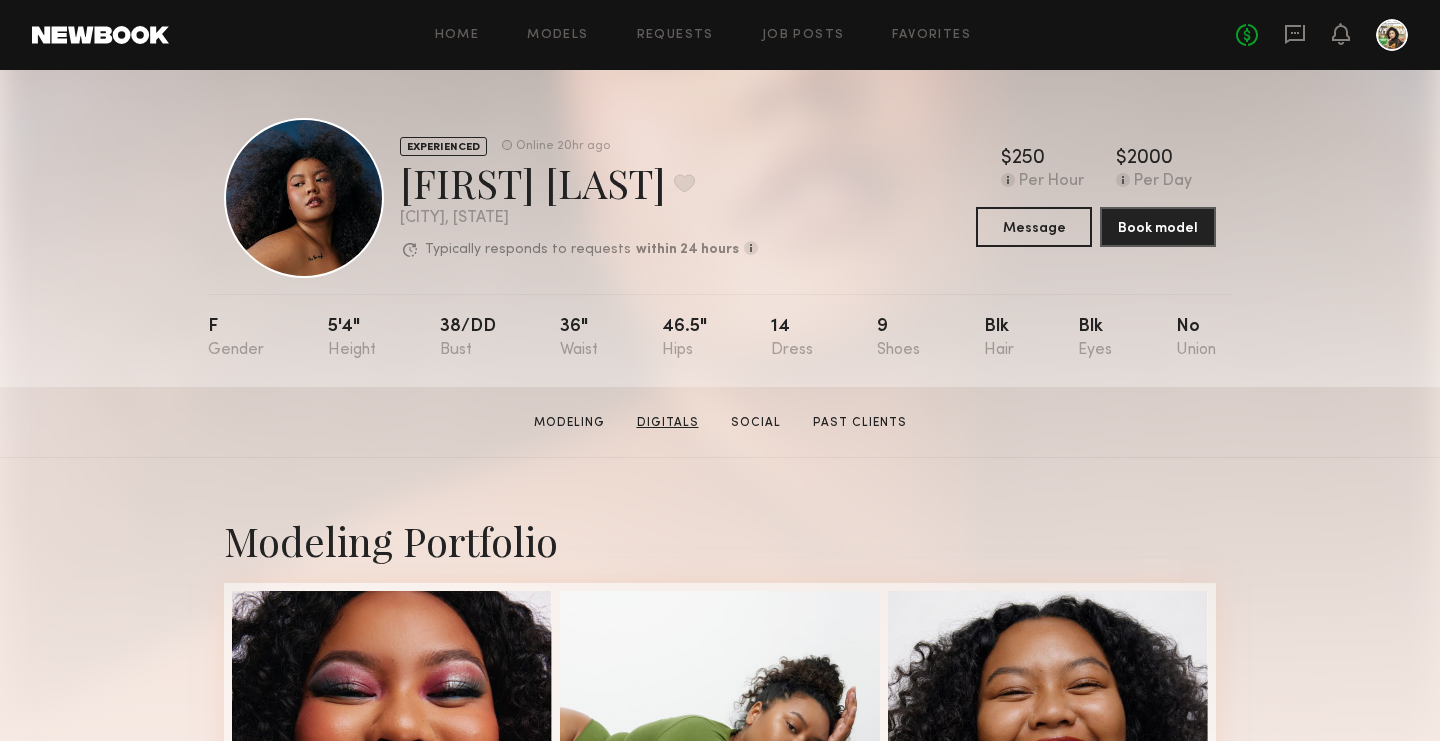 click on "Digitals" 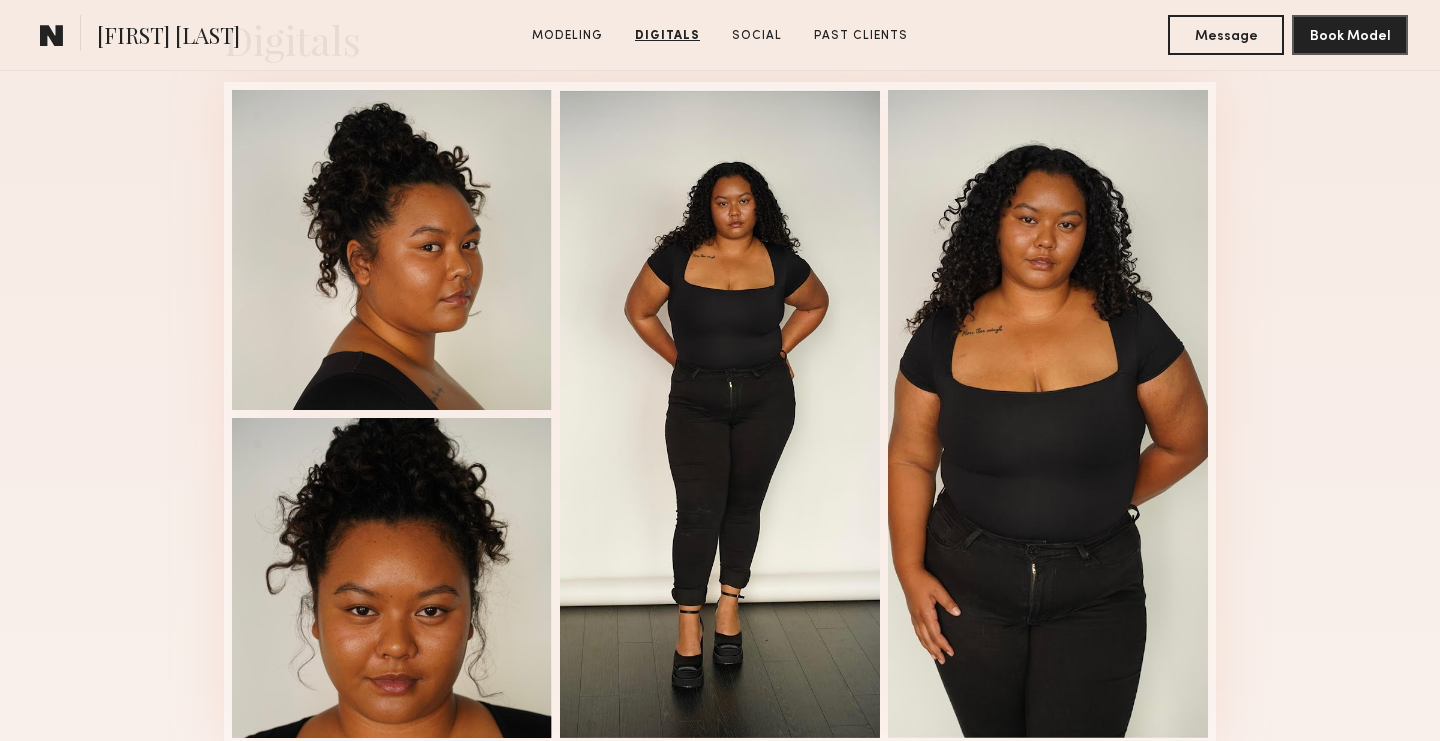 scroll, scrollTop: 3317, scrollLeft: 0, axis: vertical 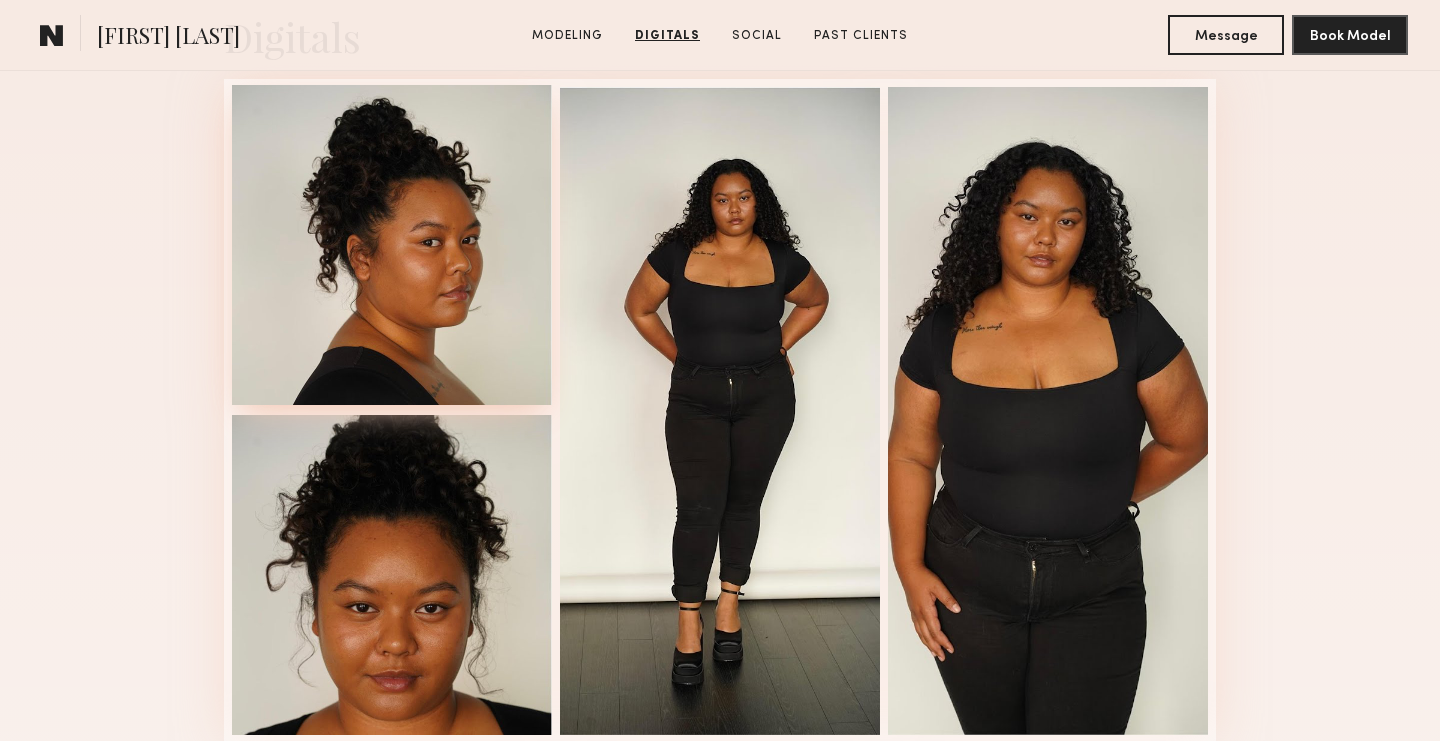 click at bounding box center (392, 245) 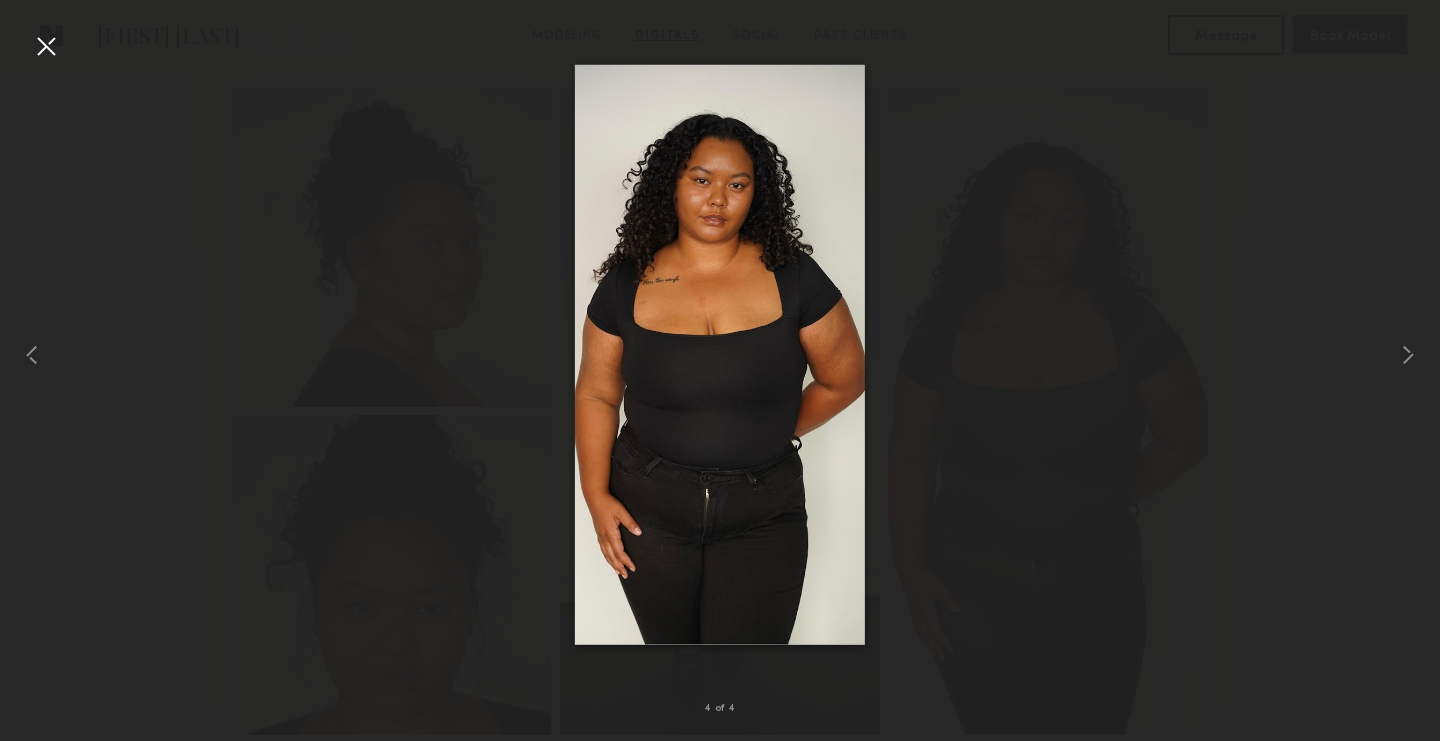 click at bounding box center [720, 354] 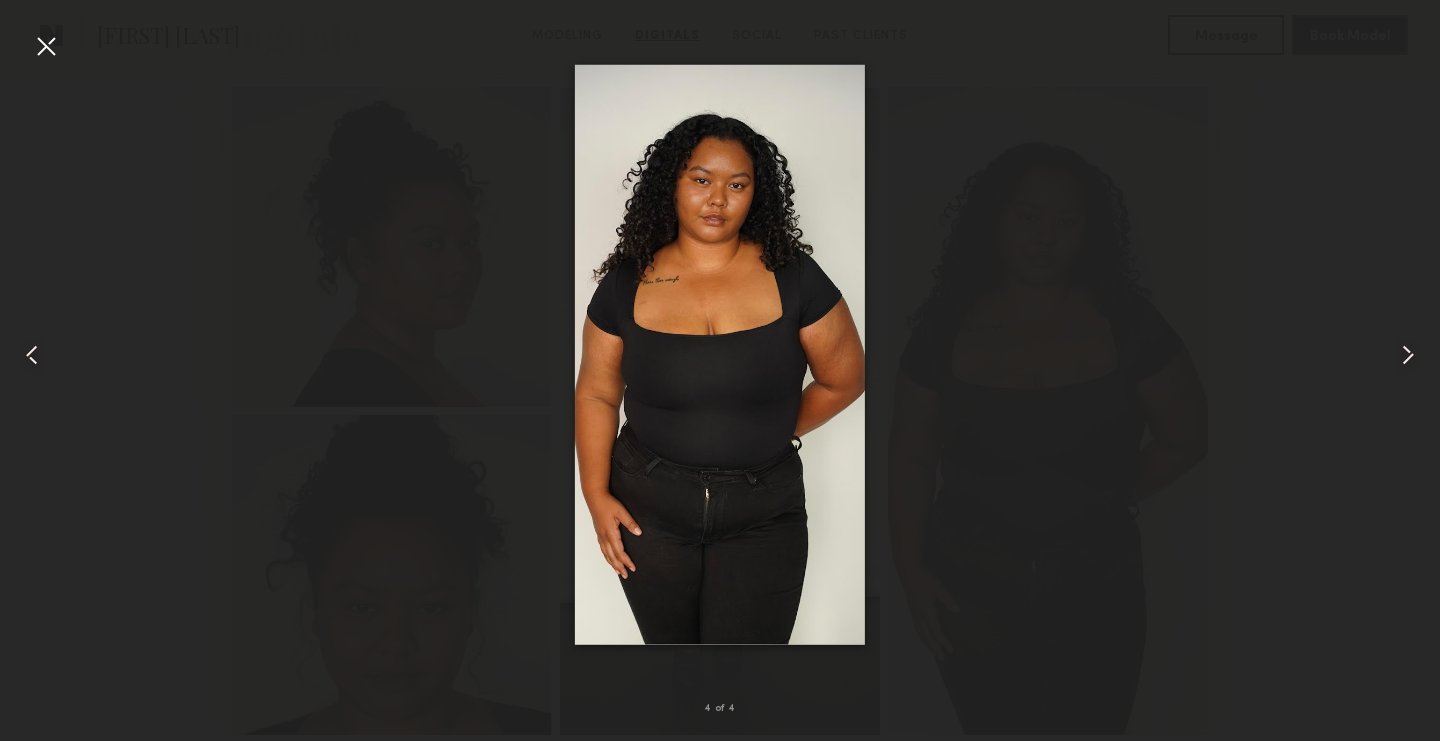 click at bounding box center [46, 46] 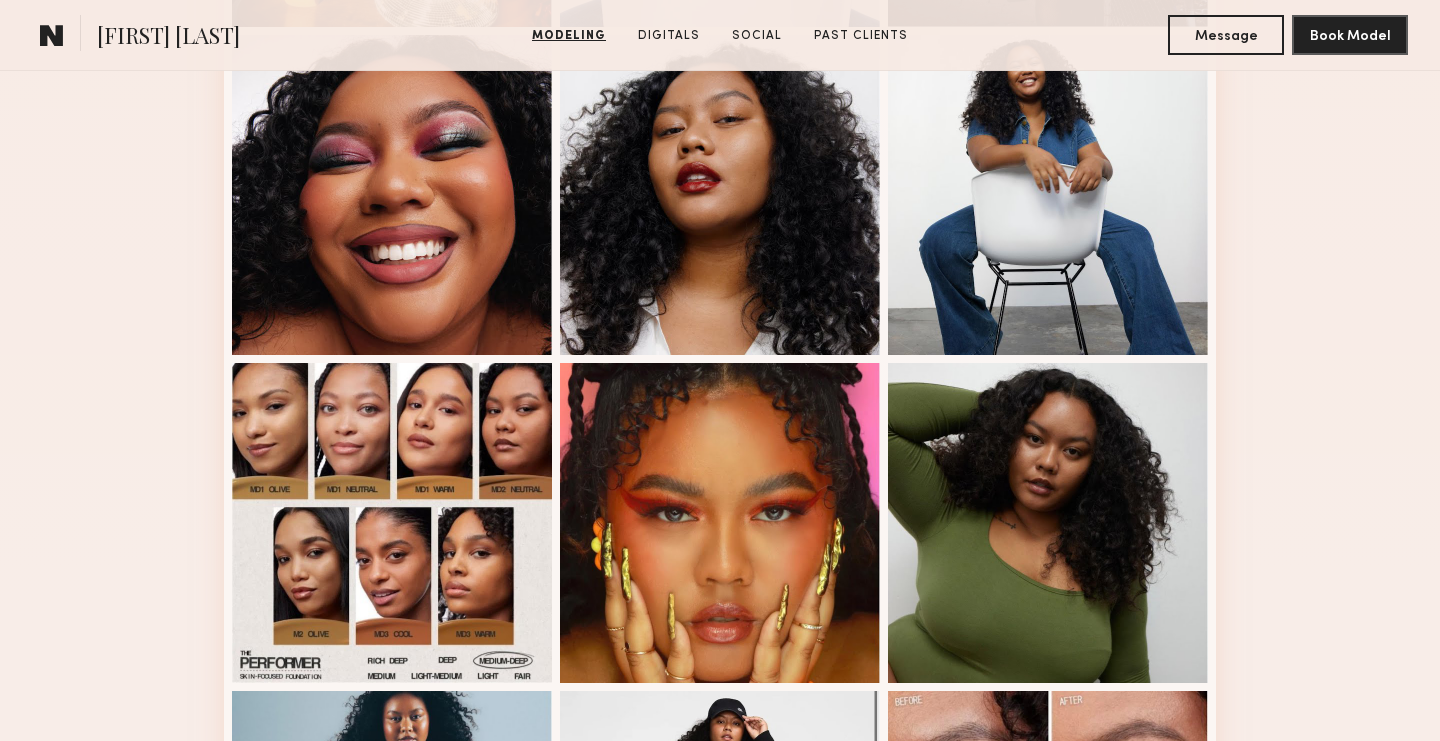 scroll, scrollTop: 0, scrollLeft: 0, axis: both 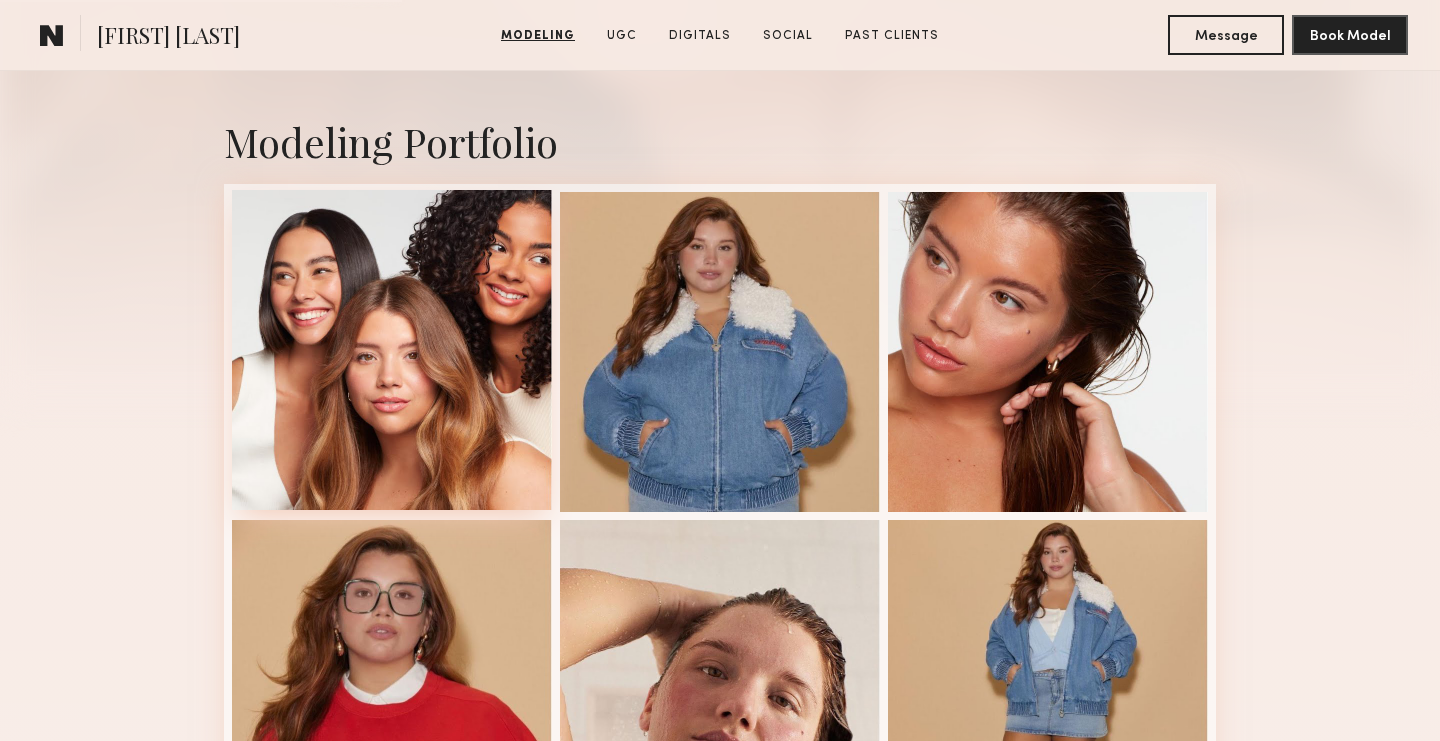 click at bounding box center [392, 350] 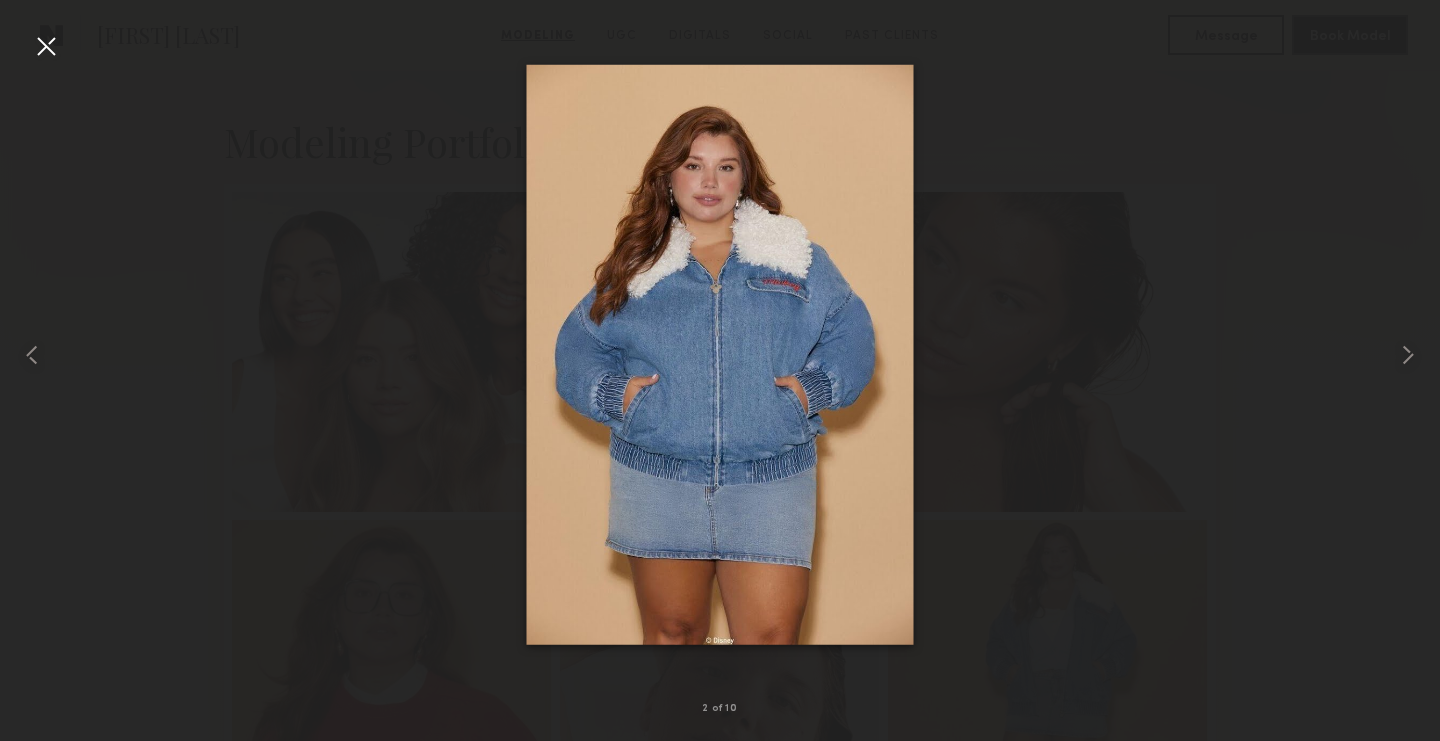 click at bounding box center (720, 354) 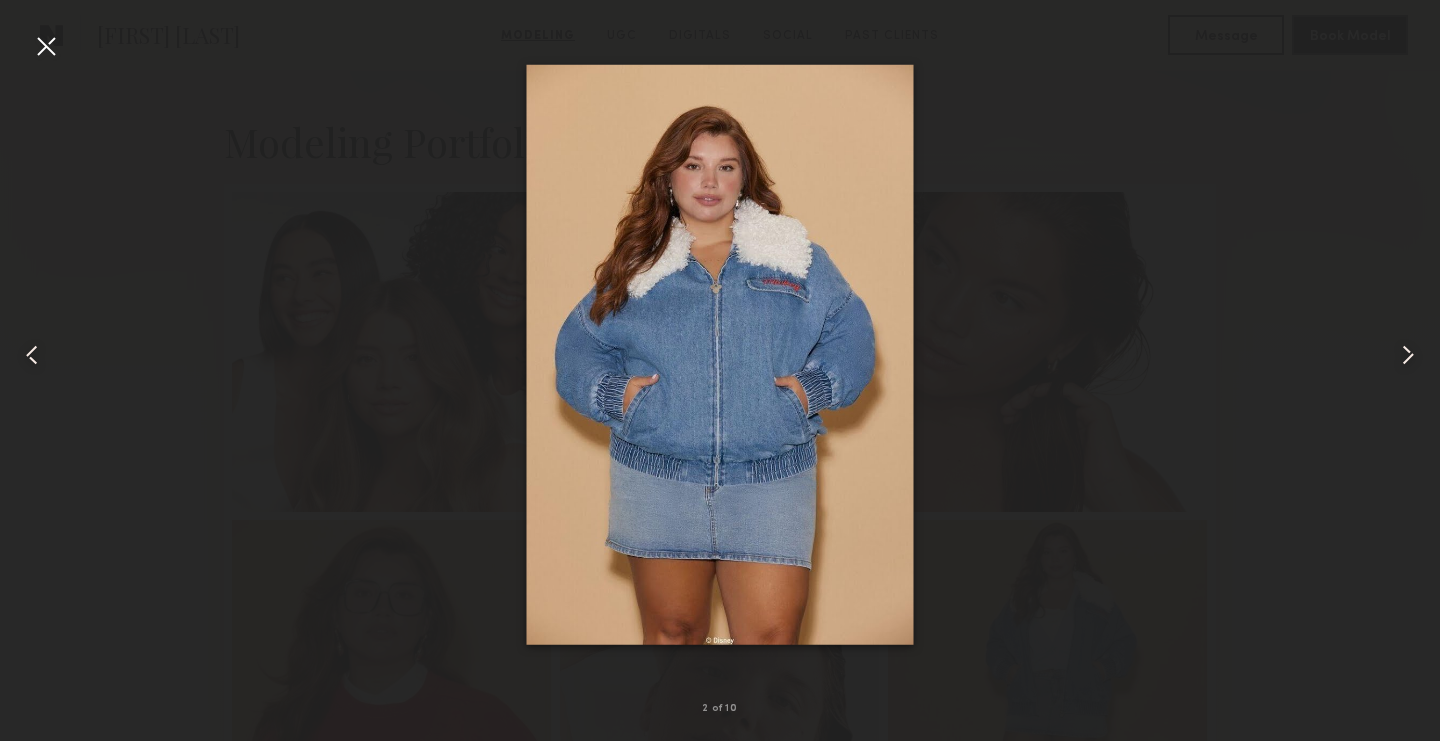 click at bounding box center (720, 354) 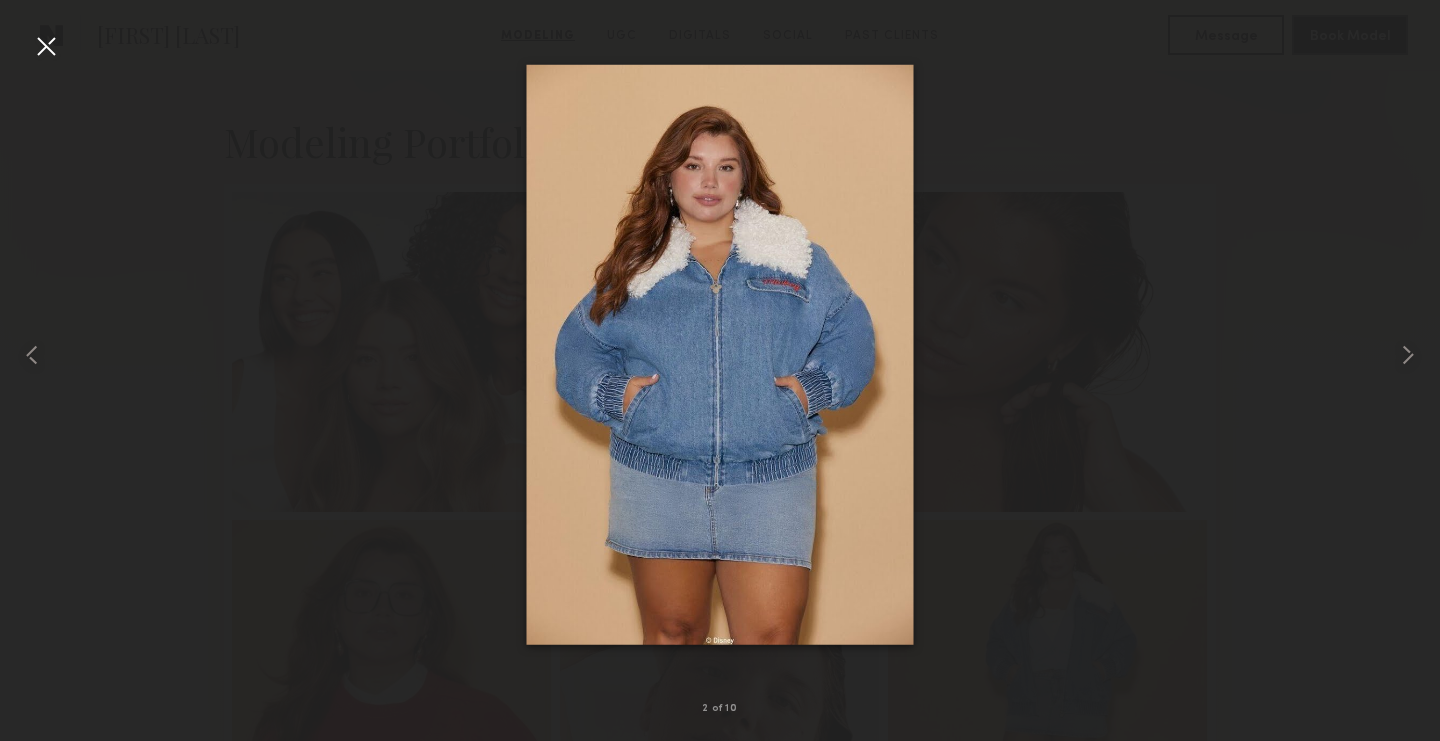 click at bounding box center (46, 46) 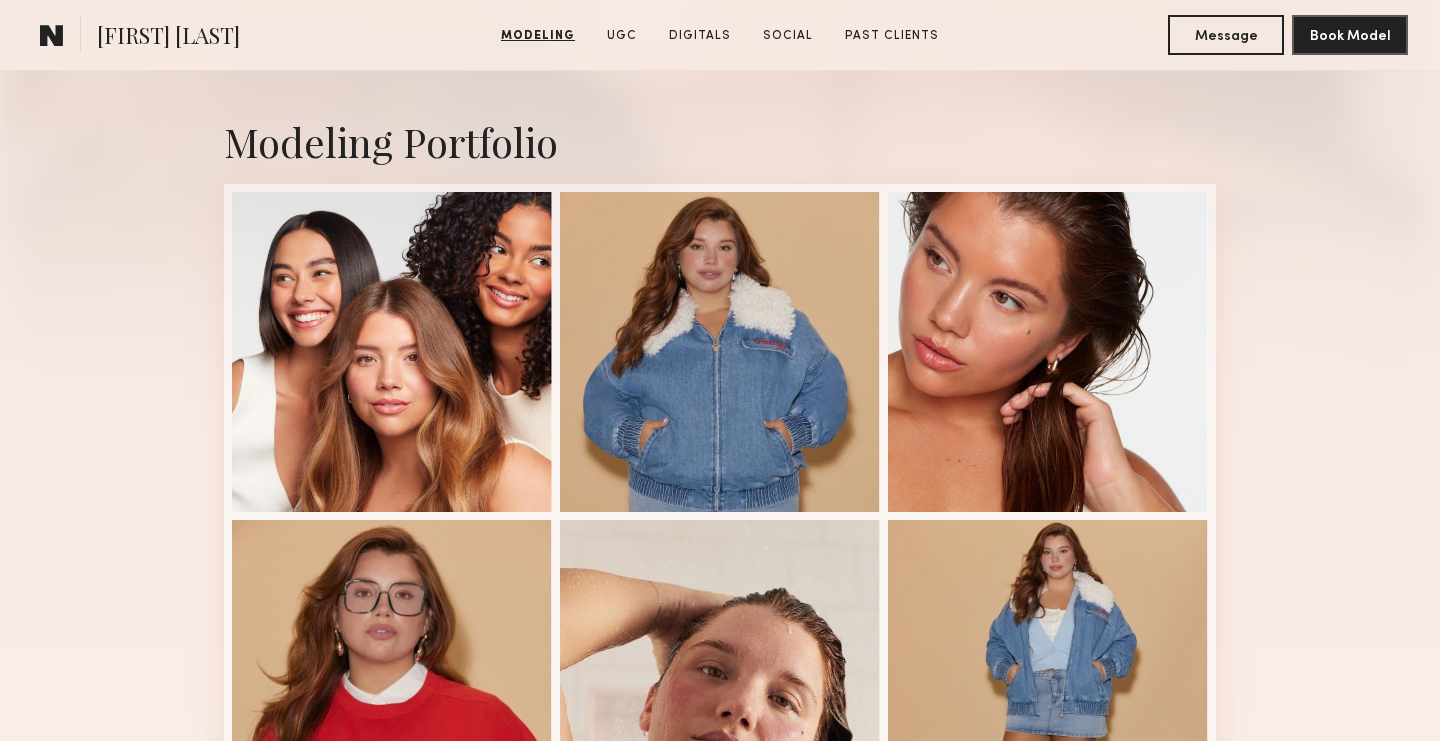 click on "Modeling   UGC   Digitals   Social   Past Clients" 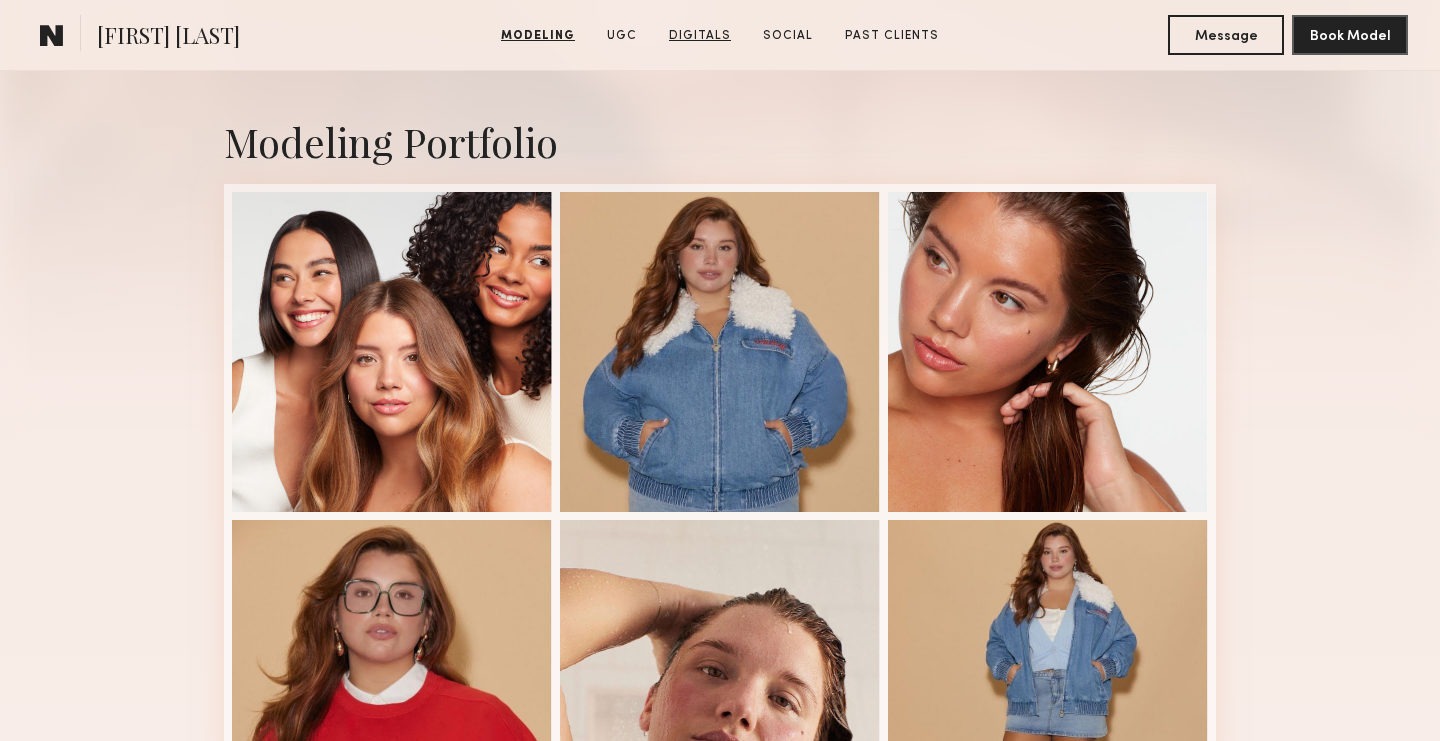 click on "Digitals" 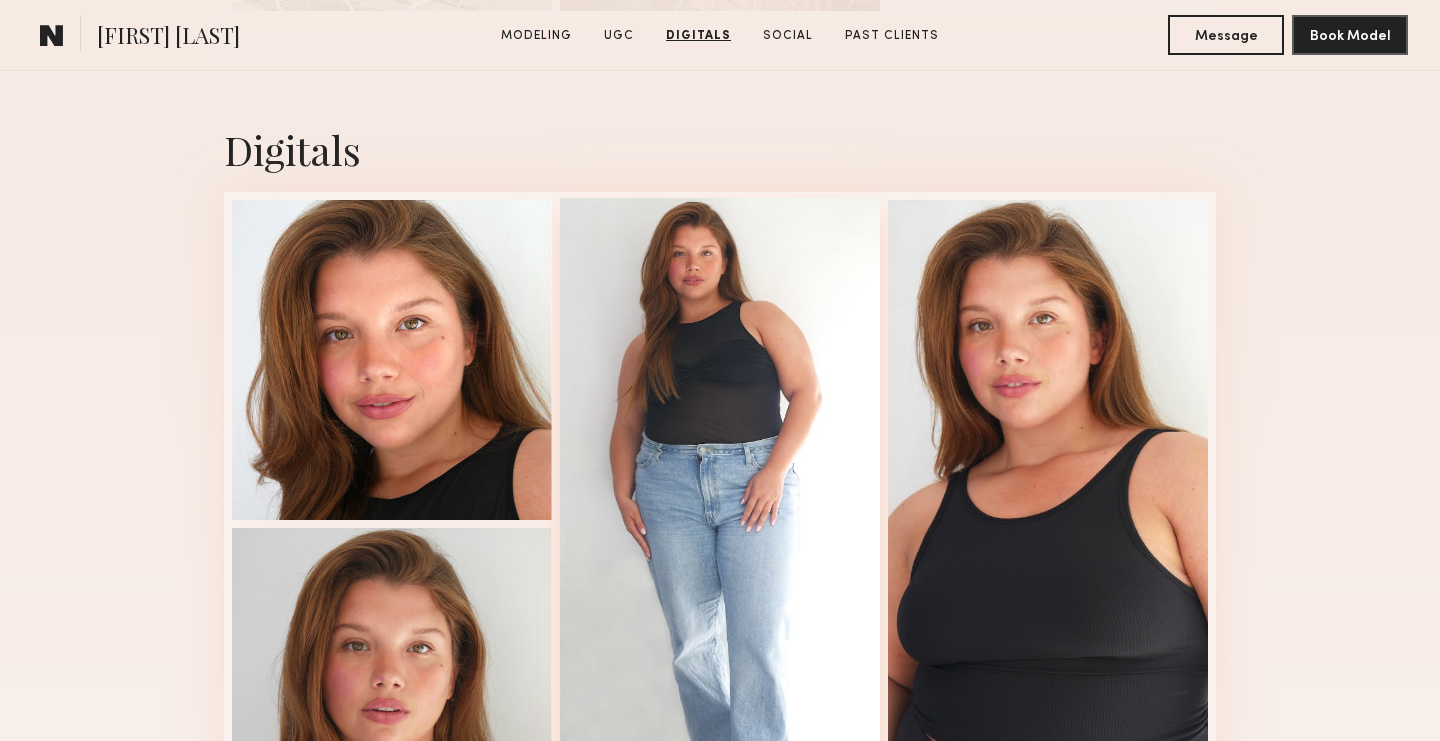 scroll, scrollTop: 4519, scrollLeft: 0, axis: vertical 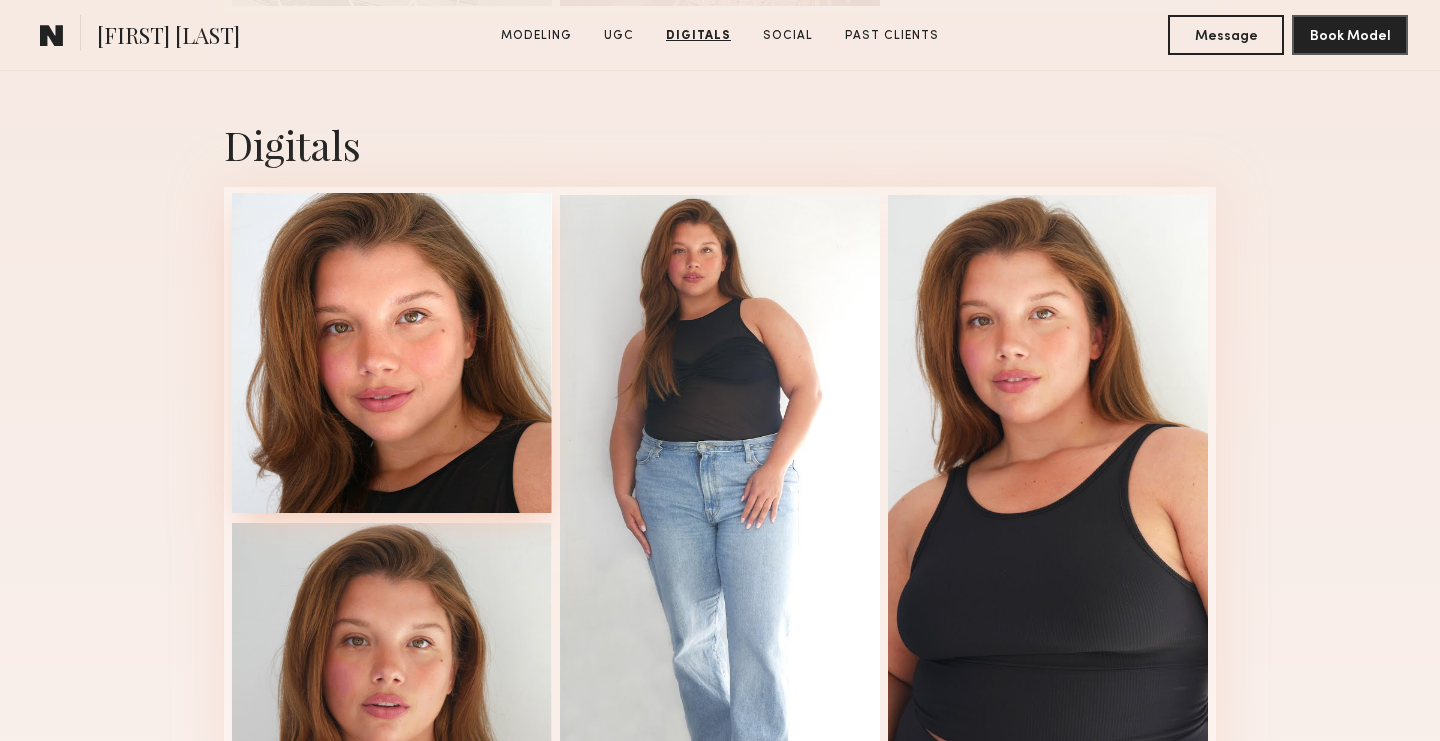 click at bounding box center (392, 353) 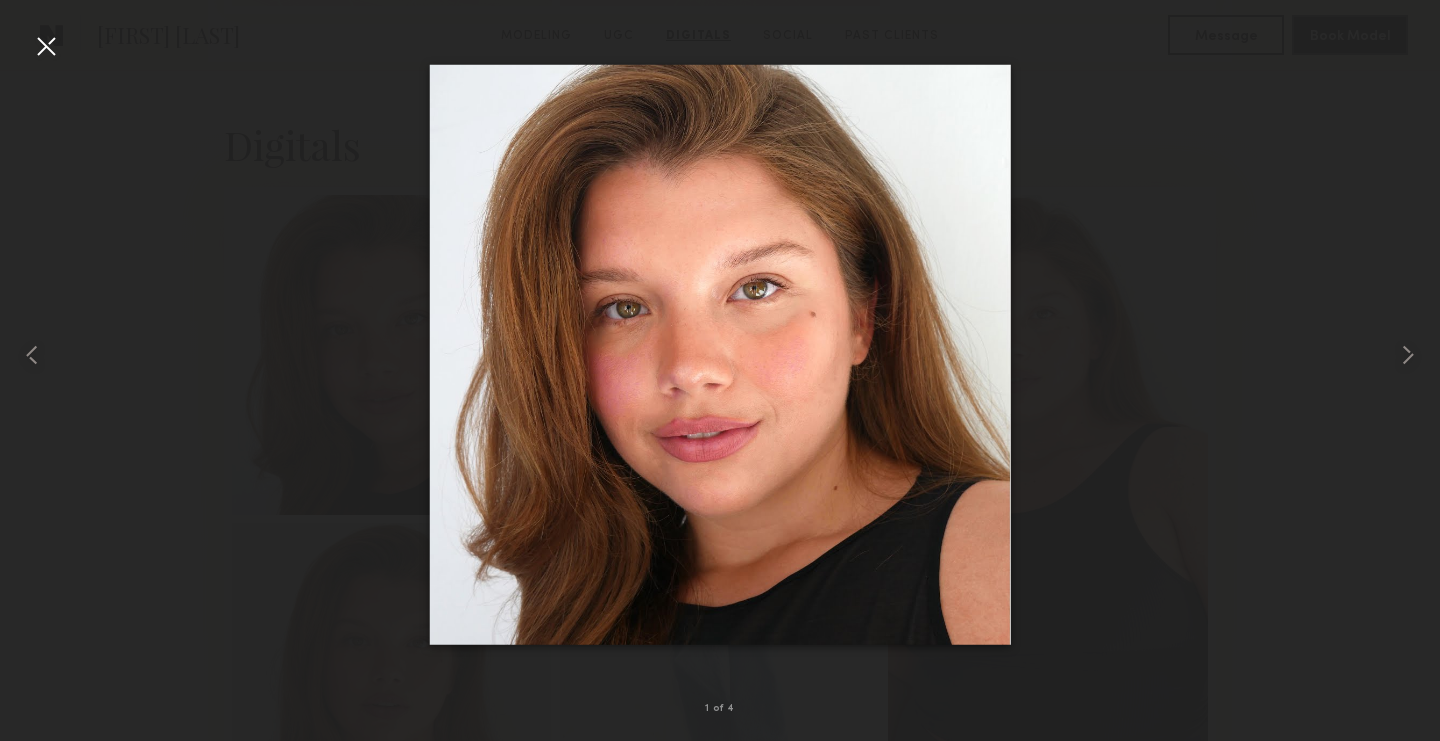 click at bounding box center (46, 46) 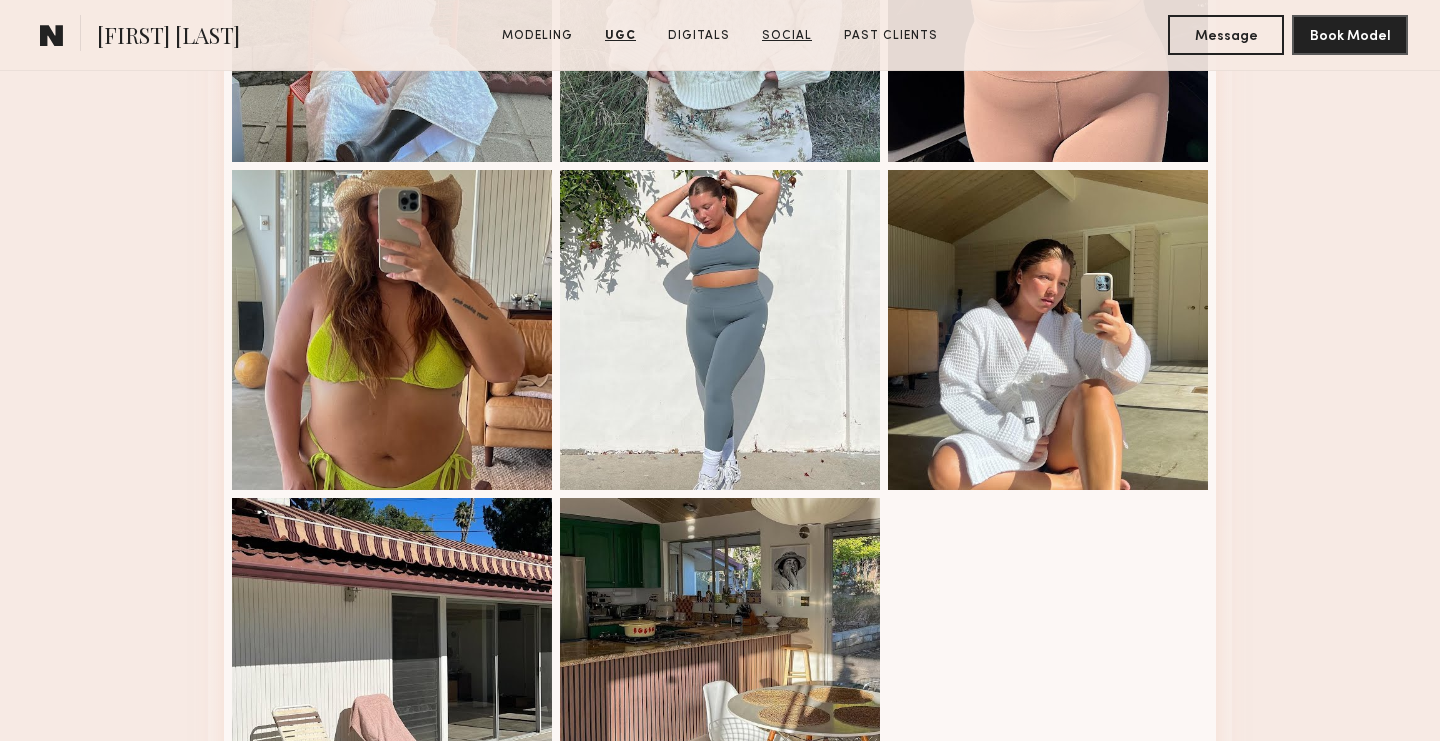 click on "Social" 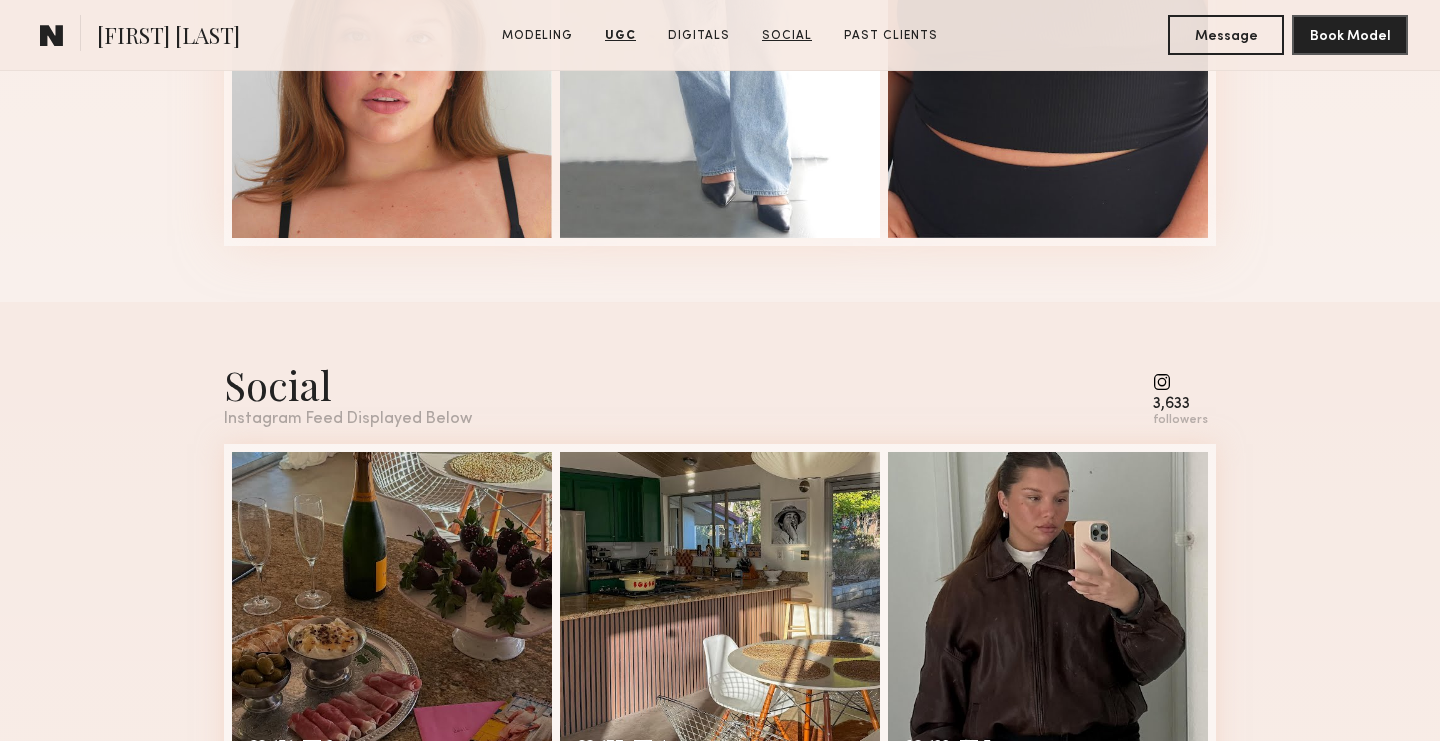 scroll, scrollTop: 5305, scrollLeft: 0, axis: vertical 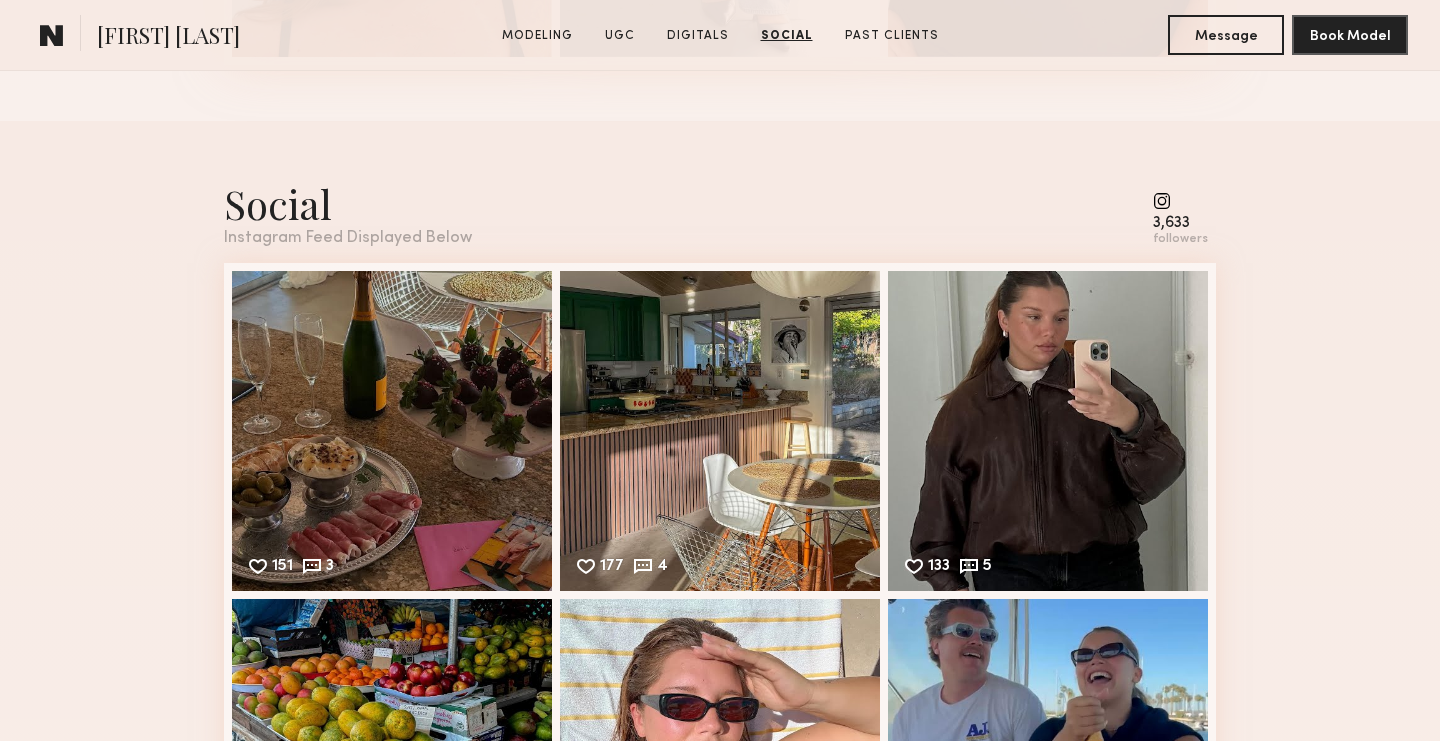 click at bounding box center (1180, 201) 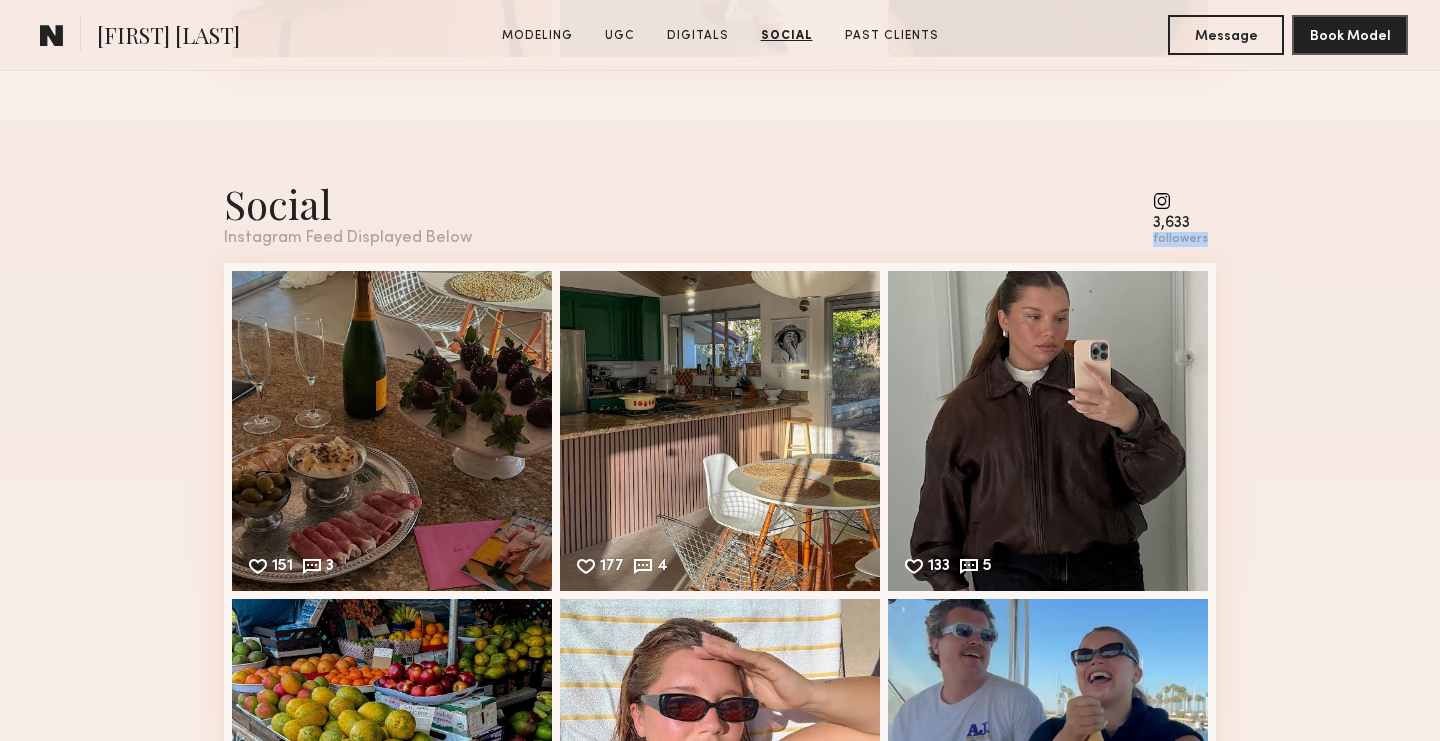 click on "151 3  Likes & comments displayed  to show model’s engagement  177 4  Likes & comments displayed  to show model’s engagement  133 5  Likes & comments displayed  to show model’s engagement  143 2  Likes & comments displayed  to show model’s engagement  180 18  Likes & comments displayed  to show model’s engagement  248 10  Likes & comments displayed  to show model’s engagement  281 11  Likes & comments displayed  to show model’s engagement  402 24  Likes & comments displayed  to show model’s engagement  301 22  Likes & comments displayed  to show model’s engagement  286 12  Likes & comments displayed  to show model’s engagement  137 11  Likes & comments displayed  to show model’s engagement" at bounding box center (720, 923) 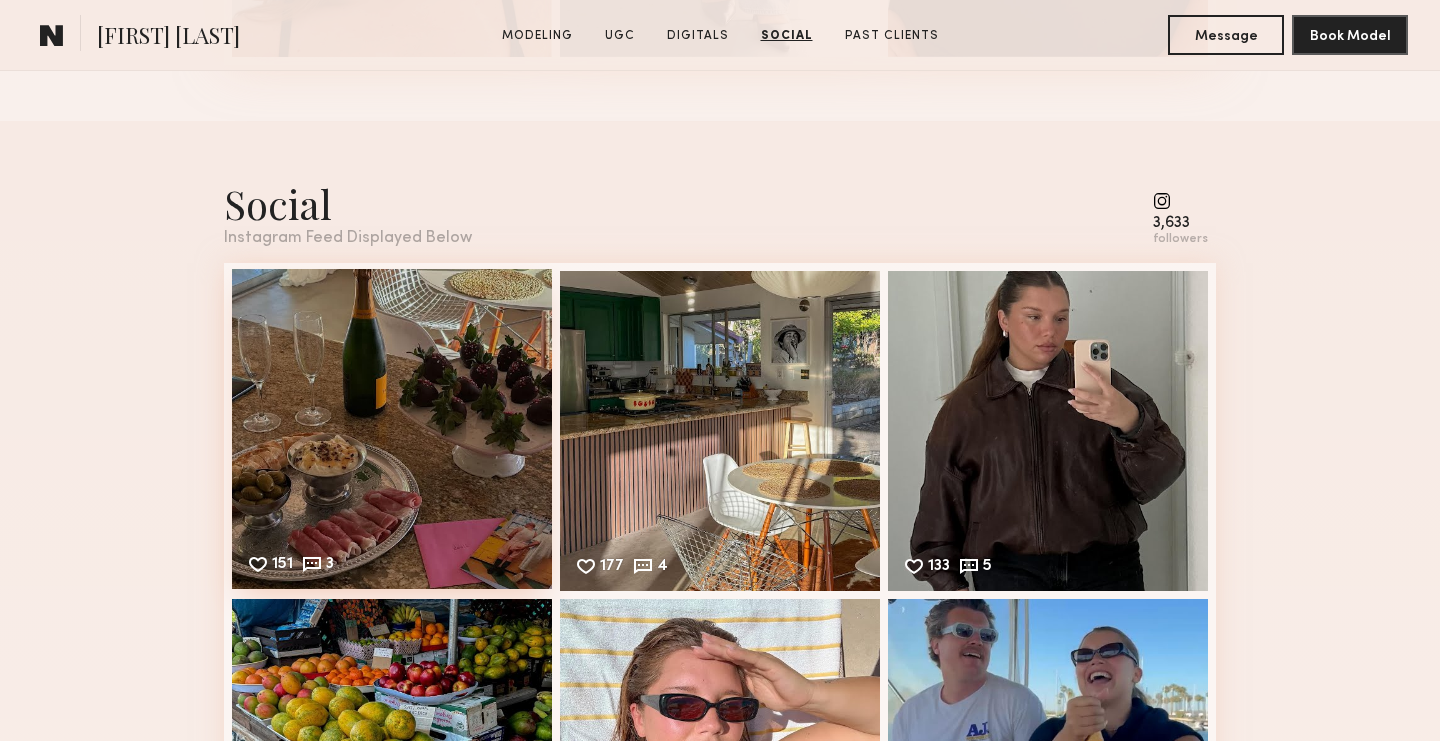 click on "151 3  Likes & comments displayed  to show model’s engagement" at bounding box center [392, 429] 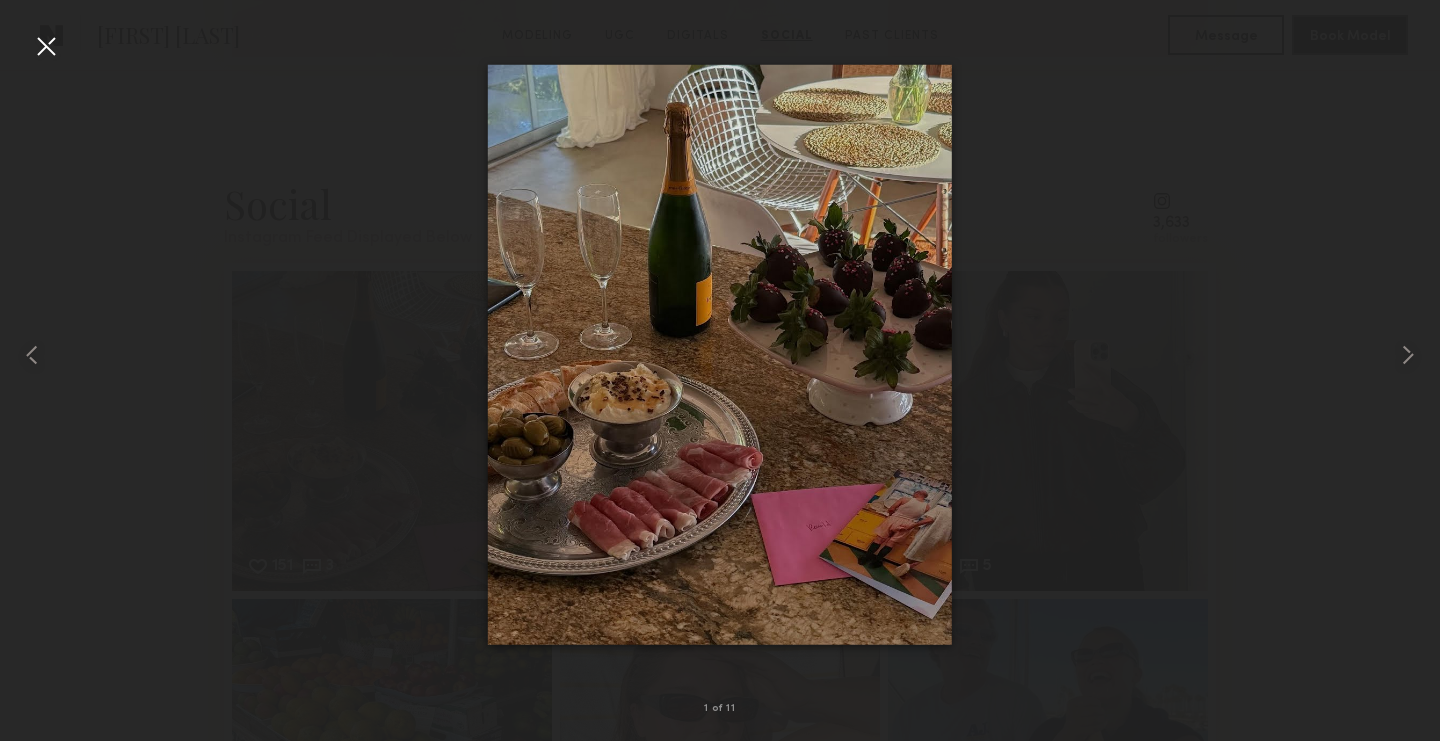 click at bounding box center [720, 354] 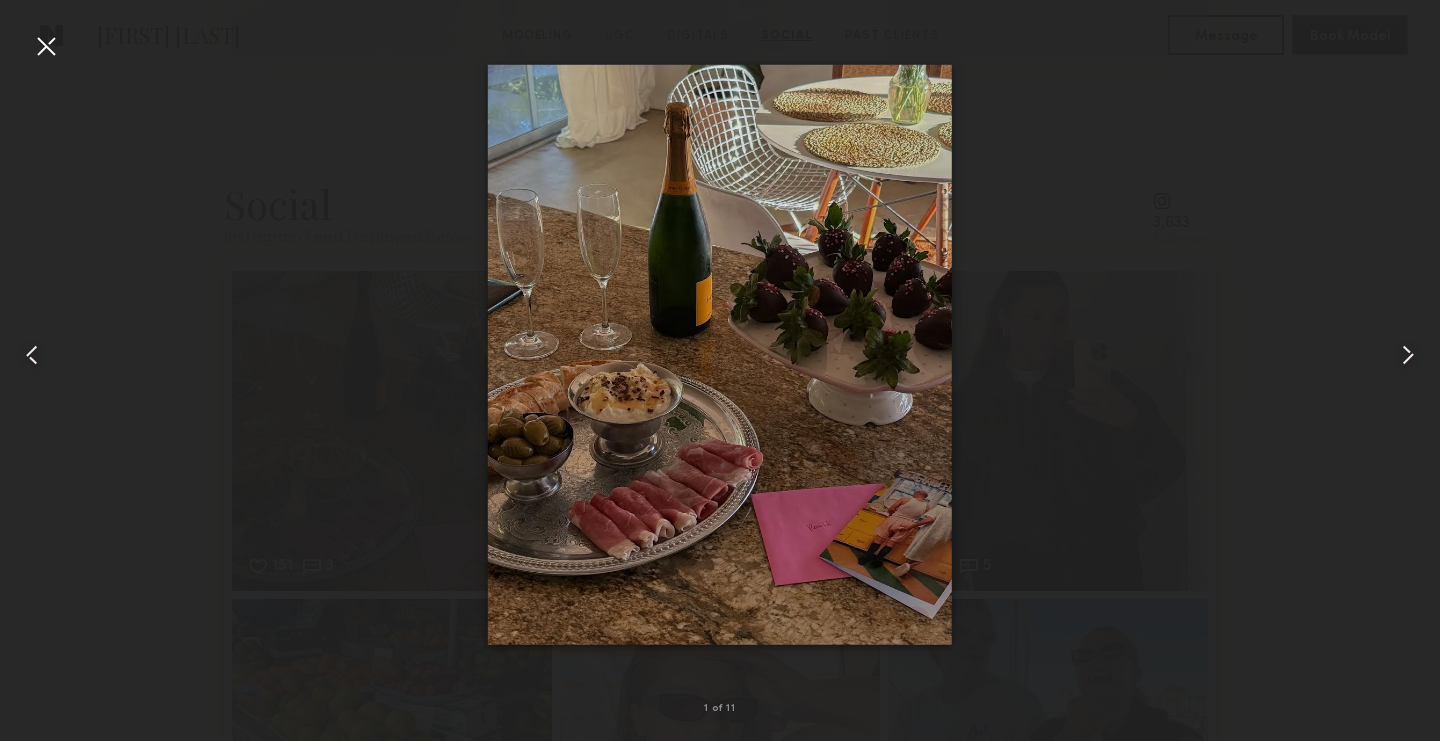click at bounding box center [46, 46] 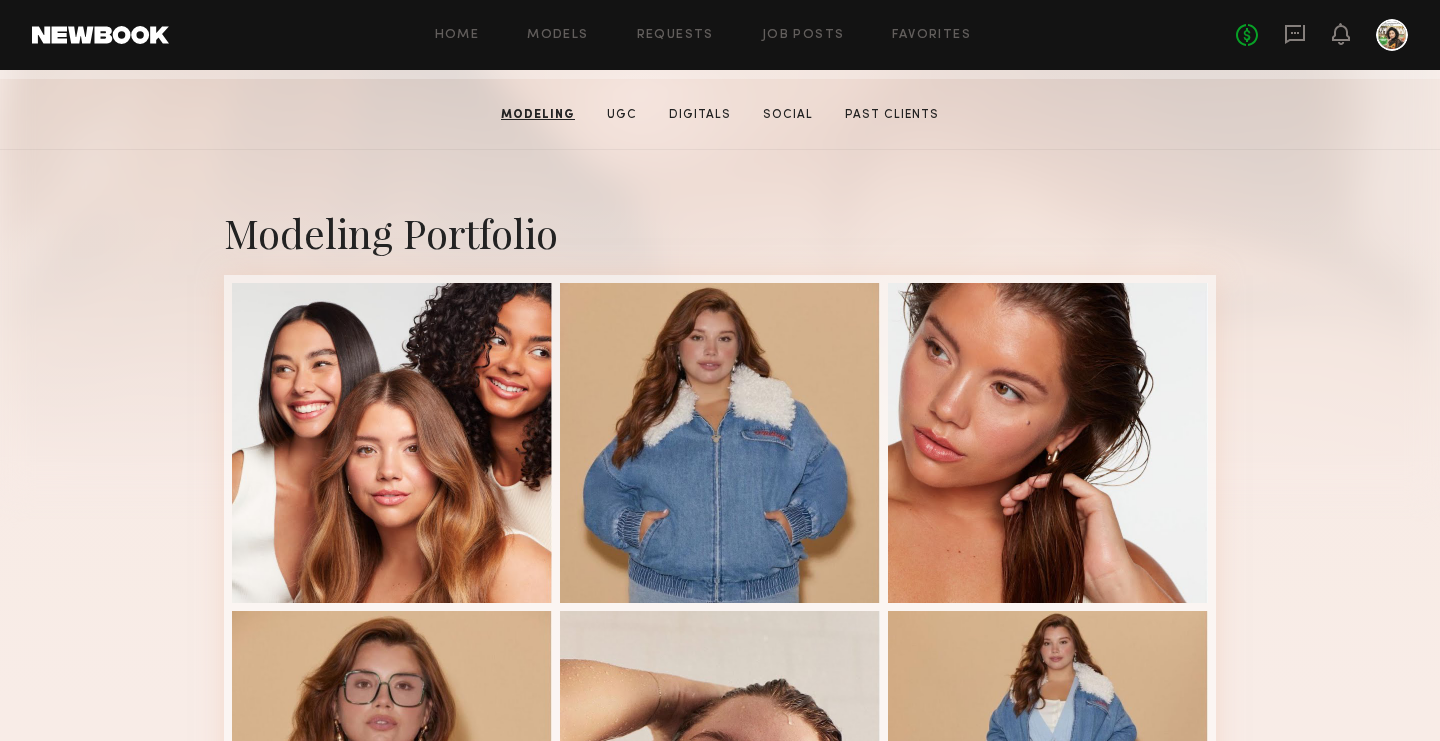 scroll, scrollTop: 0, scrollLeft: 0, axis: both 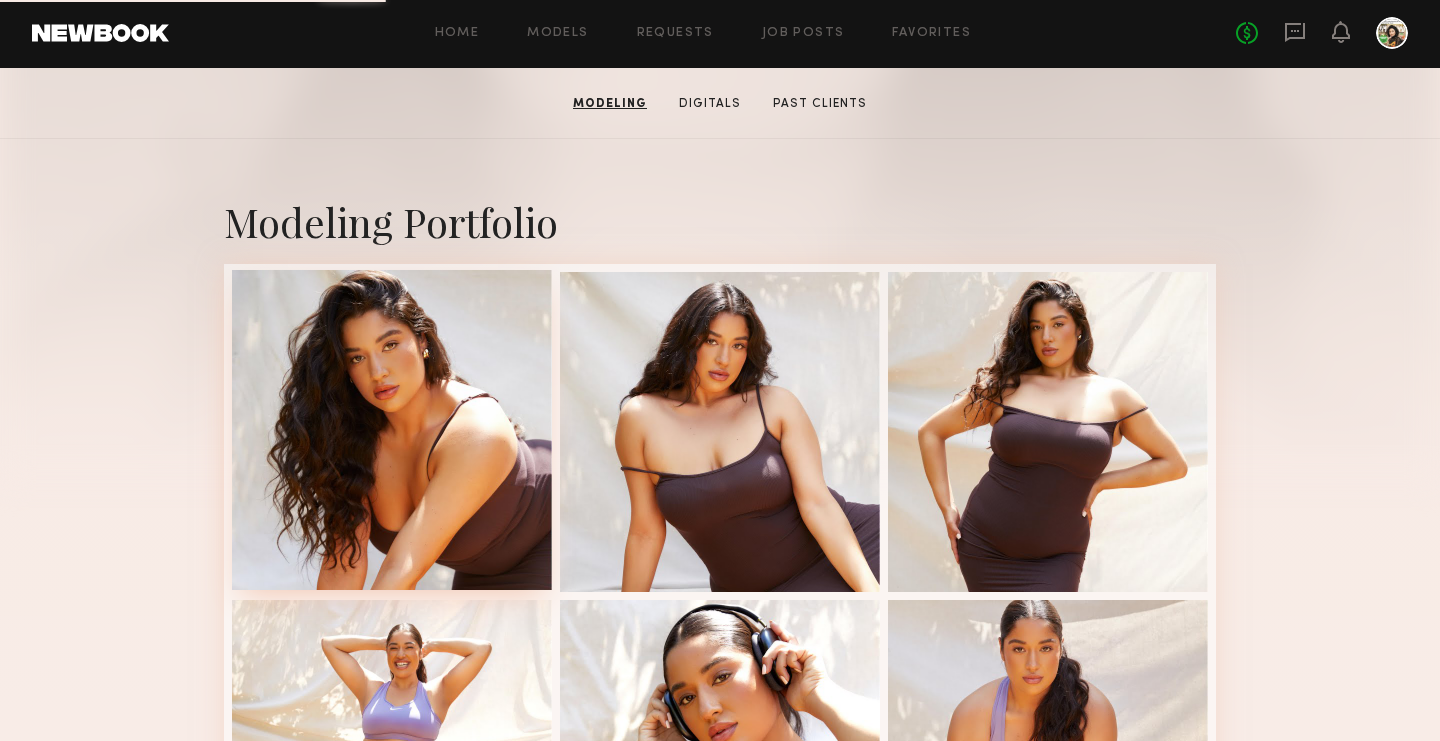 click at bounding box center [392, 430] 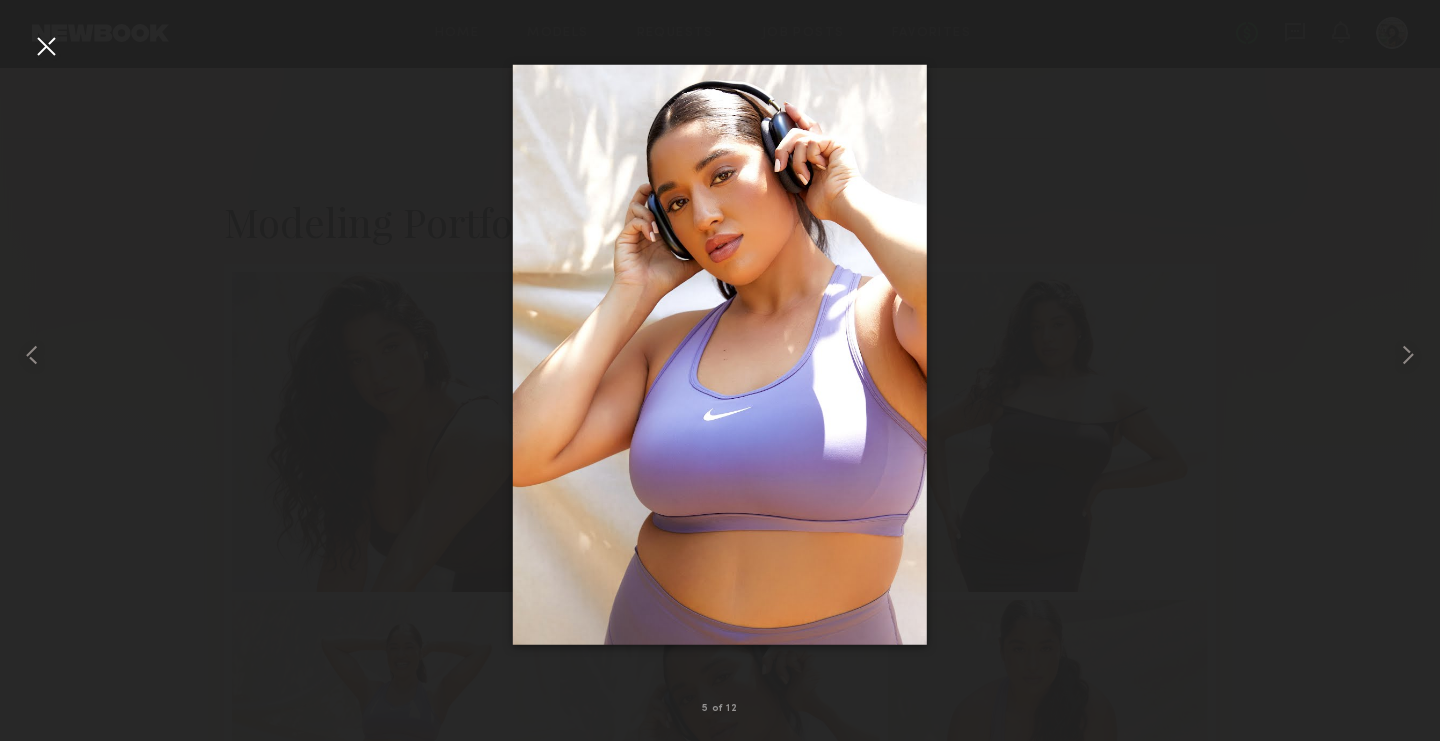 click at bounding box center [720, 354] 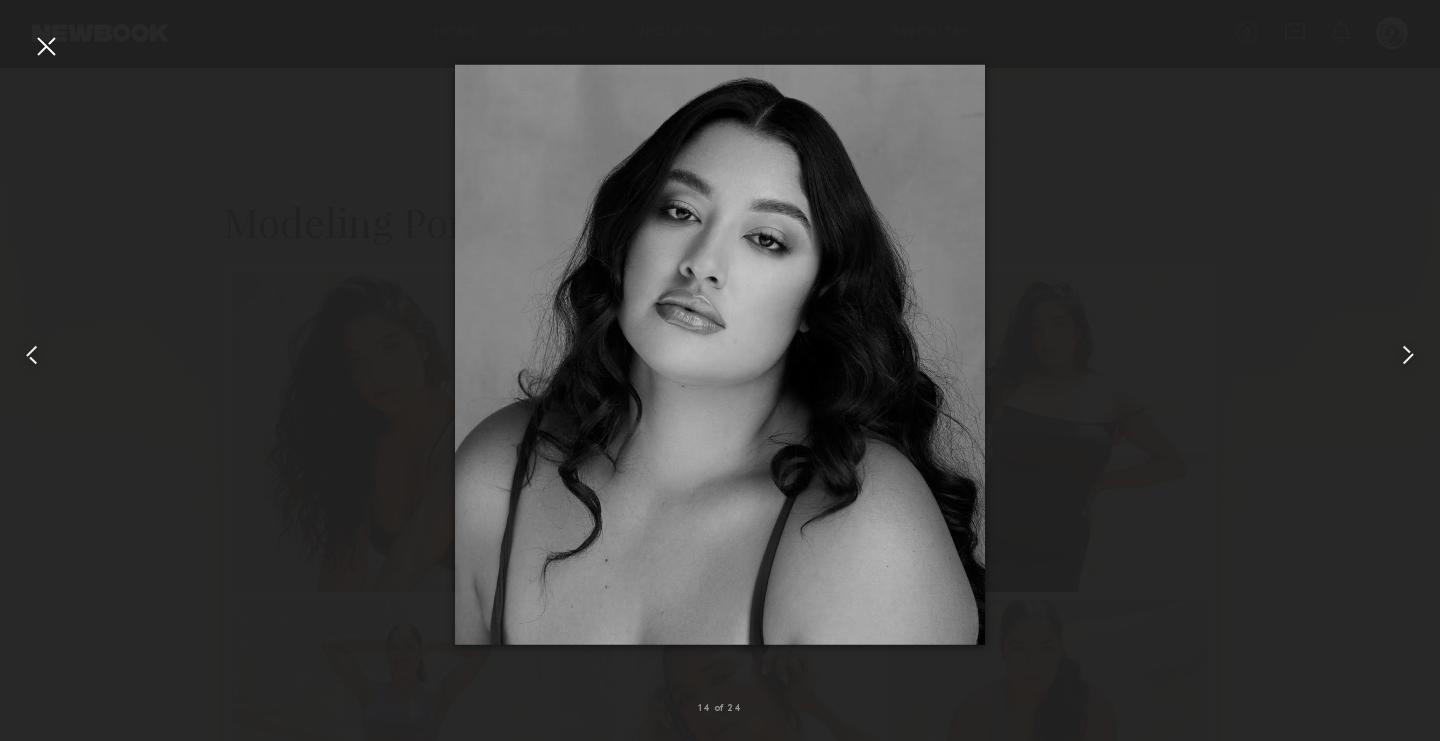 scroll, scrollTop: 359, scrollLeft: 0, axis: vertical 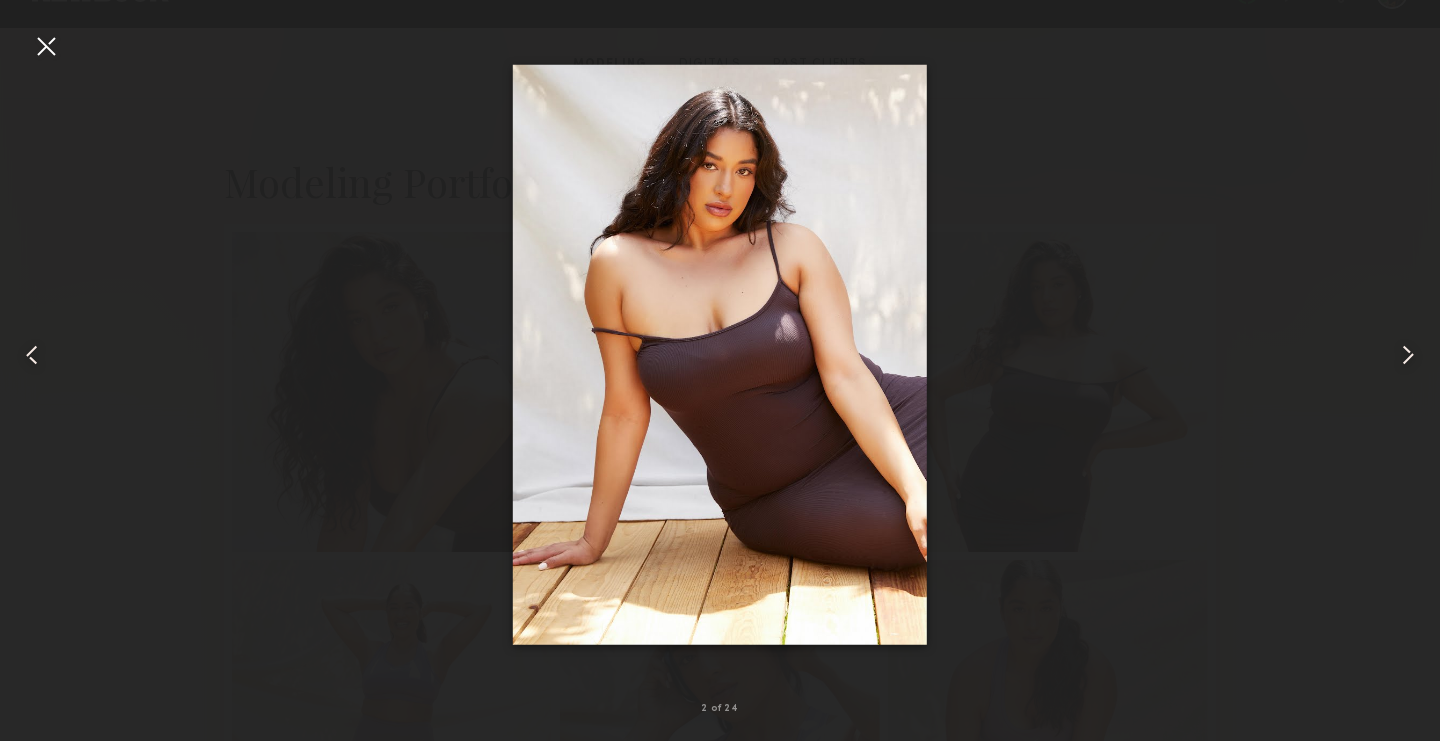 click at bounding box center (46, 46) 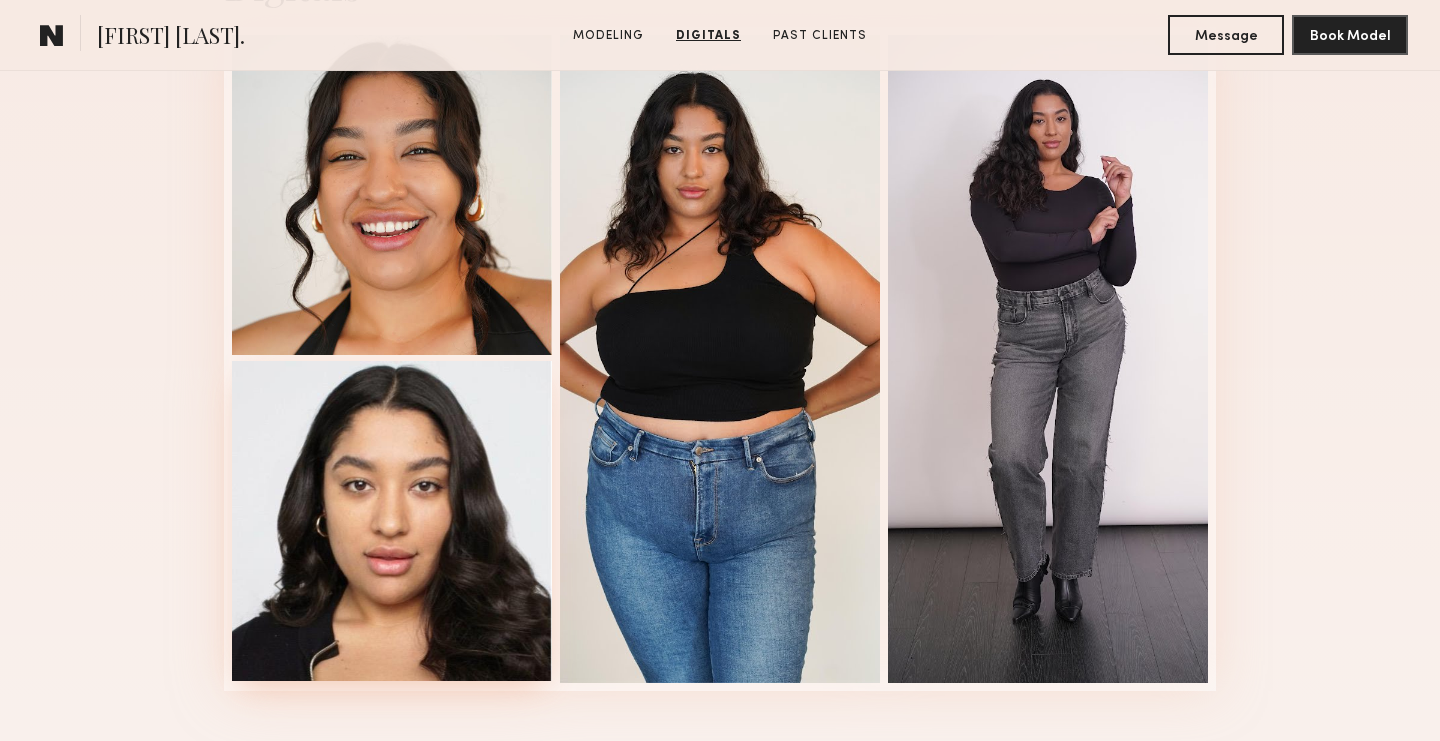 scroll, scrollTop: 3371, scrollLeft: 0, axis: vertical 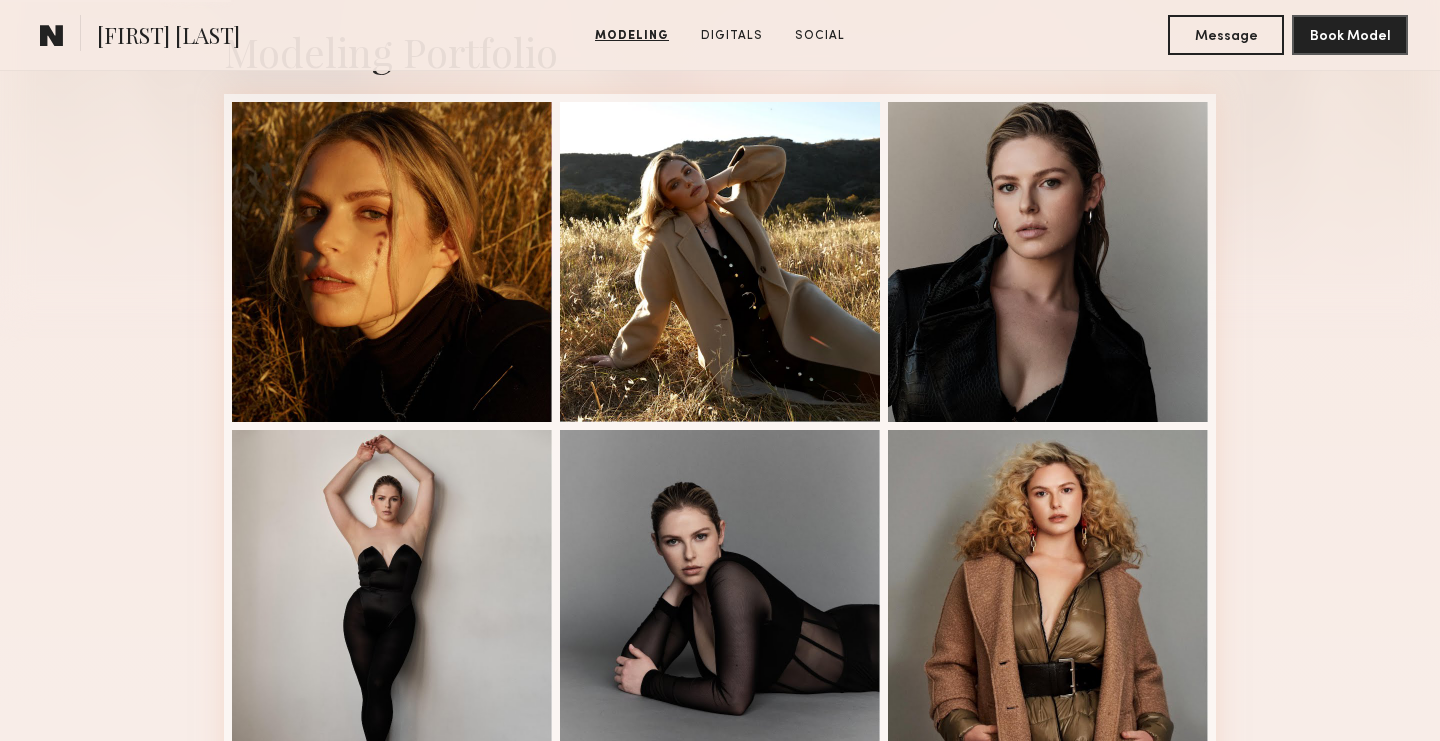click at bounding box center (392, 262) 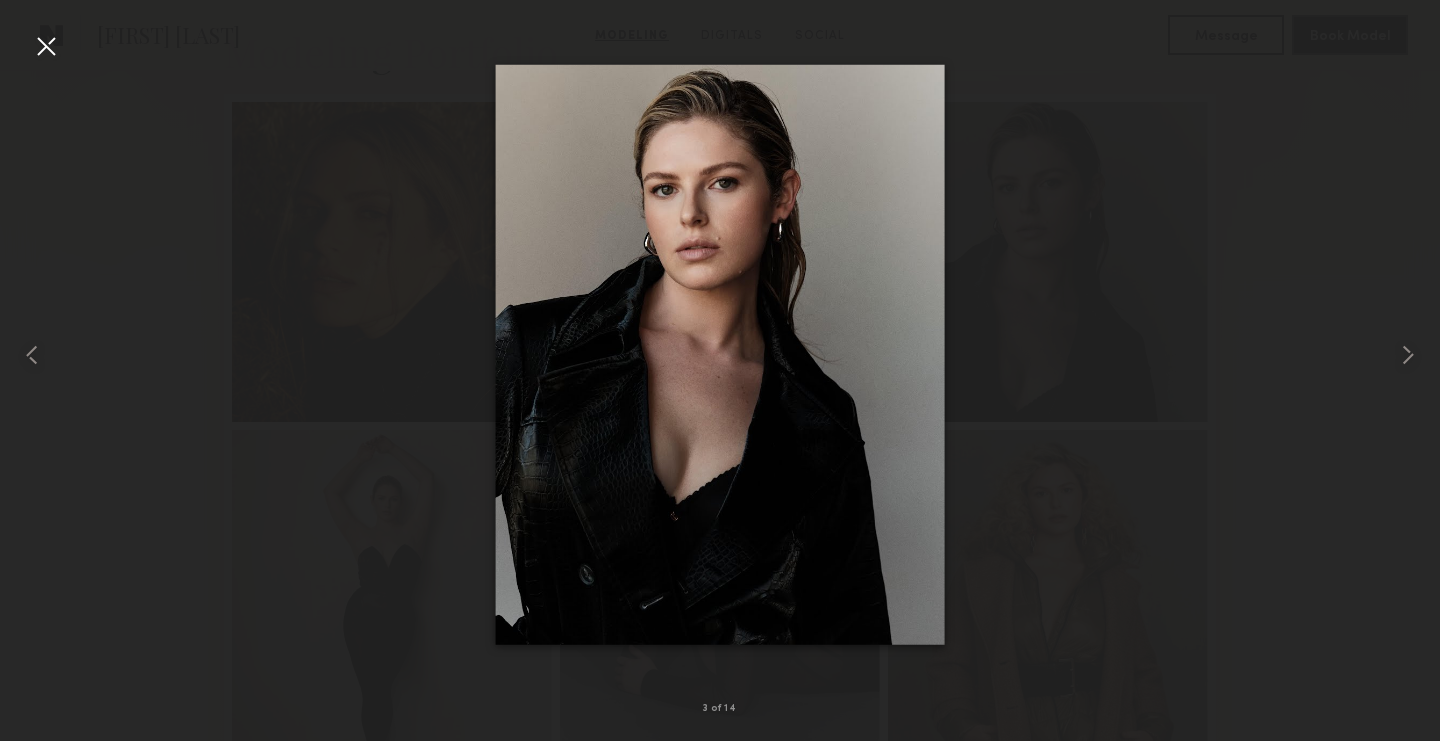 click at bounding box center [46, 46] 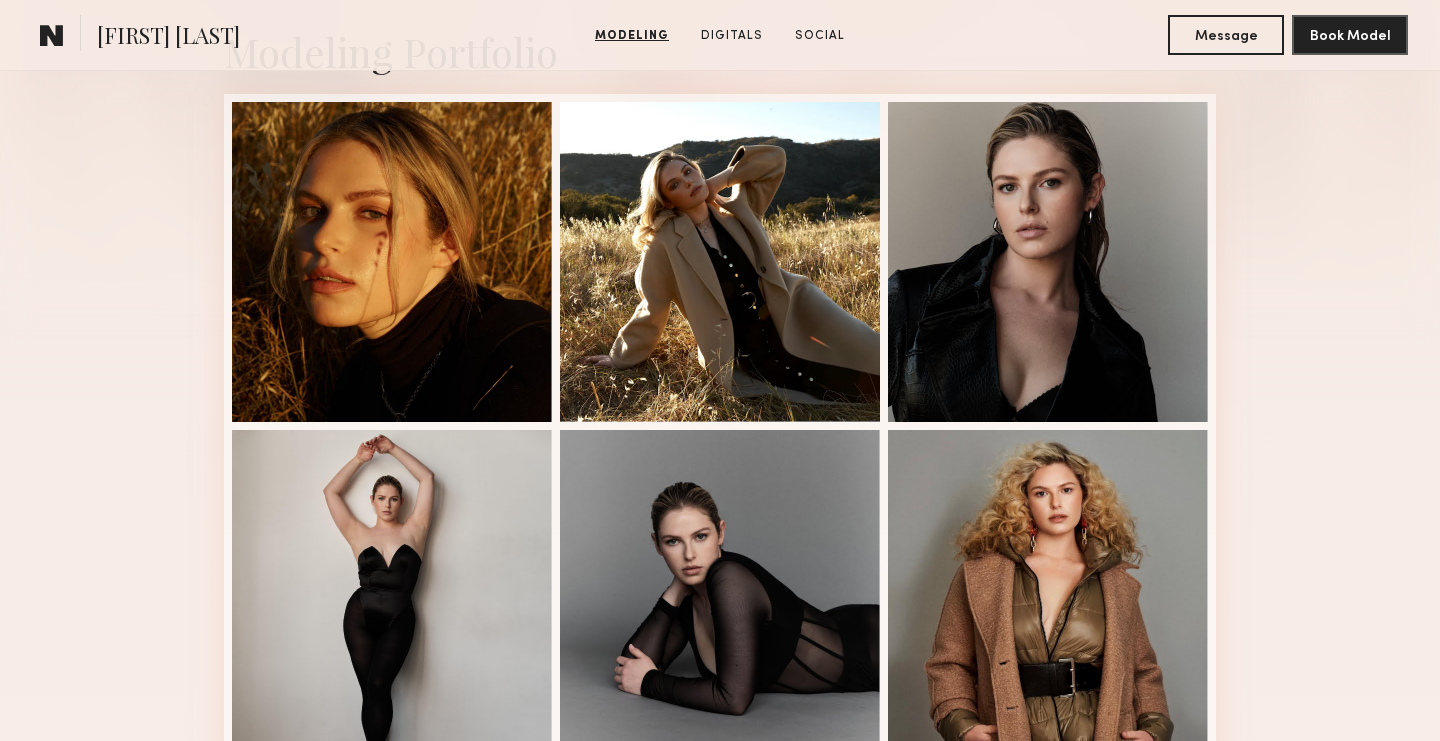 click on "Digitals" 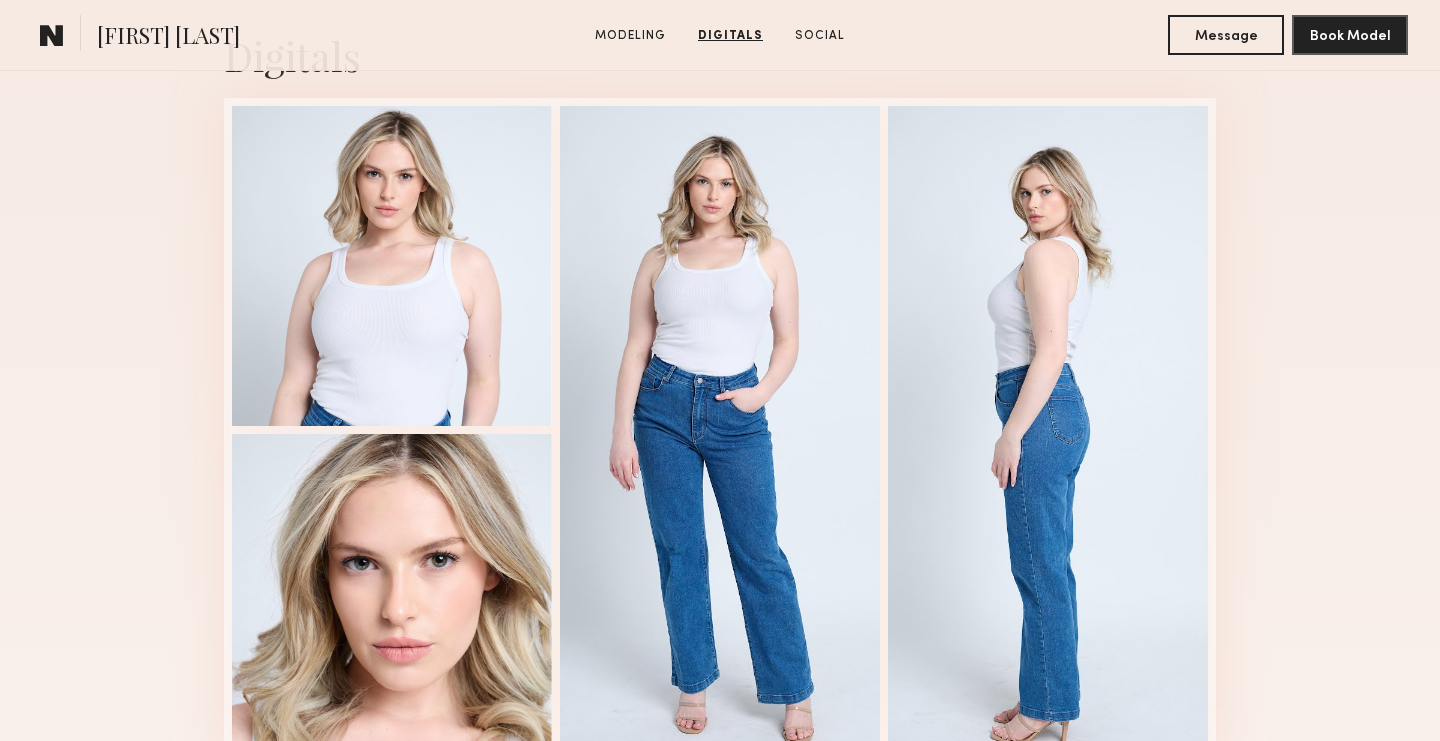 scroll, scrollTop: 2338, scrollLeft: 0, axis: vertical 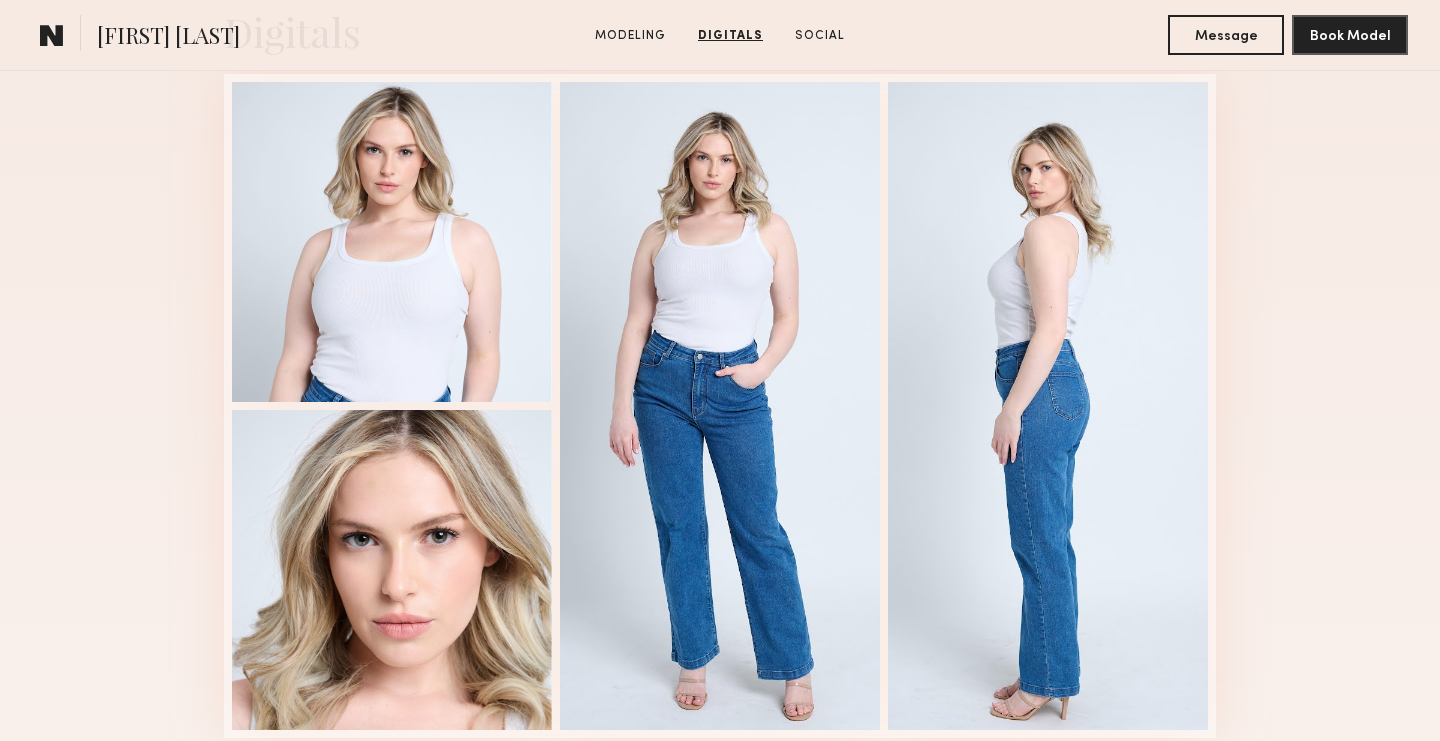 click at bounding box center [392, 242] 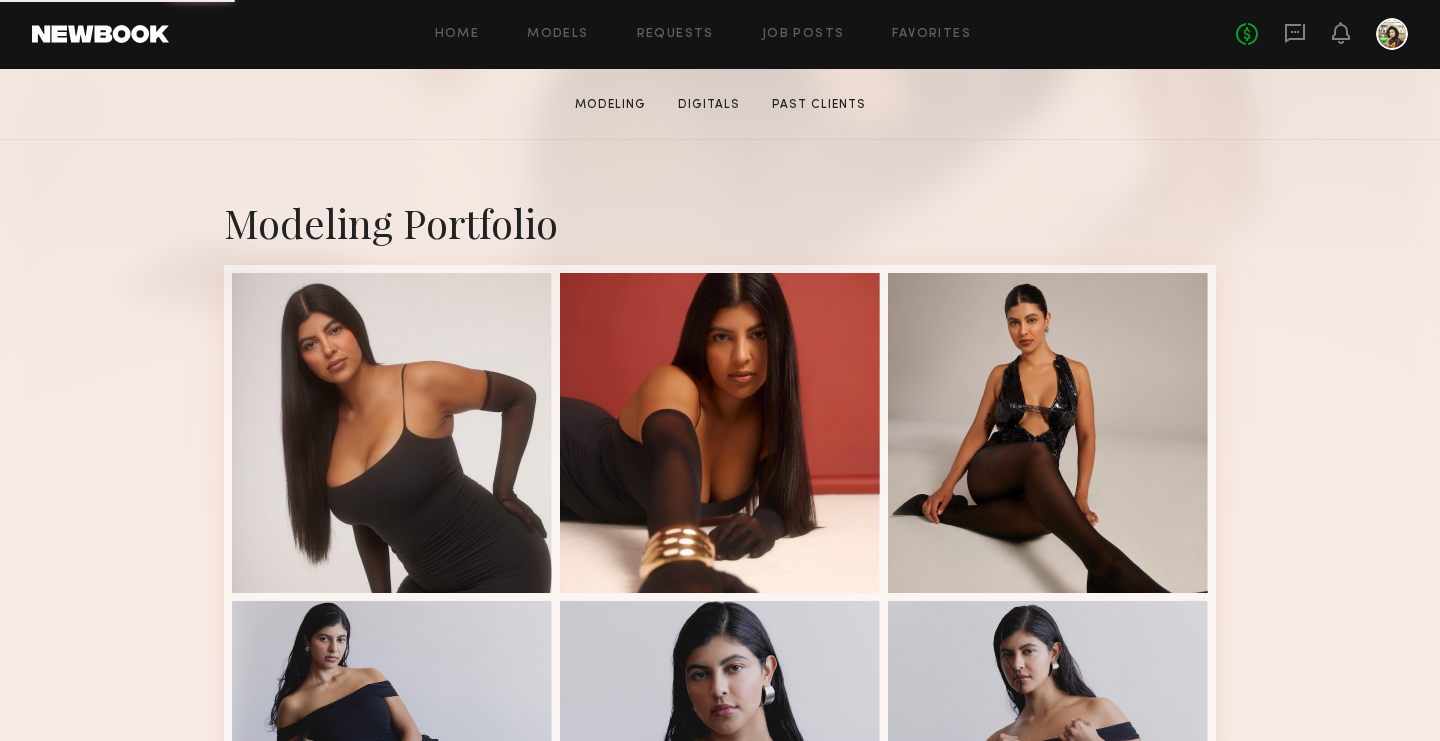 scroll, scrollTop: 348, scrollLeft: 0, axis: vertical 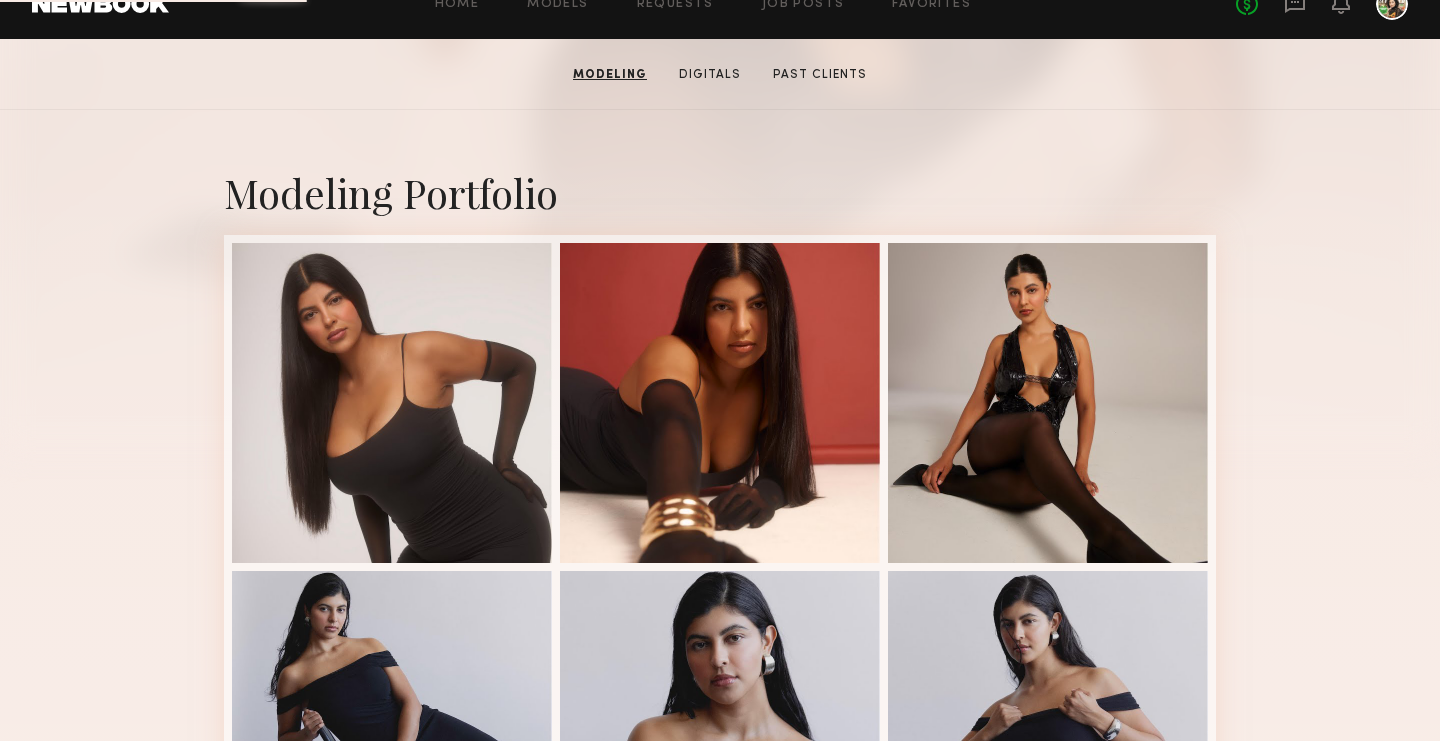 click at bounding box center (392, 403) 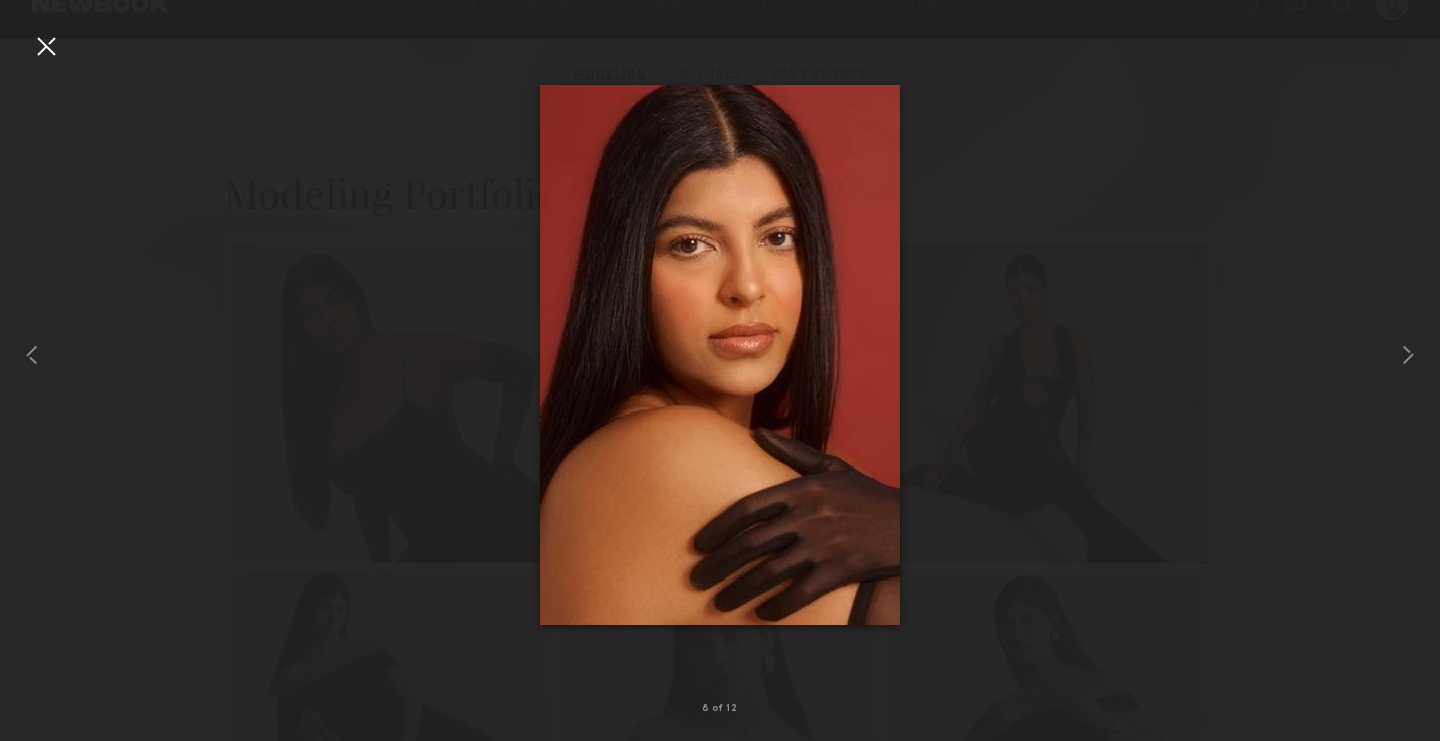 click at bounding box center [46, 46] 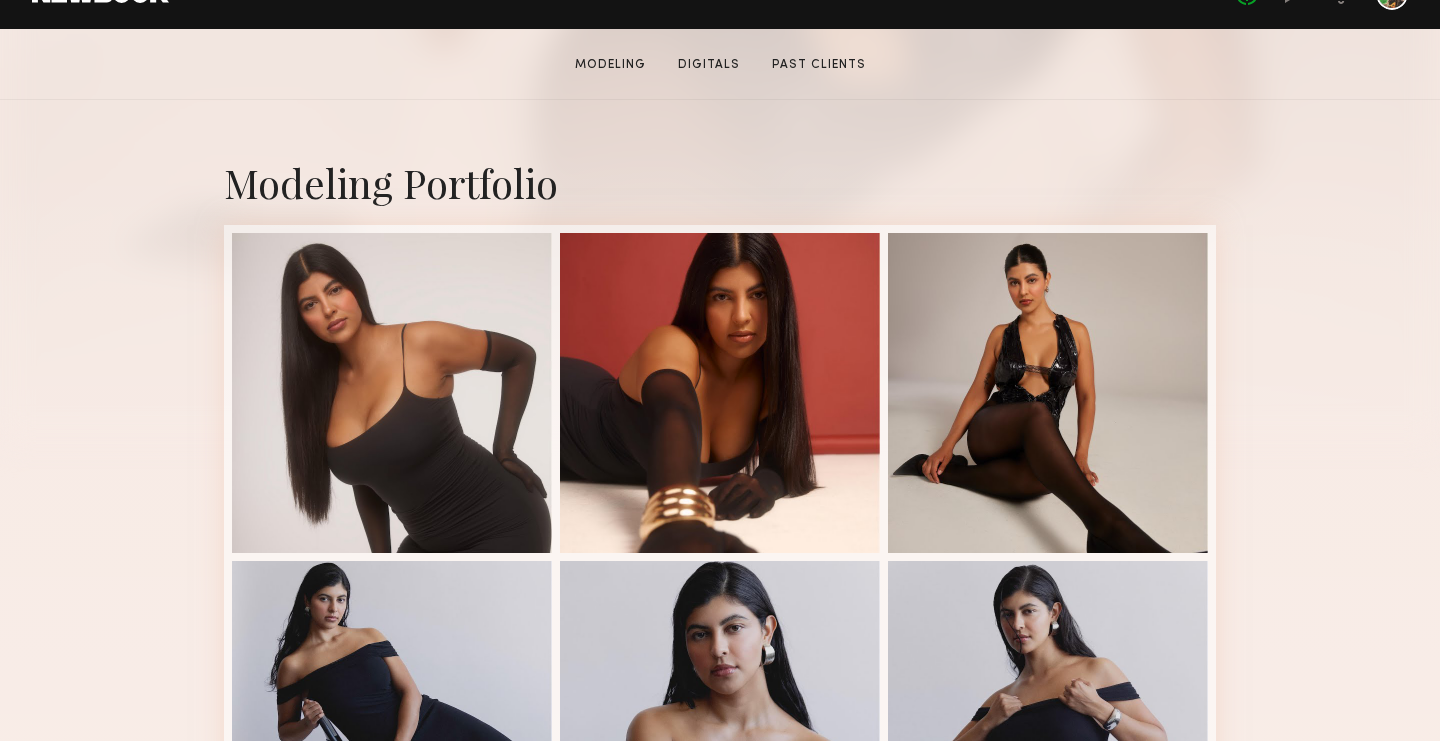 scroll, scrollTop: 356, scrollLeft: 0, axis: vertical 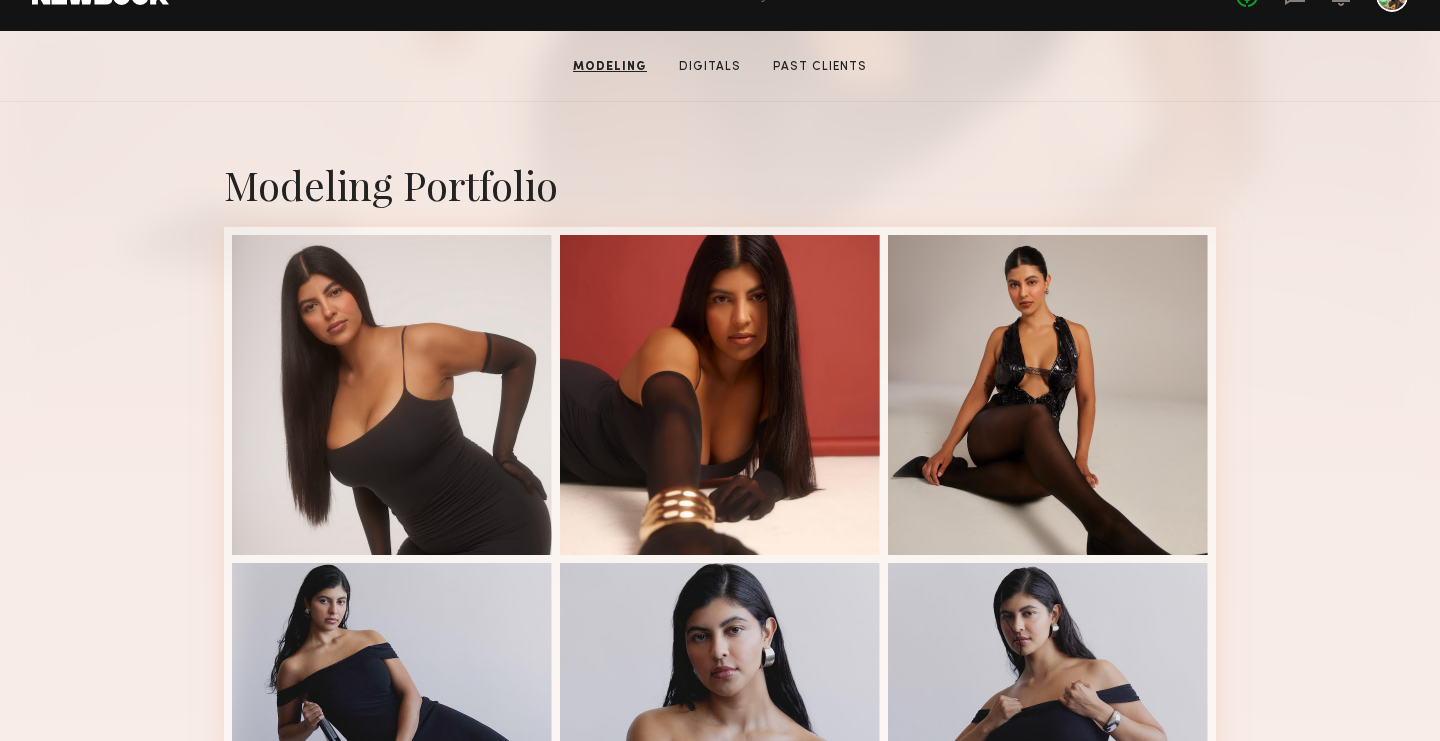 click at bounding box center (392, 395) 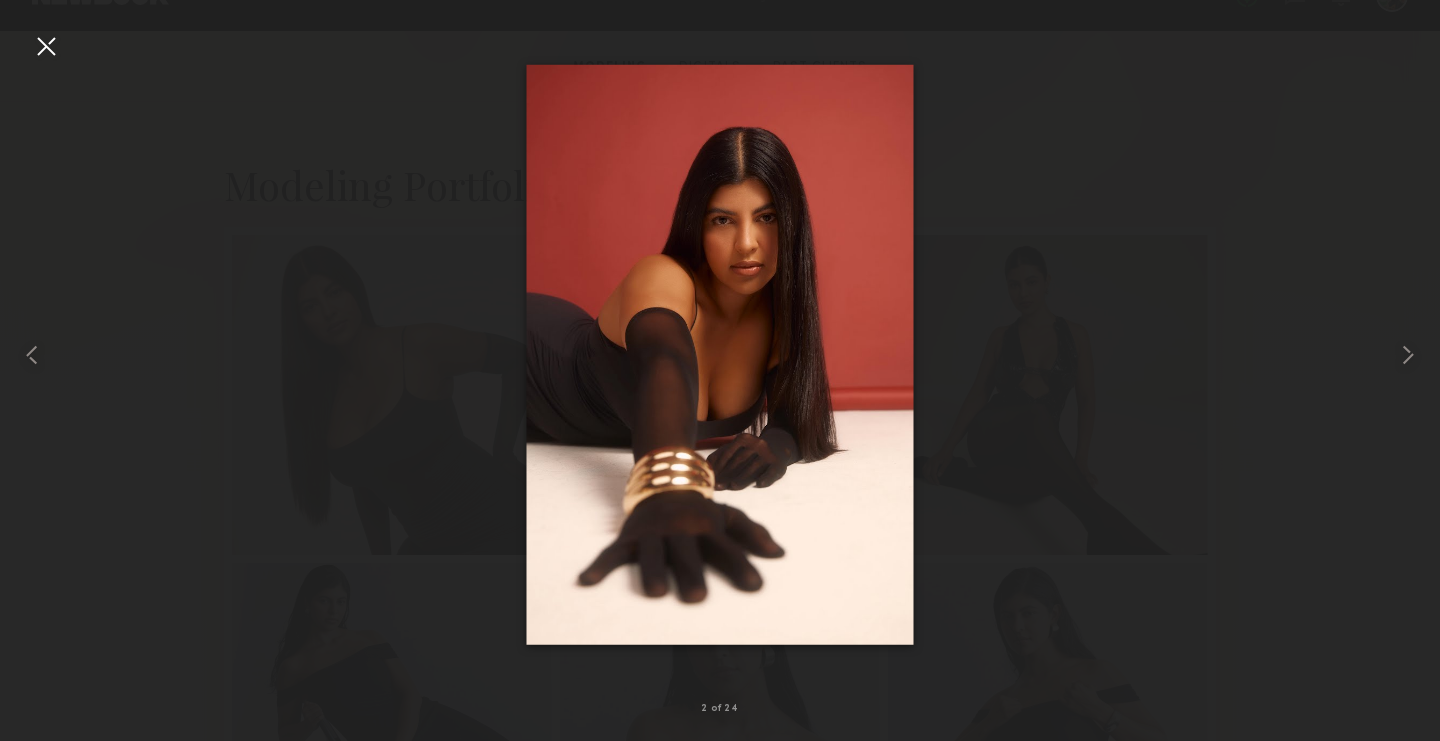 click at bounding box center (46, 46) 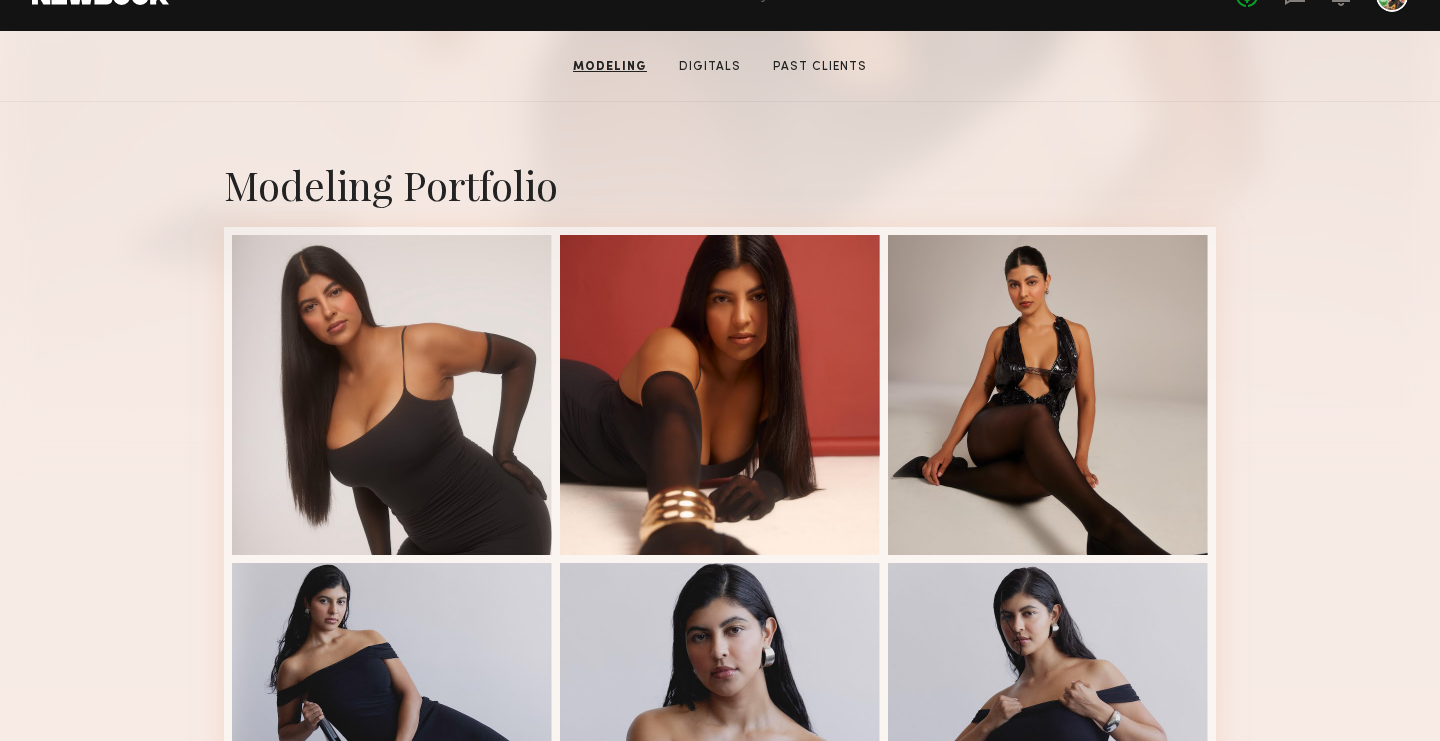 click on "Digitals" 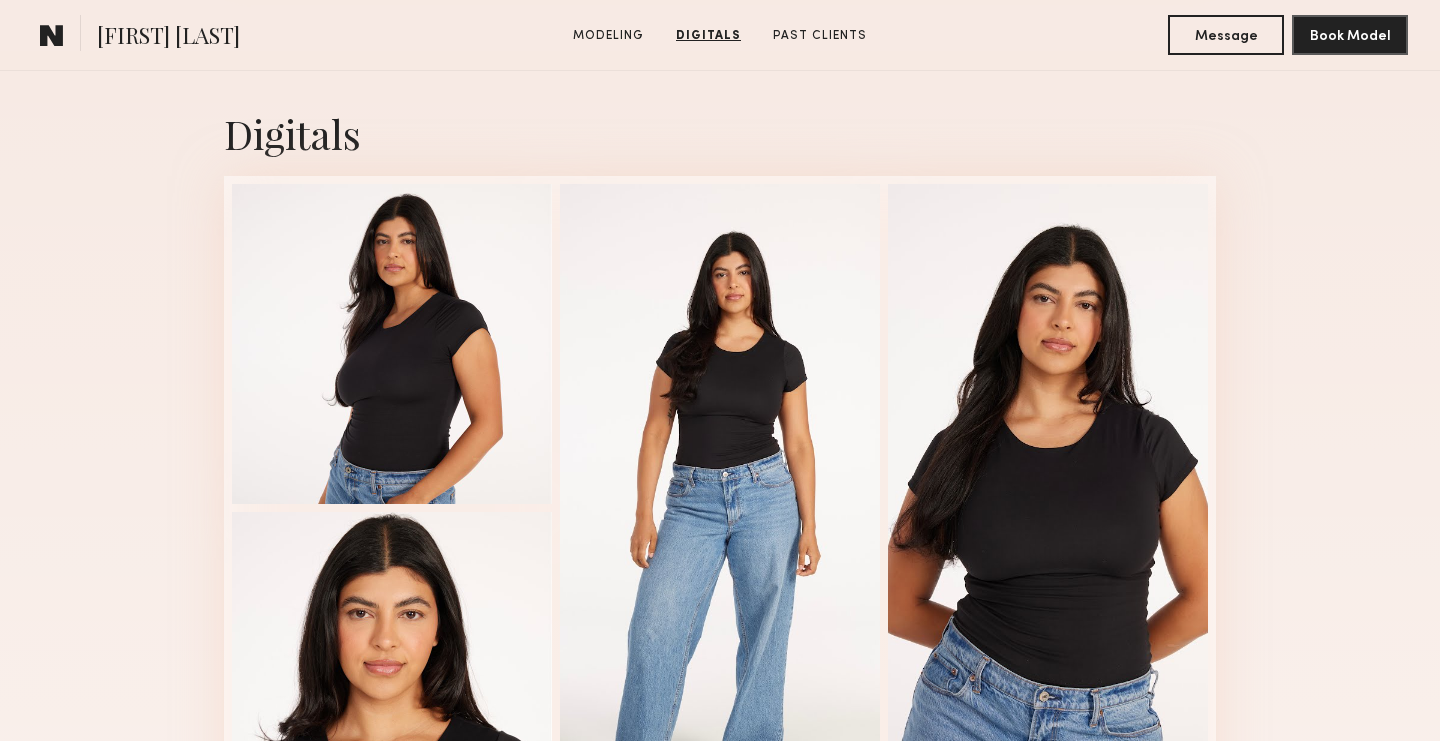 scroll, scrollTop: 3229, scrollLeft: 0, axis: vertical 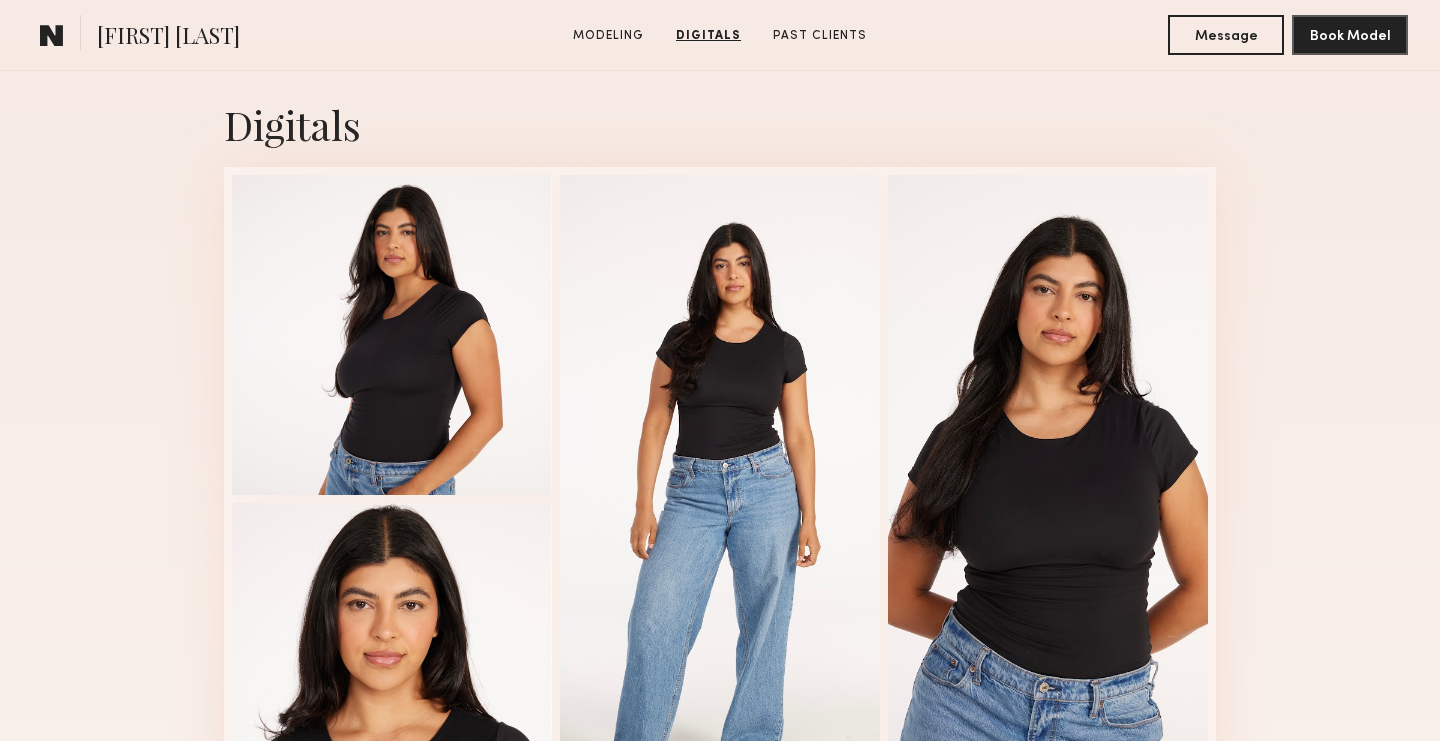 click at bounding box center [1048, 499] 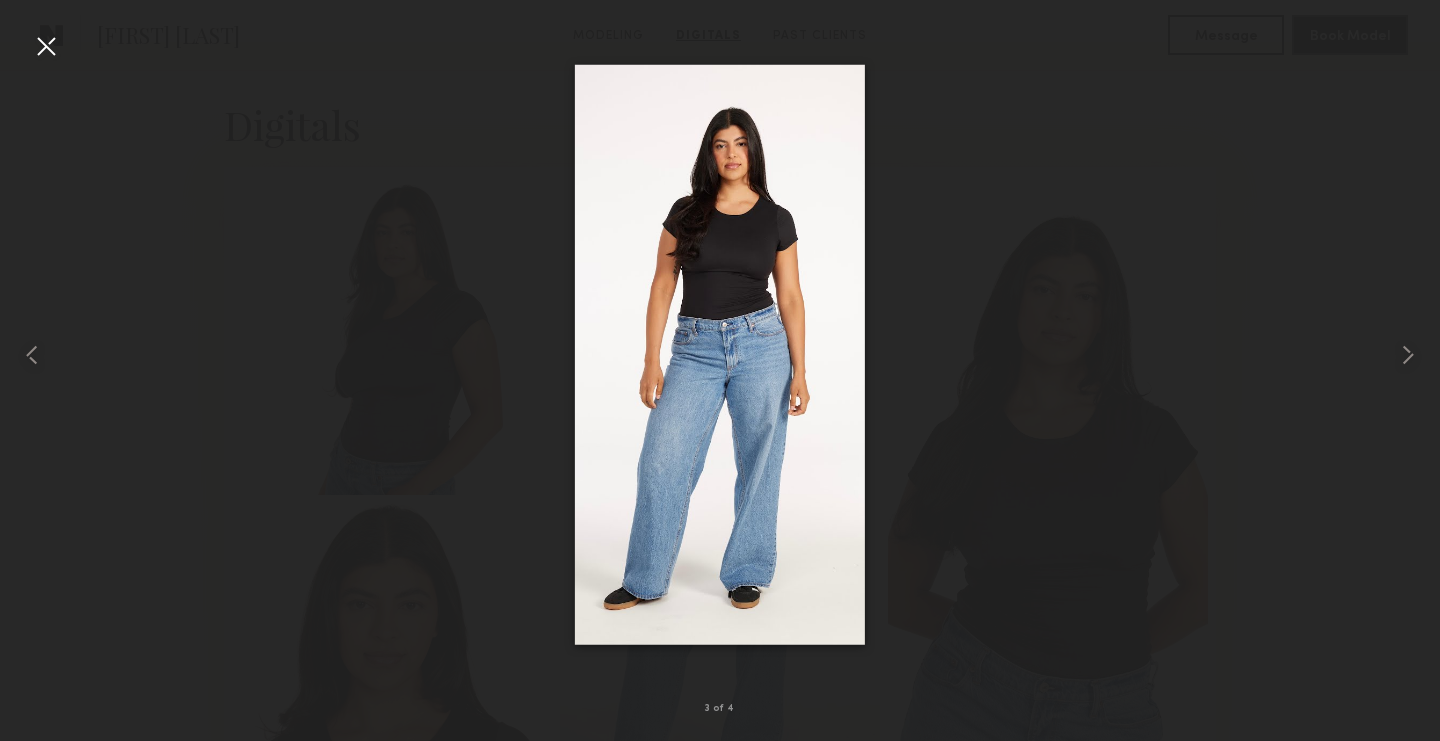 click at bounding box center [46, 46] 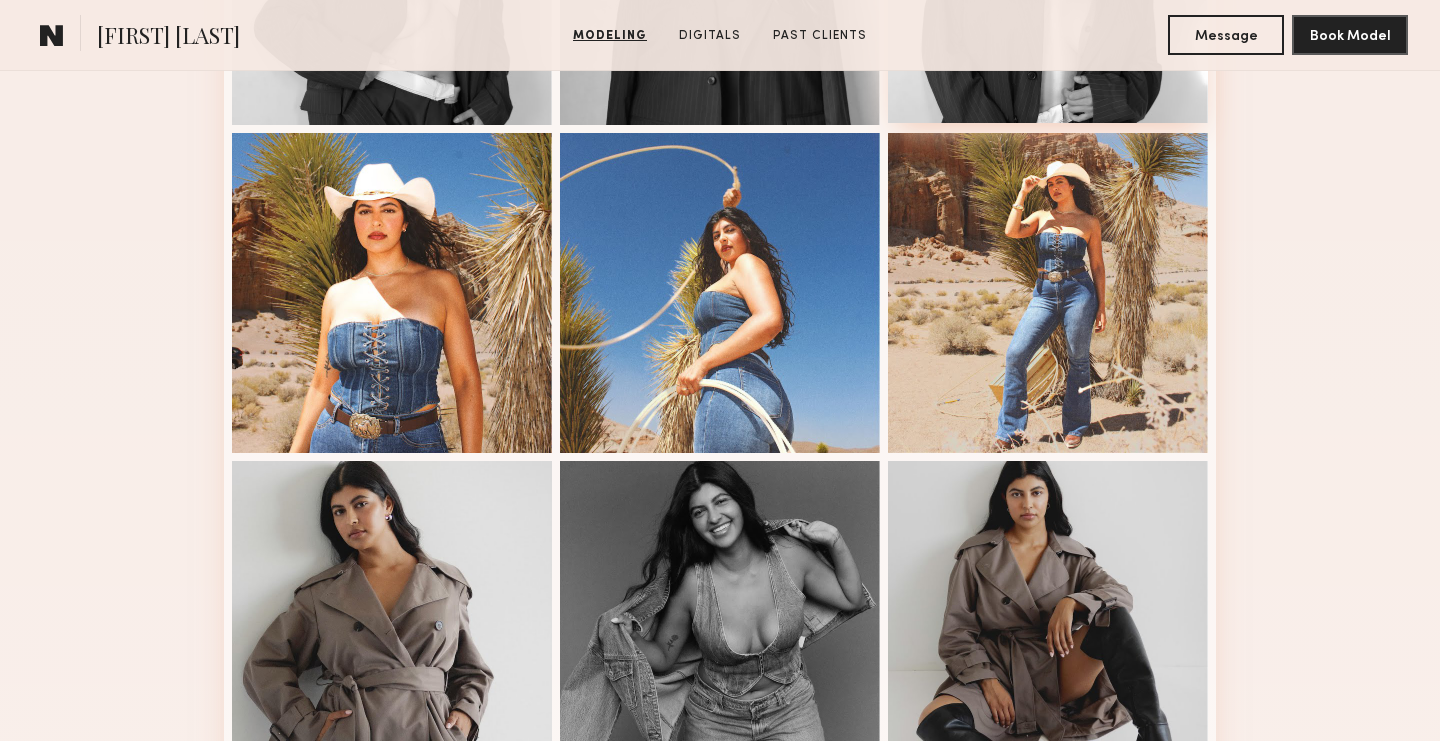 scroll, scrollTop: 1771, scrollLeft: 0, axis: vertical 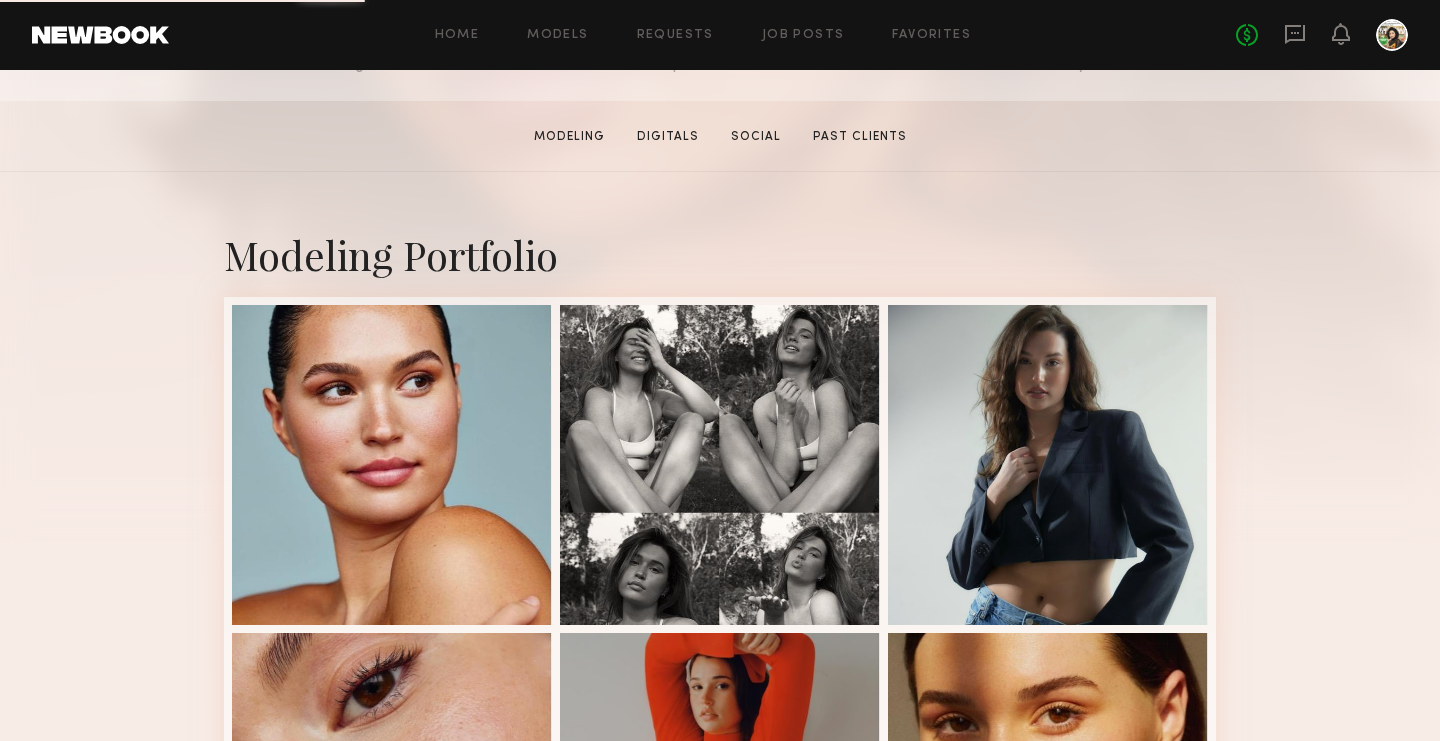 click at bounding box center (392, 465) 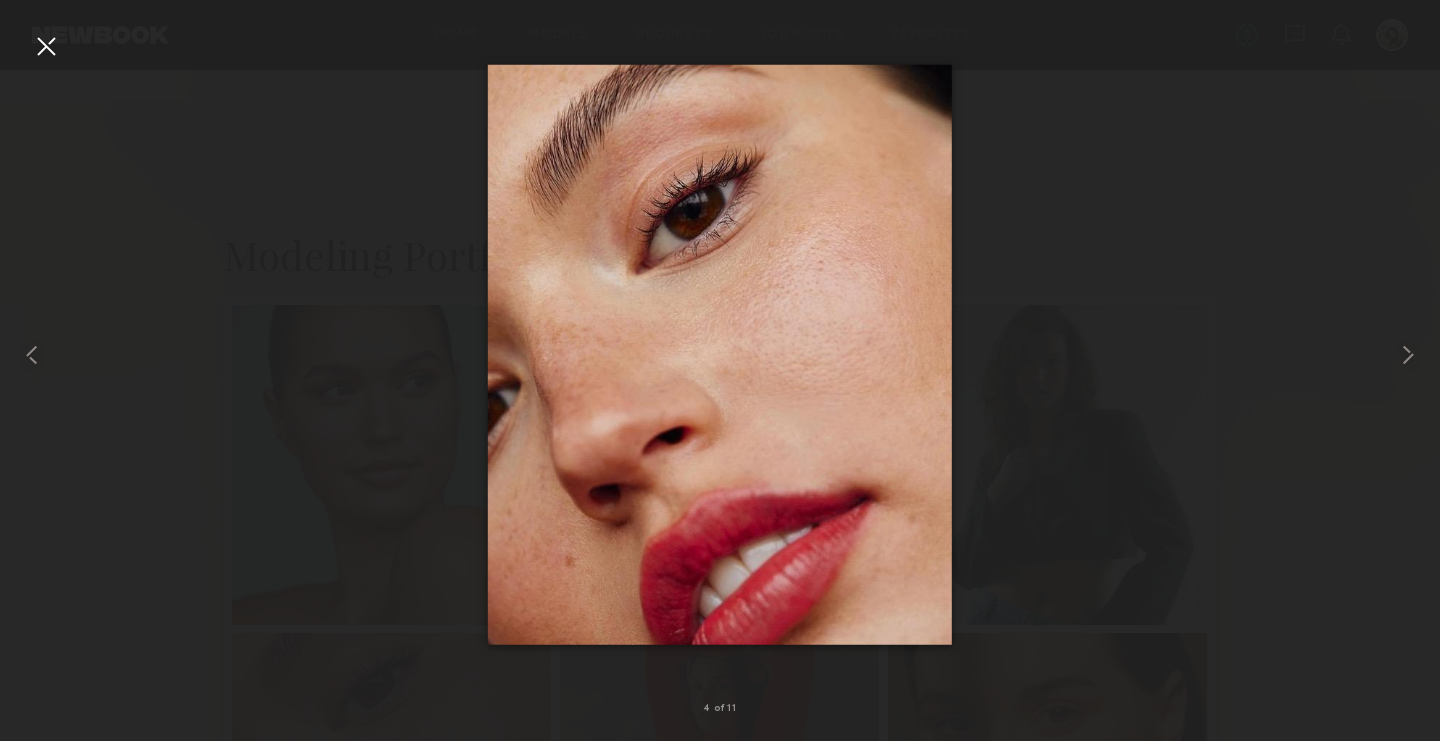 click at bounding box center [720, 354] 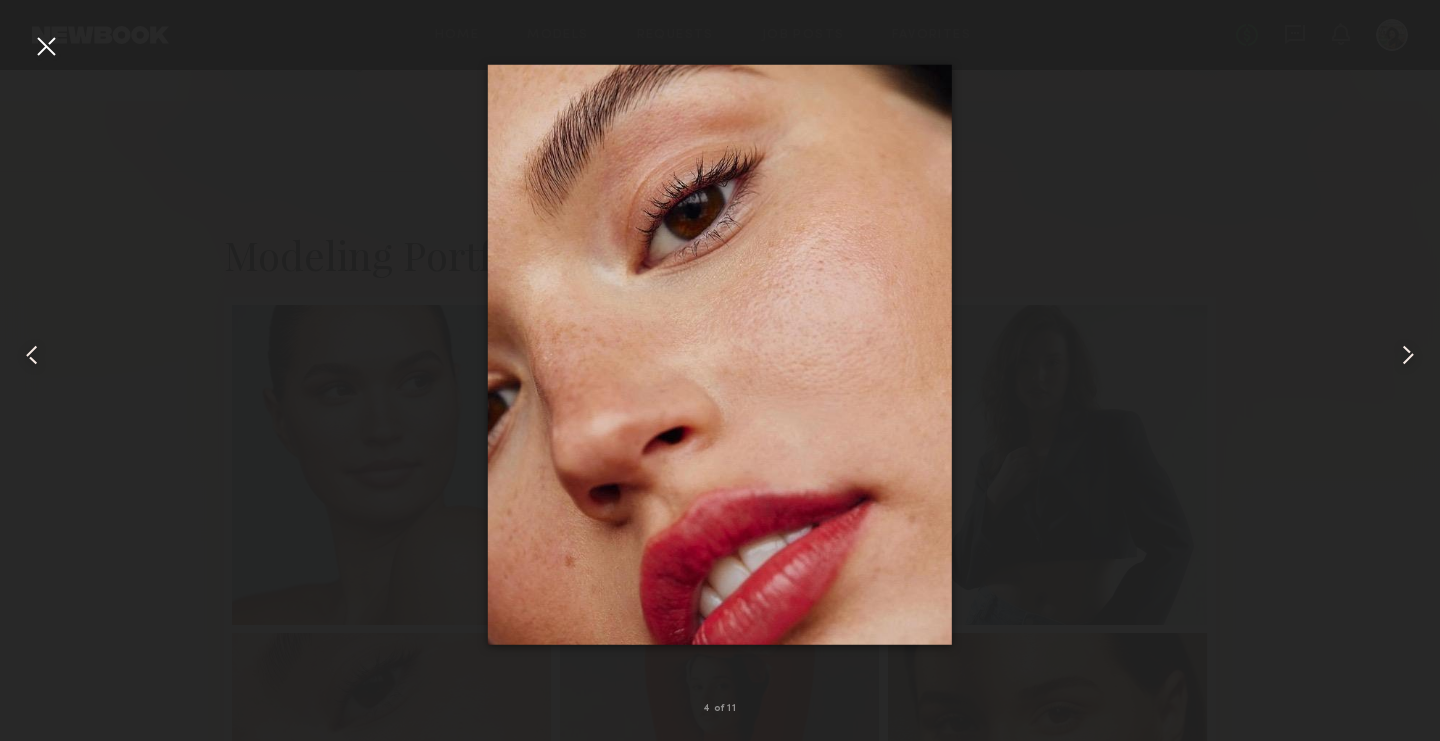 click at bounding box center [46, 46] 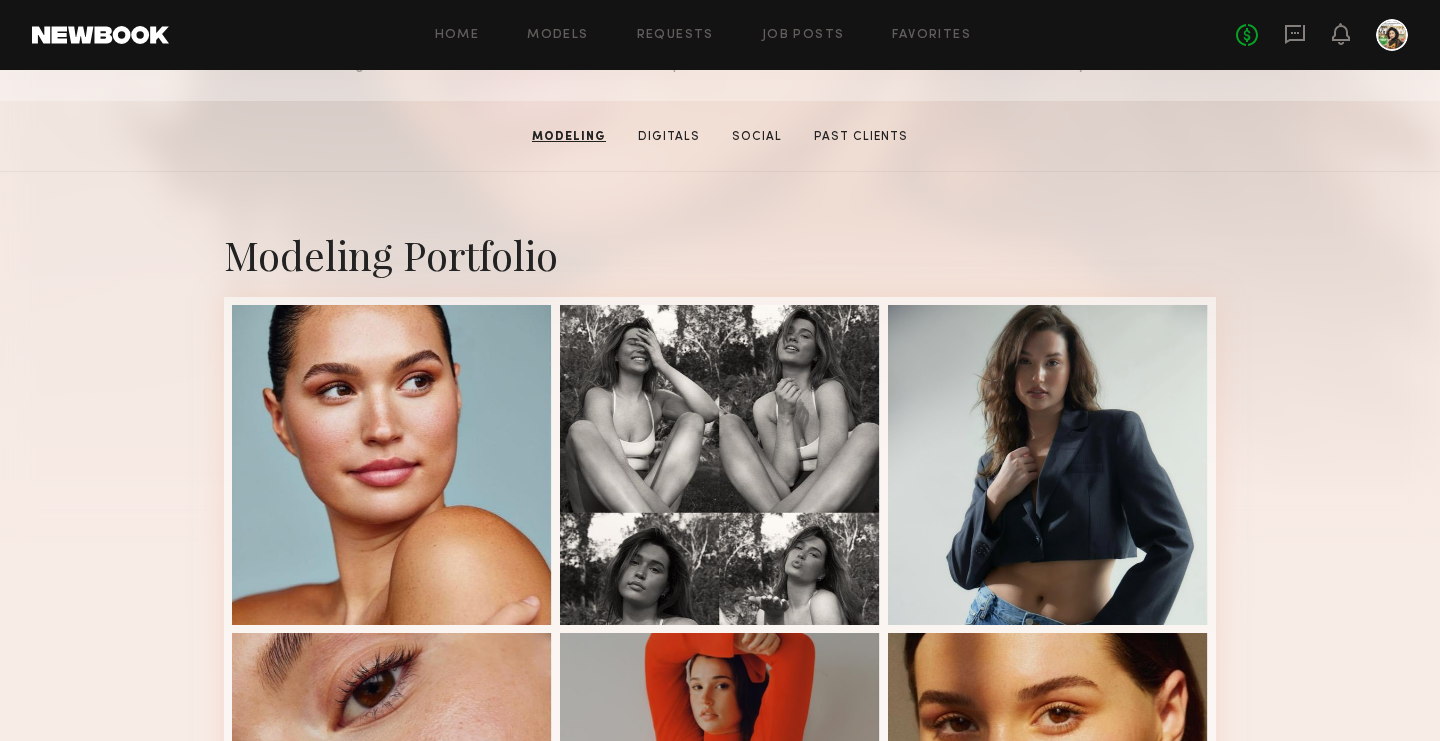 click on "[FIRST] [LAST].  Modeling   Digitals   Social   Past Clients   Message   Book Model" 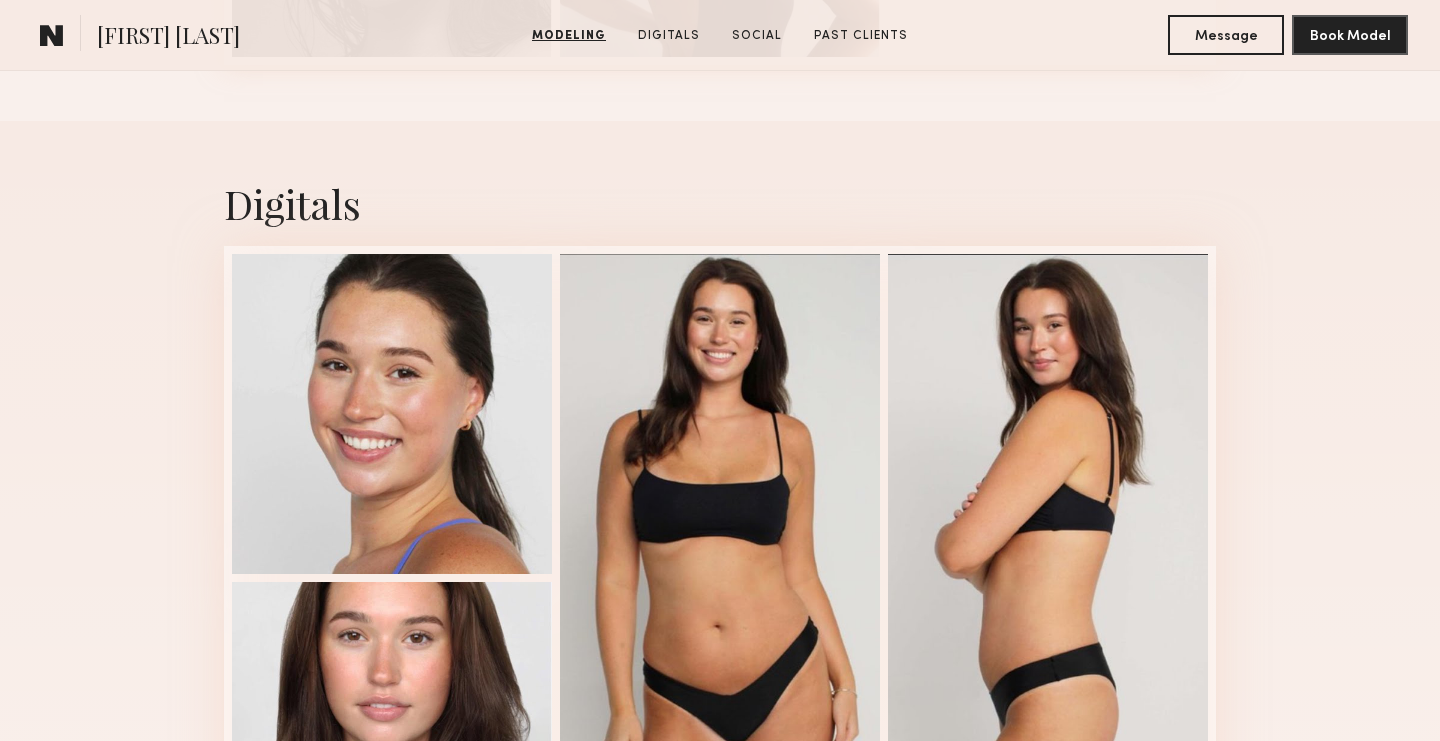 scroll, scrollTop: 1839, scrollLeft: 0, axis: vertical 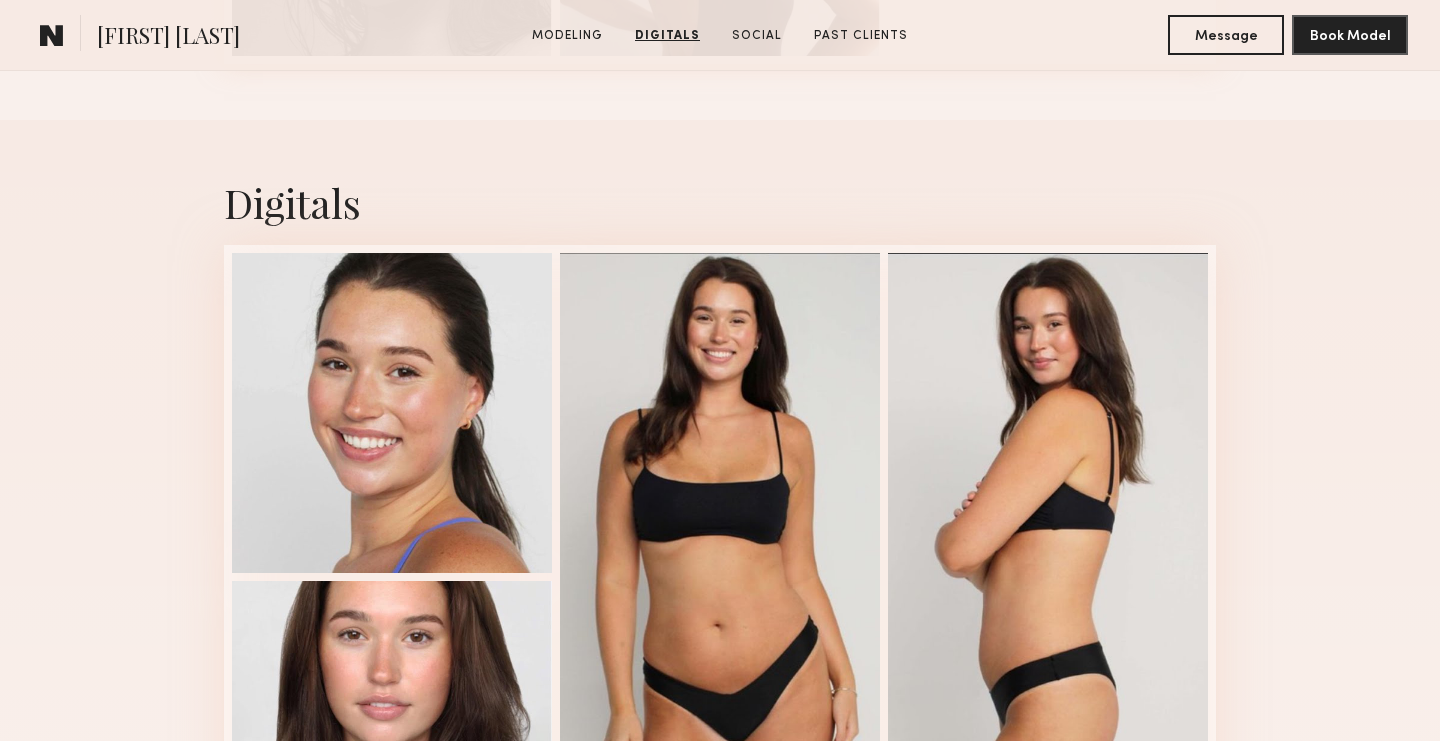 click at bounding box center (1048, 577) 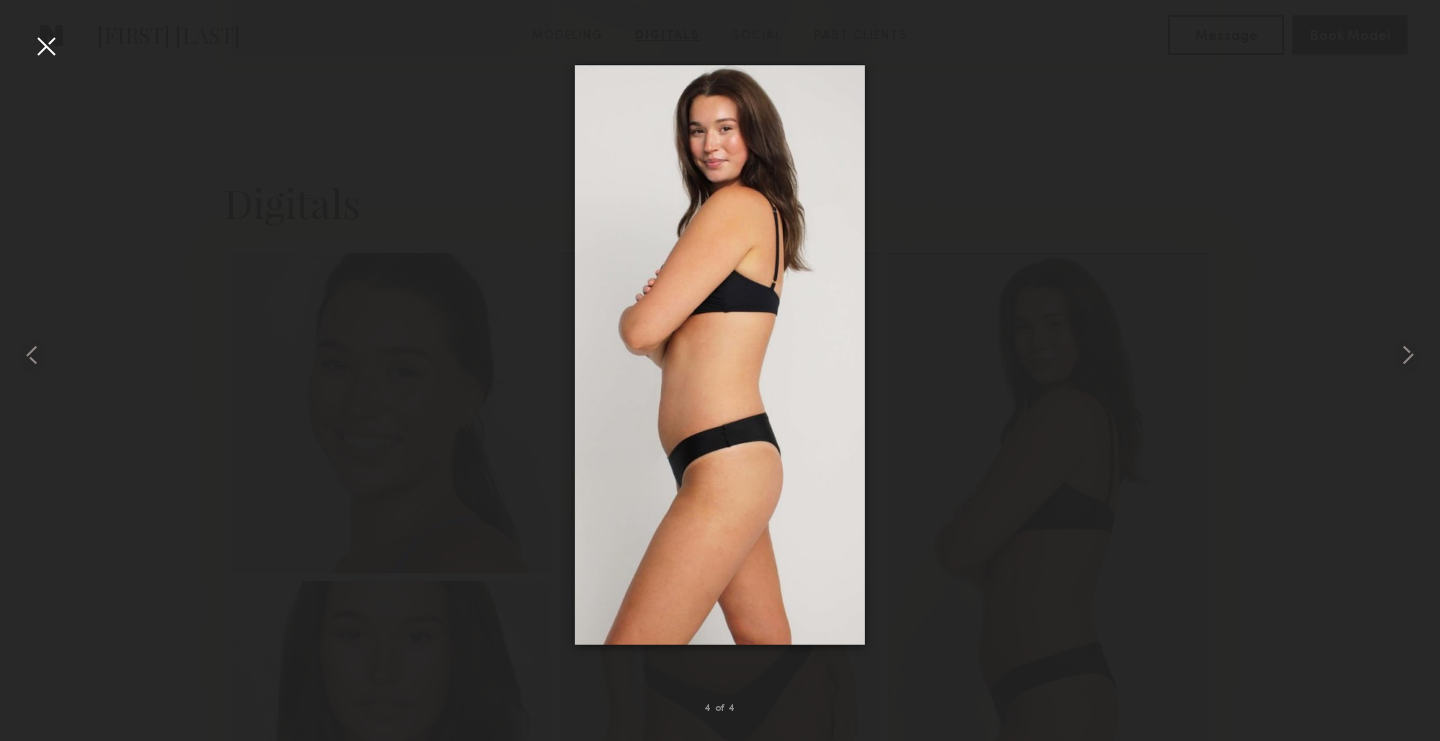 click at bounding box center (720, 354) 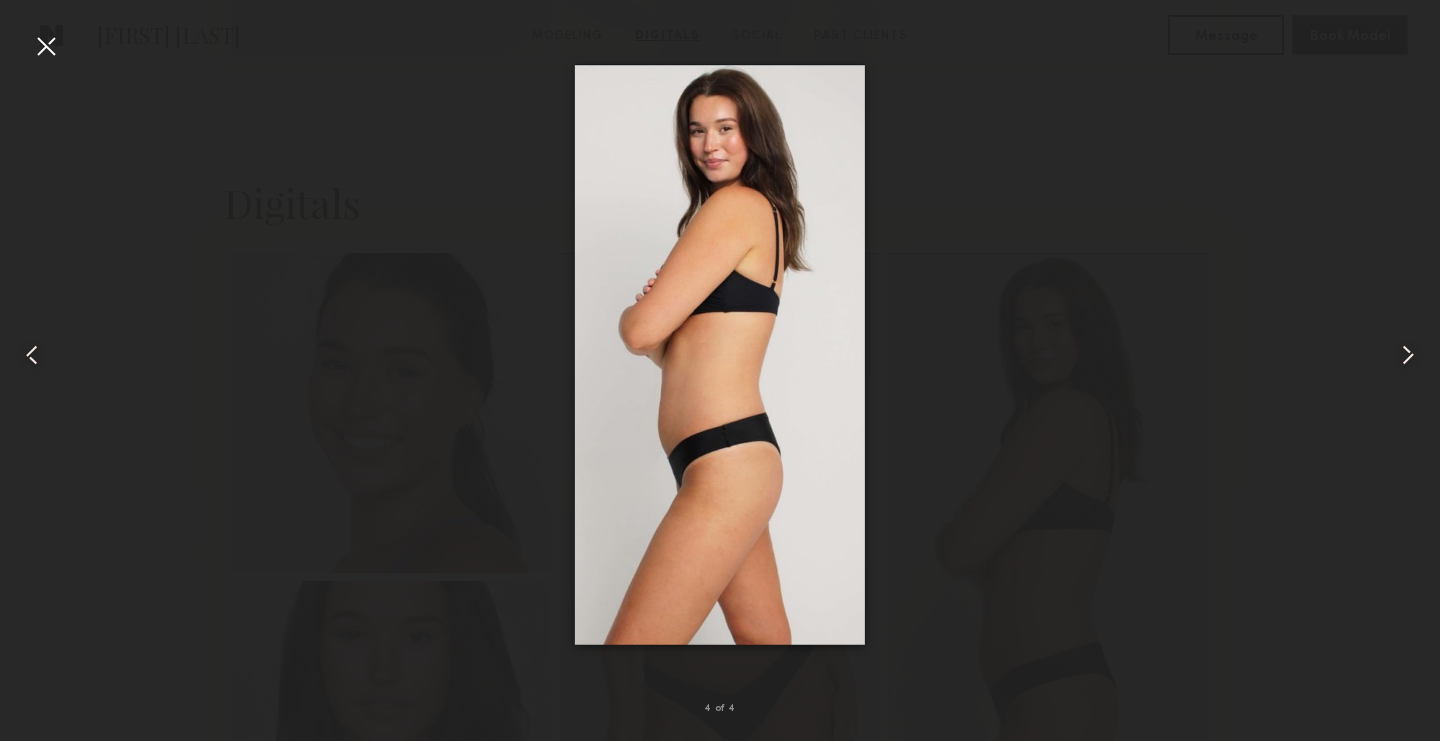click at bounding box center (1411, 354) 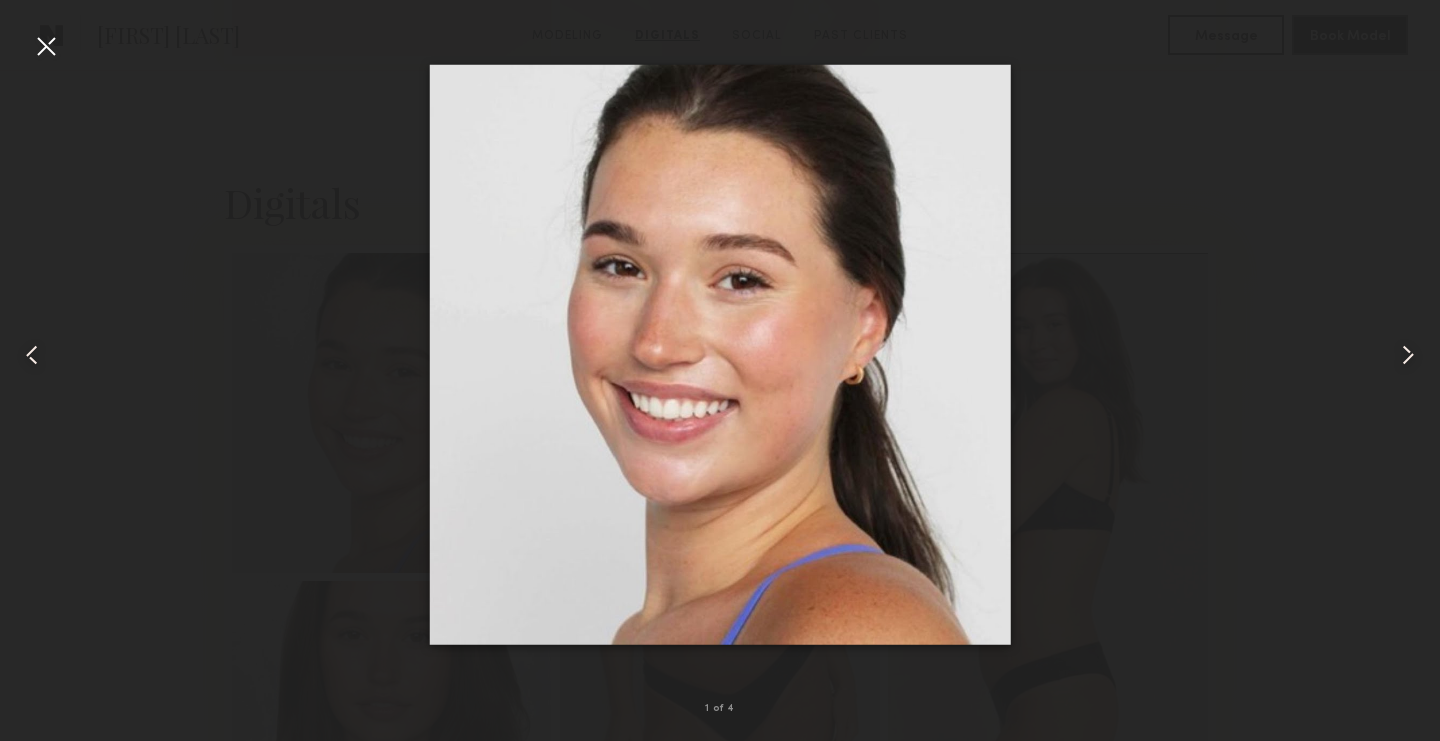 click at bounding box center [29, 354] 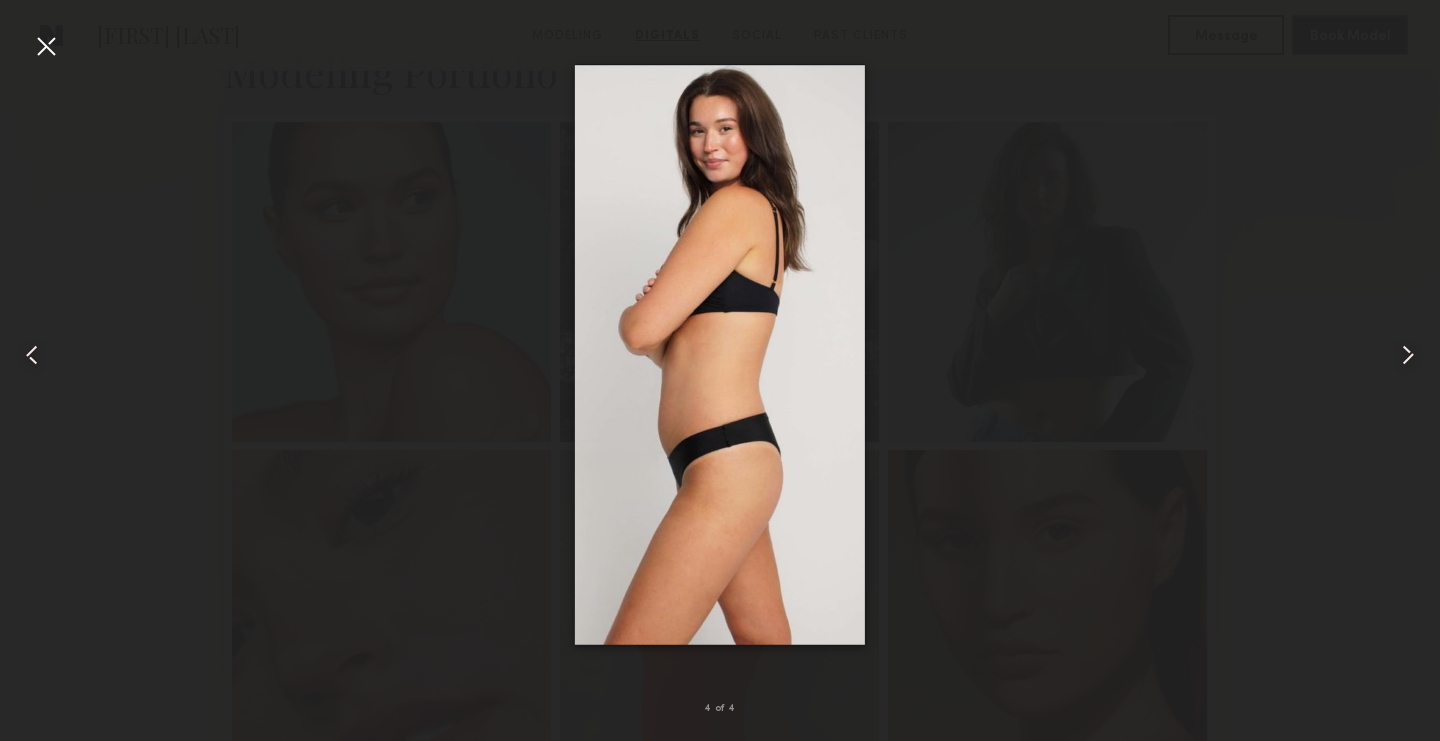 scroll, scrollTop: 180, scrollLeft: 0, axis: vertical 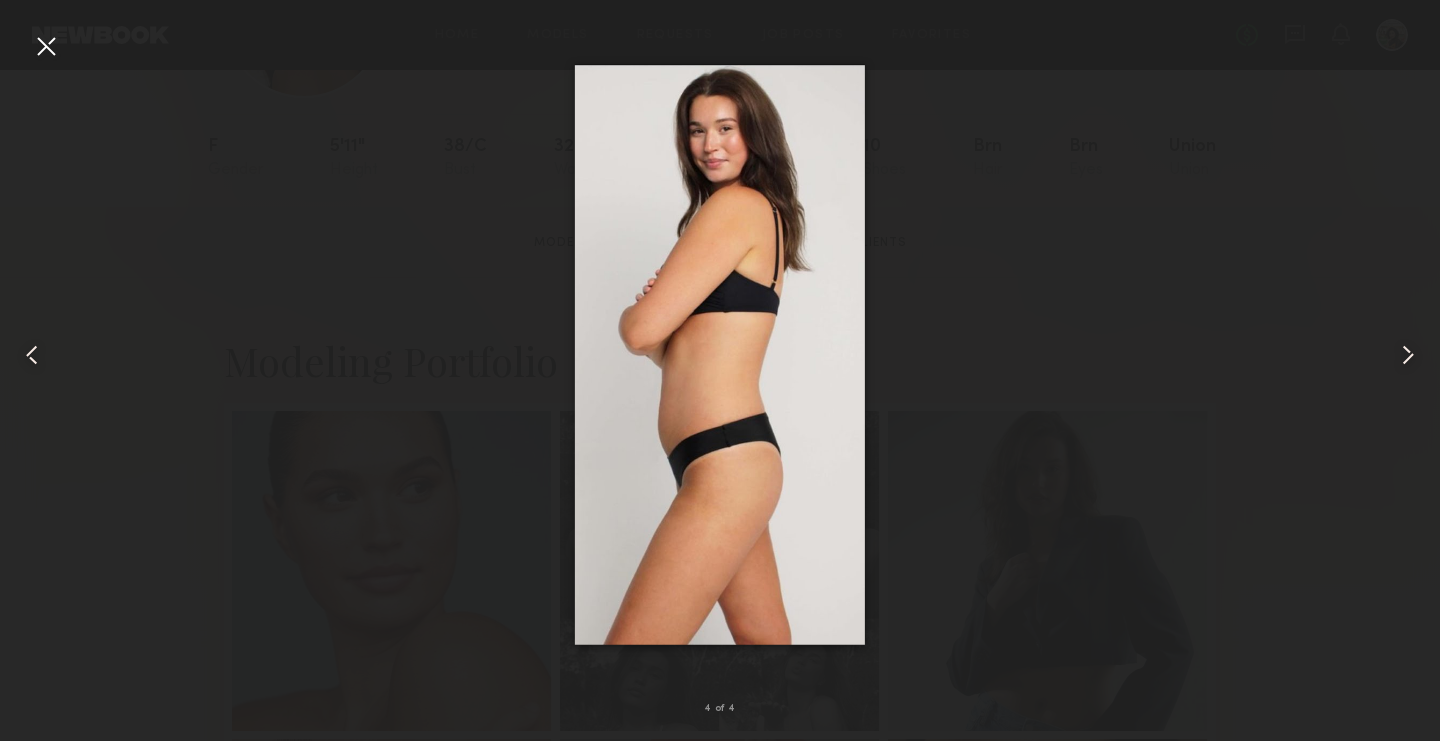 click at bounding box center [46, 46] 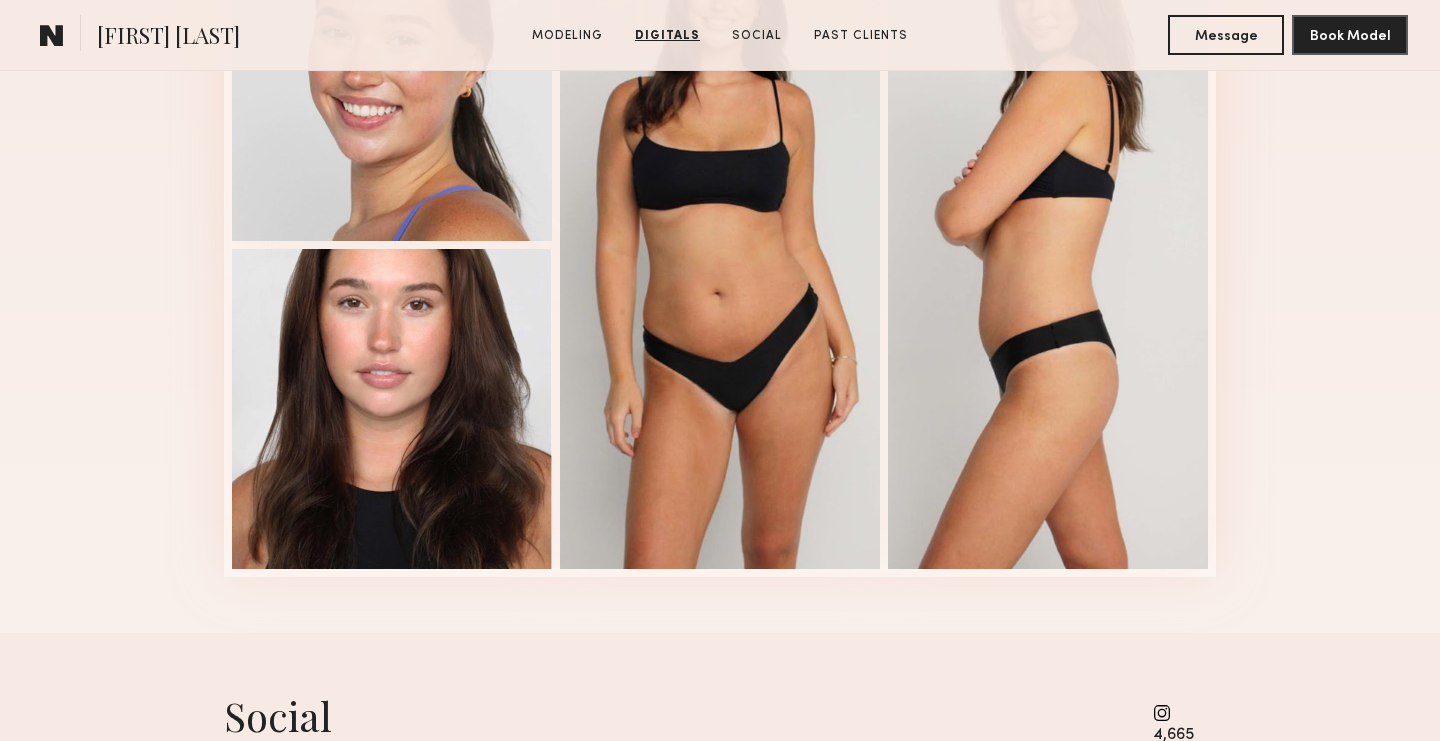 scroll, scrollTop: 2144, scrollLeft: 0, axis: vertical 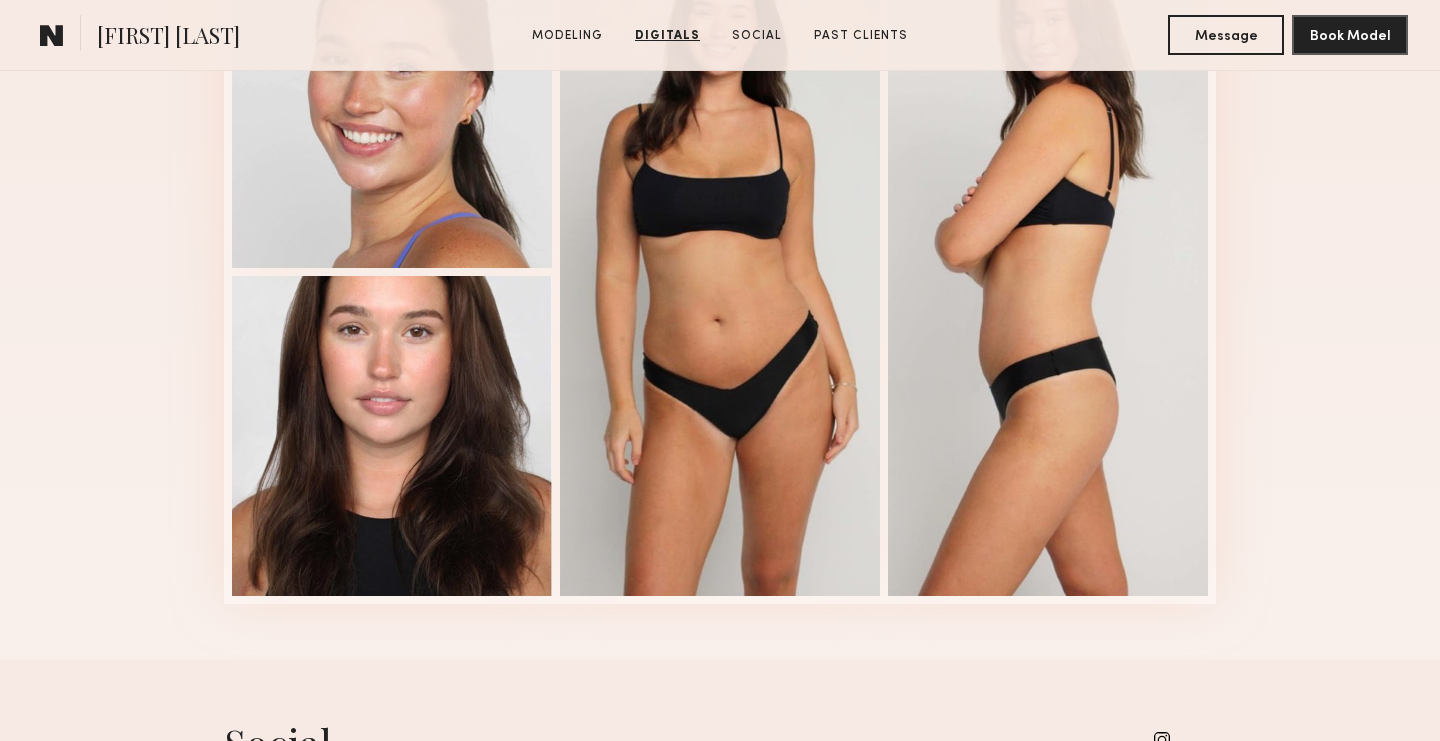 click at bounding box center (392, 436) 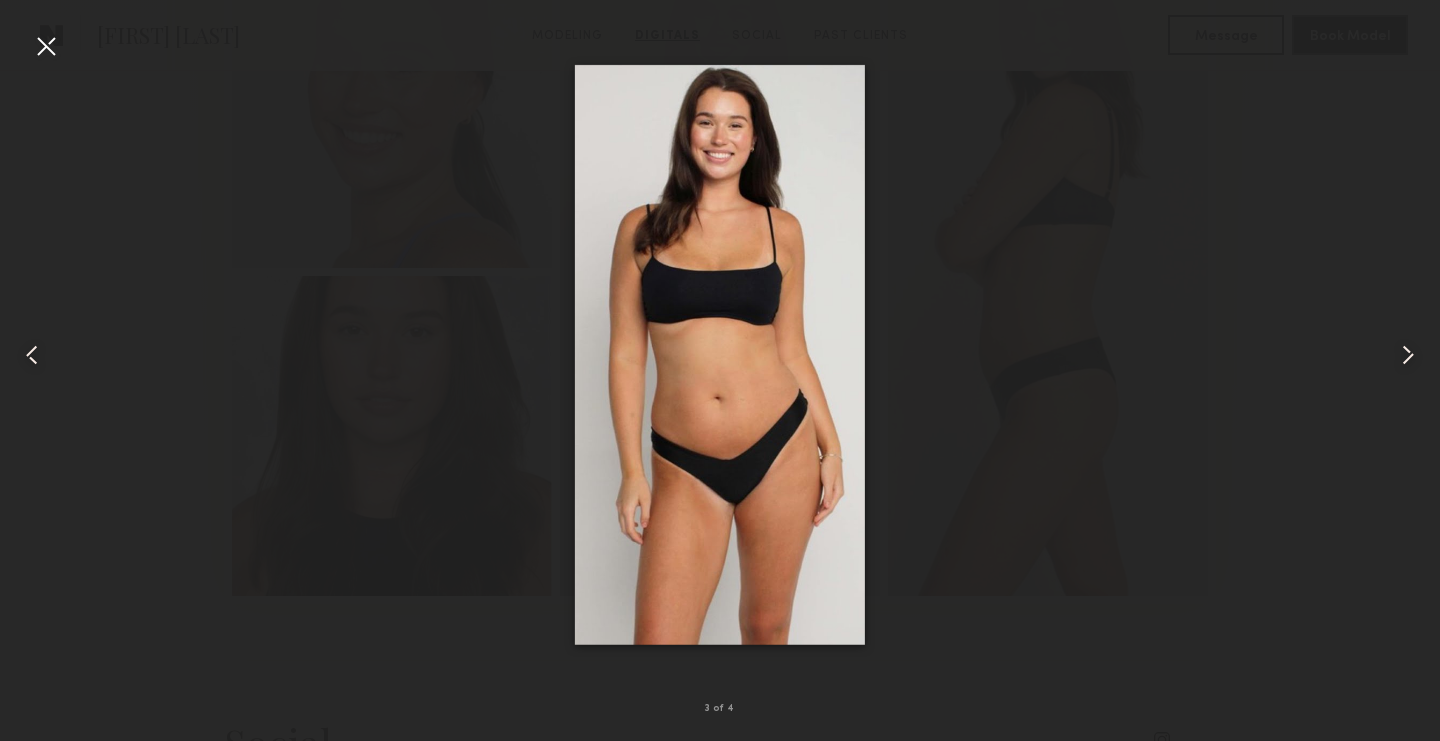 click at bounding box center (720, 354) 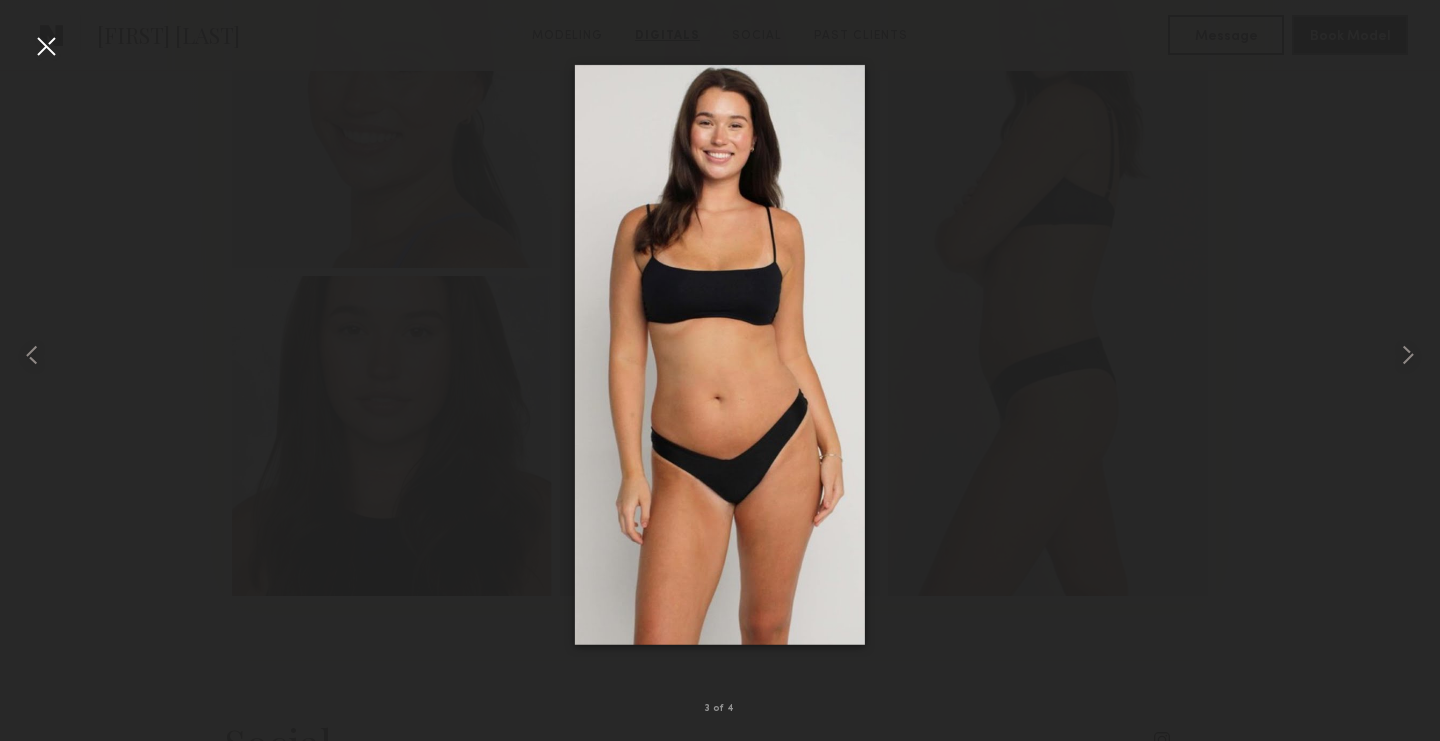 click at bounding box center (46, 46) 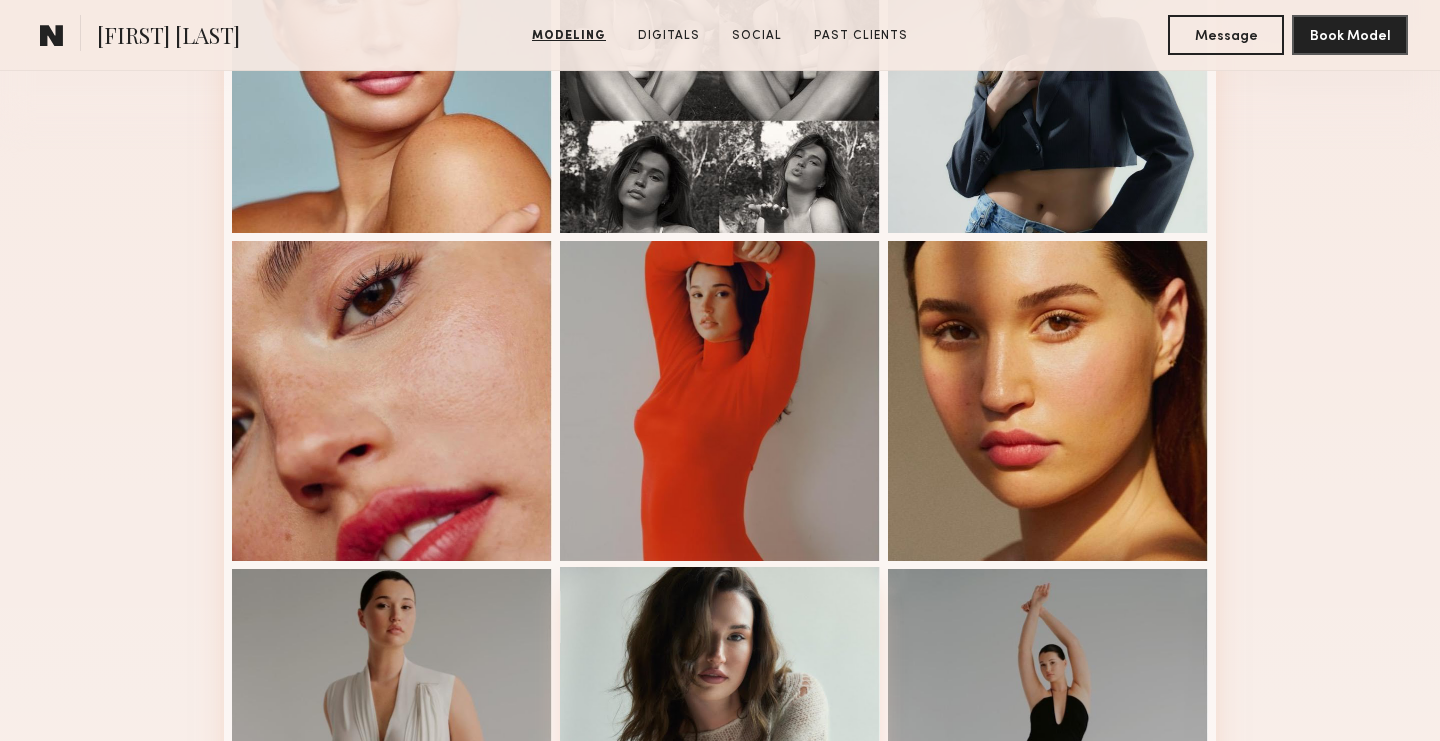 scroll, scrollTop: 0, scrollLeft: 0, axis: both 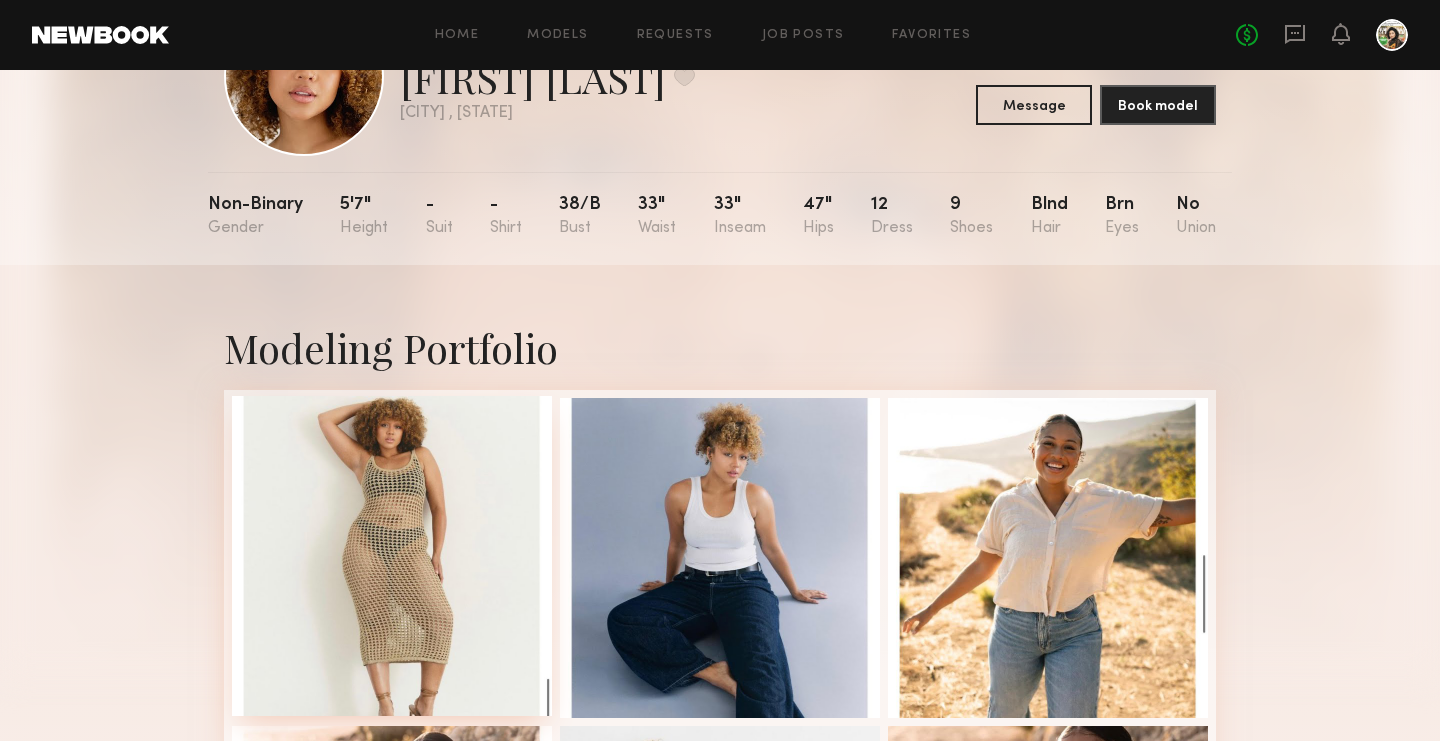 click at bounding box center (392, 556) 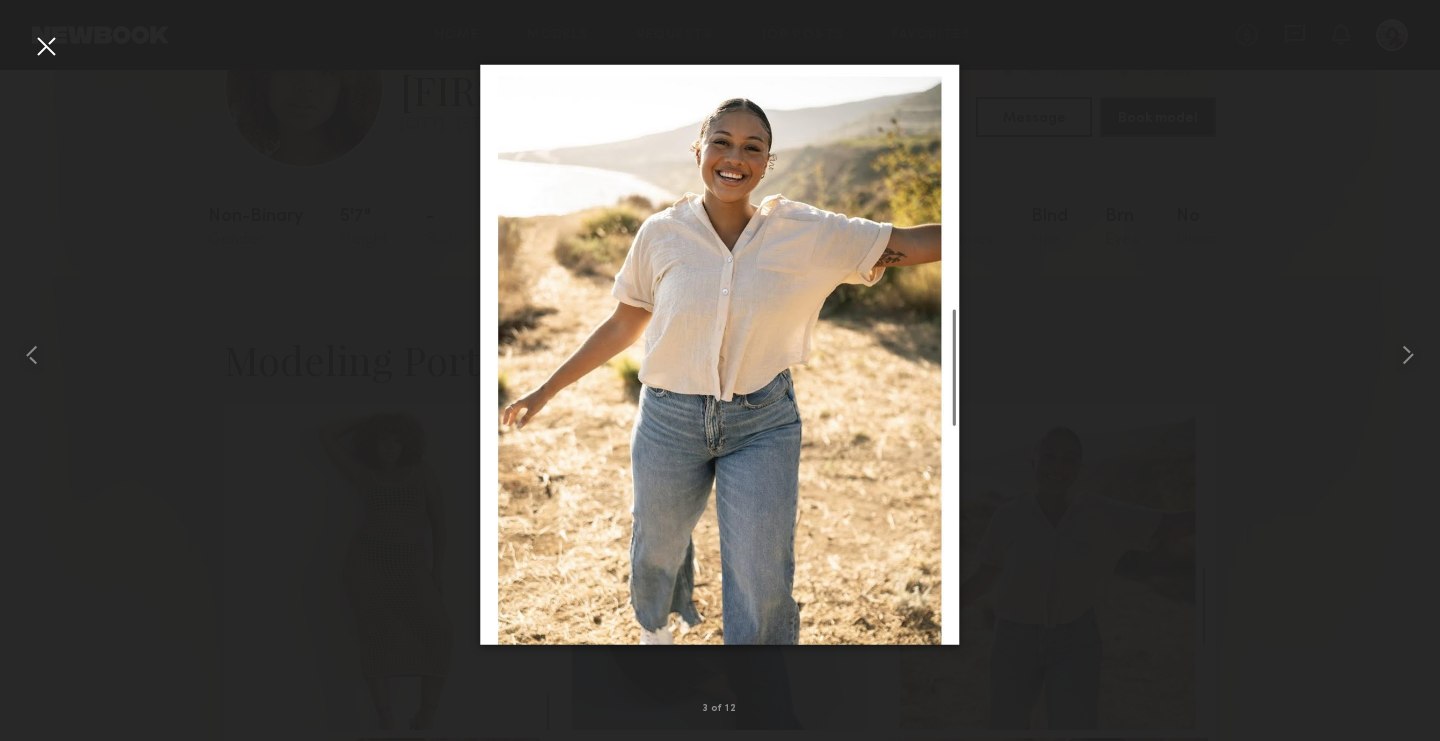 scroll, scrollTop: 122, scrollLeft: 0, axis: vertical 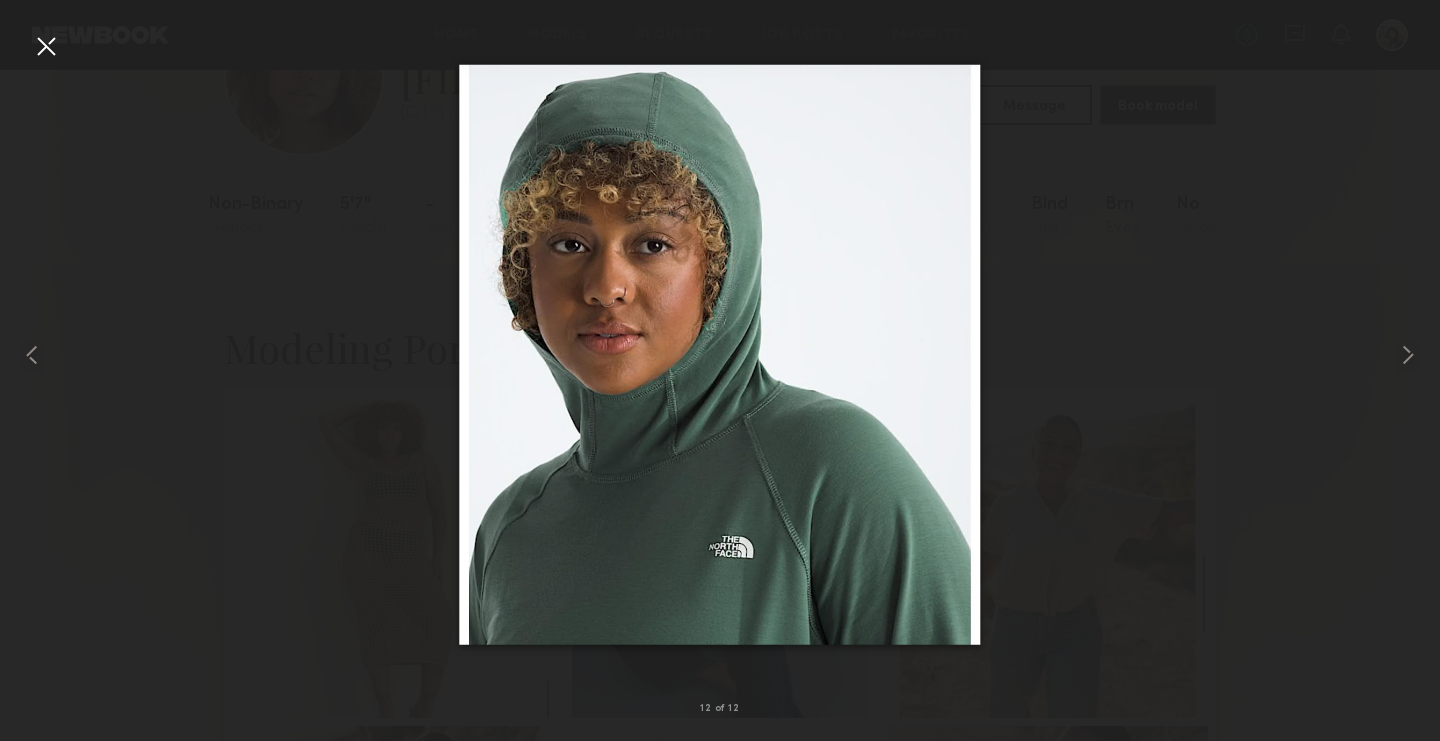click at bounding box center [46, 46] 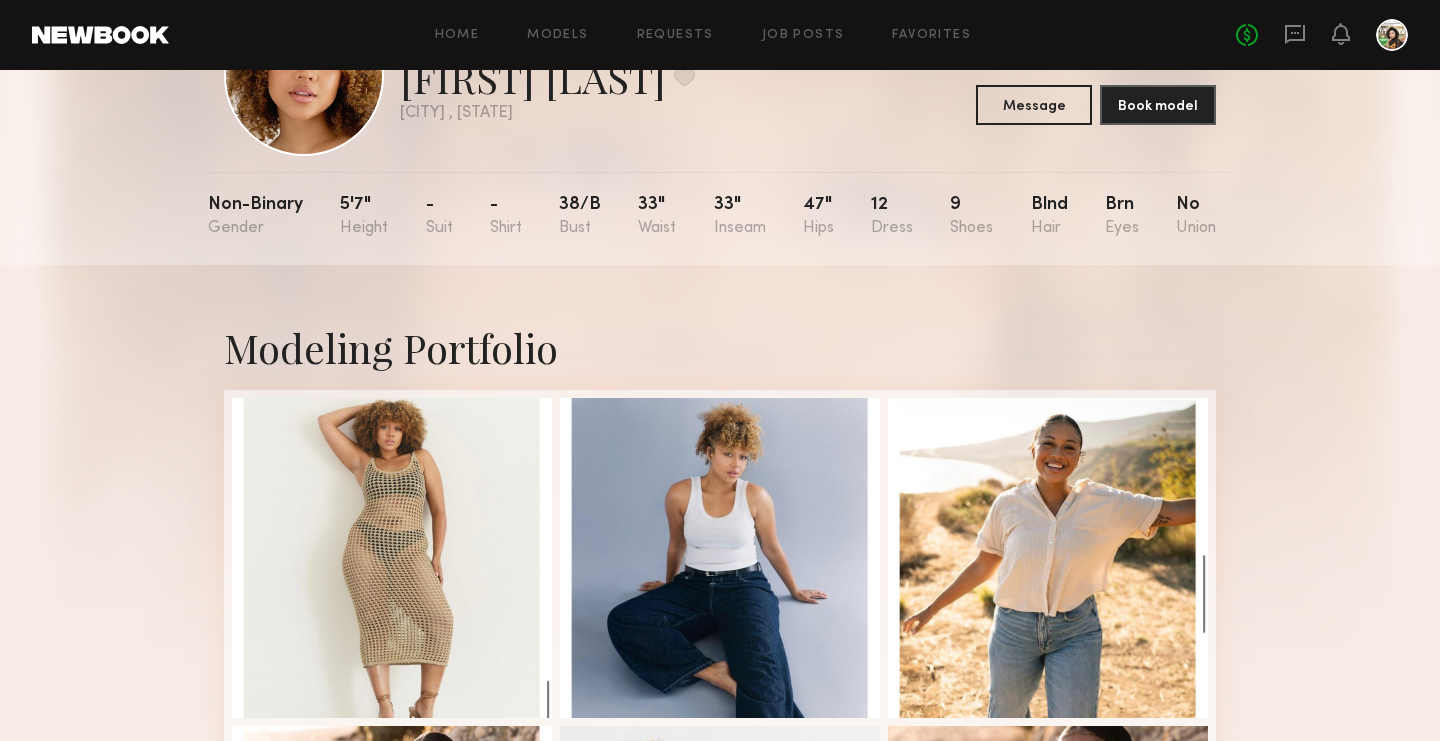 scroll, scrollTop: 0, scrollLeft: 0, axis: both 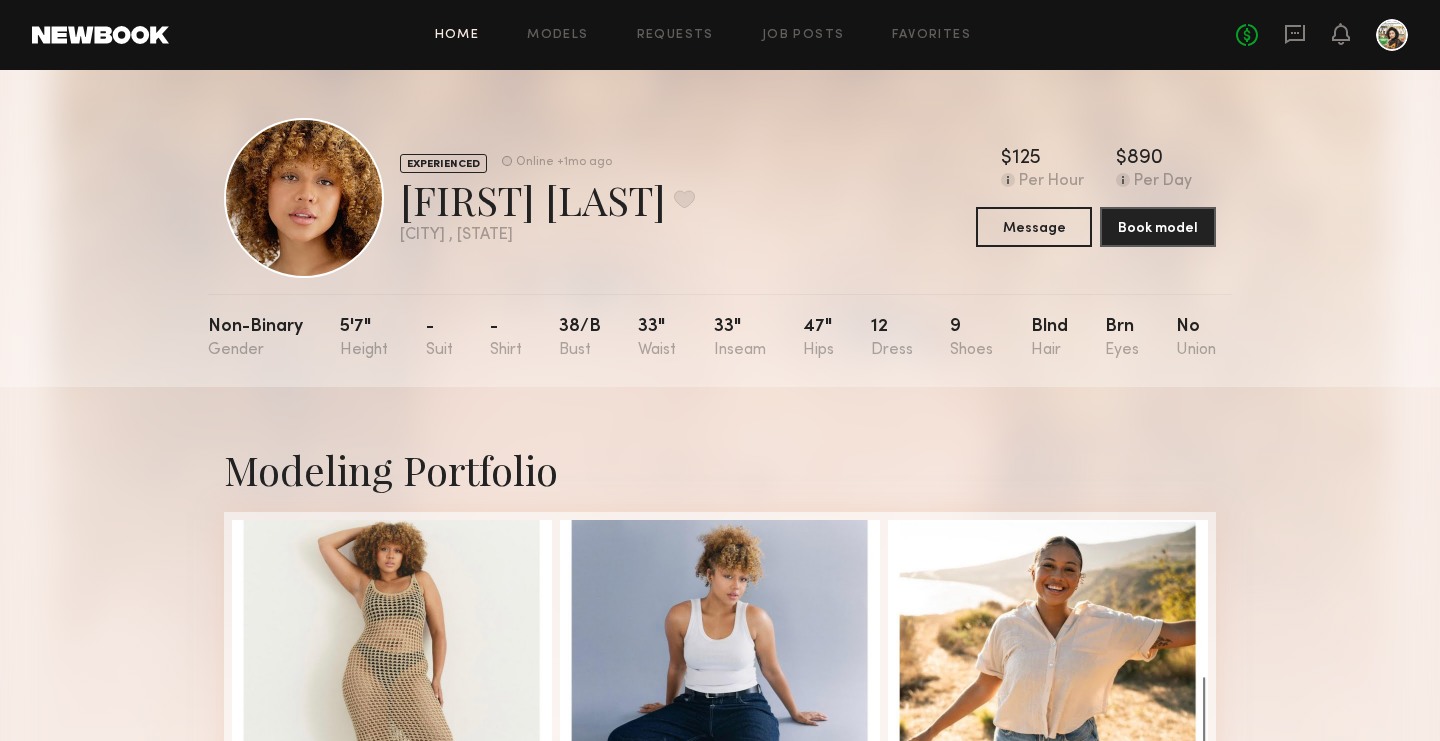 click on "Home" 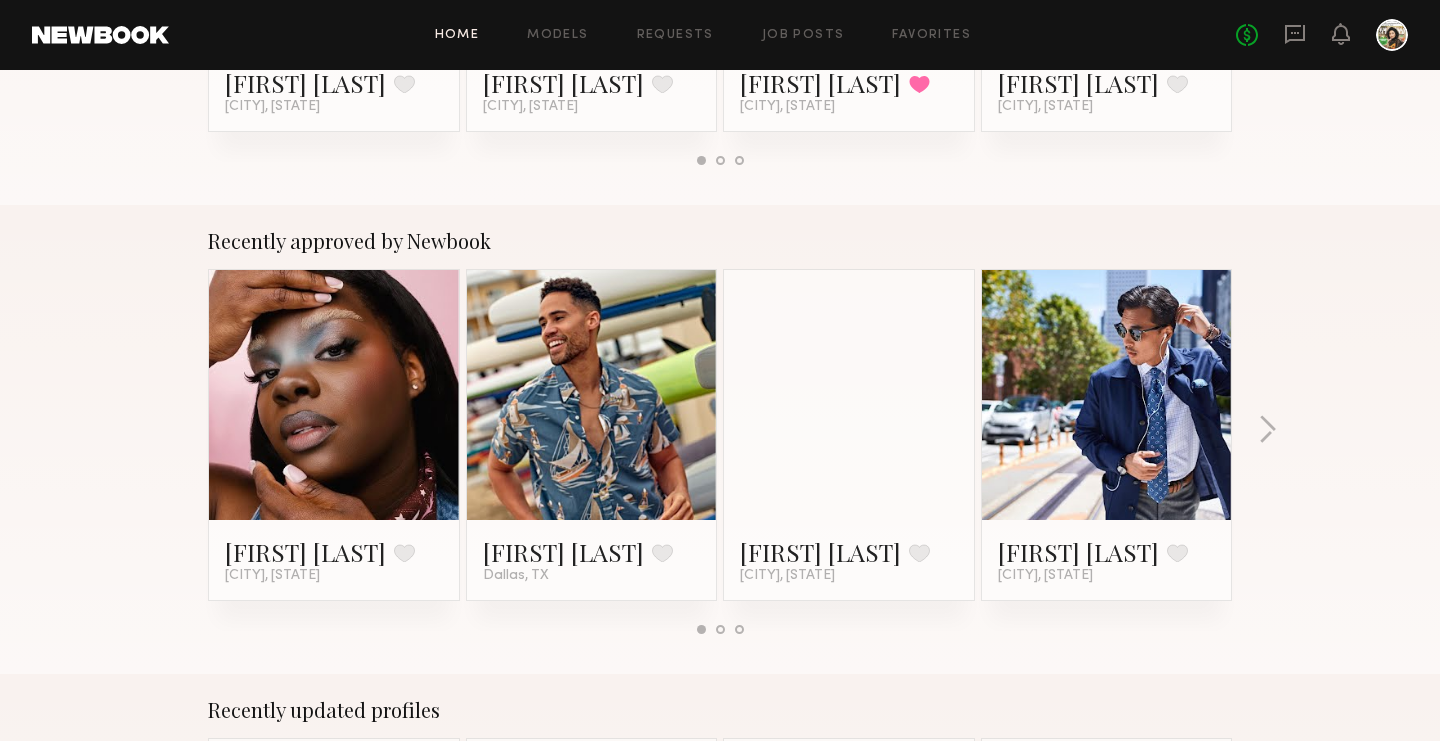 scroll, scrollTop: 653, scrollLeft: 0, axis: vertical 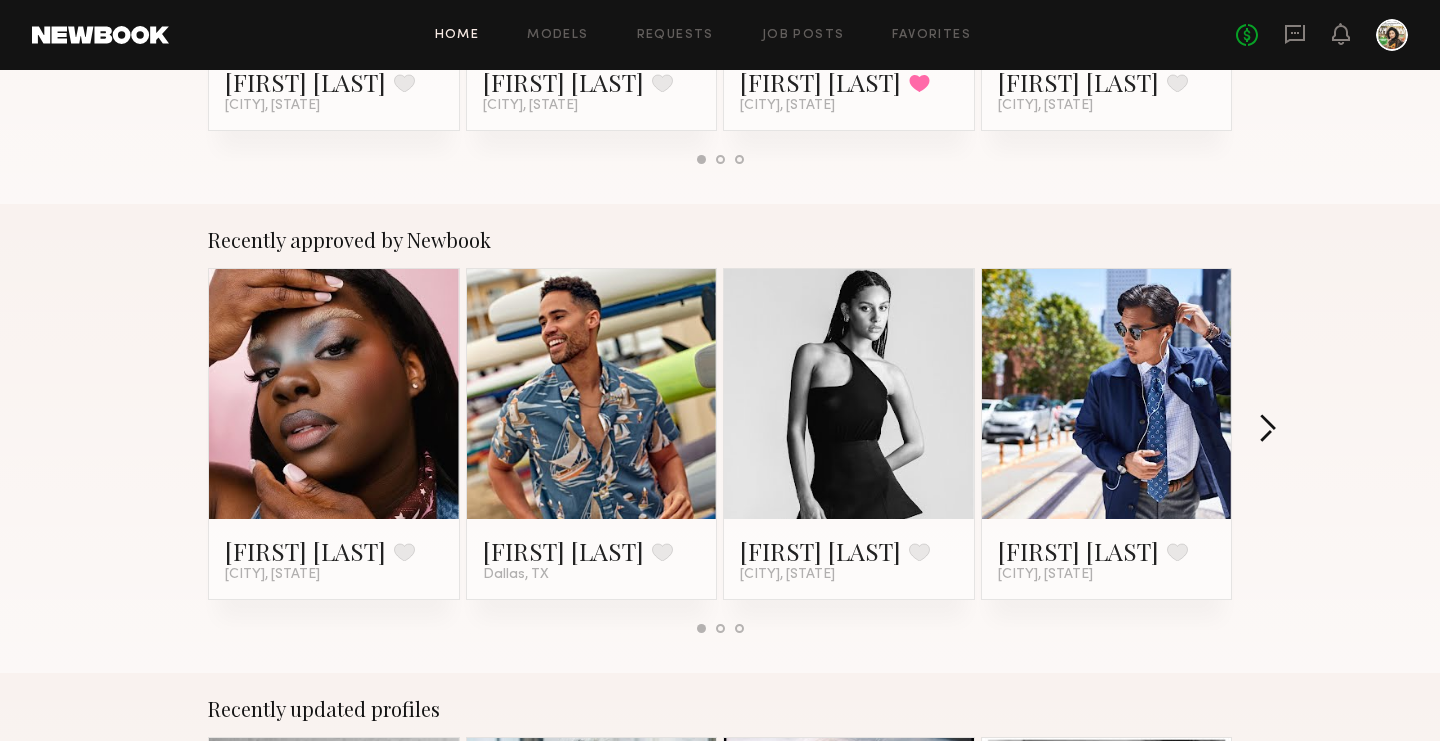 click 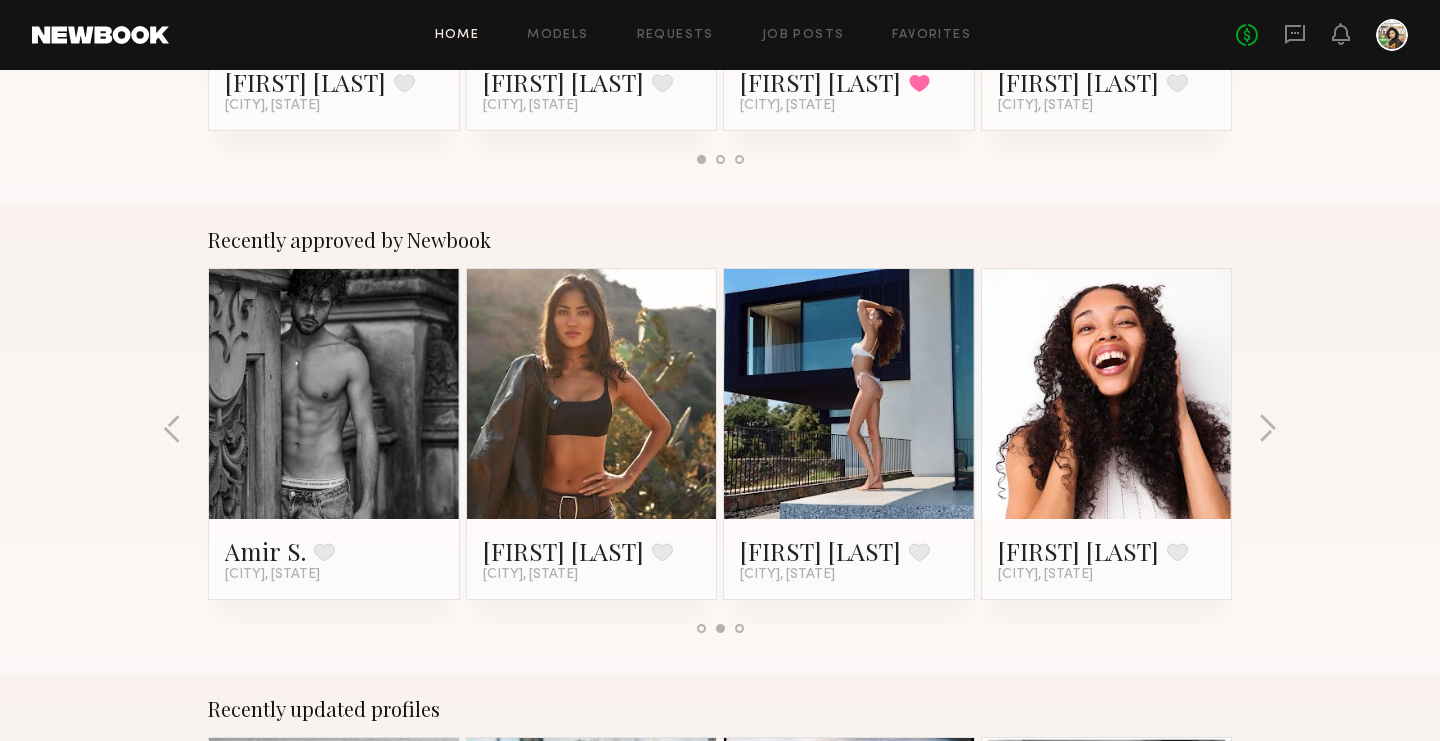 click 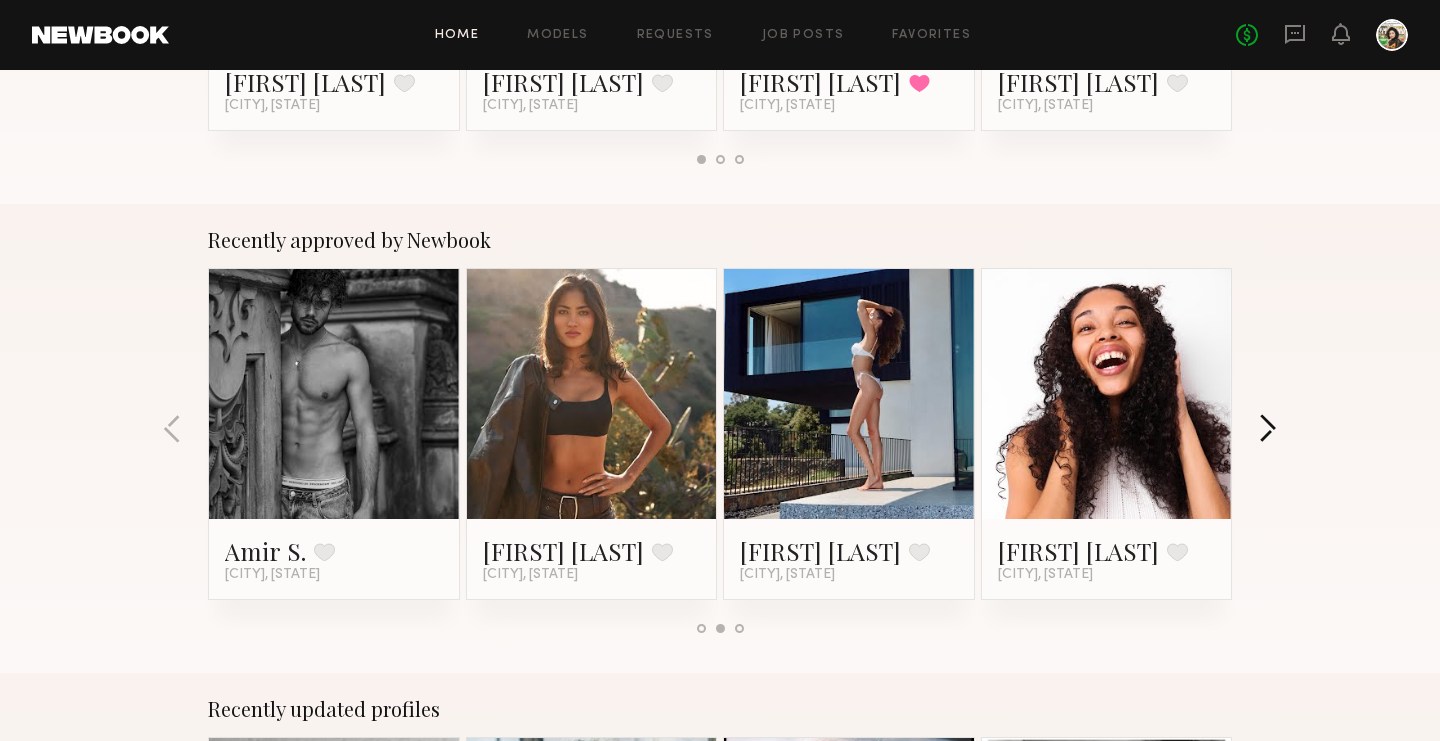 click 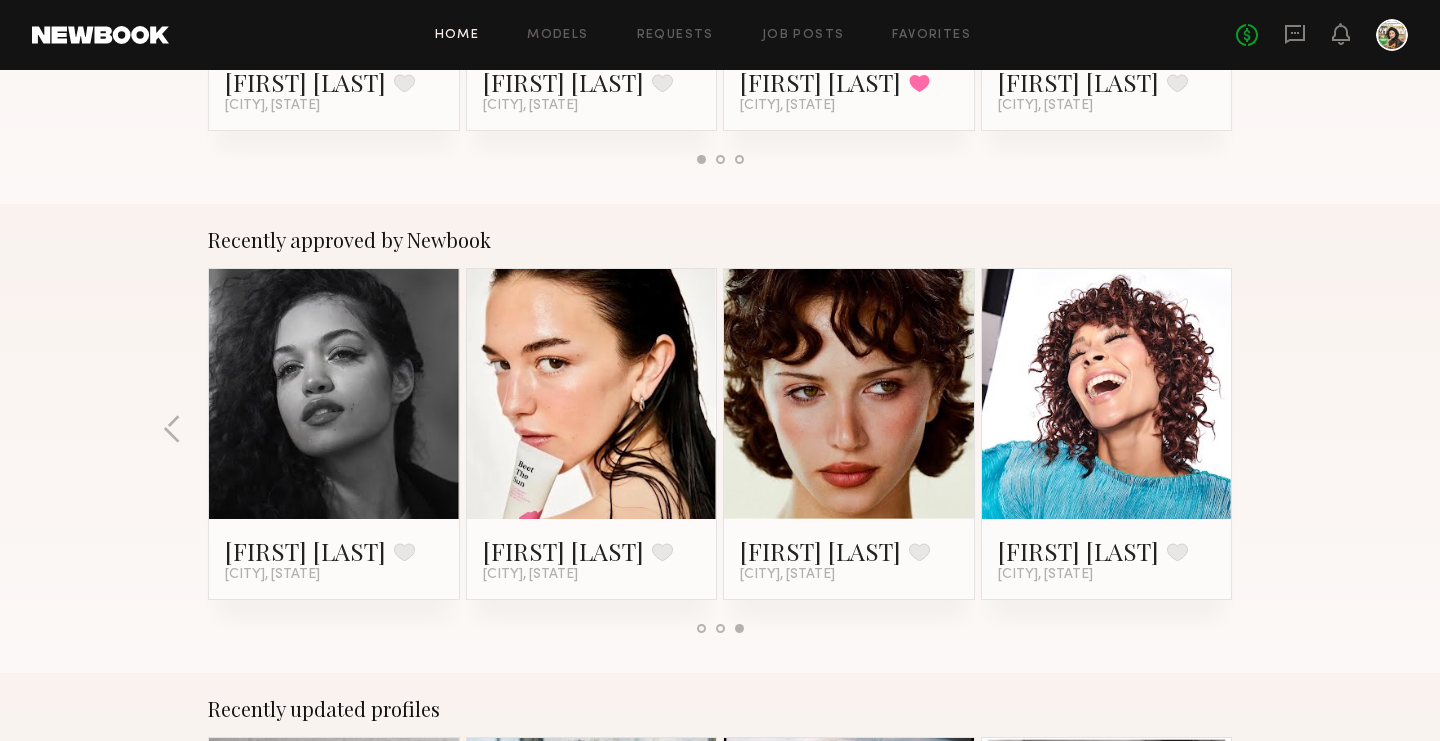 click 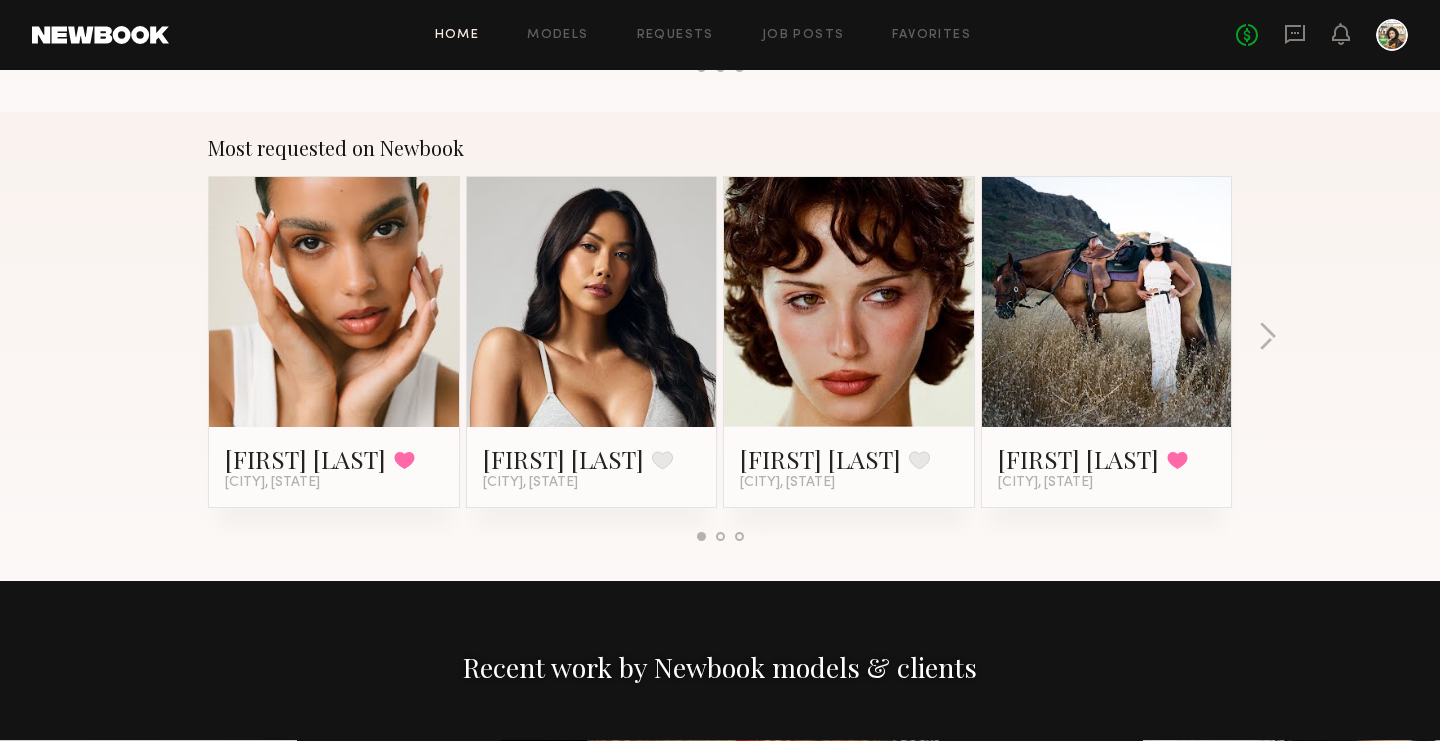 scroll, scrollTop: 1686, scrollLeft: 0, axis: vertical 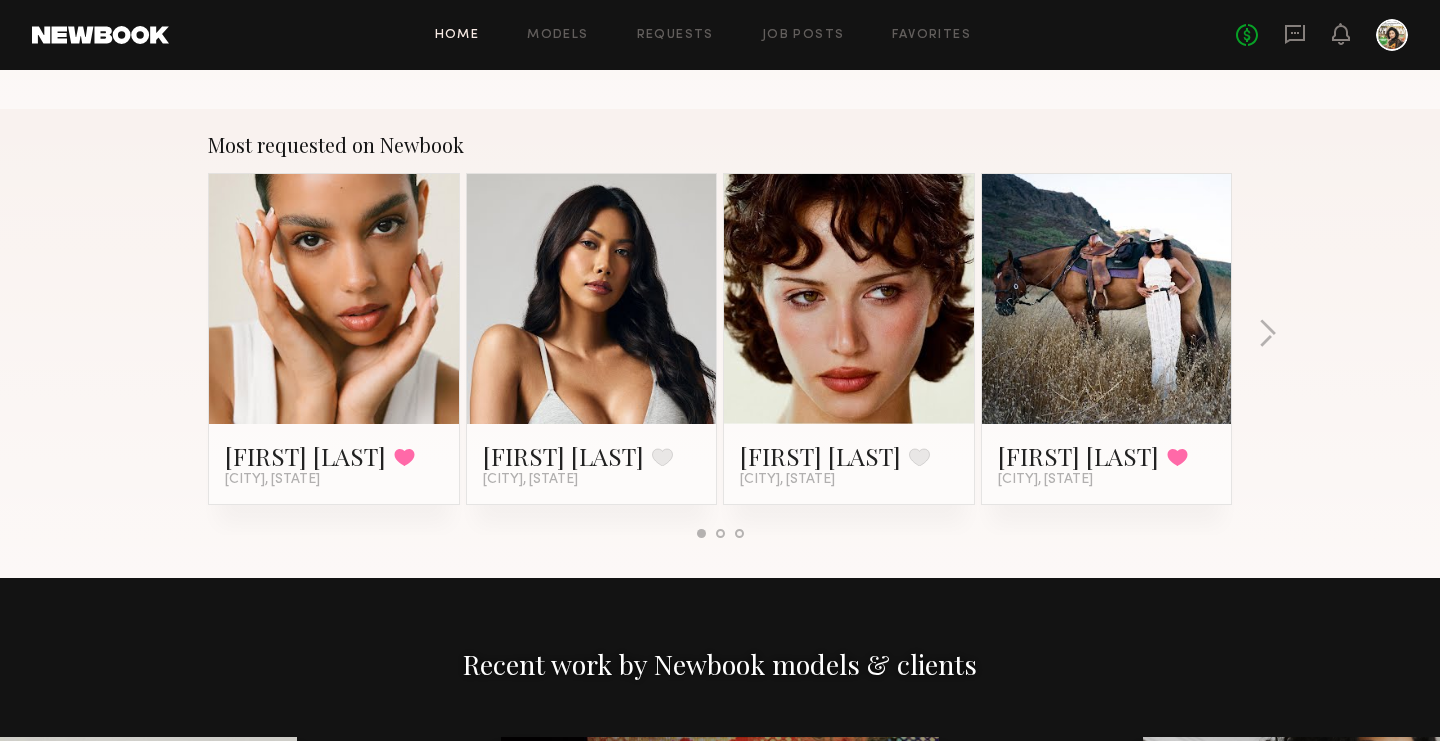 click 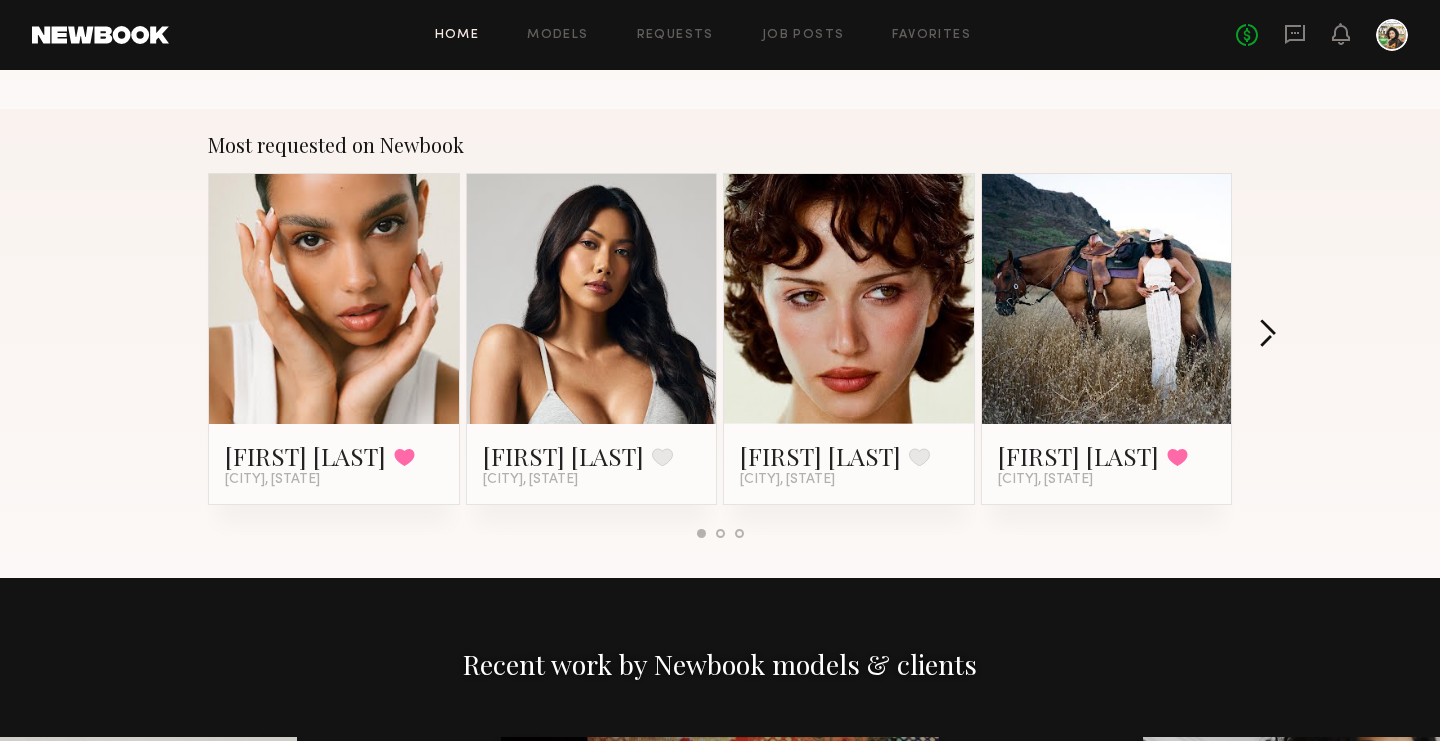 click 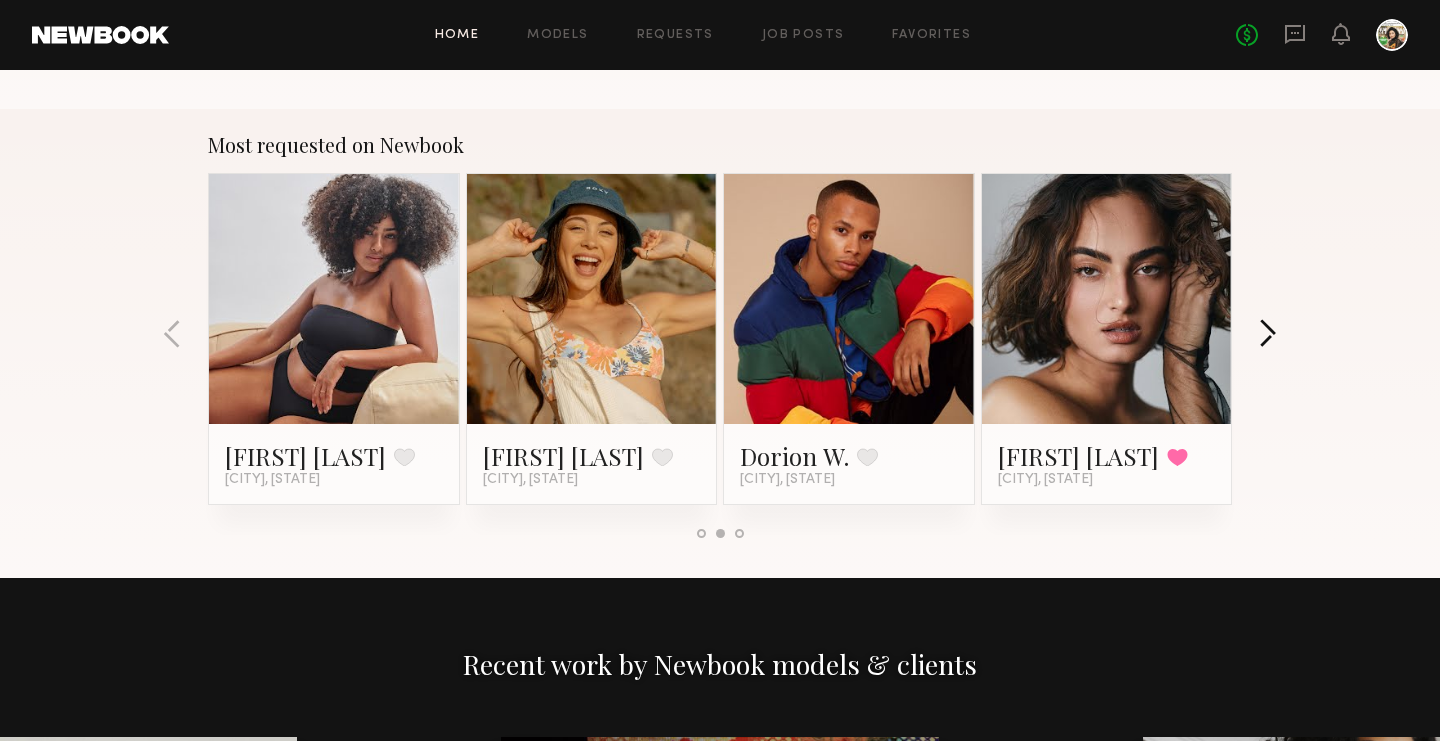 click 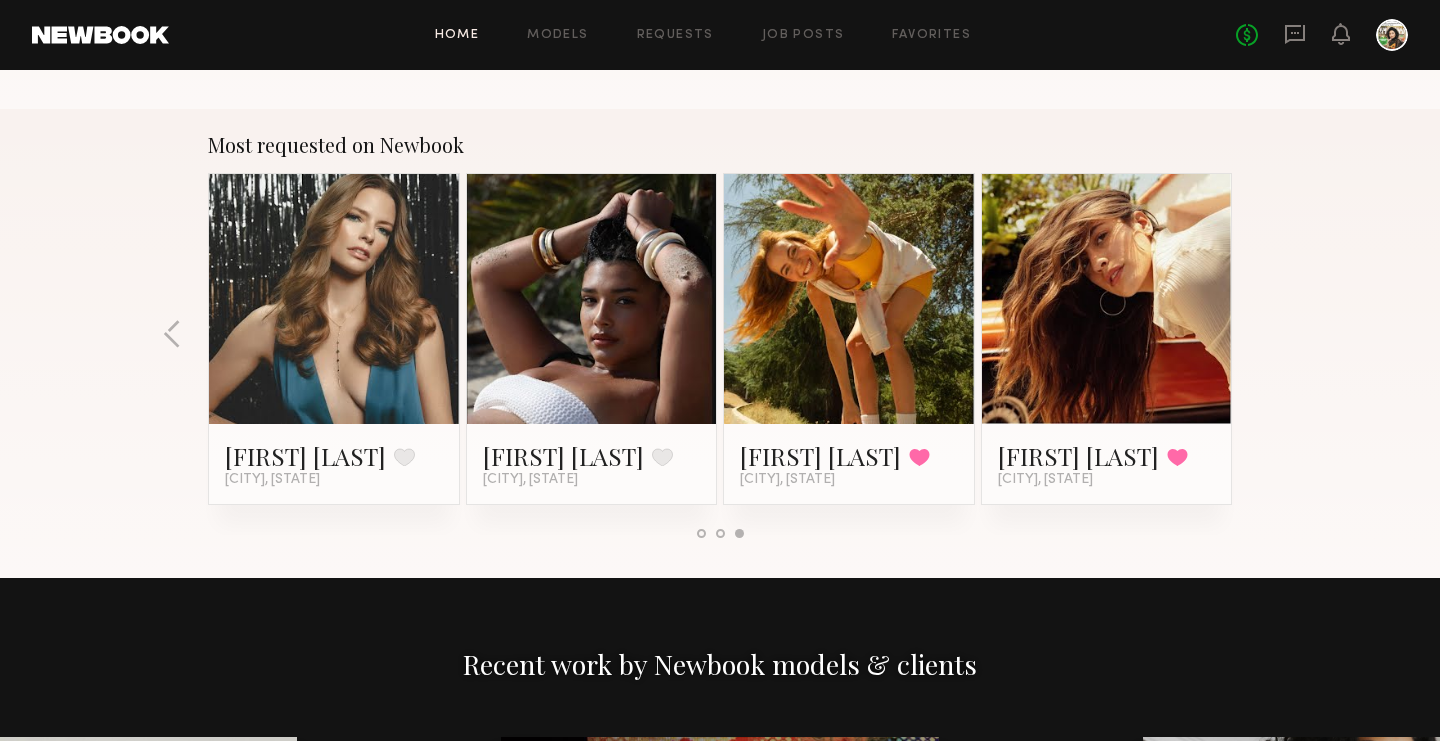 click on "Most requested on Newbook Brinnen T. Favorited Los Angeles, CA Ericka B. Favorite Los Angeles, CA Jessie M. Favorite Los Angeles, CA Jesi L. Favorited Los Angeles, CA Melissa B. Favorite Los Angeles, CA Brynne E. Favorite Los Angeles, CA Dorion W. Favorite Los Angeles, CA Moe S. Favorited Los Angeles, CA Jess M. Favorite Los Angeles, CA Haleigh W. Favorite Los Angeles, CA Haley G. Favorited Los Angeles, CA Kristen J. Favorited Los Angeles, CA" 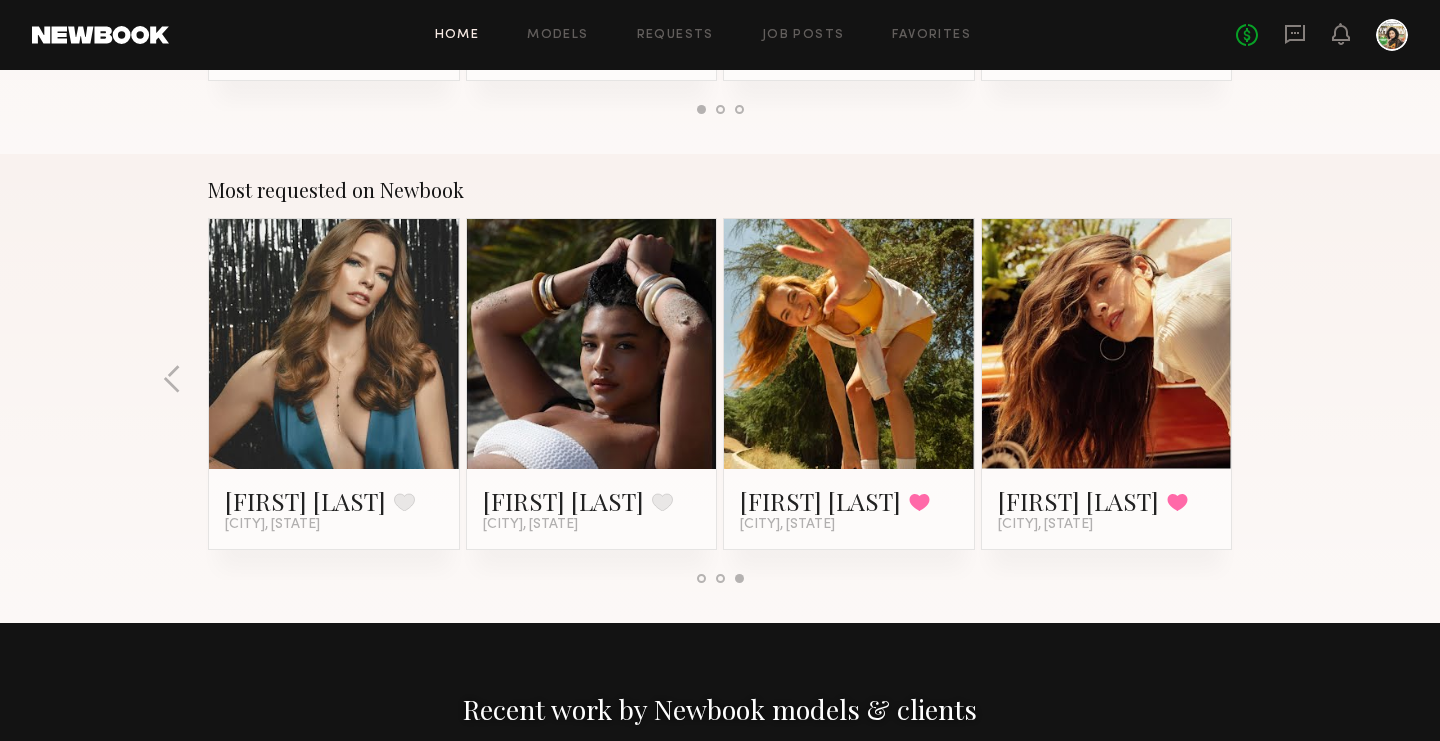 click 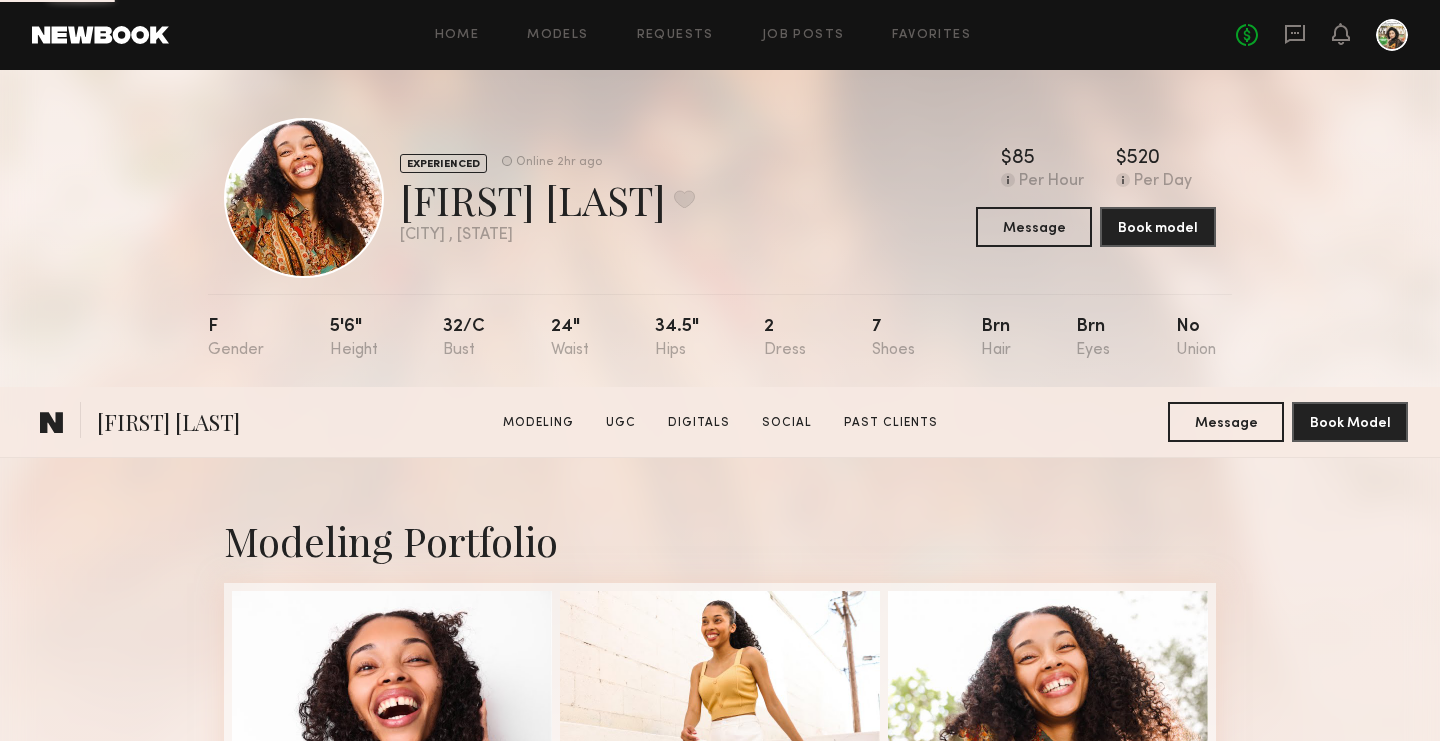 scroll, scrollTop: 462, scrollLeft: 0, axis: vertical 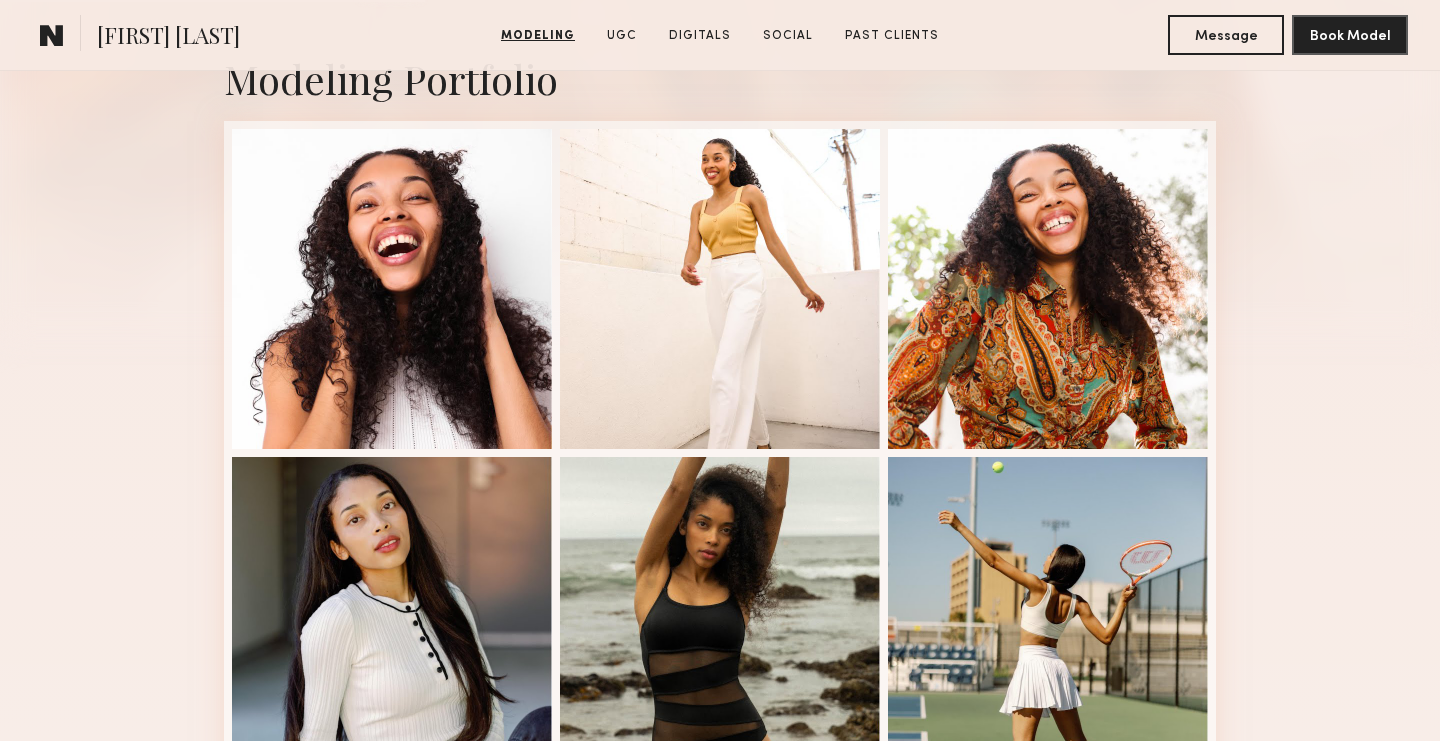 click at bounding box center (392, 289) 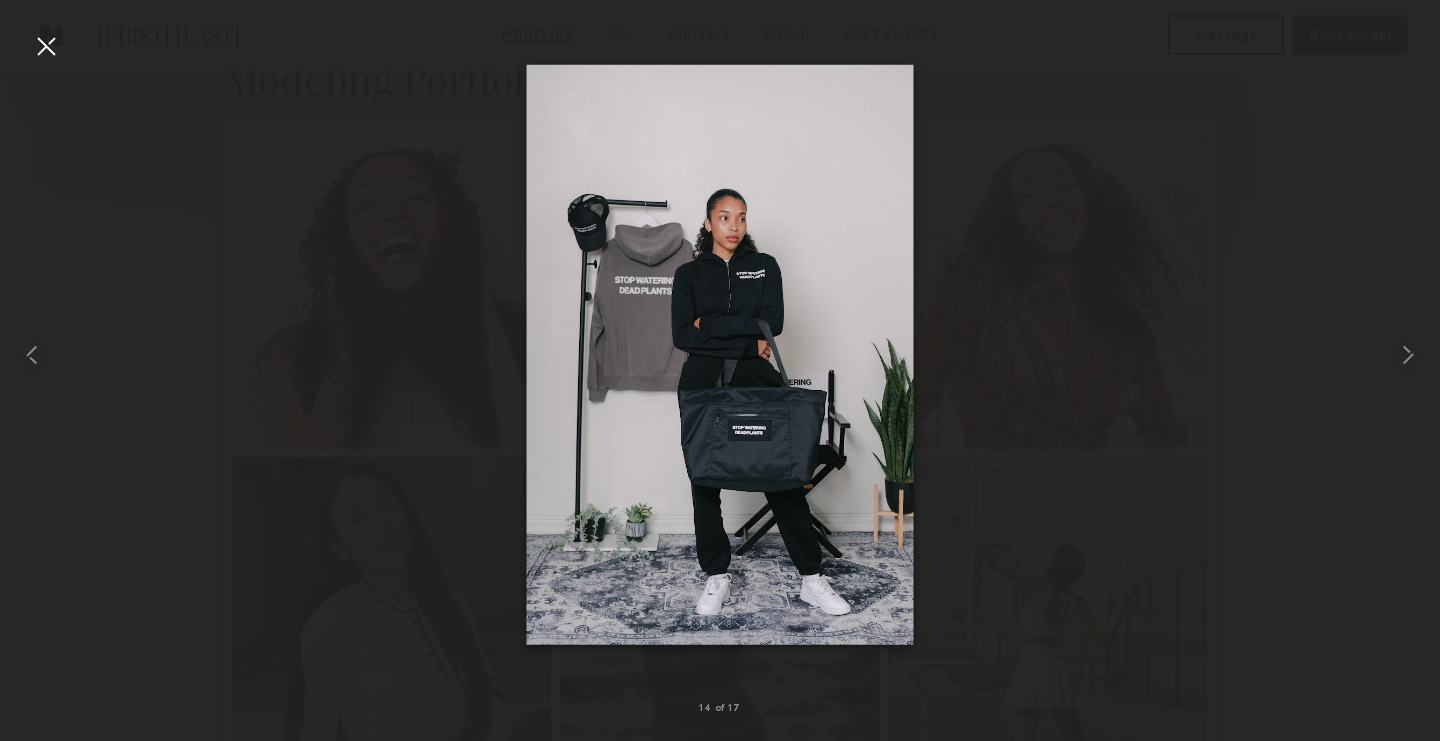 scroll, scrollTop: 502, scrollLeft: 0, axis: vertical 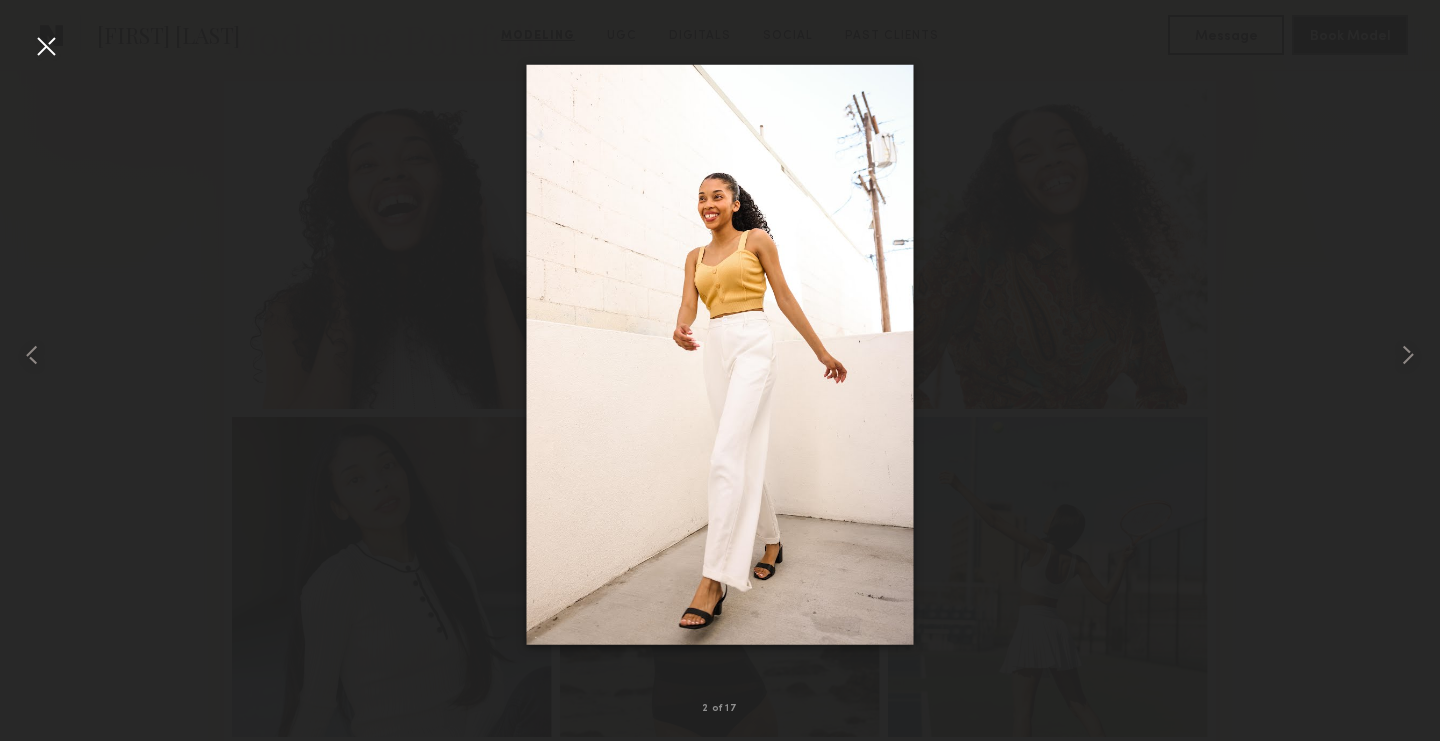click at bounding box center [46, 46] 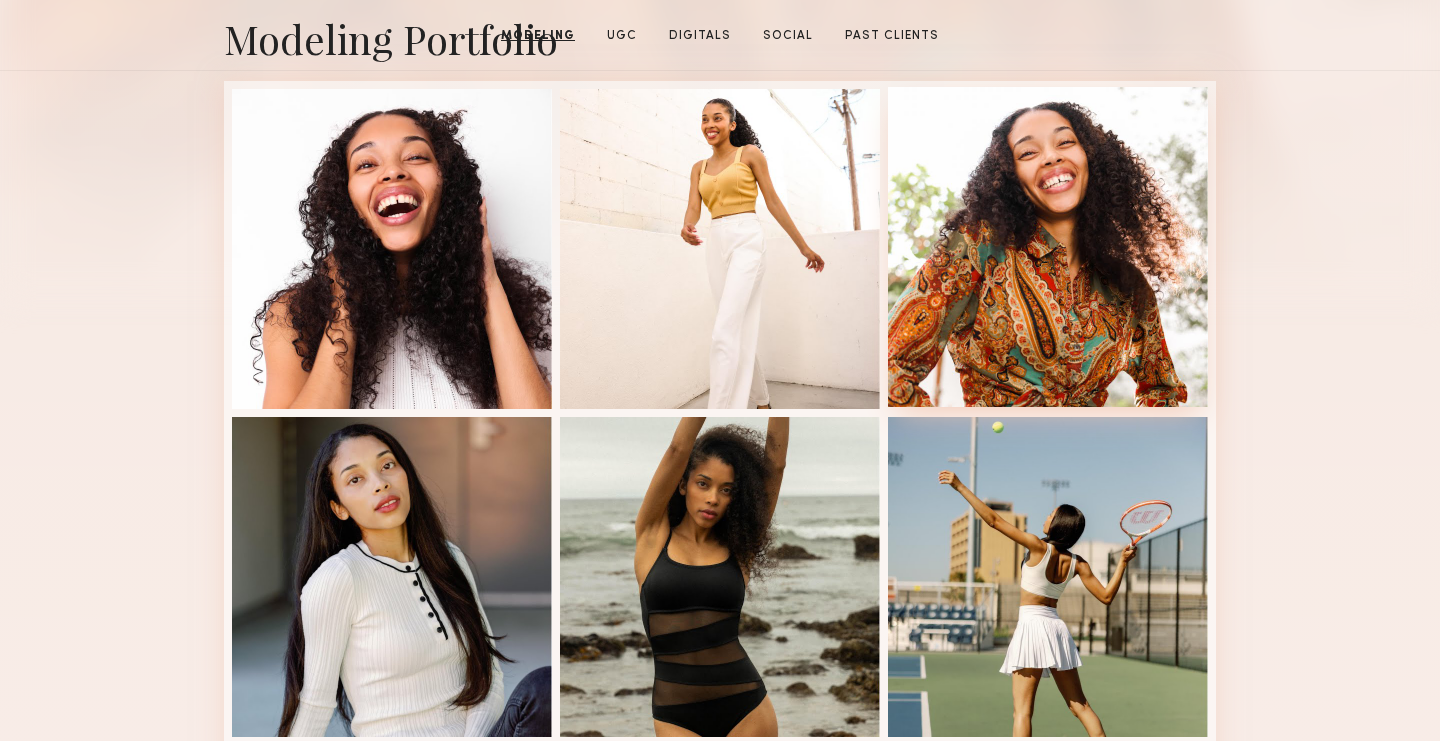 scroll, scrollTop: 0, scrollLeft: 0, axis: both 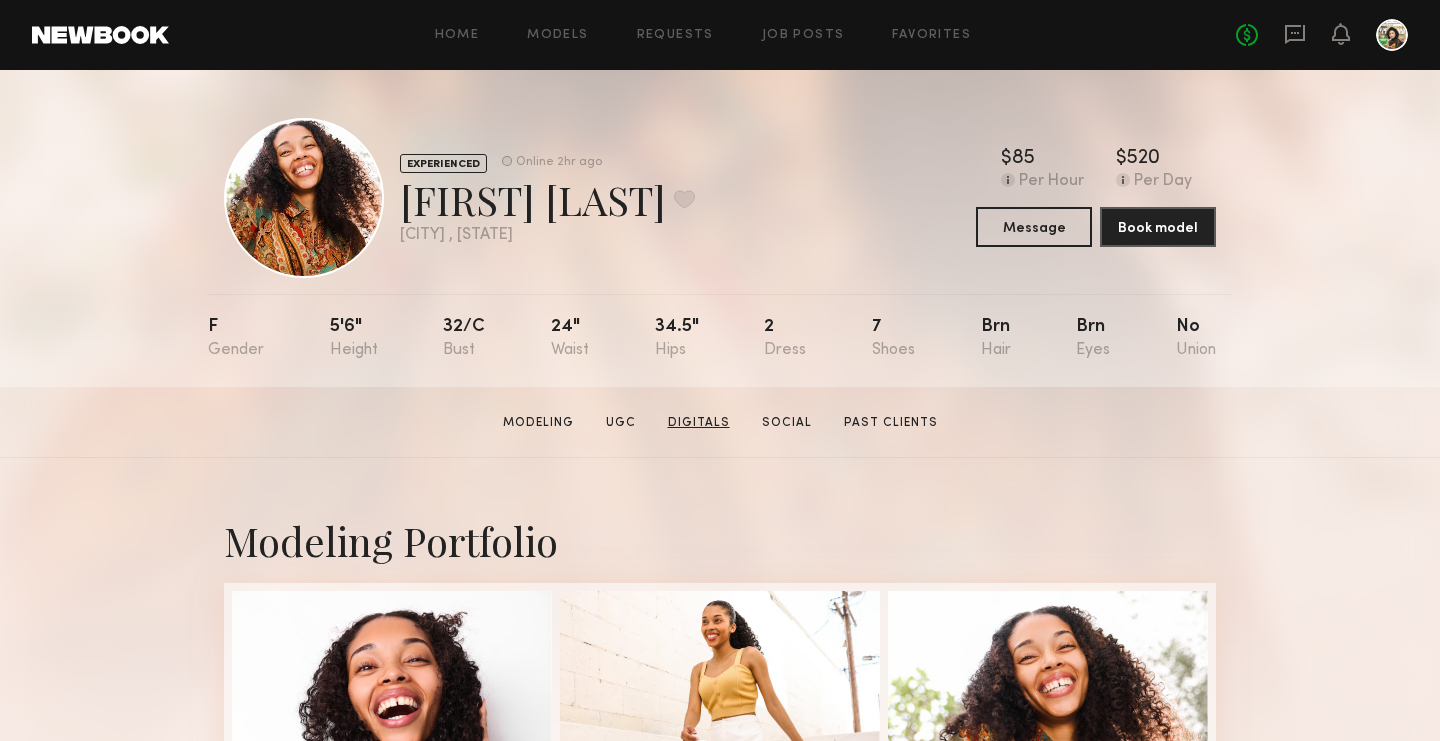 click on "Digitals" 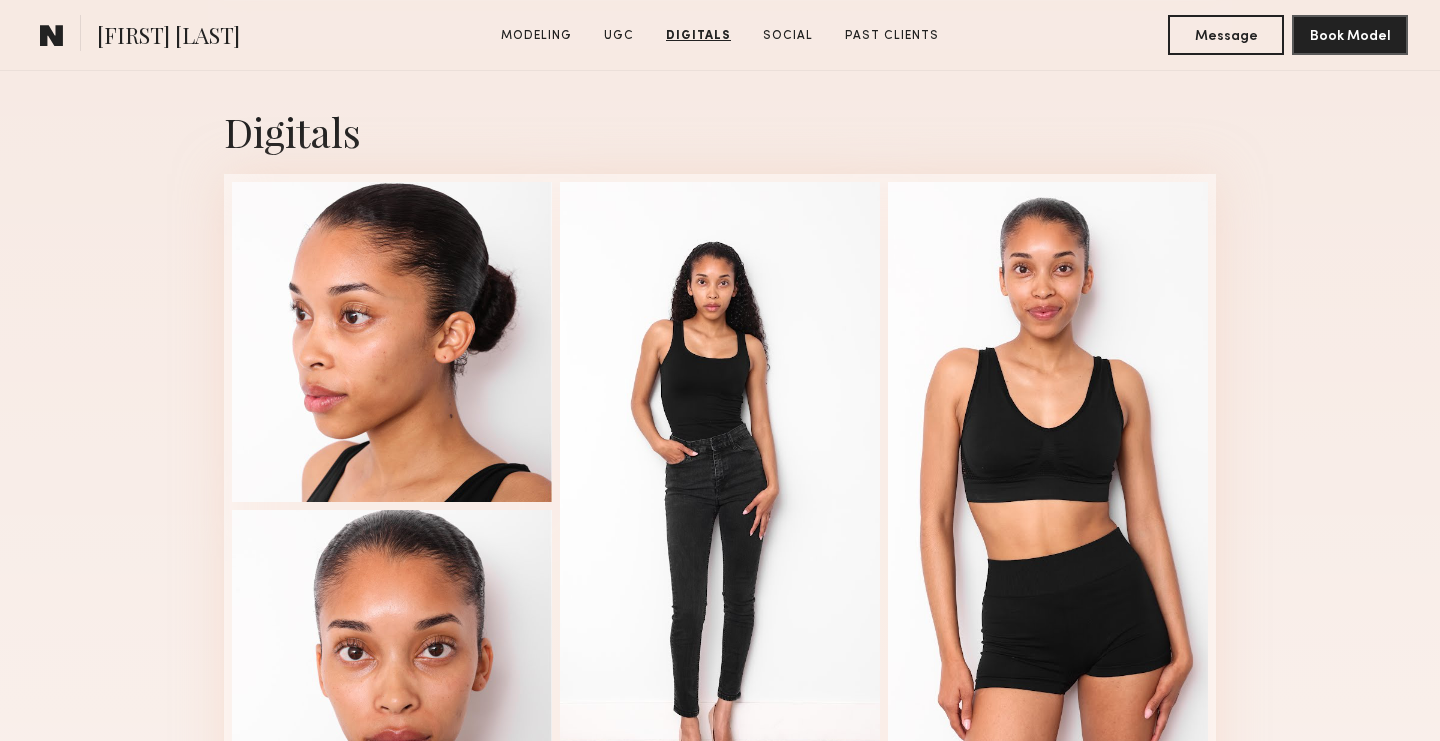scroll, scrollTop: 3881, scrollLeft: 0, axis: vertical 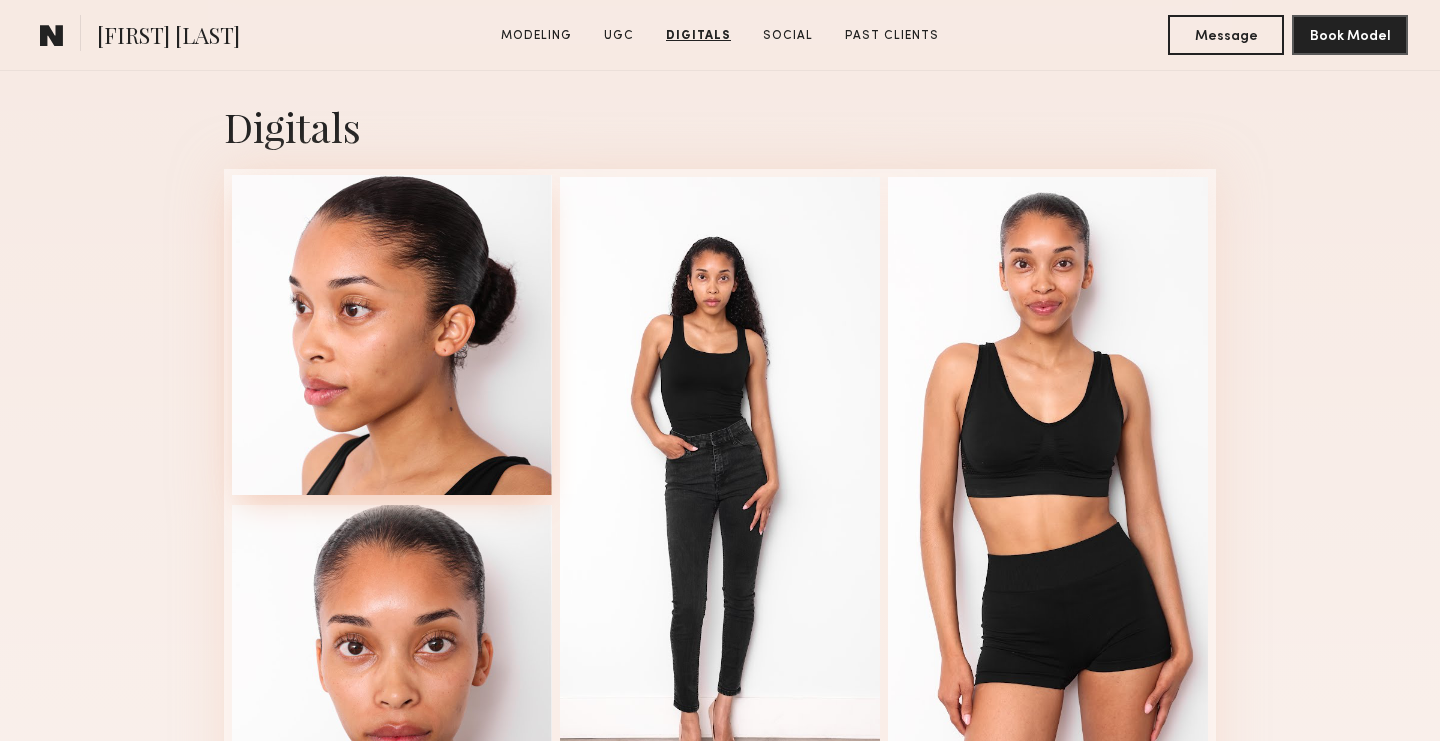 click at bounding box center [392, 335] 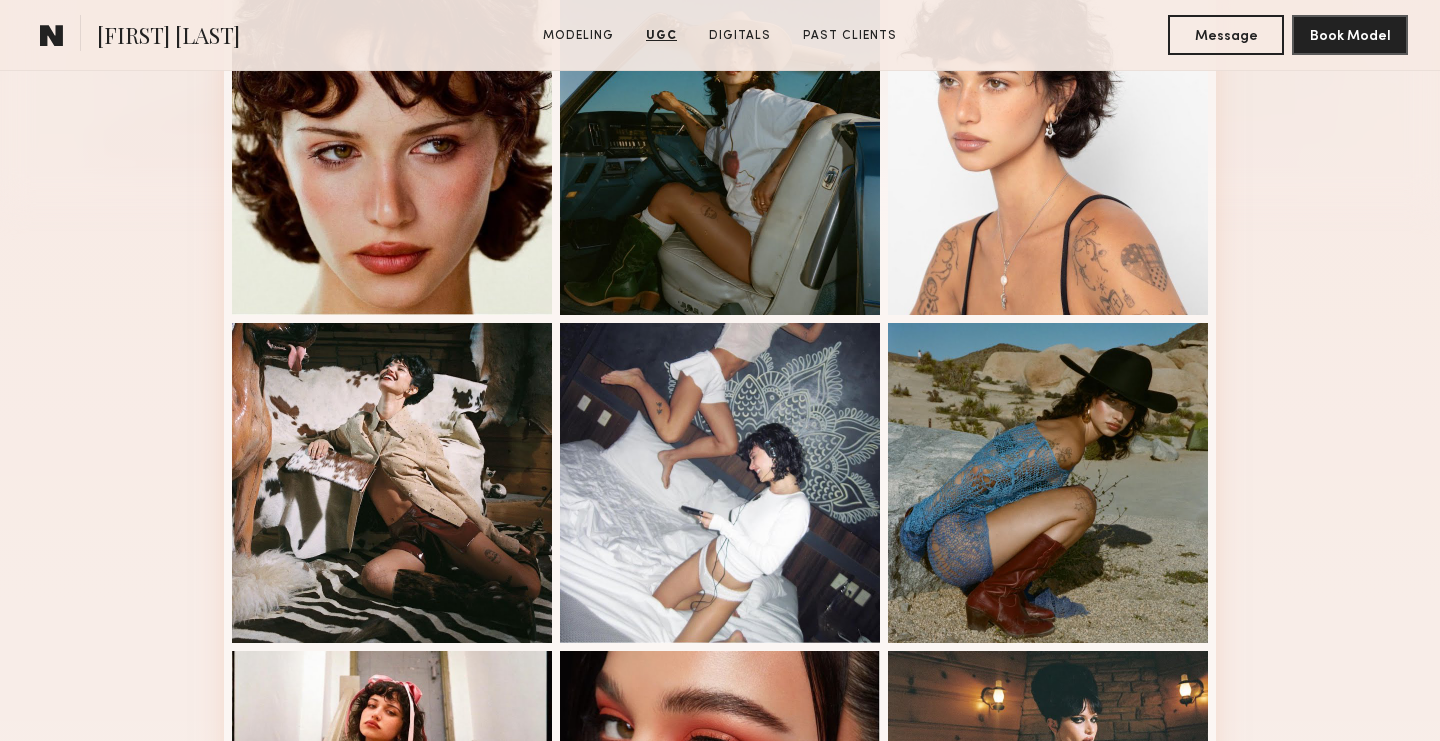 scroll, scrollTop: 0, scrollLeft: 0, axis: both 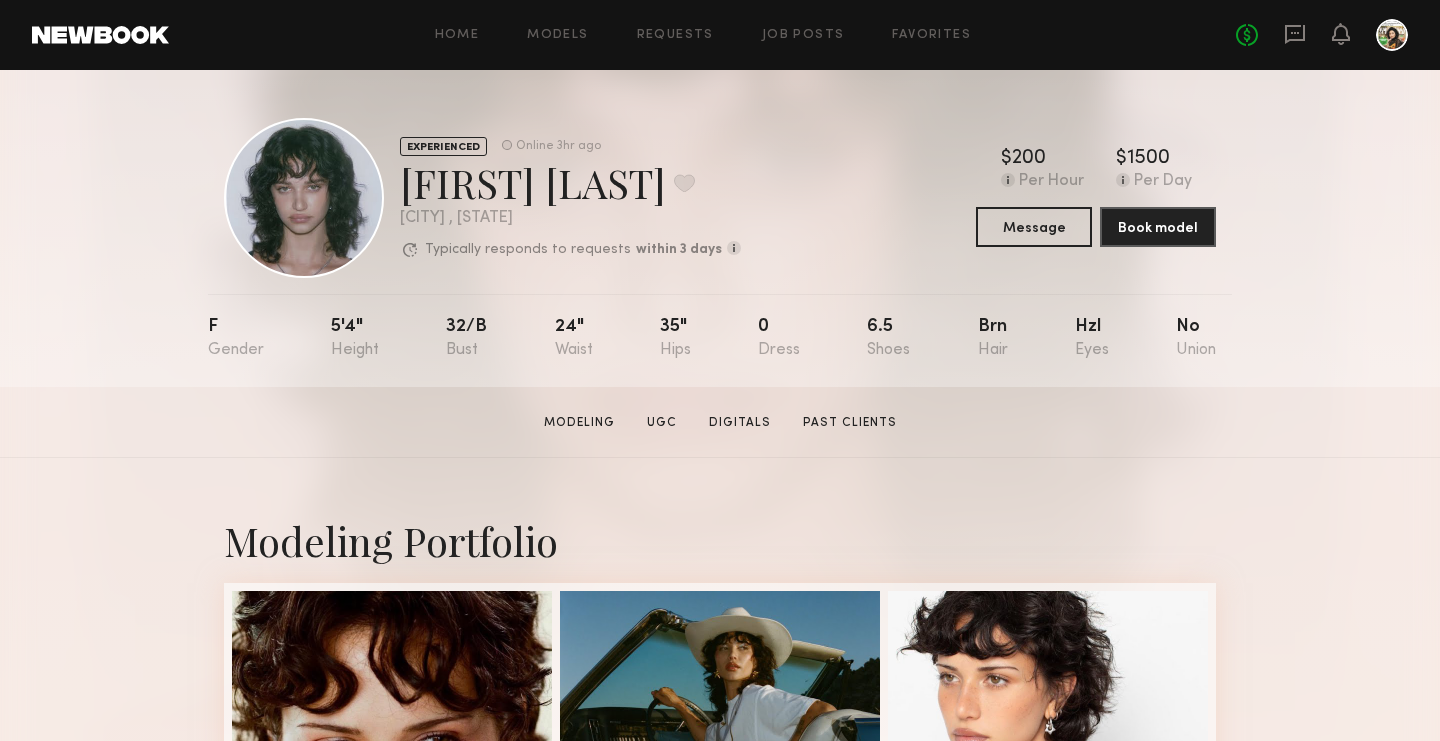 click 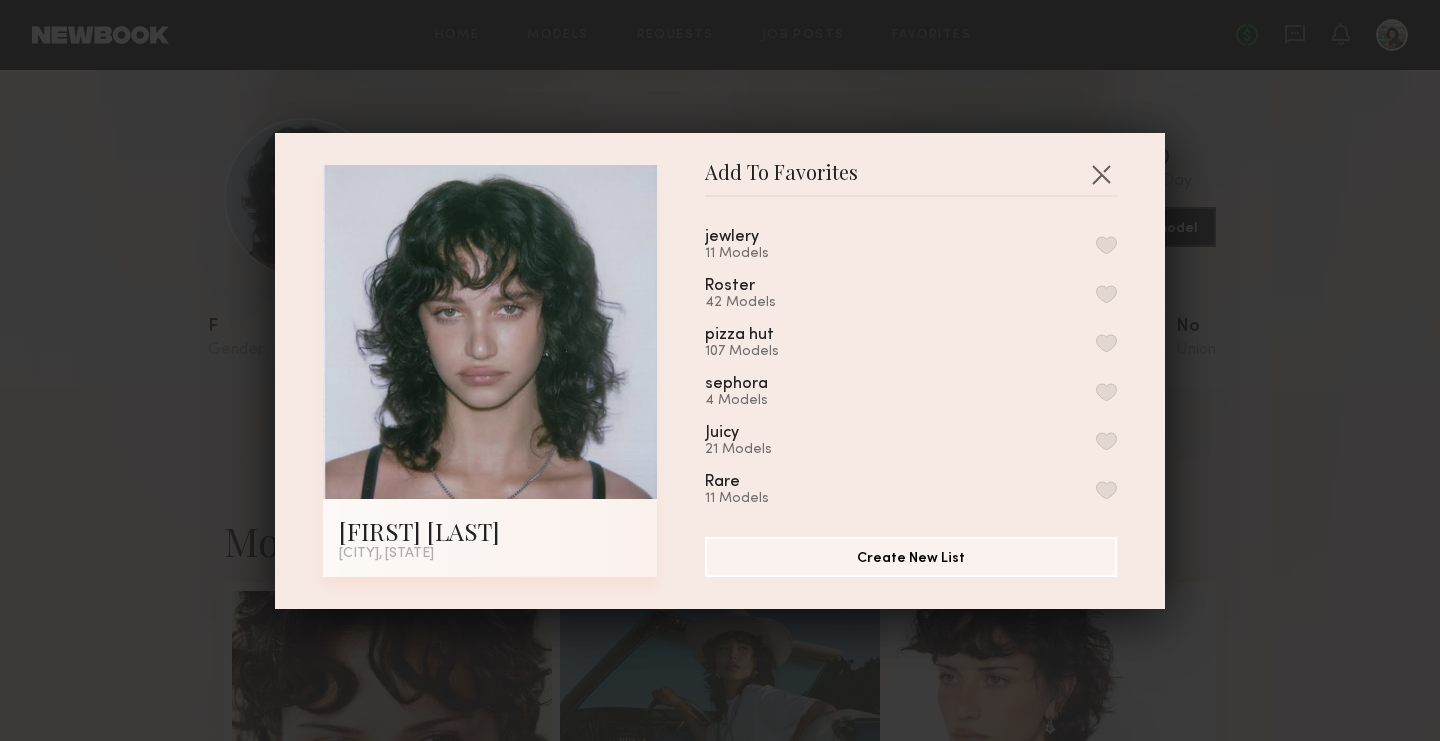 click at bounding box center (1106, 294) 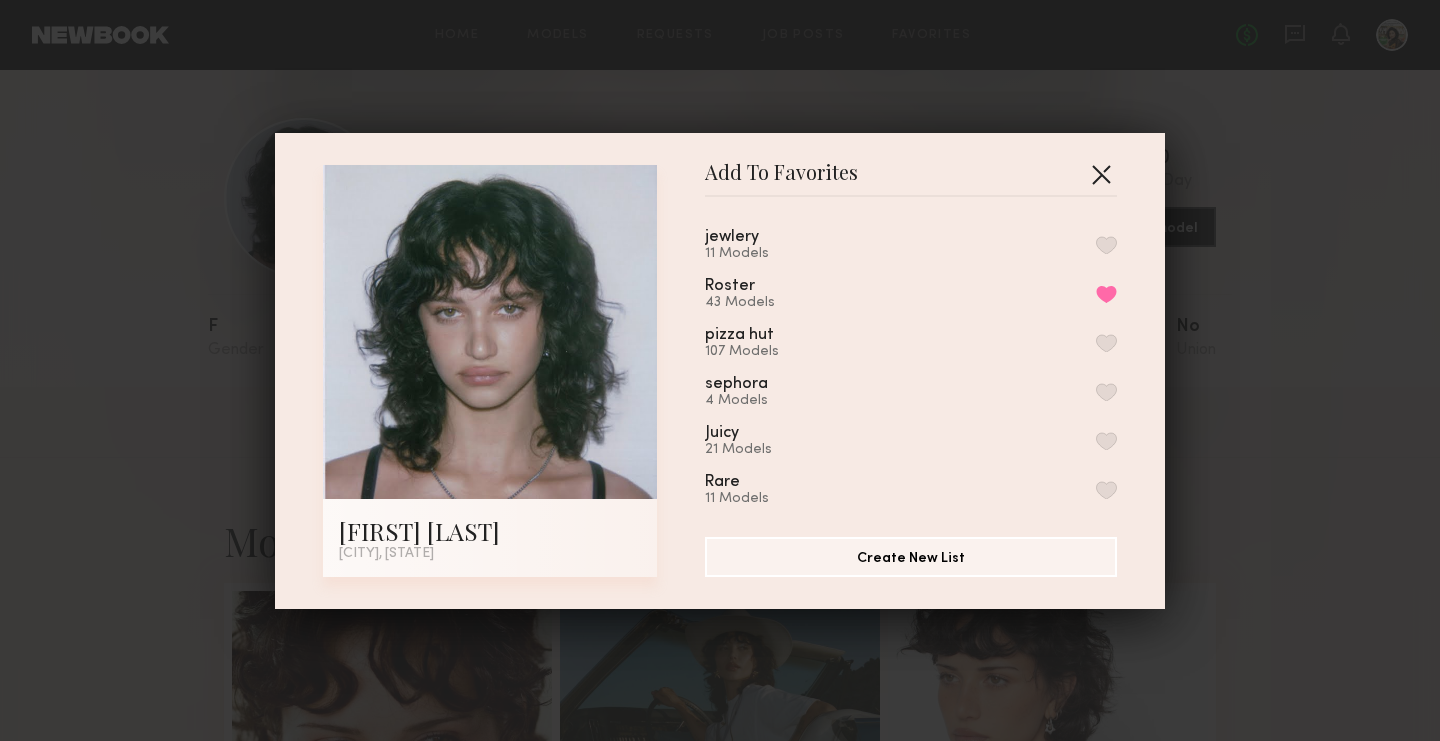 click at bounding box center [1101, 174] 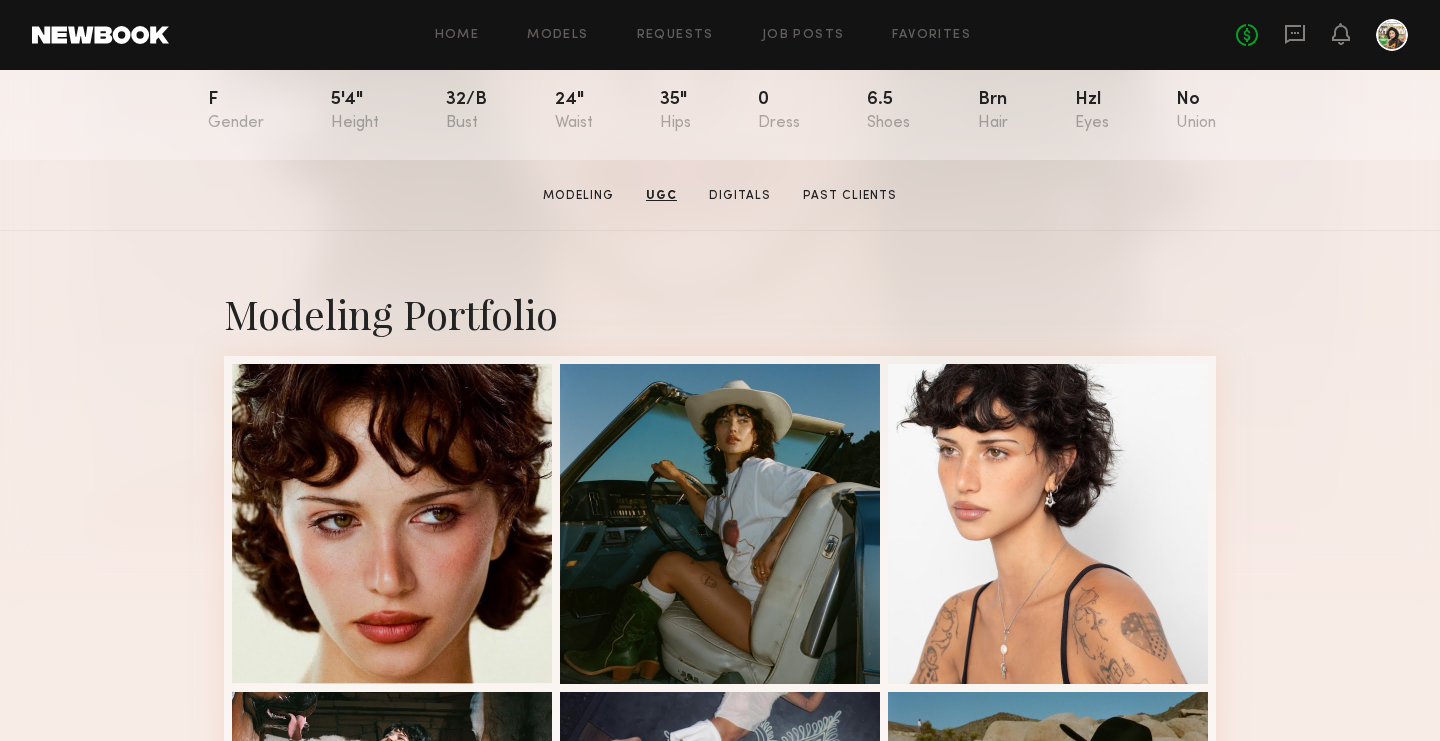 scroll, scrollTop: 0, scrollLeft: 0, axis: both 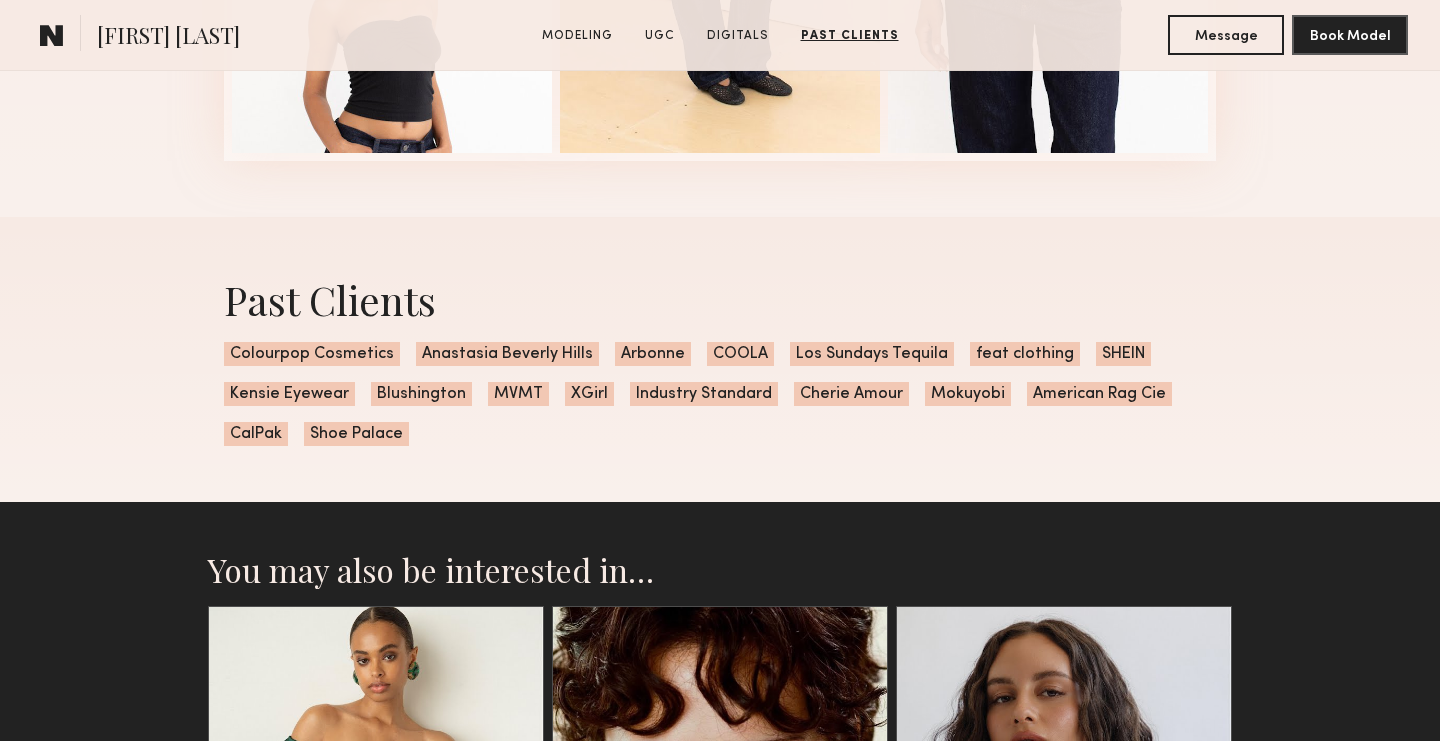 click on "Arbonne" at bounding box center [653, 354] 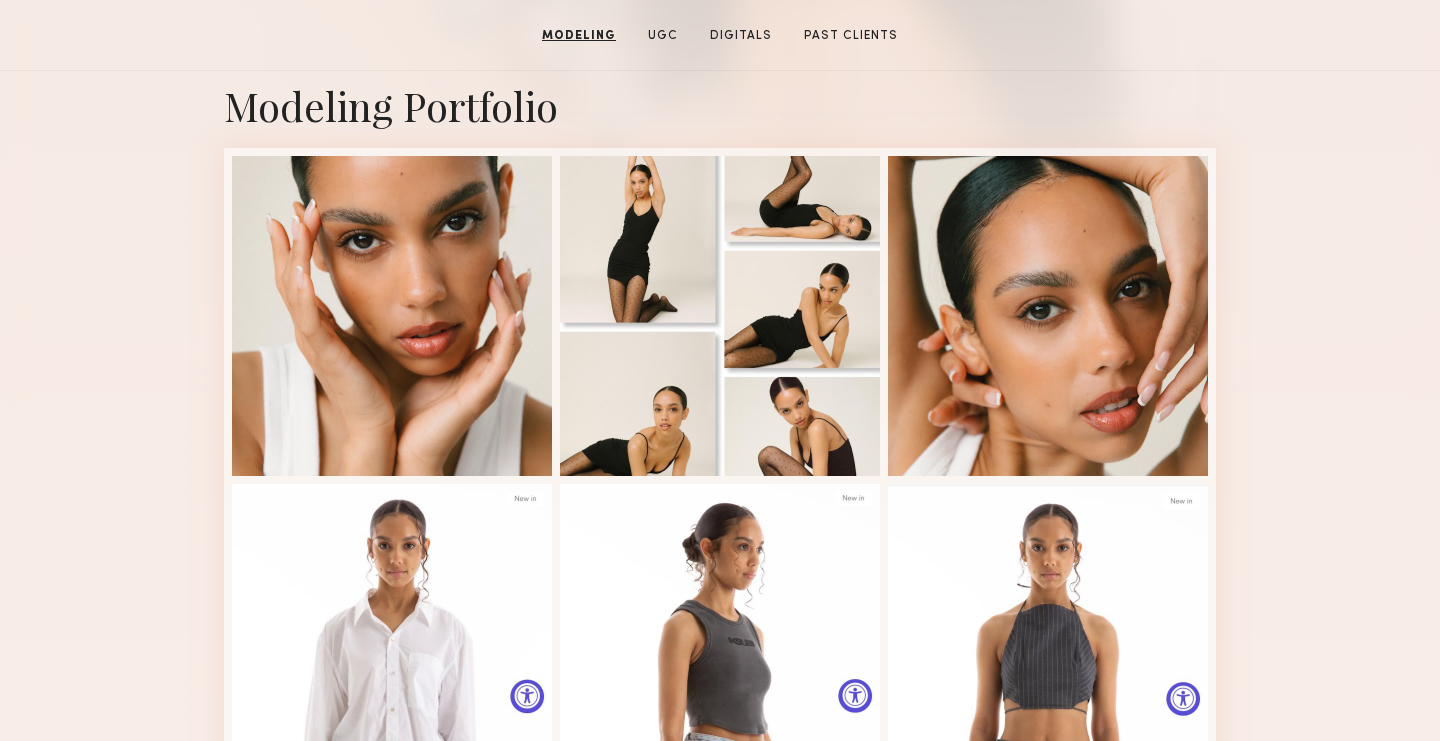 scroll, scrollTop: 0, scrollLeft: 0, axis: both 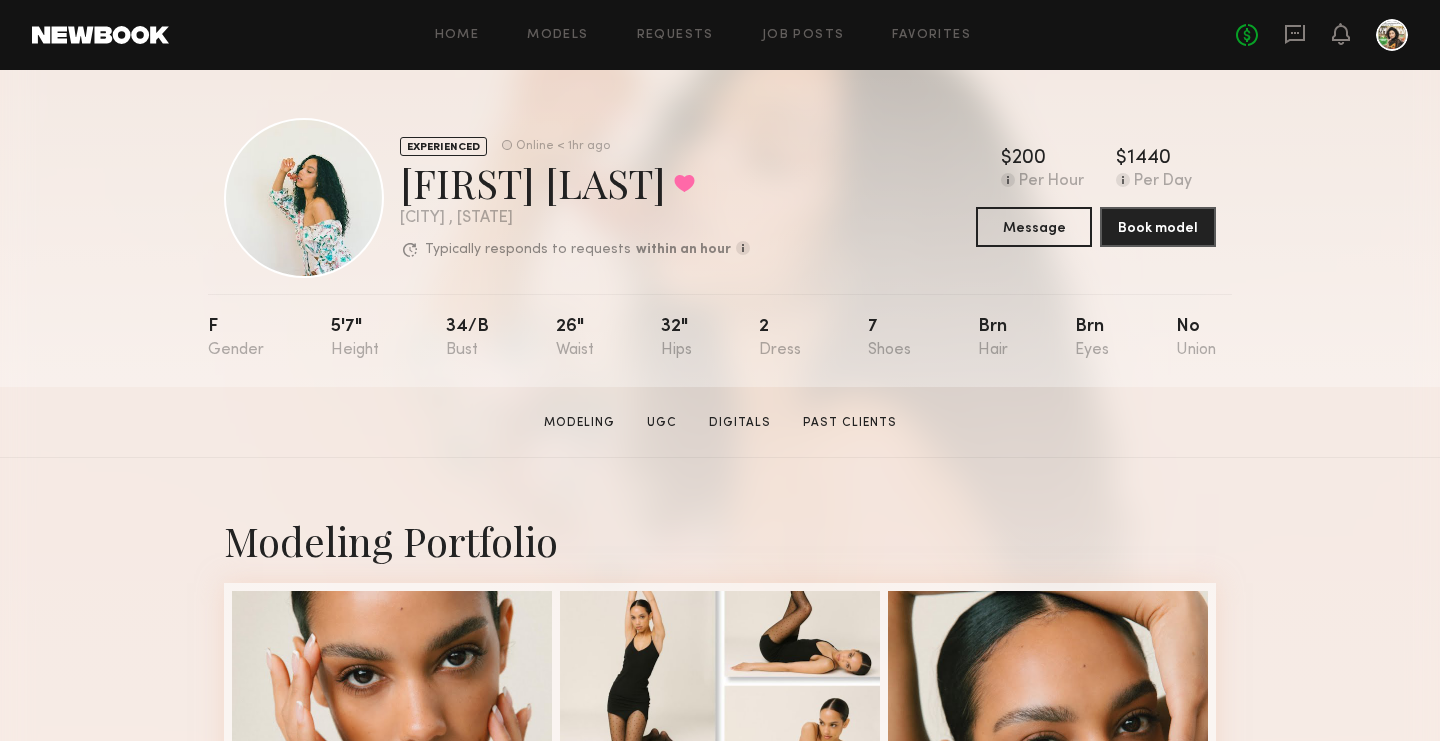 click on "Brinnen T.  Modeling   UGC   Digitals   Past Clients   Message   Book Model" 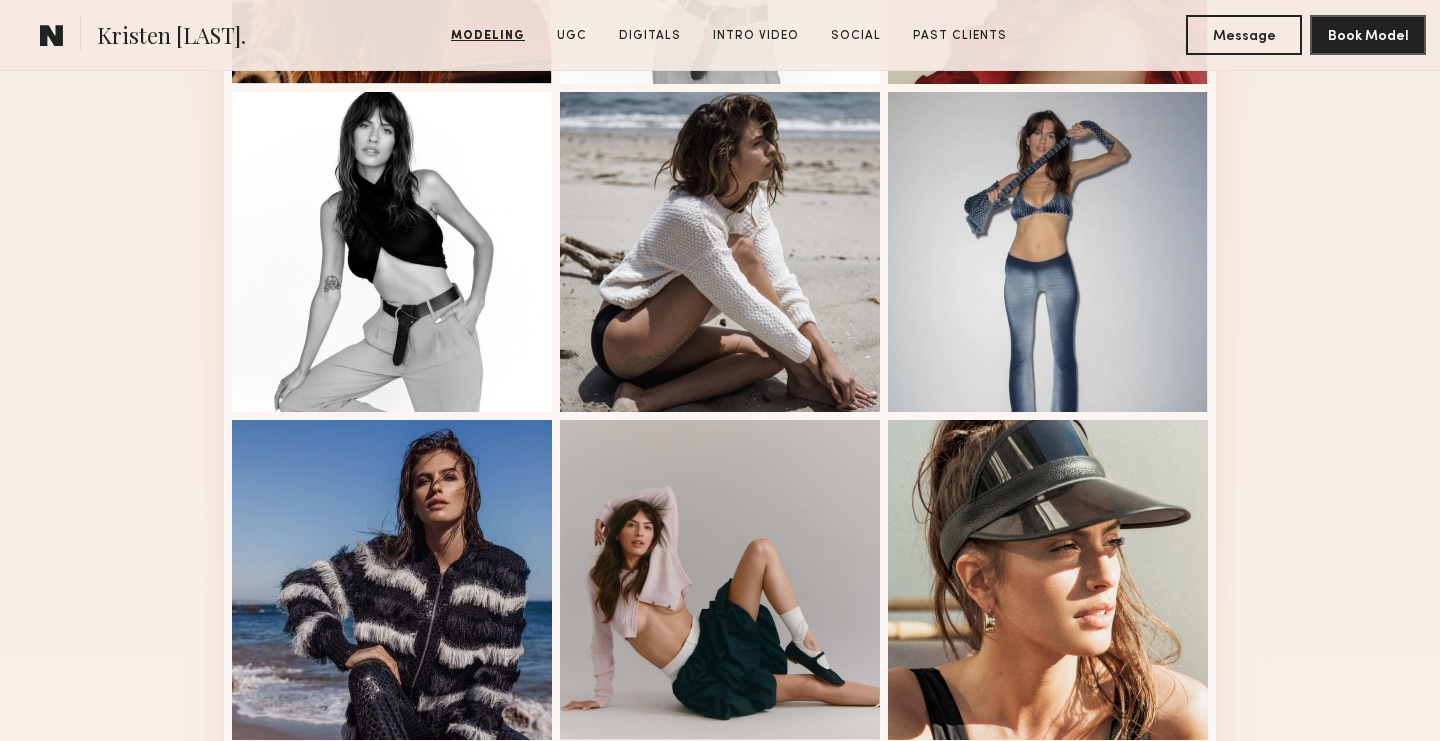 scroll, scrollTop: 0, scrollLeft: 0, axis: both 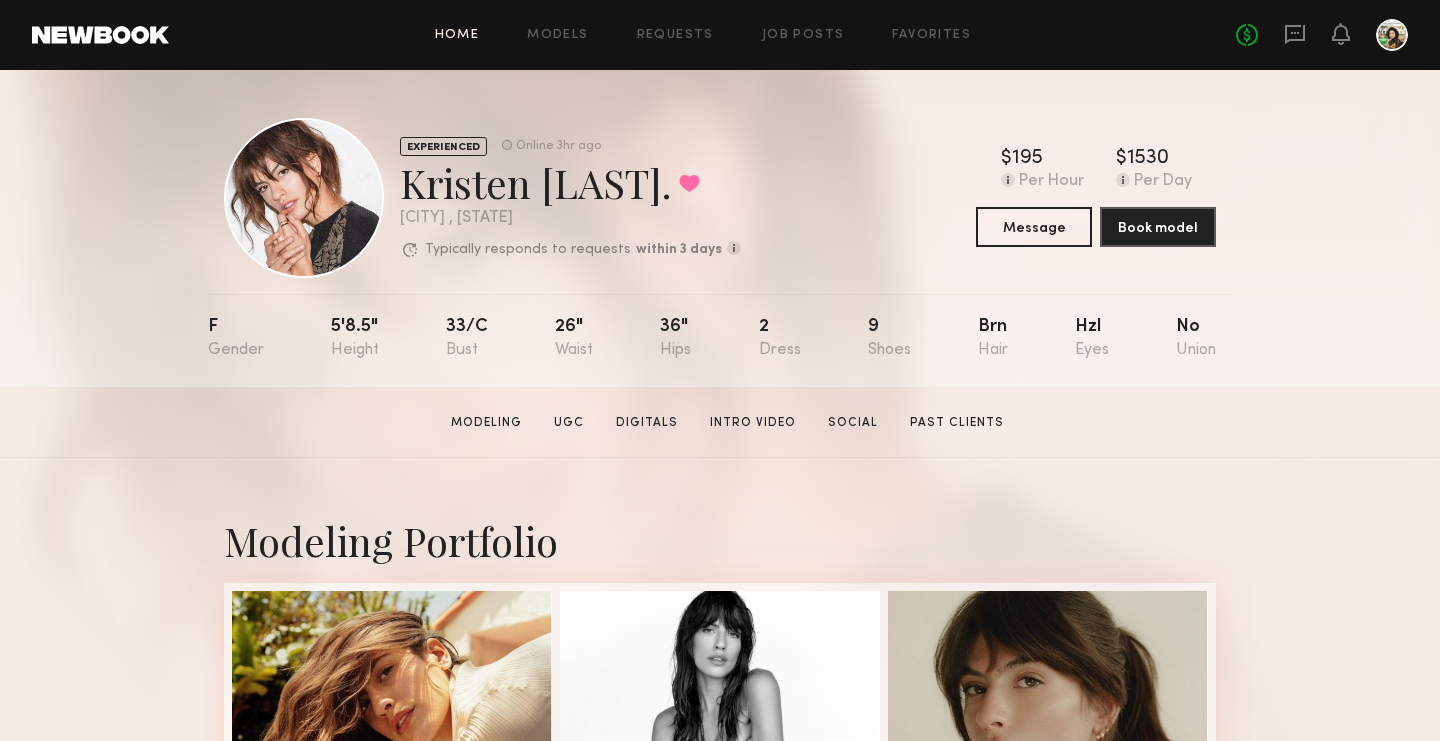 click on "Home" 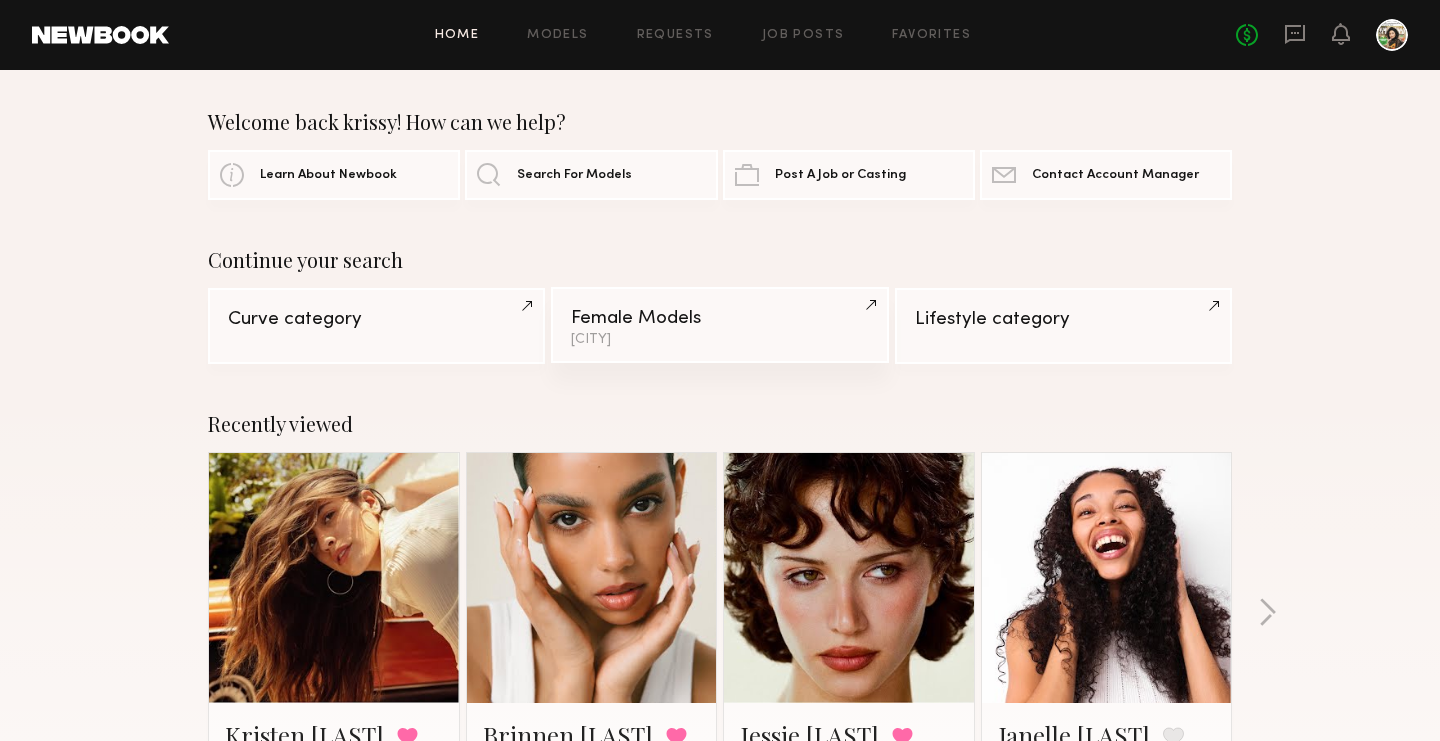 scroll, scrollTop: 89, scrollLeft: 0, axis: vertical 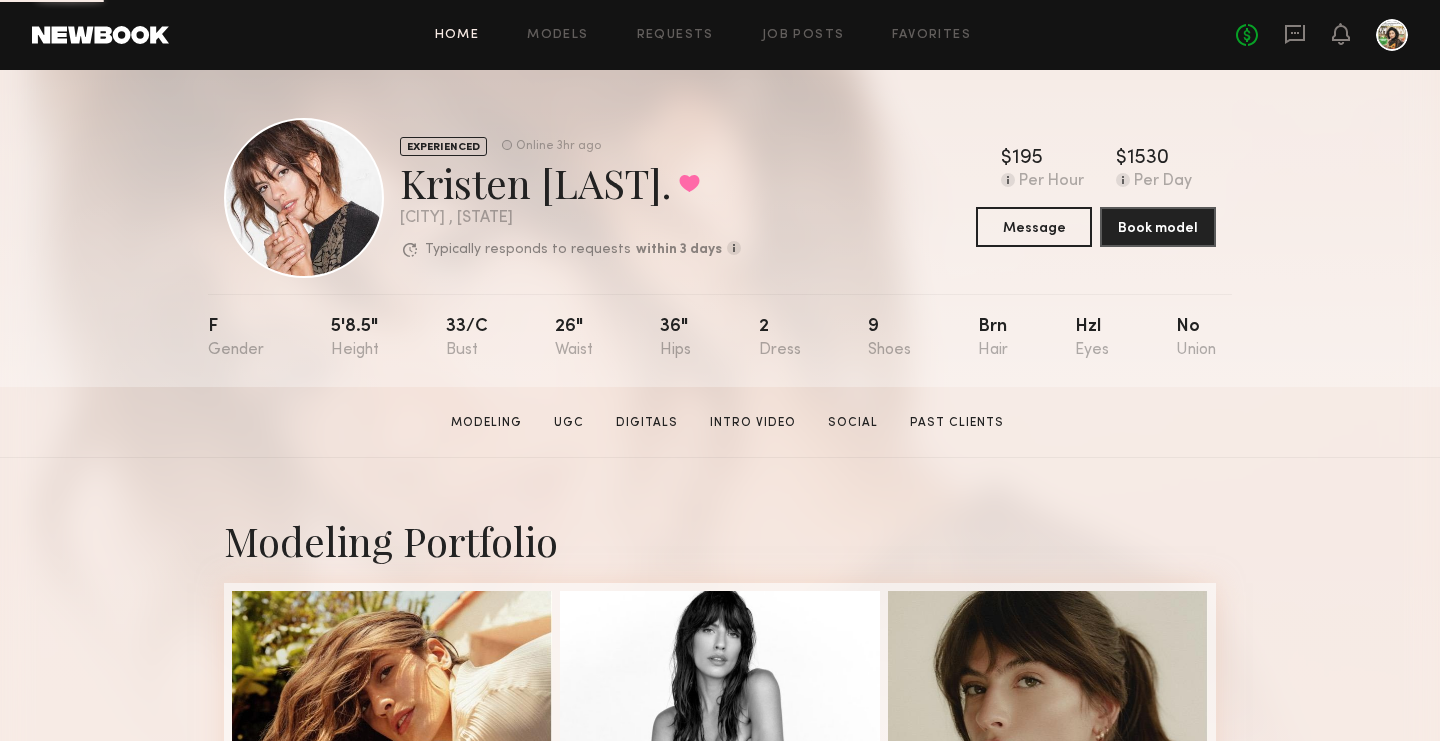 click on "Home" 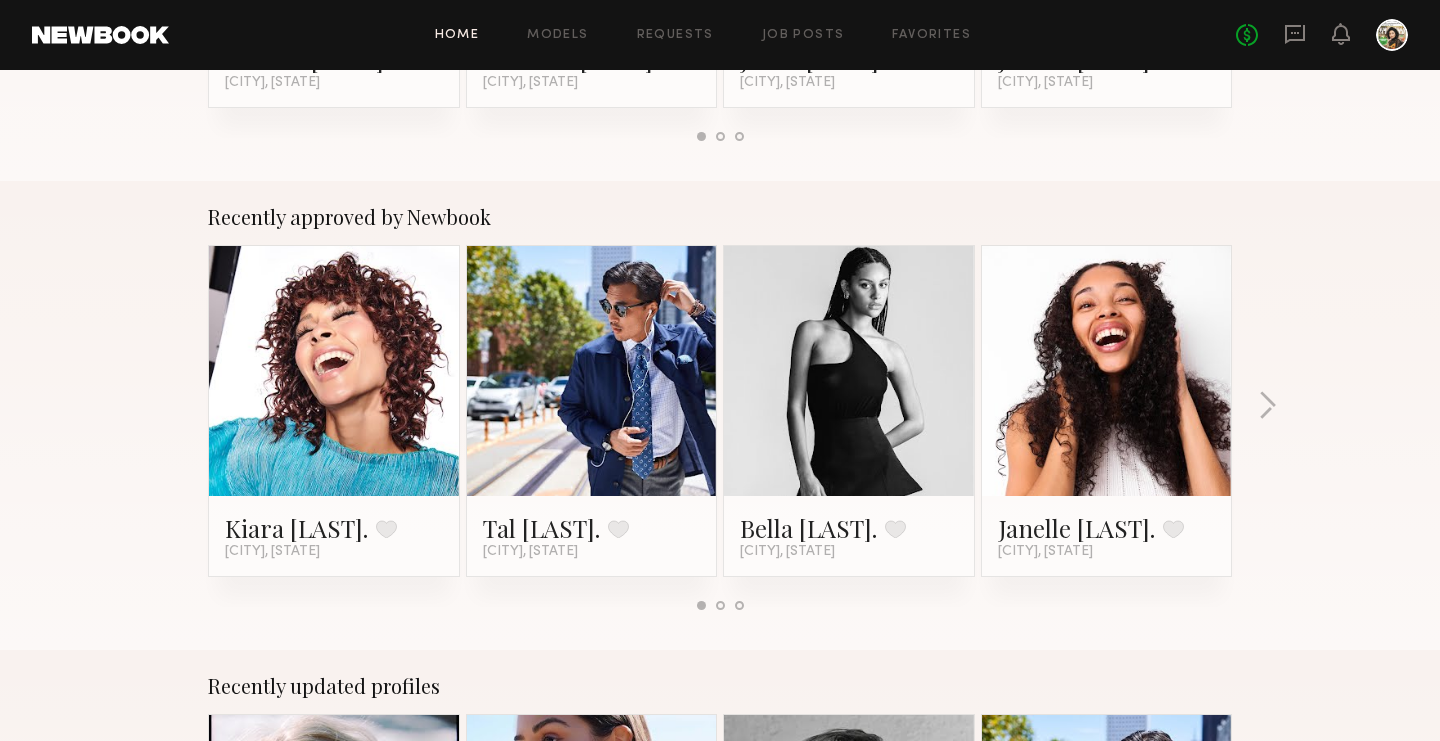 scroll, scrollTop: 727, scrollLeft: 0, axis: vertical 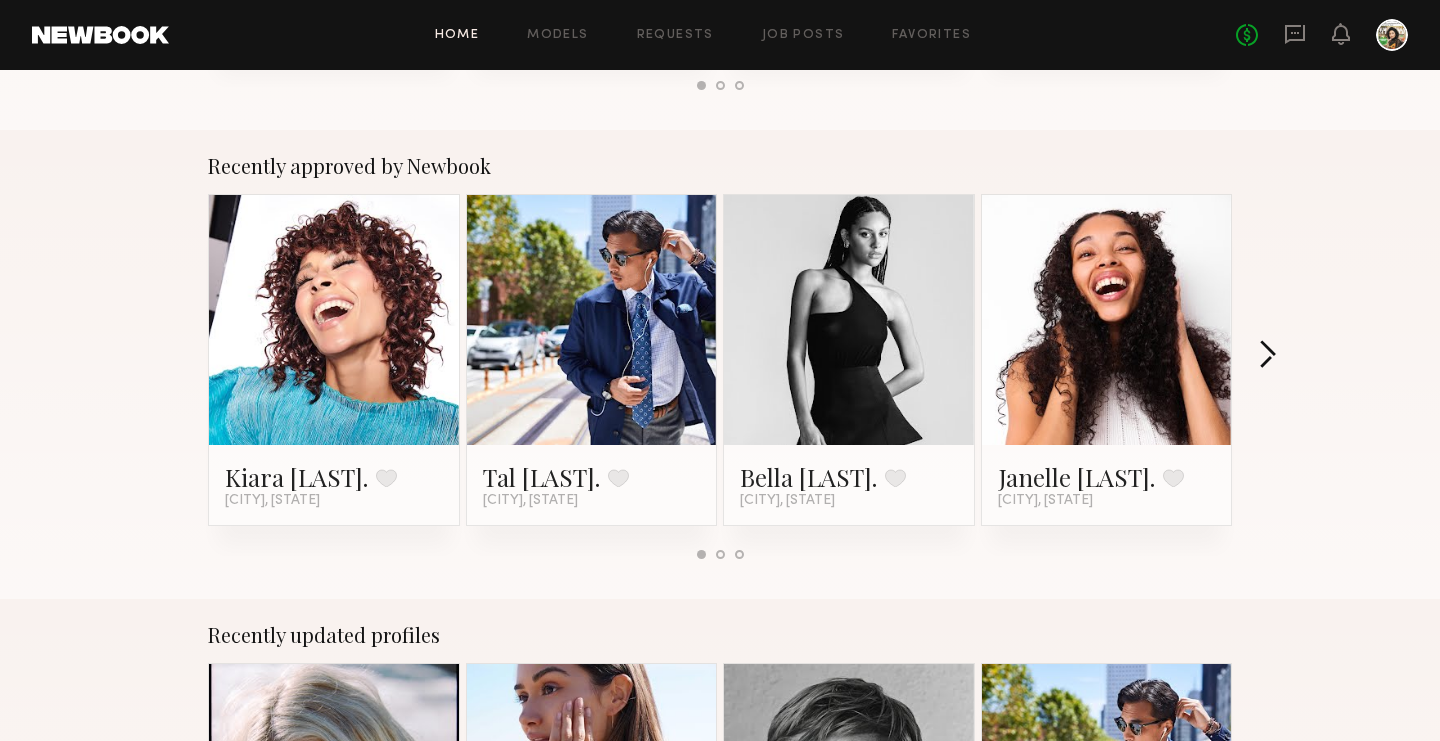 click 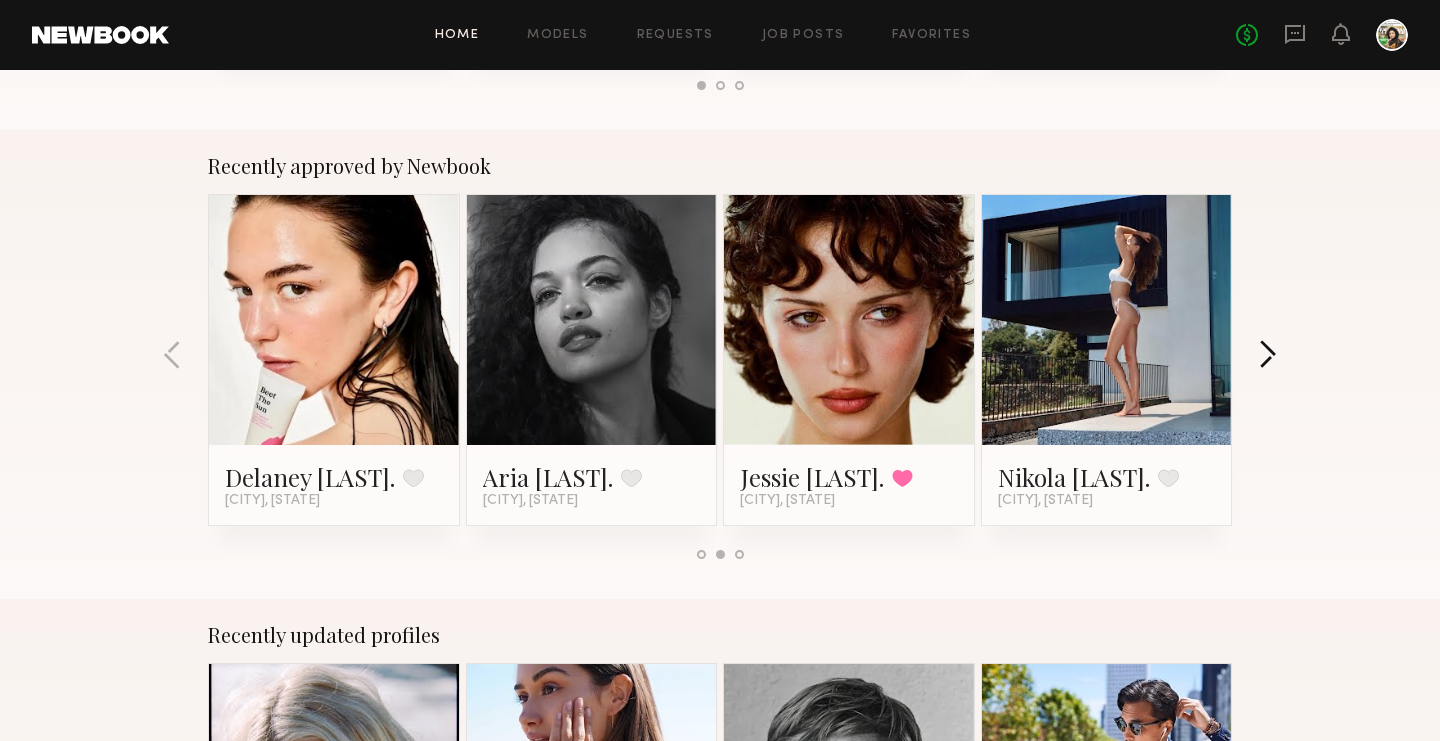 click 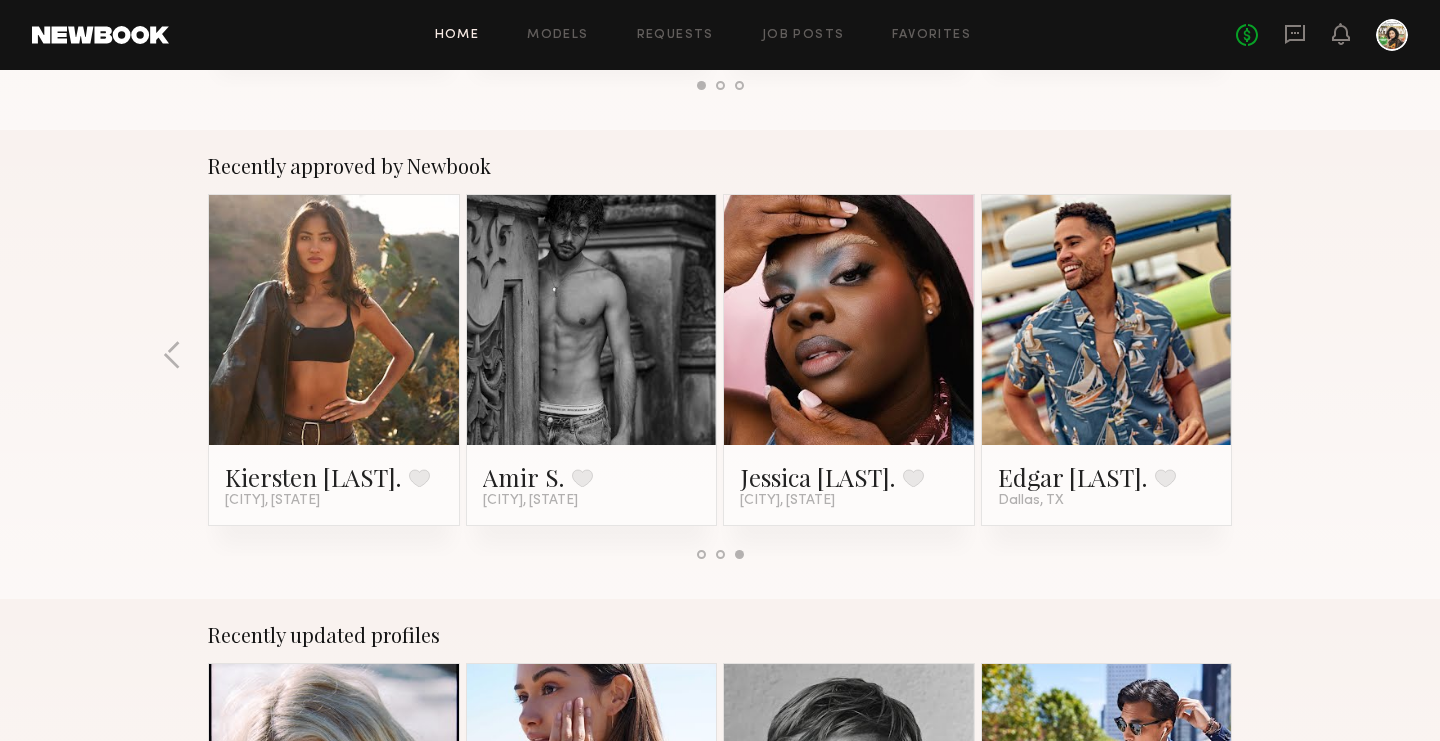 click on "Recently approved by Newbook Kiara E. Favorite Los Angeles, CA Tal L. Favorite Los Angeles, CA Bella W. Favorite New York City, NY Janelle J. Favorite Los Angeles, CA Delaney P. Favorite New York City, NY Aria C. Favorite New York City, NY Jessie M. Favorited Los Angeles, CA Nikola S. Favorite Los Angeles, CA Kiersten M. Favorite Los Angeles, CA Amir S. Favorite New York City, NY Jessica W. Favorite Los Angeles, CA Edgar P. Favorite Dallas, TX" 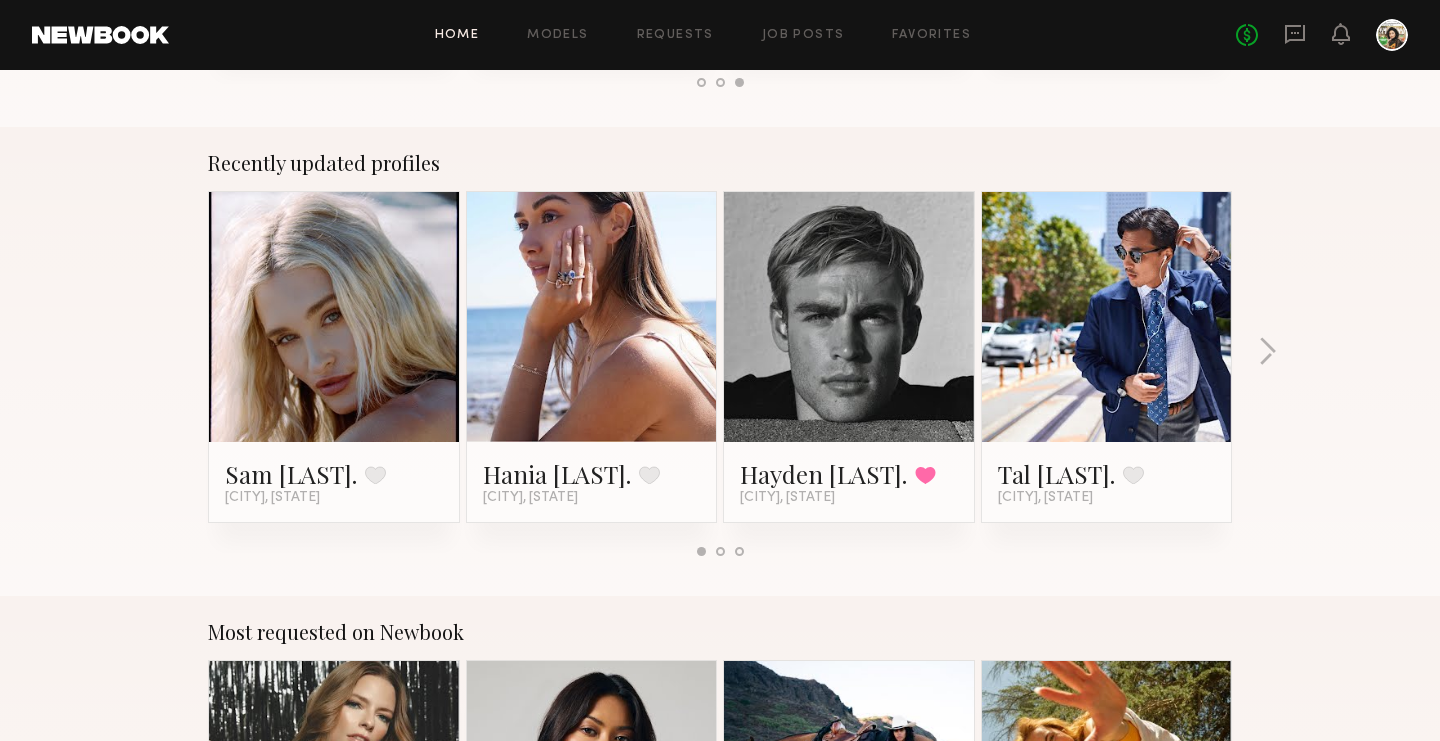 scroll, scrollTop: 1238, scrollLeft: 0, axis: vertical 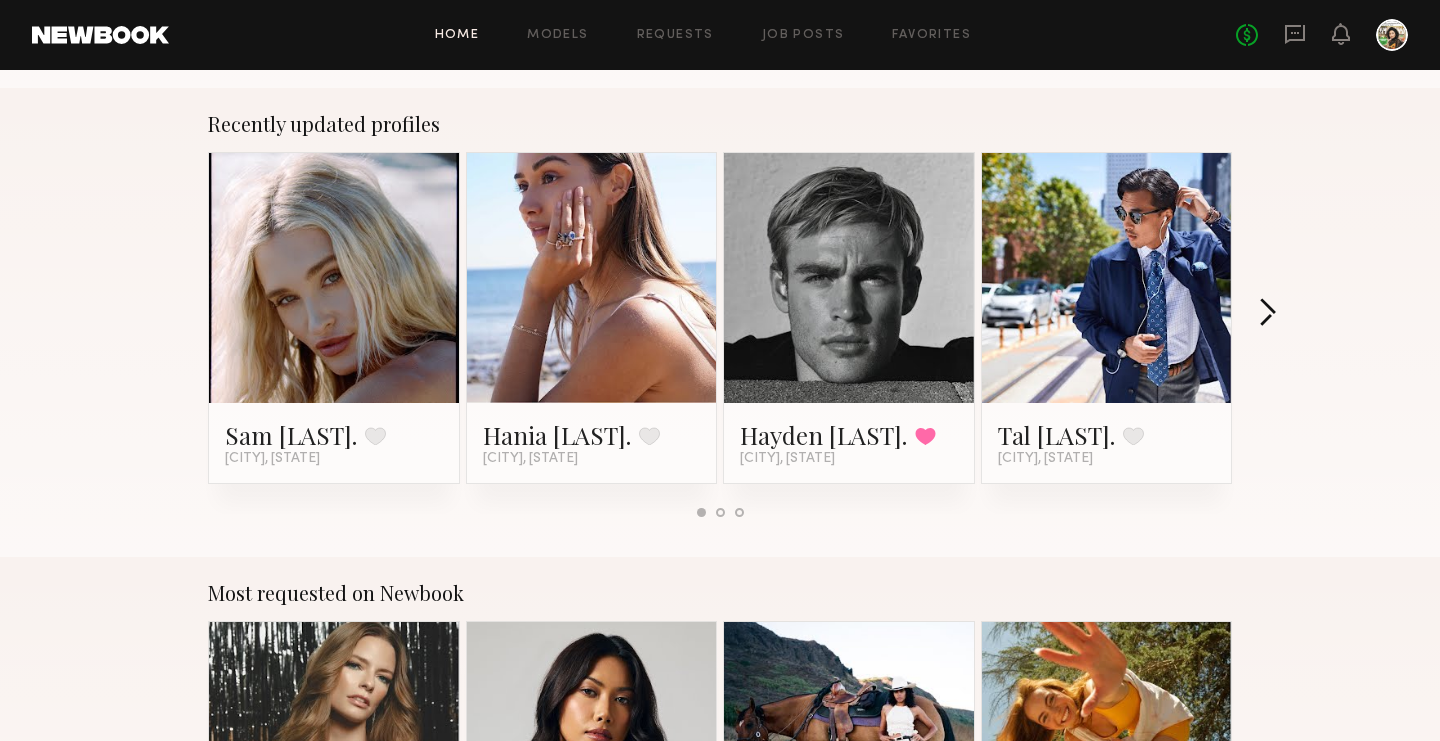 click 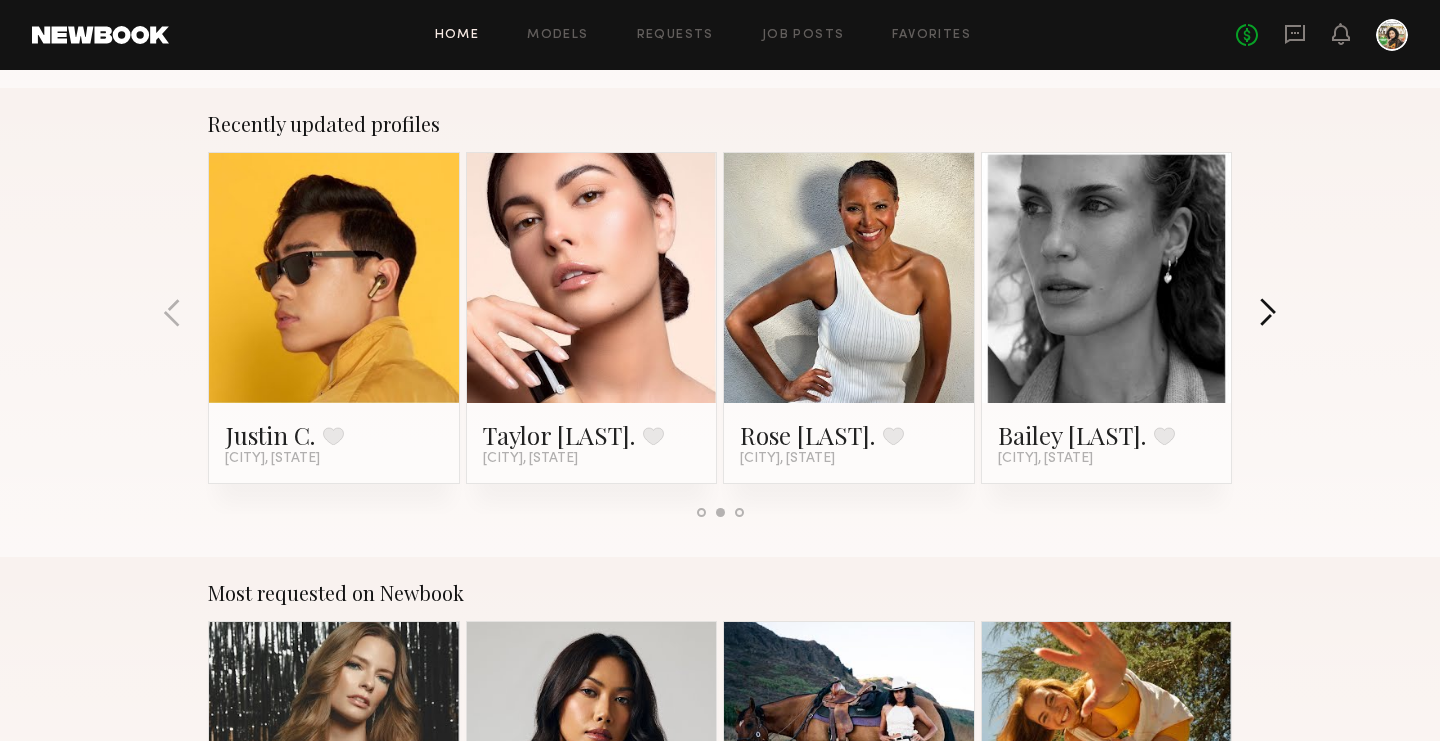 click 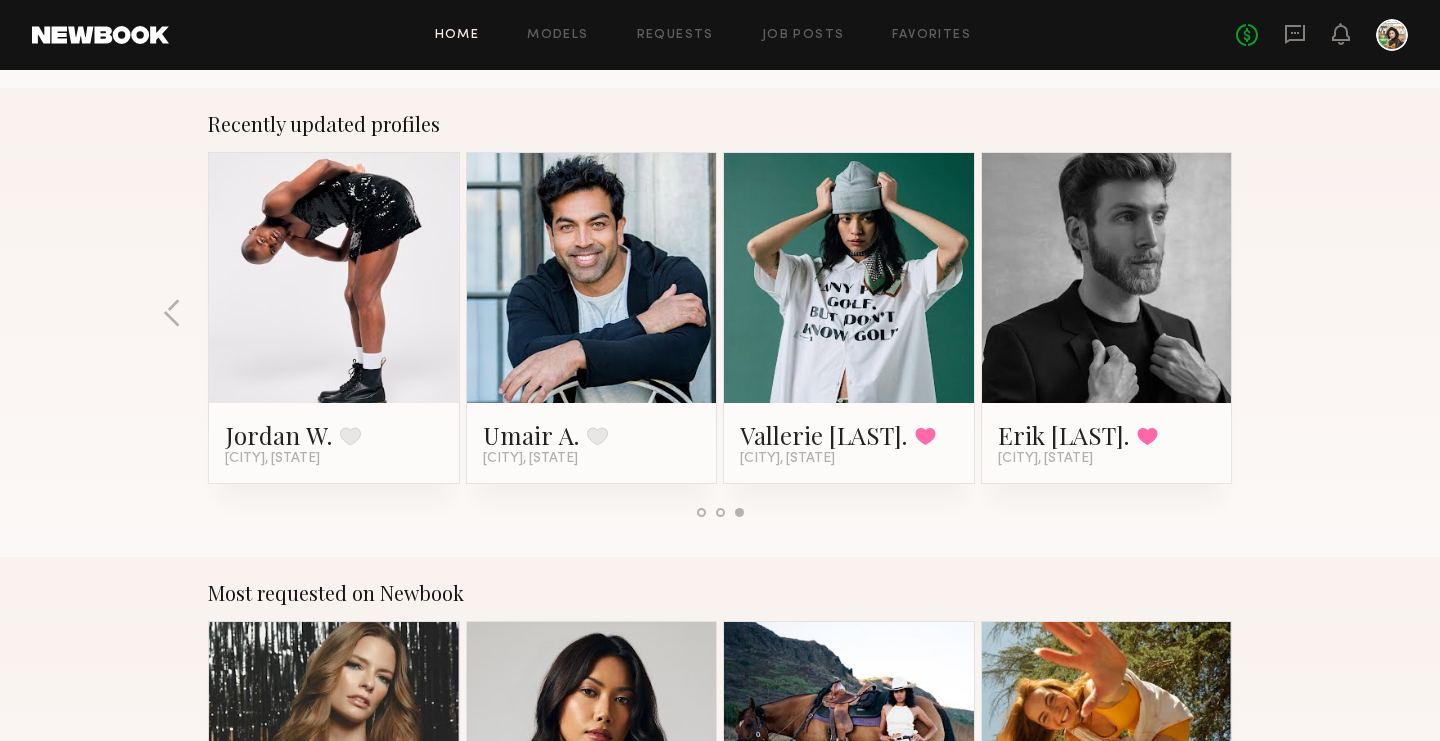 click on "Recently updated profiles Sam F. Favorite Los Angeles, CA Hania R. Favorite Los Angeles, CA Hayden B. Favorited Los Angeles, CA Tal L. Favorite Los Angeles, CA Justin C. Favorite Los Angeles, CA Taylor C. Favorite Los Angeles, CA Rose M. Favorite Los Angeles, CA Bailey K. Favorite Los Angeles, CA Jordan W. Favorite New York City, NY Umair A. Favorite Los Angeles, CA Vallerie K. Favorited Los Angeles, CA Erik P. Favorited Los Angeles, CA" 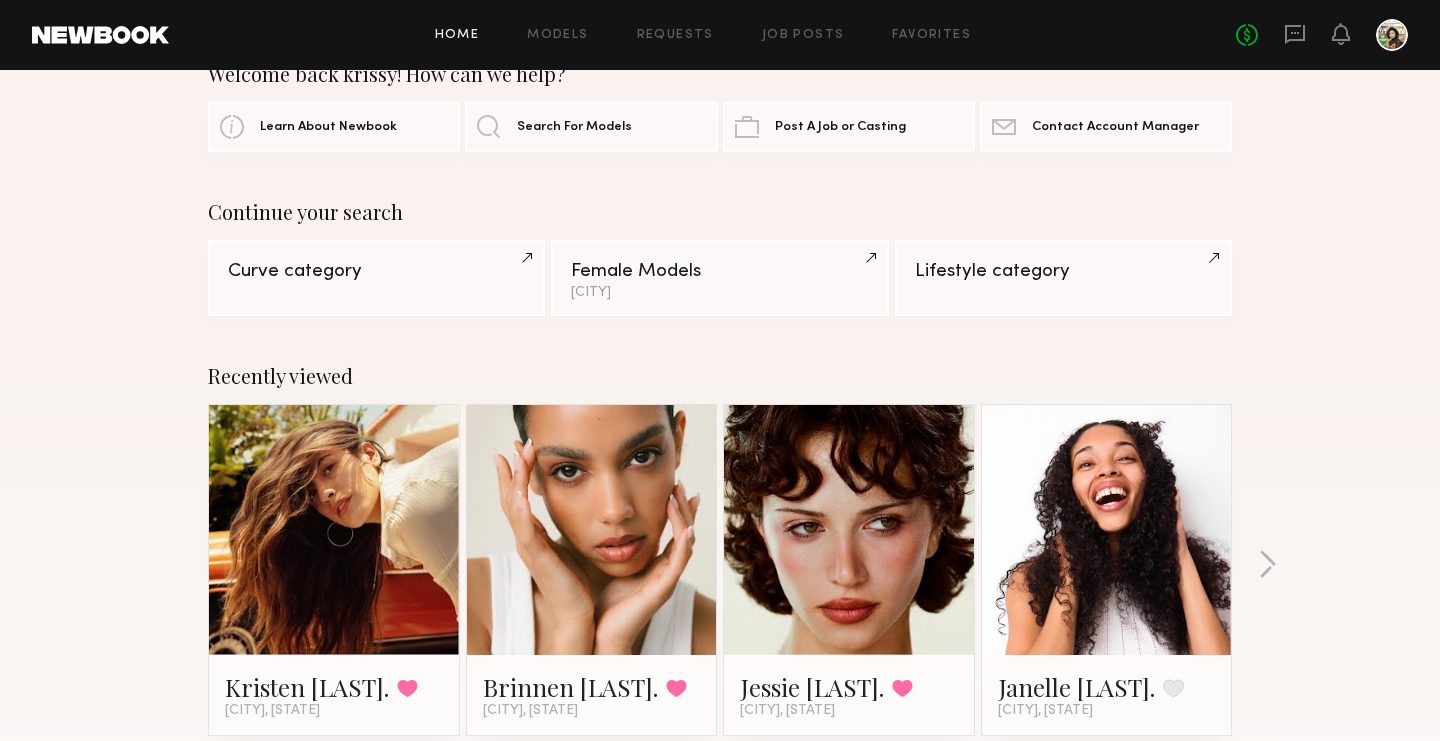 scroll, scrollTop: 0, scrollLeft: 0, axis: both 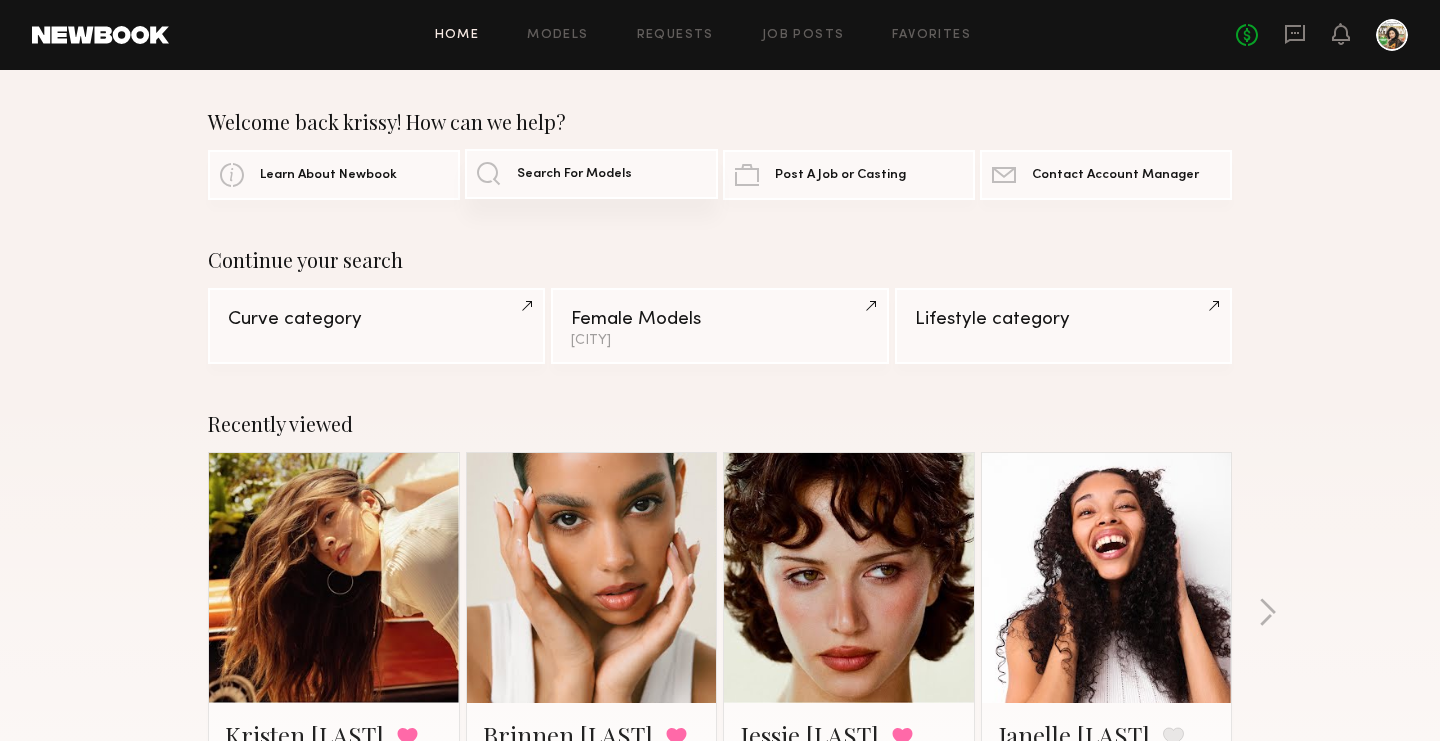 click on "Search For Models" 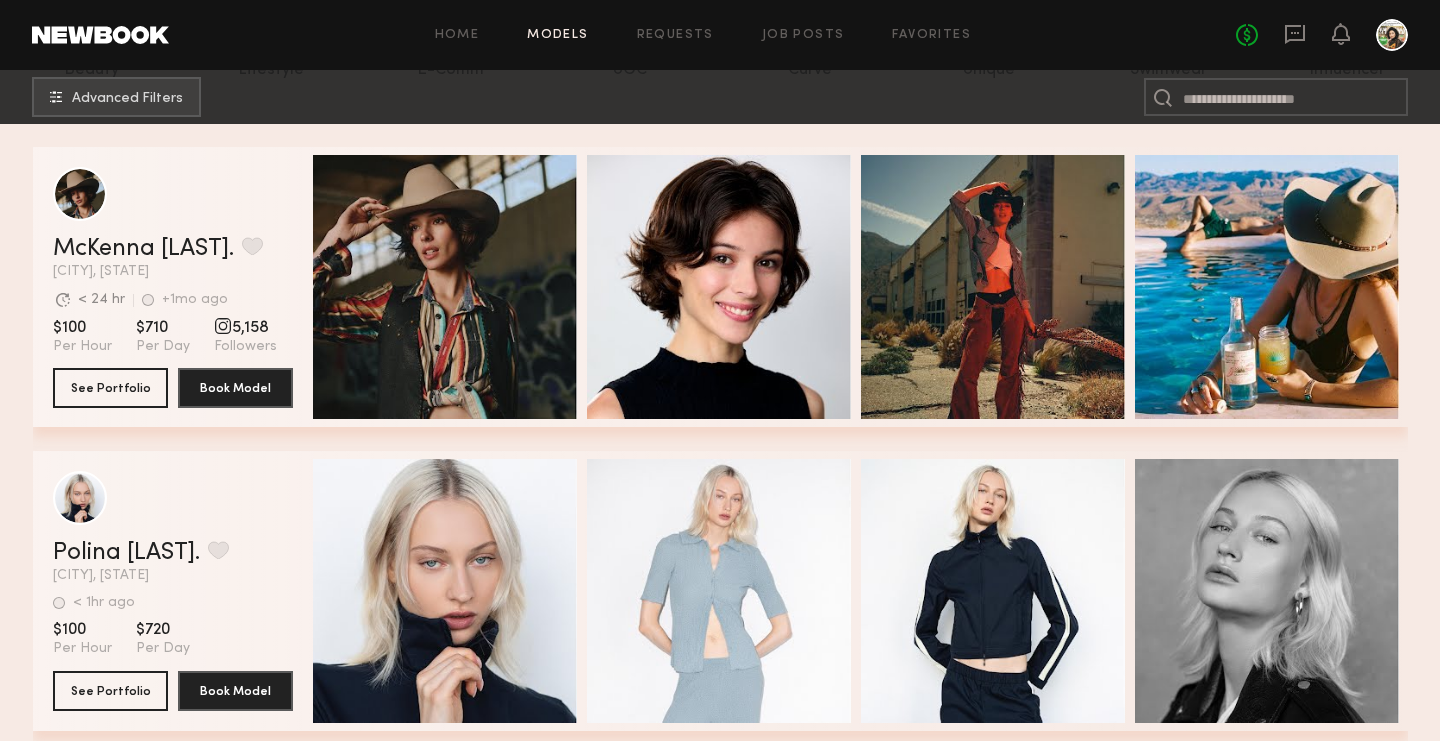 scroll, scrollTop: 0, scrollLeft: 0, axis: both 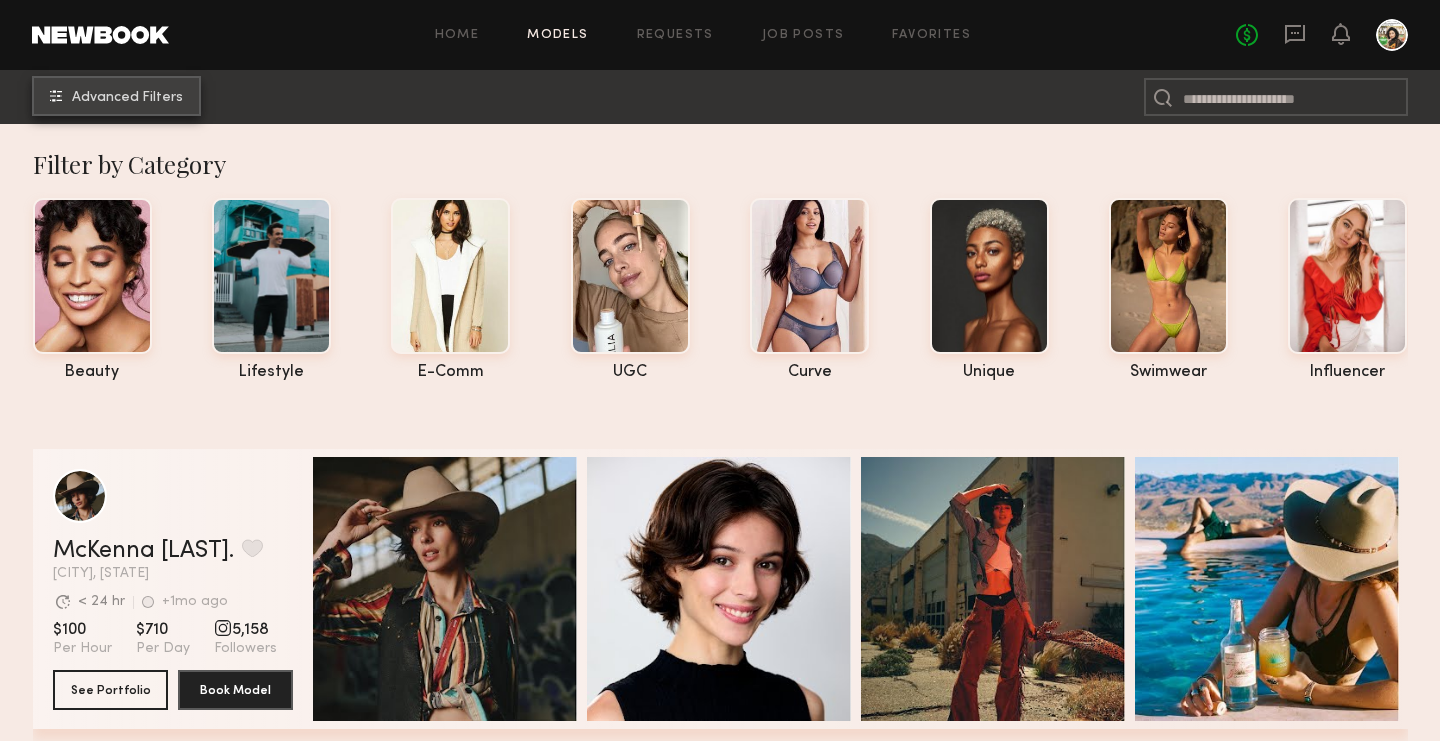 click on "Advanced Filters" 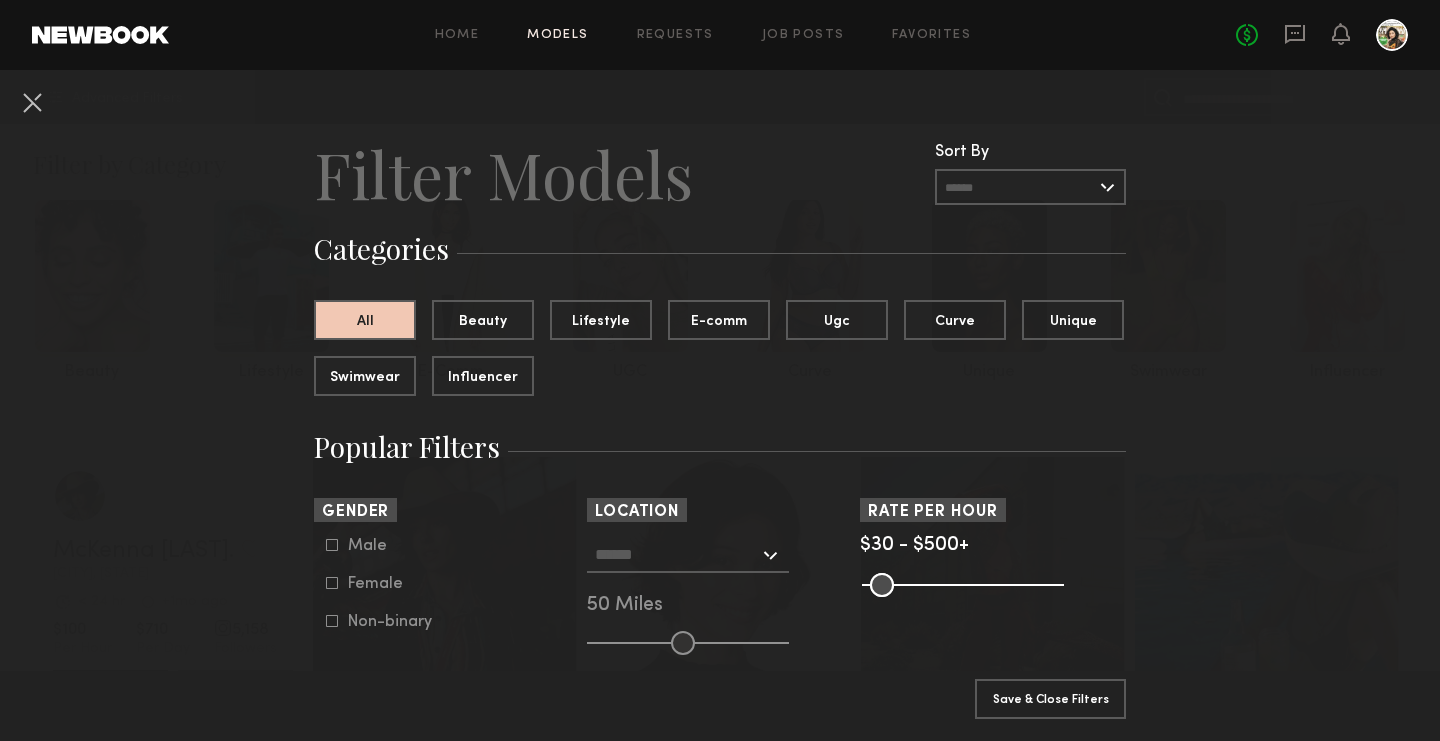 click on "Male   Female   Non-binary" 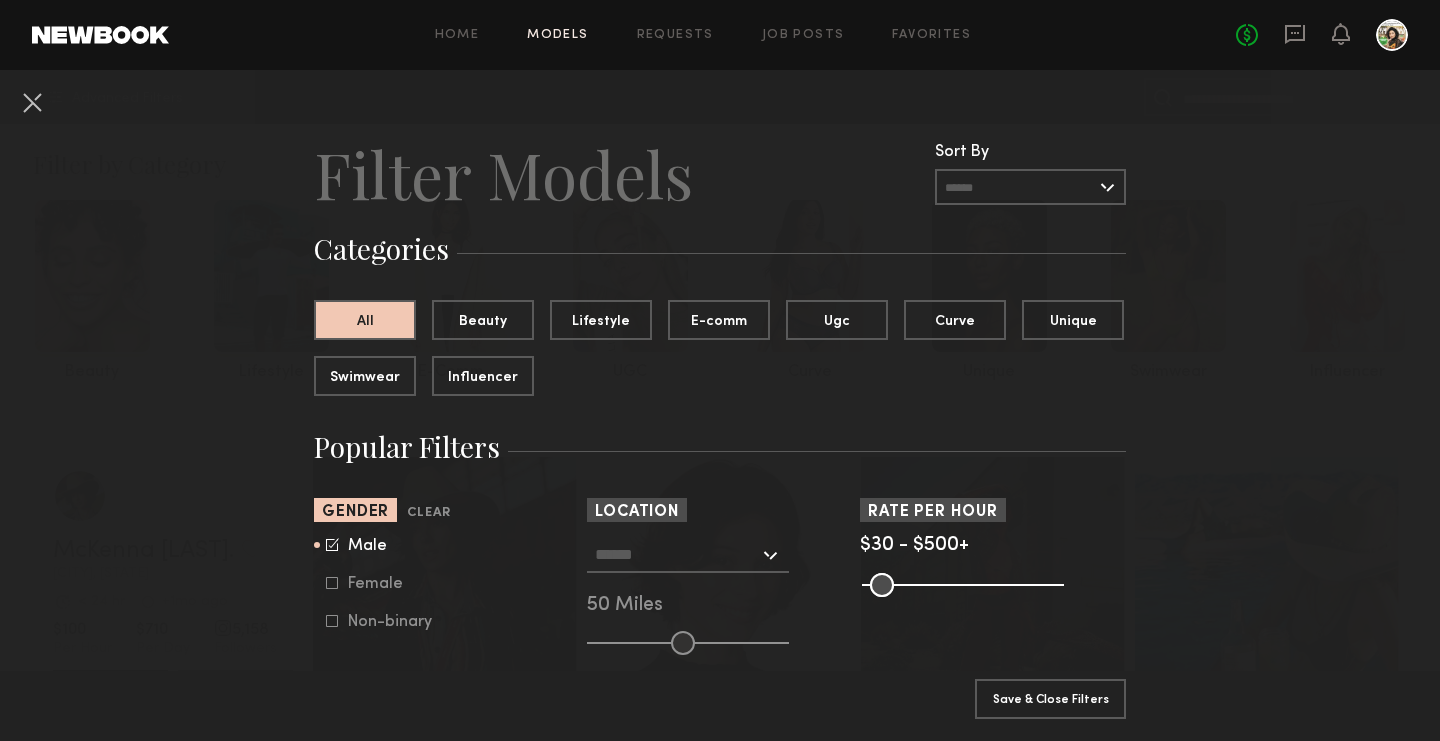 type on "*" 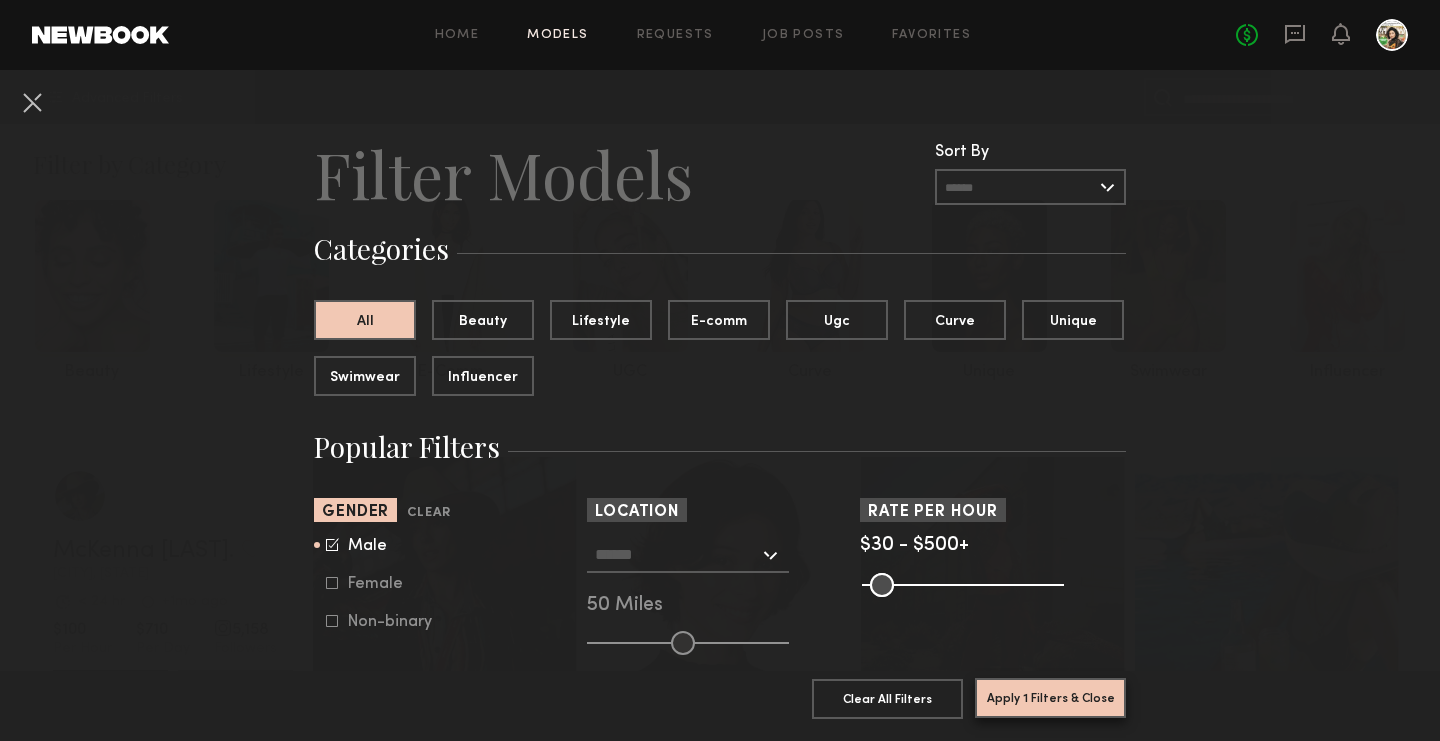 click on "Apply 1 Filters & Close" 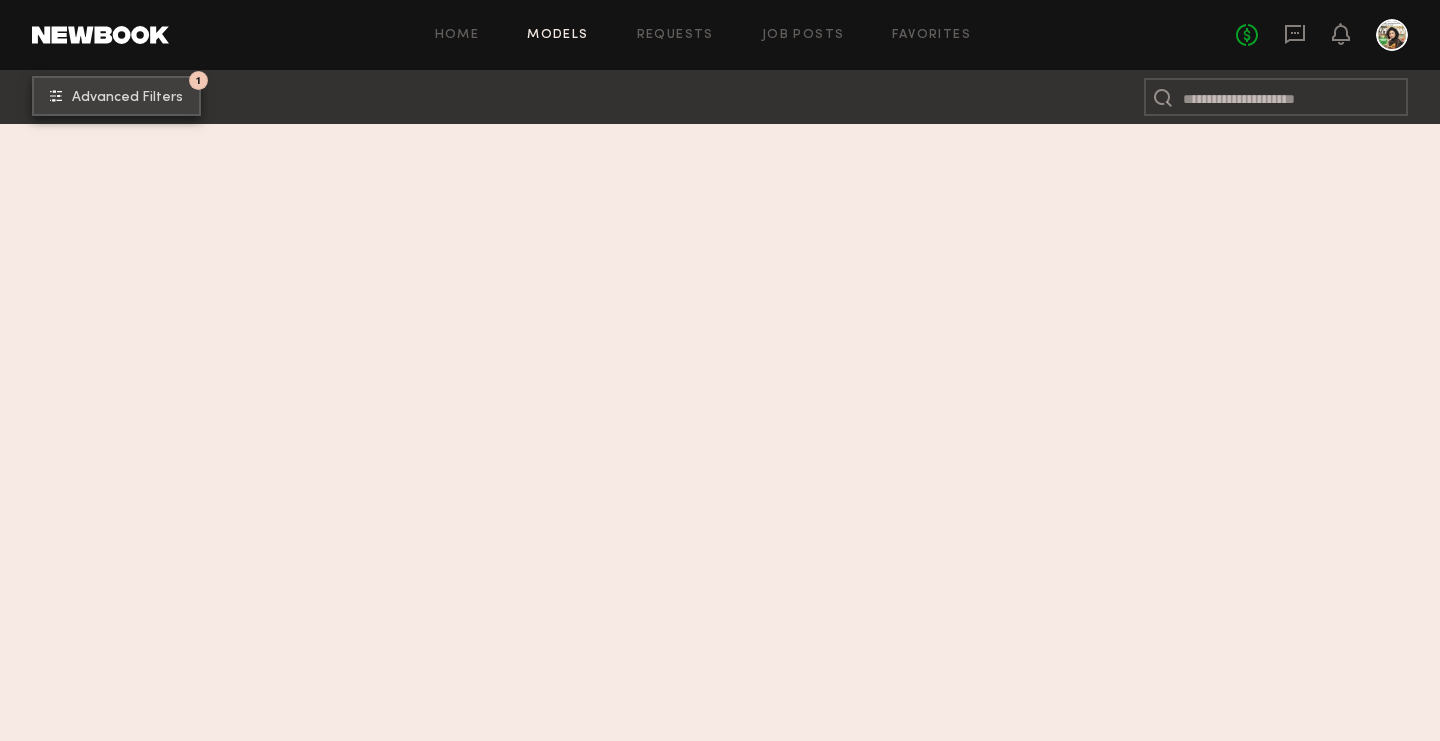 scroll, scrollTop: 2941, scrollLeft: 0, axis: vertical 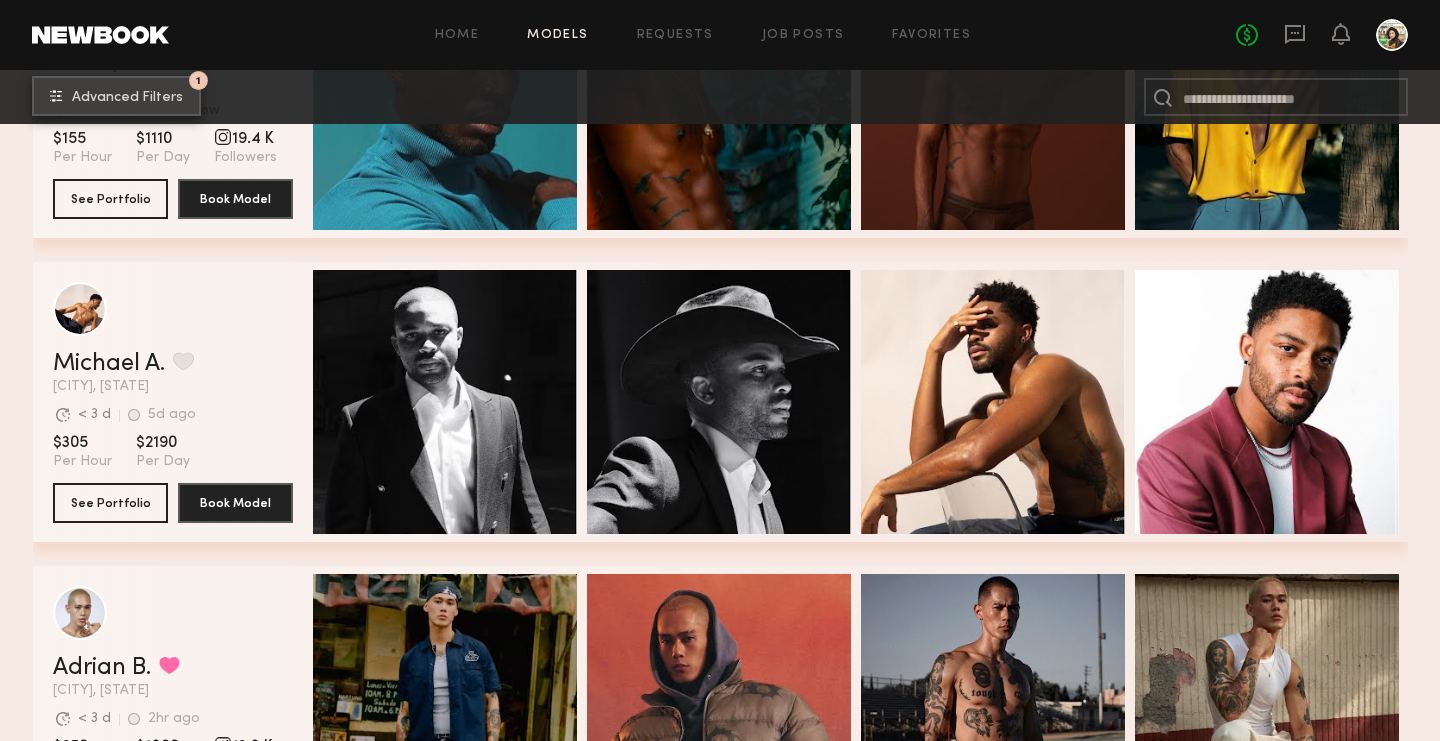 click on "Advanced Filters" 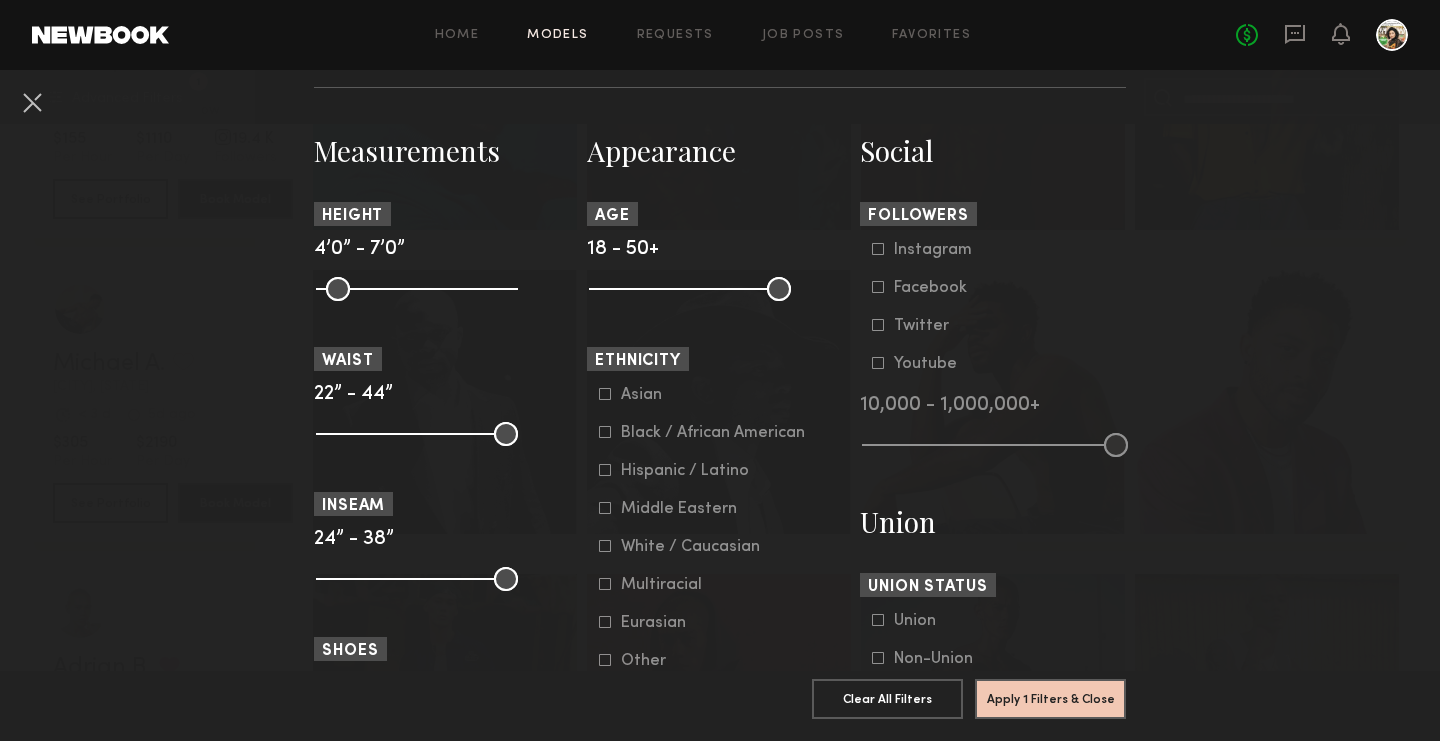 scroll, scrollTop: 836, scrollLeft: 0, axis: vertical 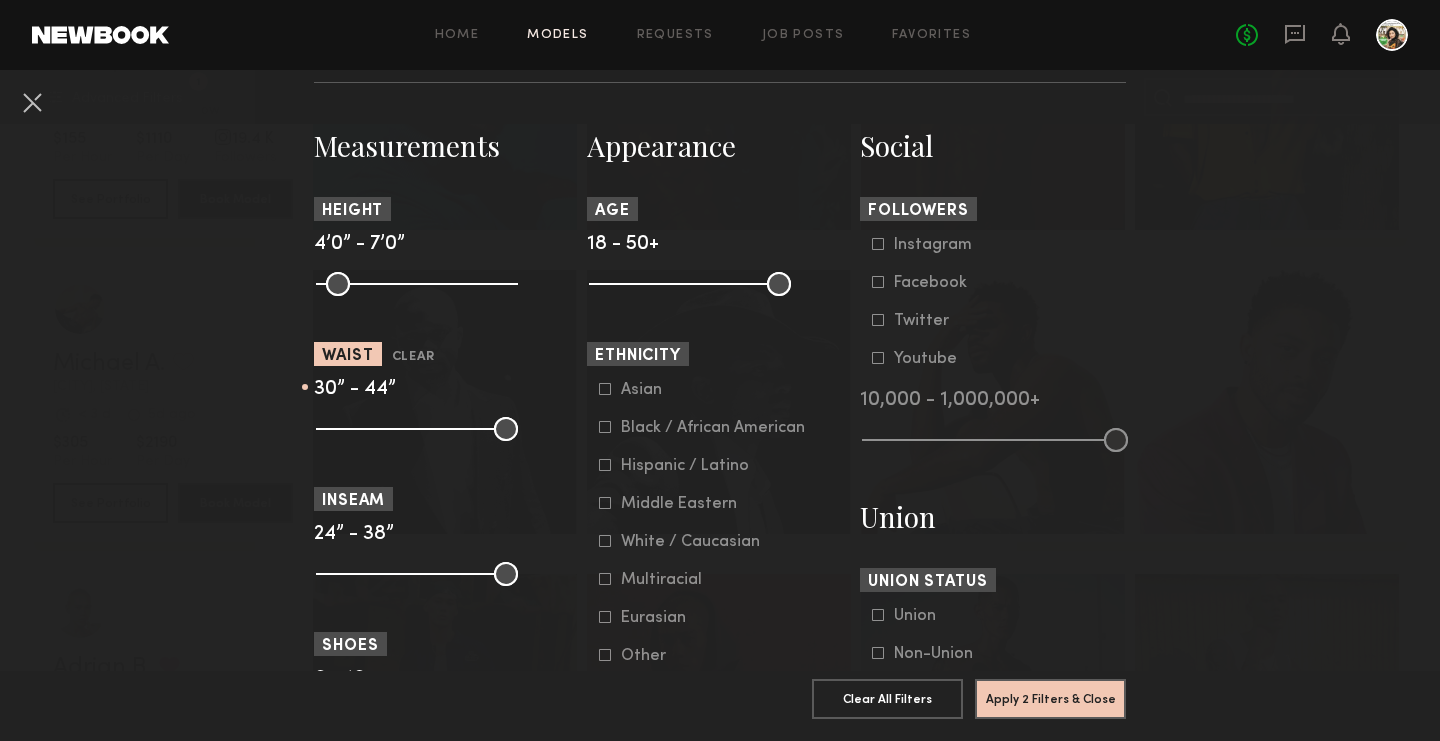 drag, startPoint x: 337, startPoint y: 429, endPoint x: 395, endPoint y: 437, distance: 58.549126 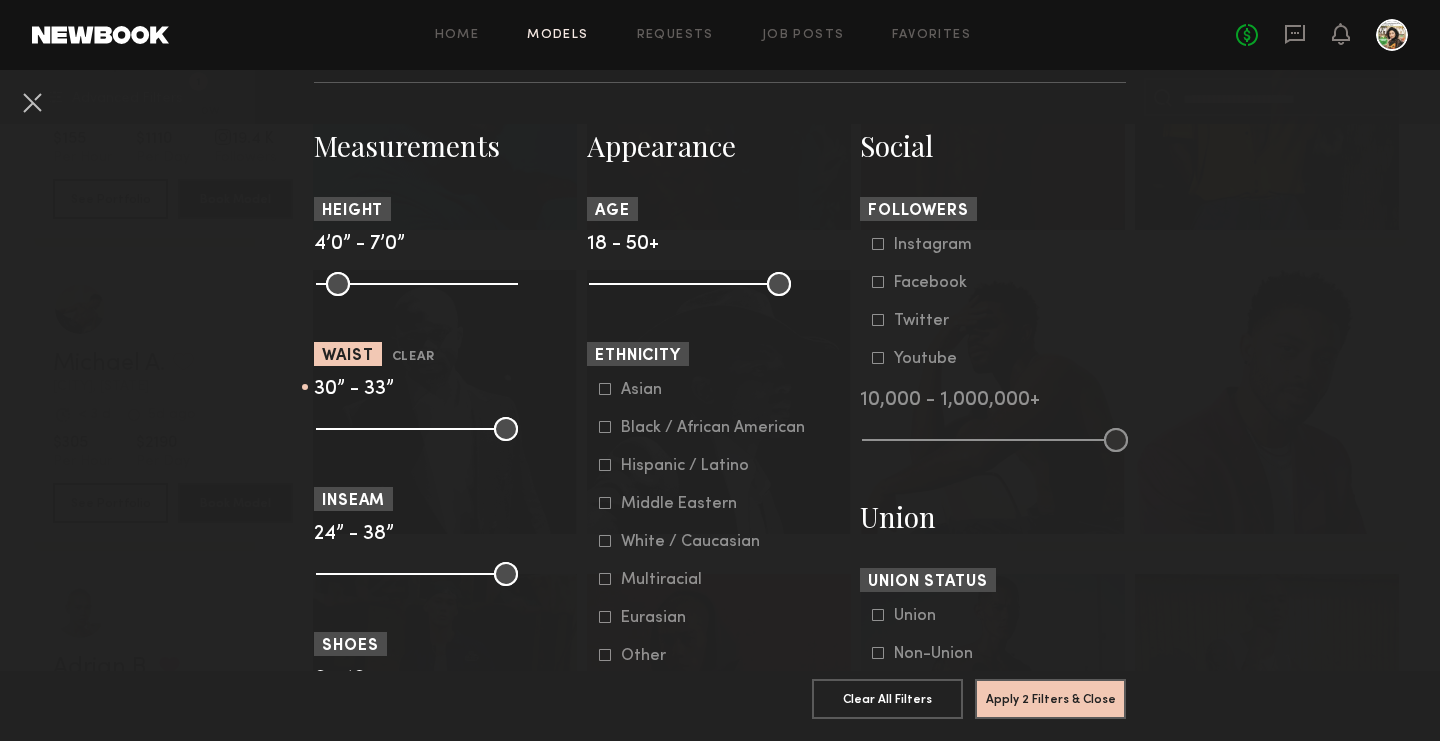 drag, startPoint x: 499, startPoint y: 434, endPoint x: 415, endPoint y: 435, distance: 84.00595 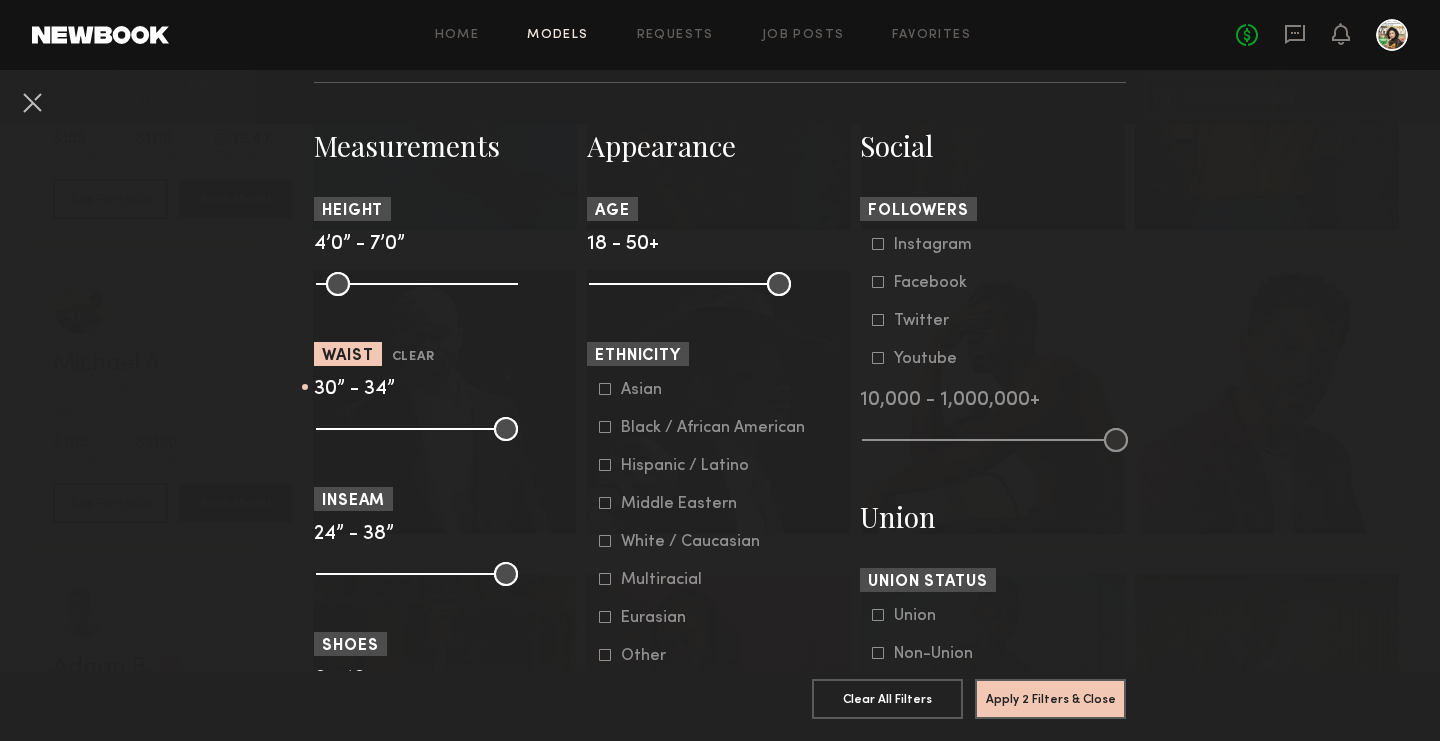 type on "**" 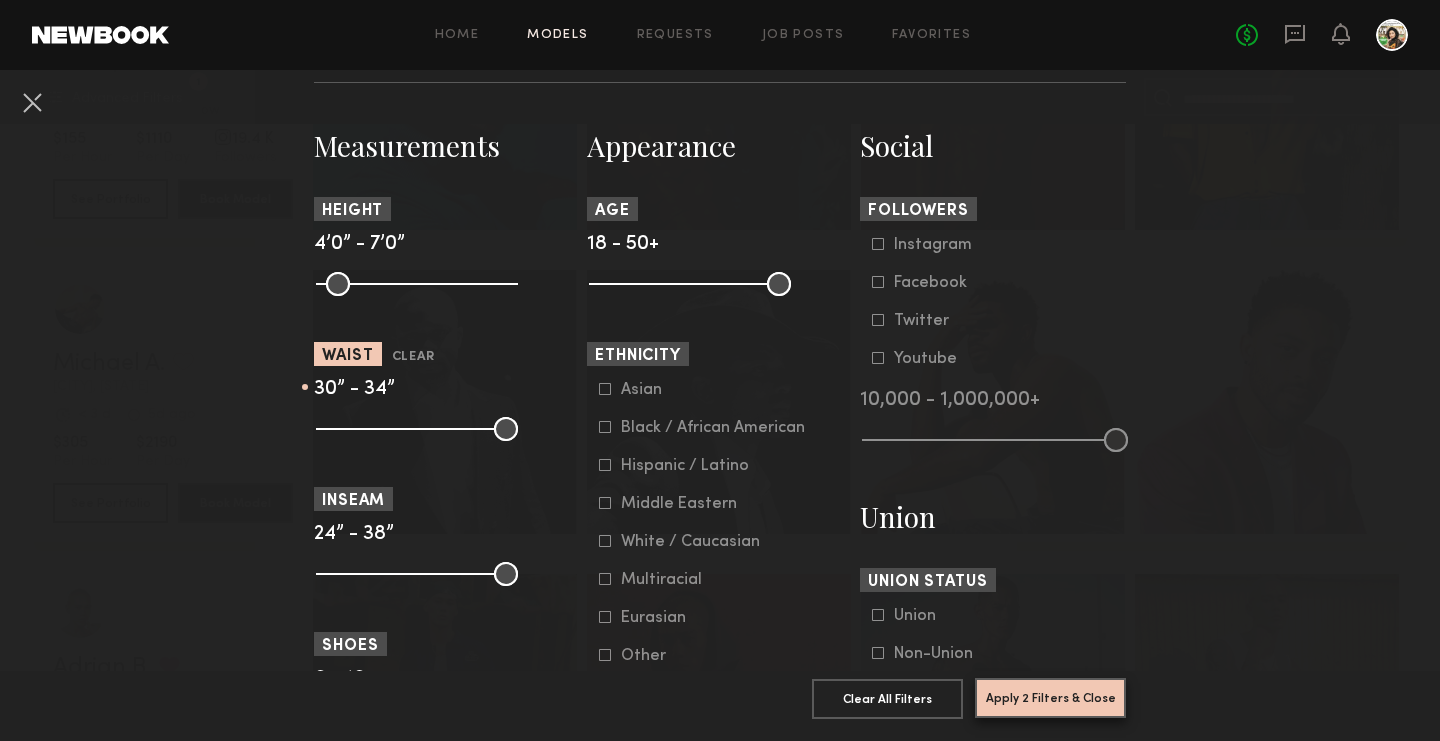 click on "Apply 2 Filters & Close" 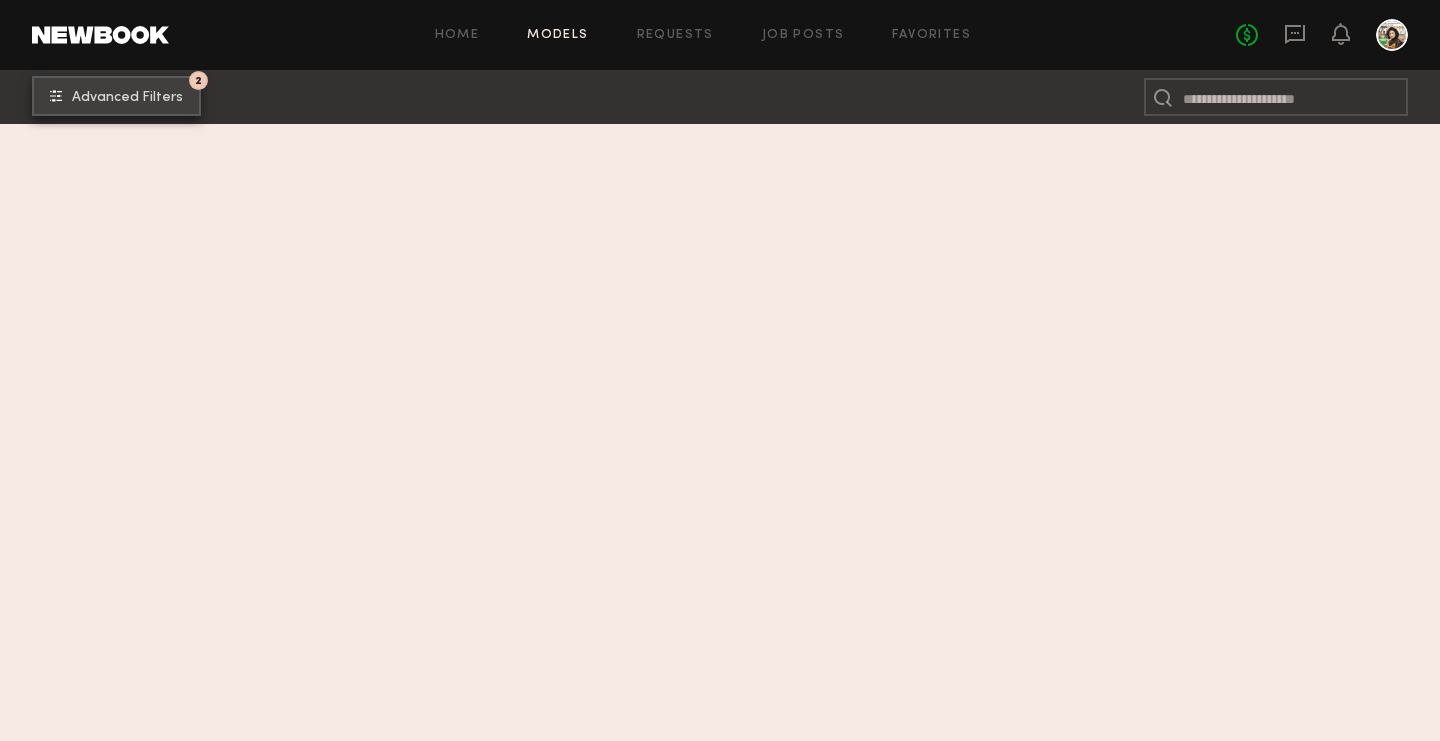 scroll, scrollTop: 0, scrollLeft: 0, axis: both 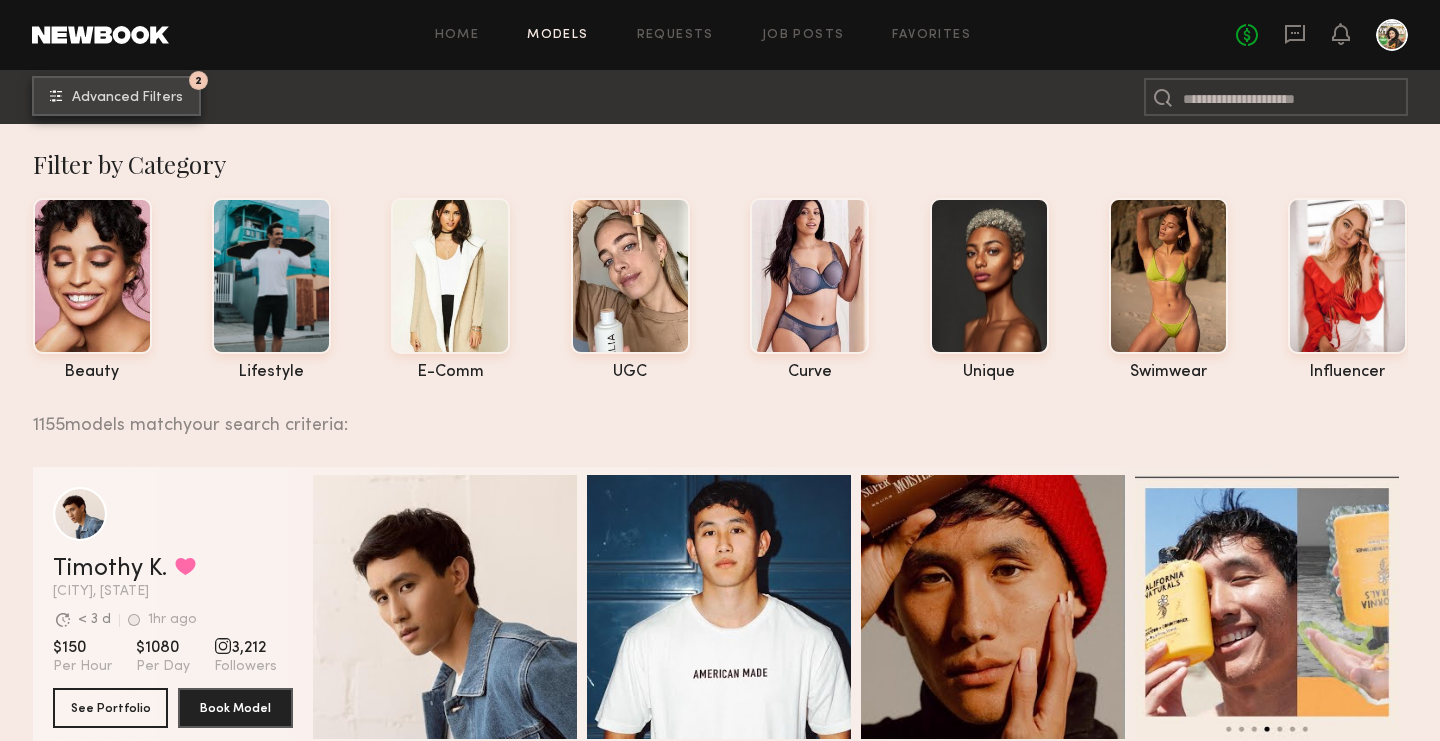 click on "Advanced Filters" 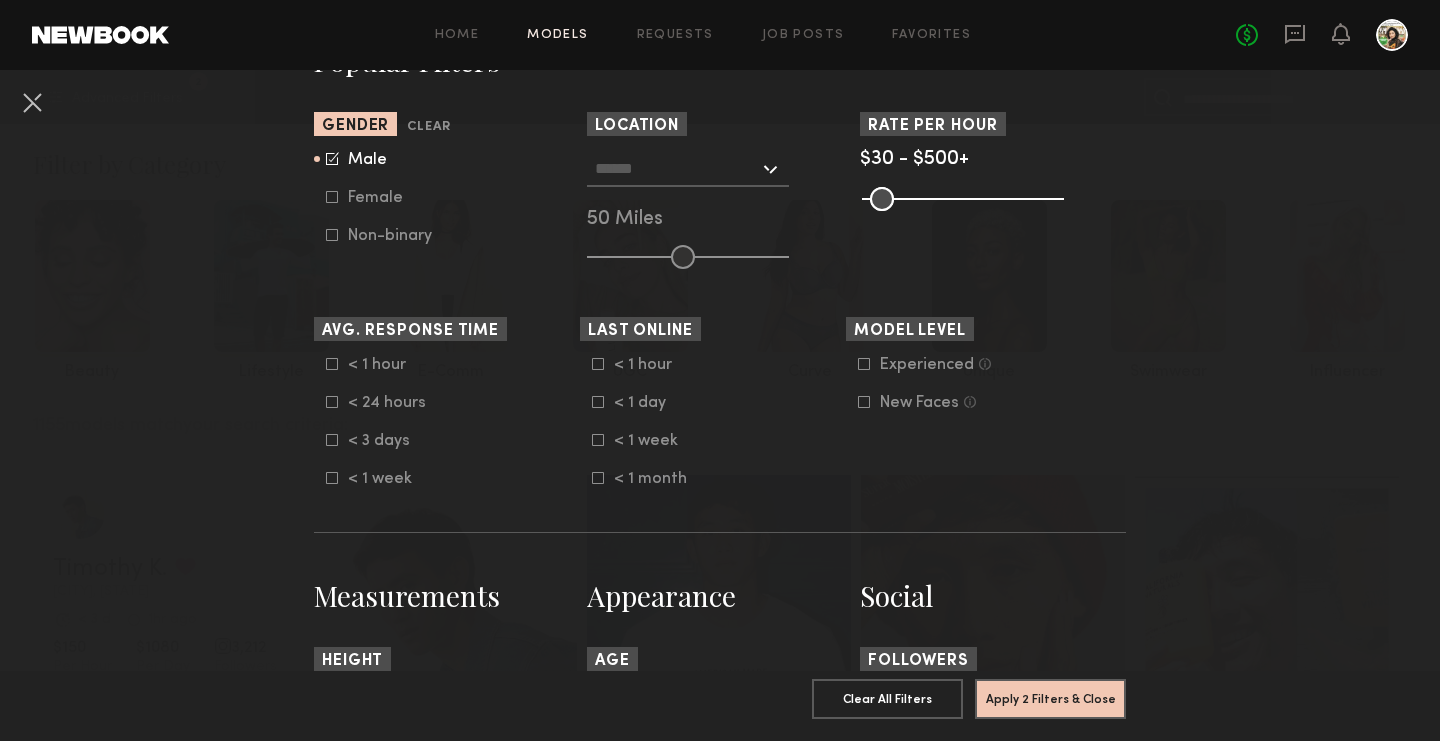 scroll, scrollTop: 389, scrollLeft: 0, axis: vertical 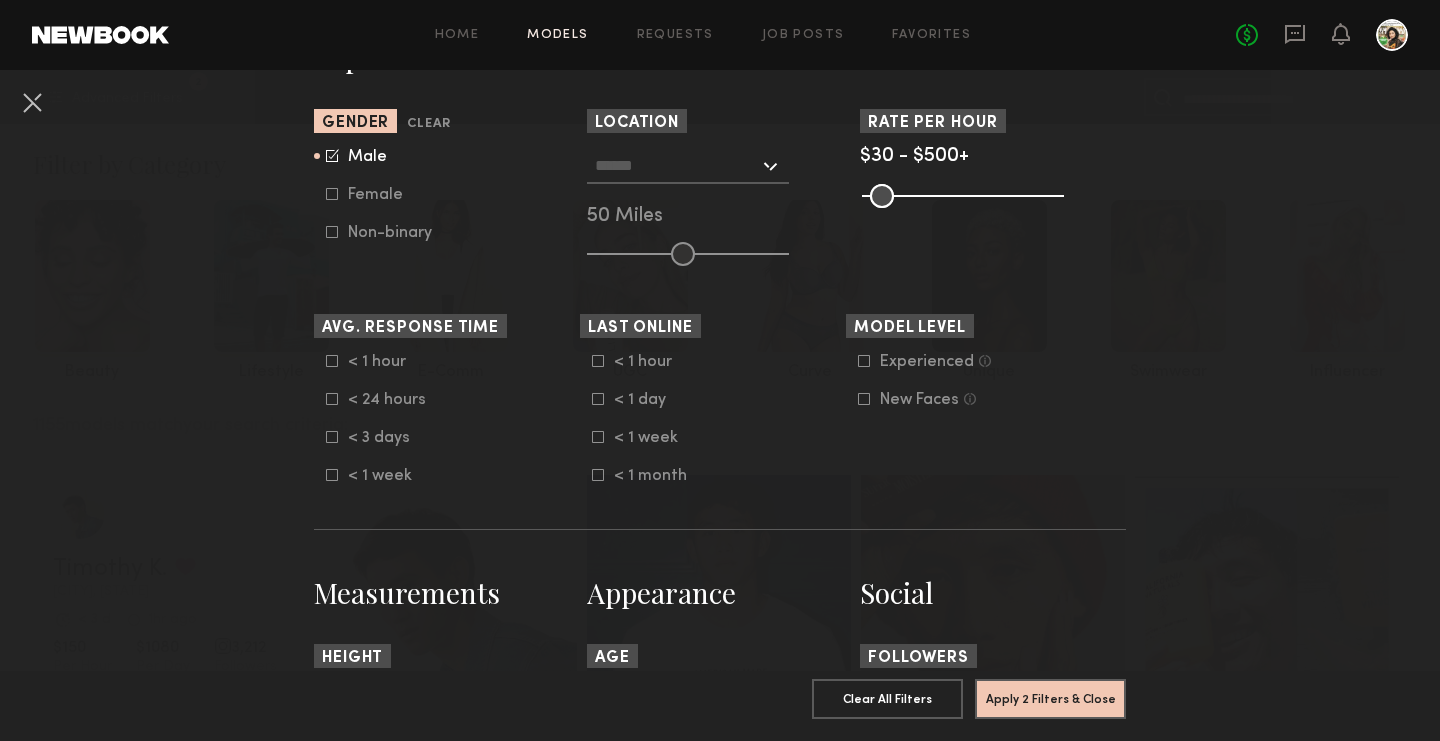 click on "Location  Los Angeles, CA   New York City, NY   Brooklyn, NY   Chicago, IL   50 Miles" 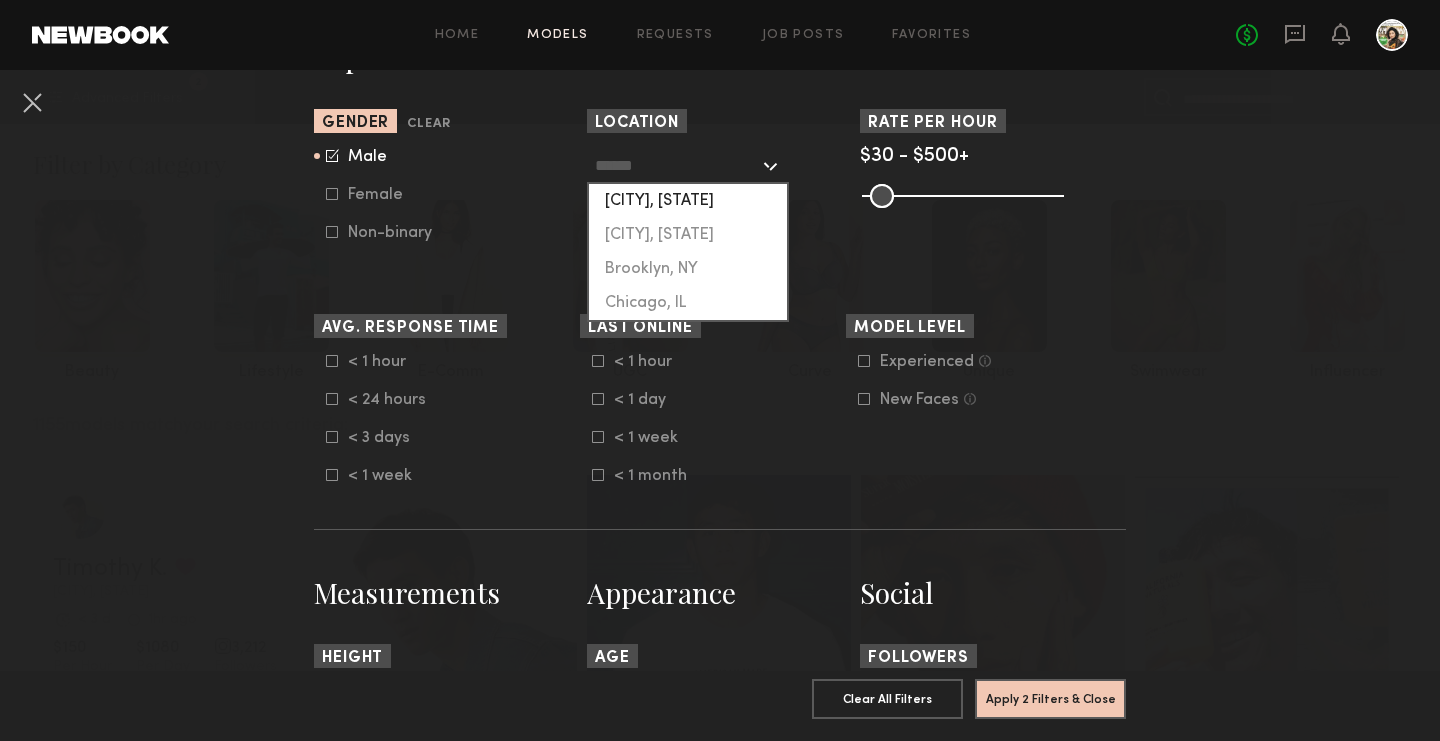 click on "[CITY], [STATE]" 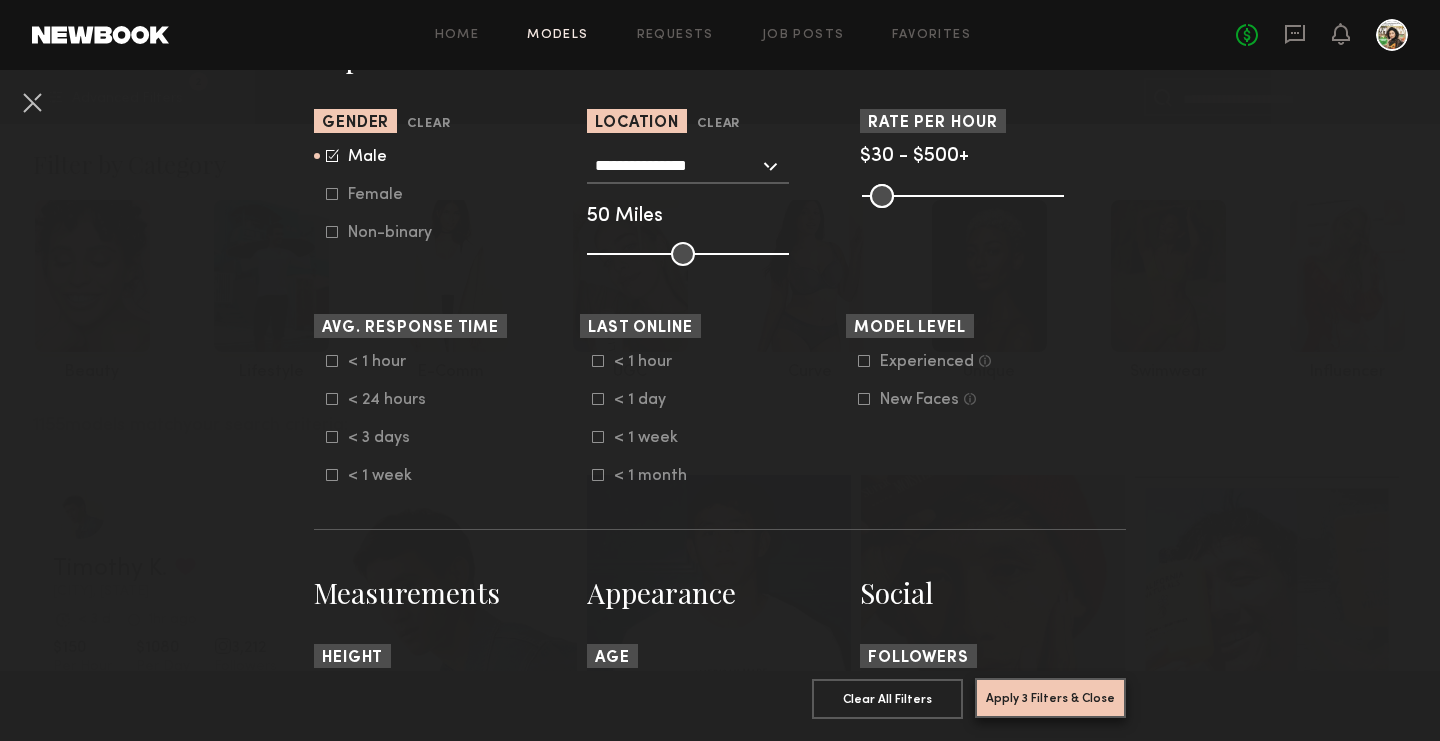 click on "Apply 3 Filters & Close" 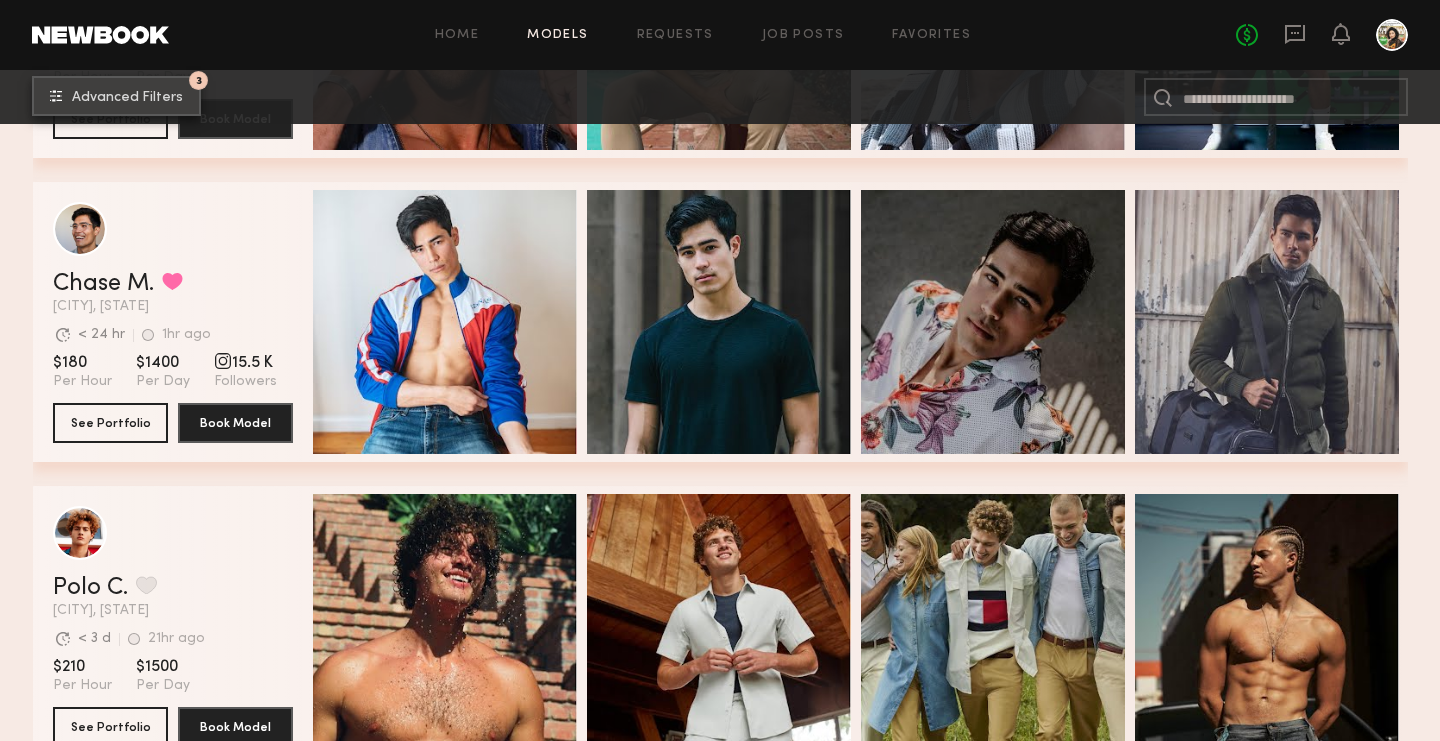 scroll, scrollTop: 559, scrollLeft: 0, axis: vertical 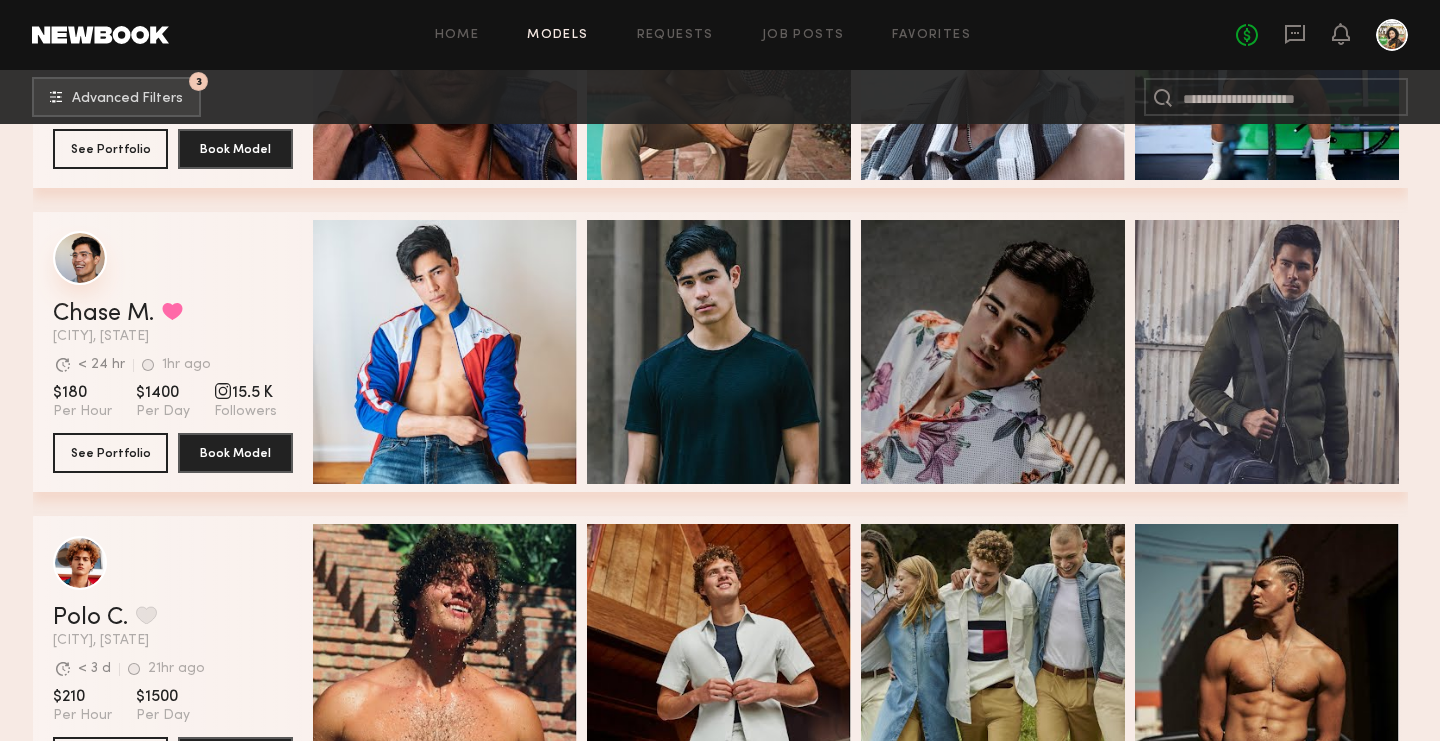 click 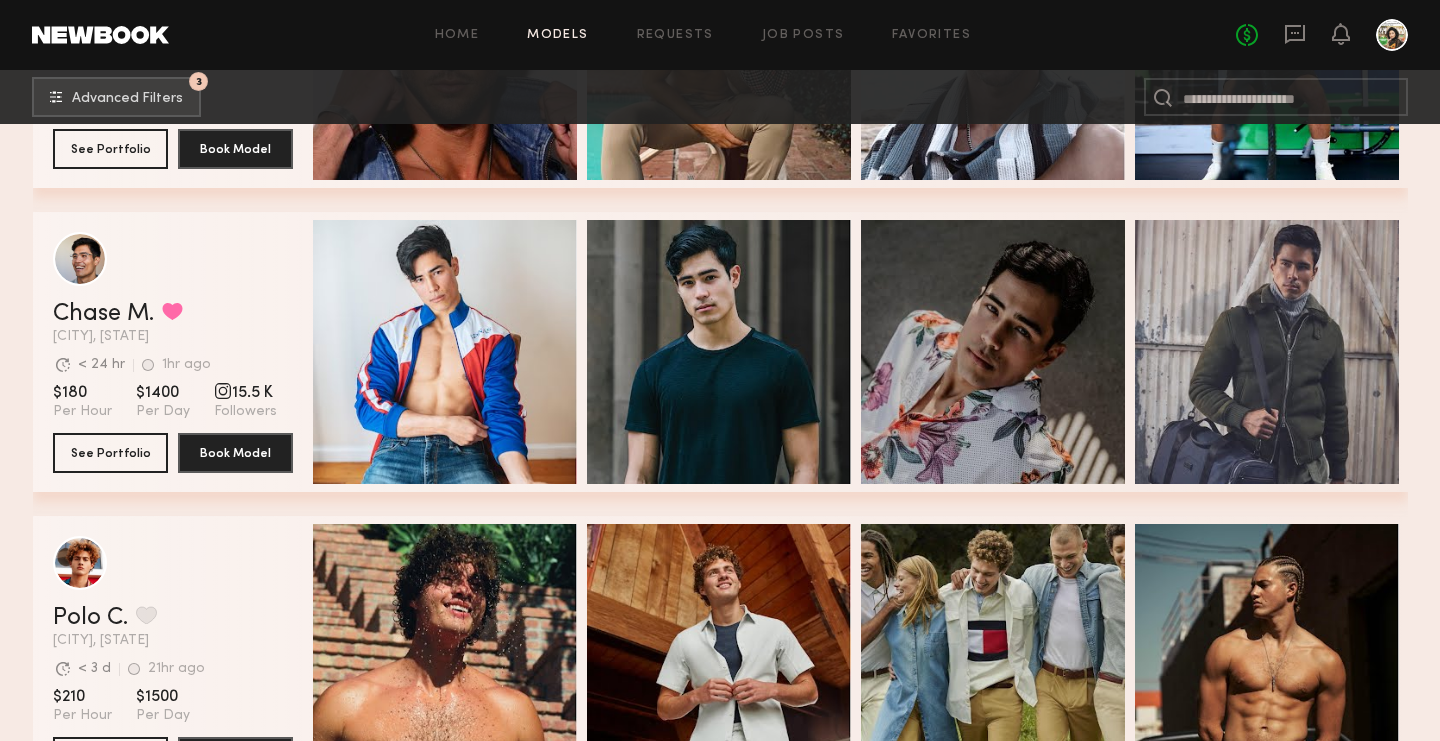 scroll, scrollTop: 783, scrollLeft: 0, axis: vertical 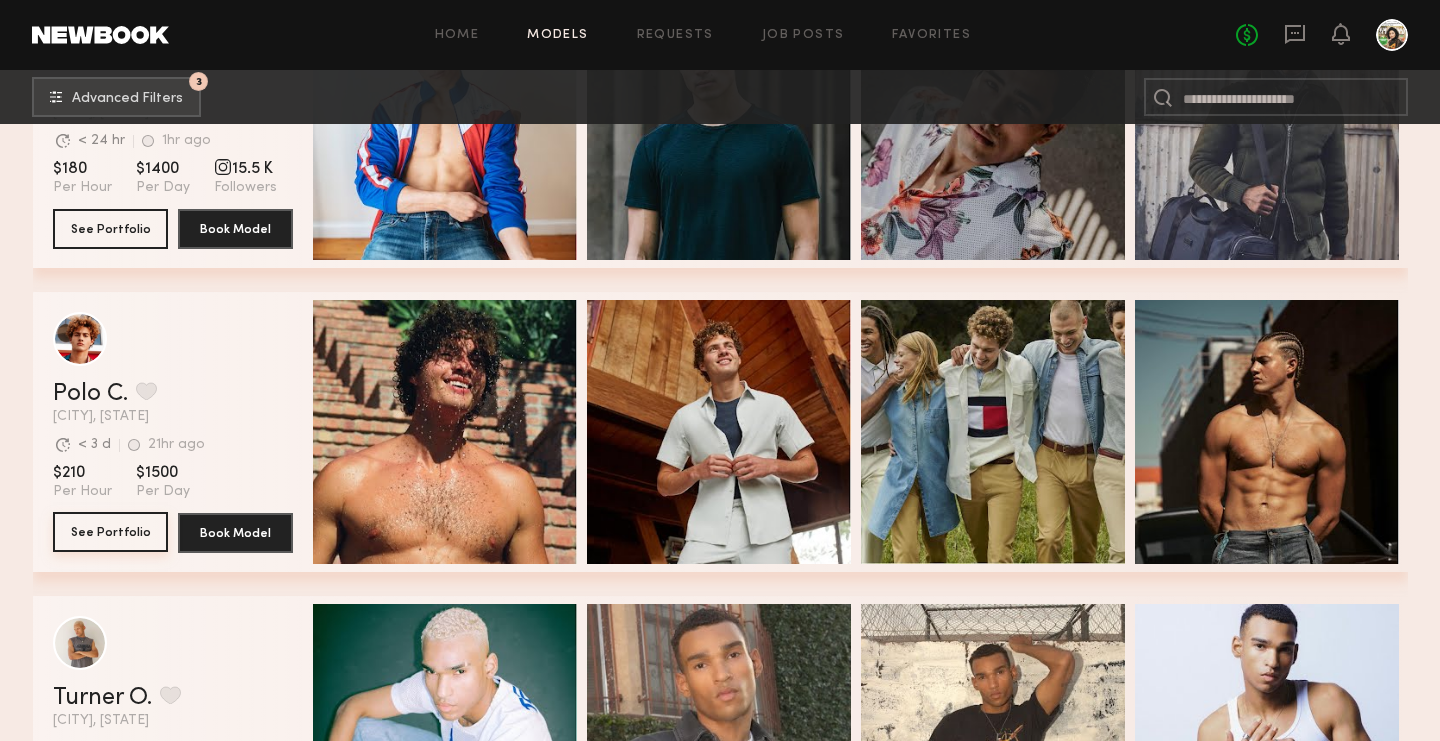 click on "See Portfolio" 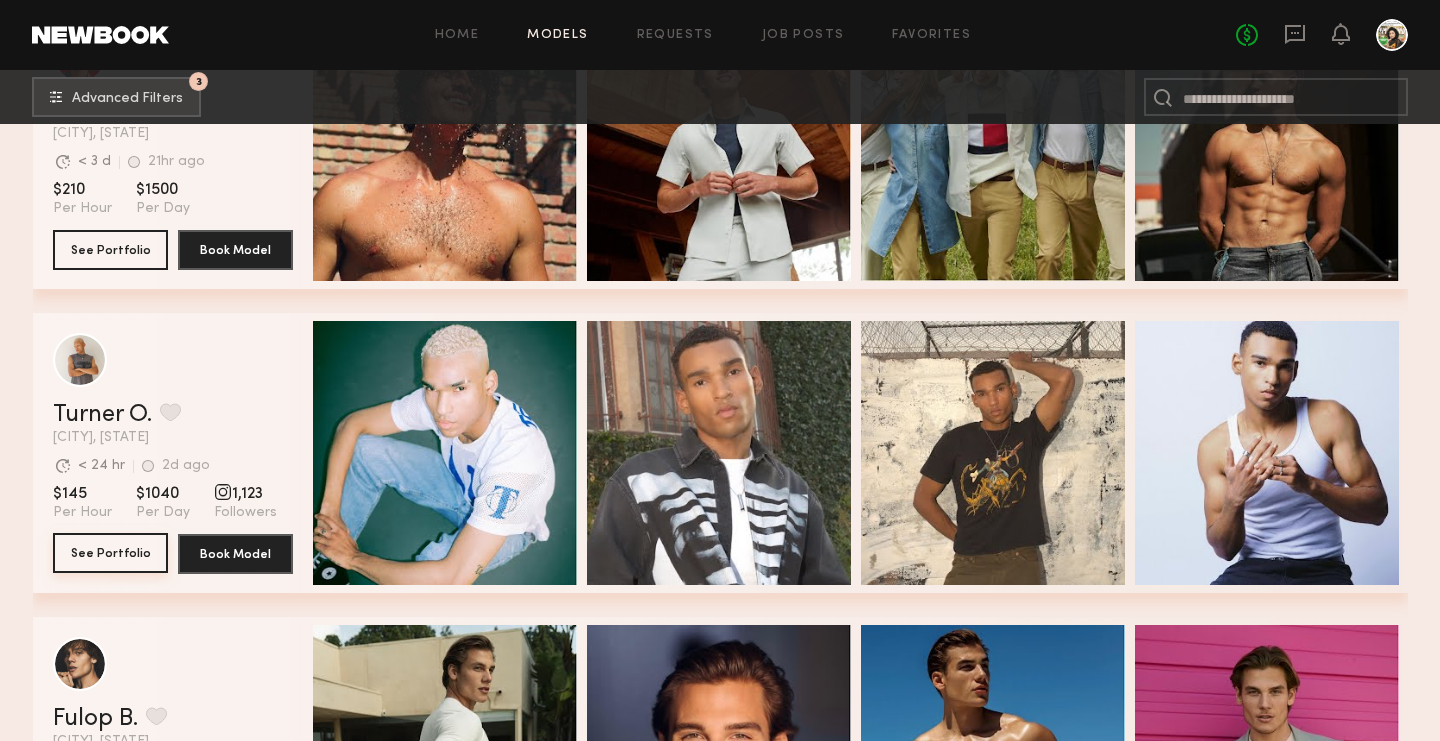 click on "See Portfolio" 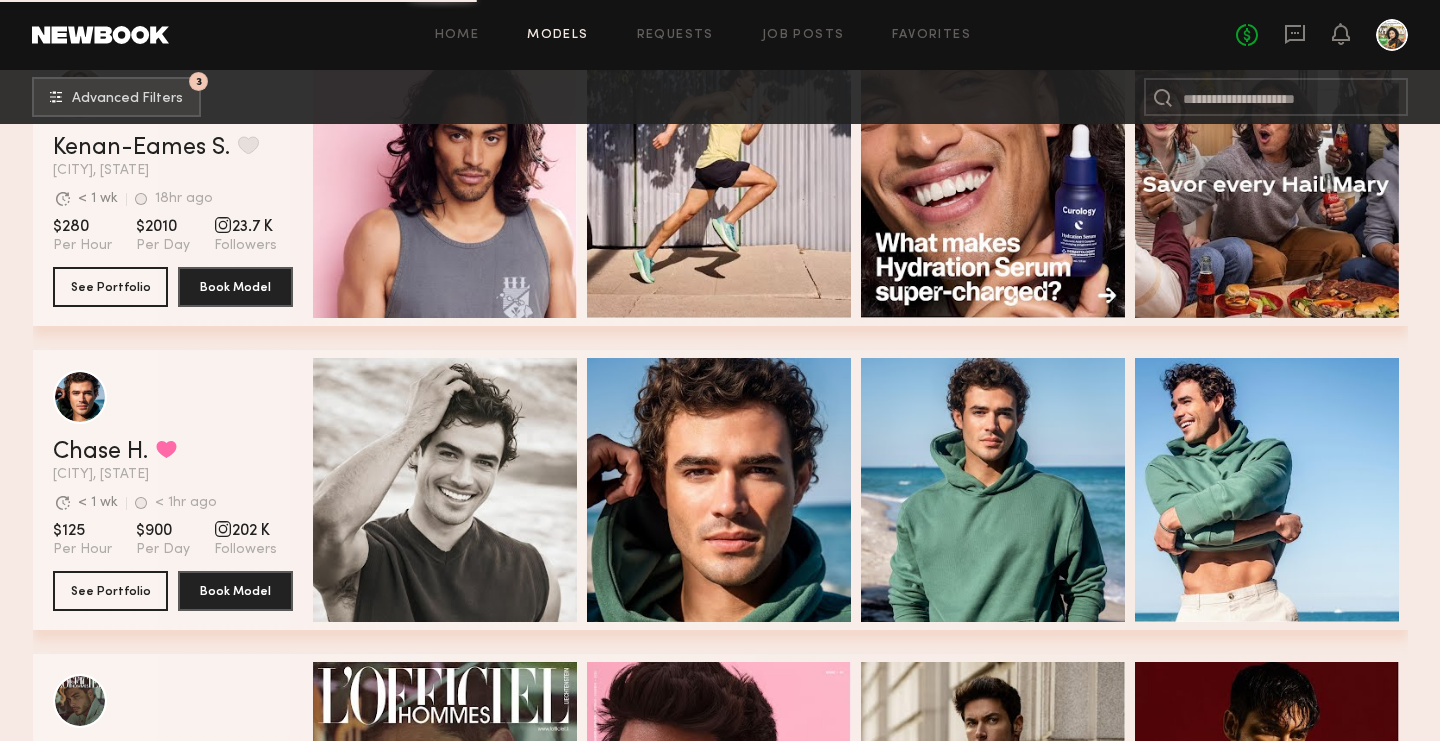 scroll, scrollTop: 3171, scrollLeft: 0, axis: vertical 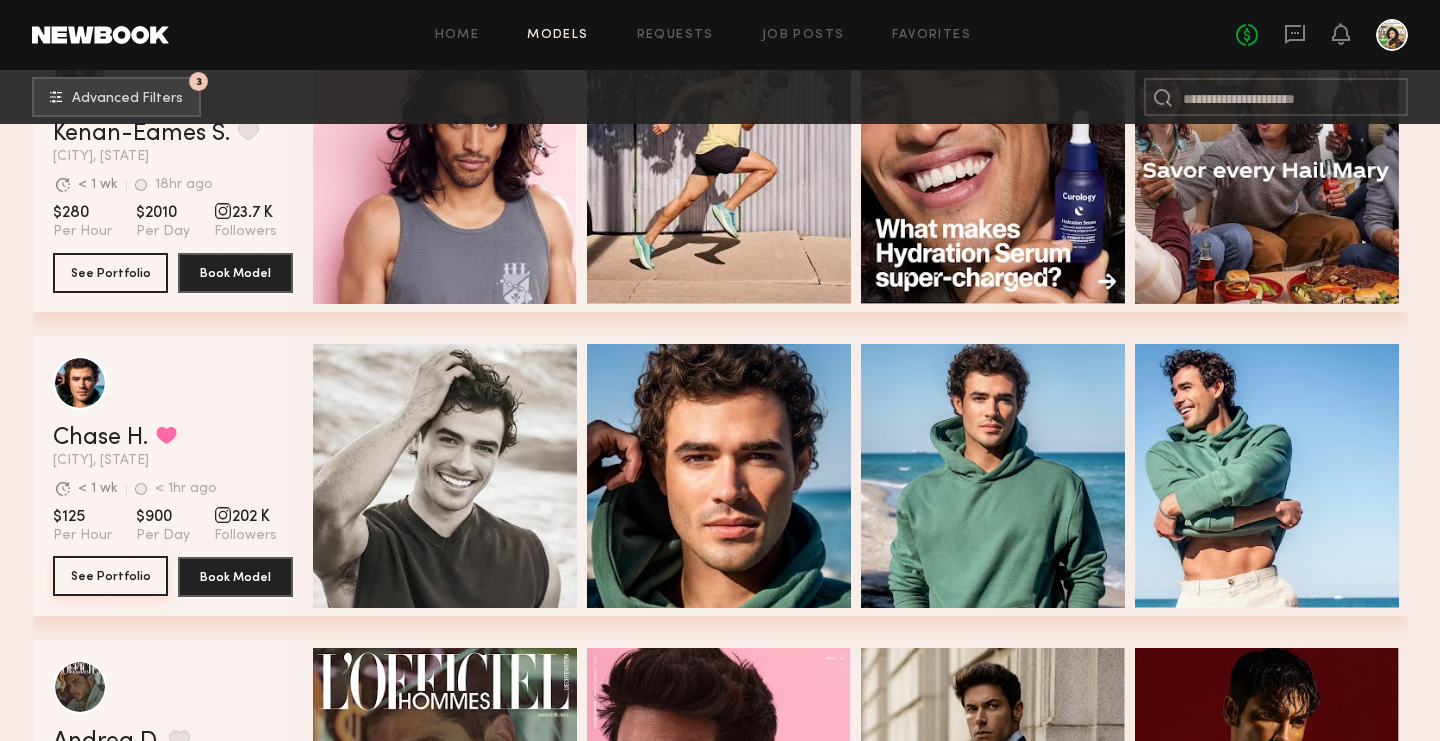 click on "See Portfolio" 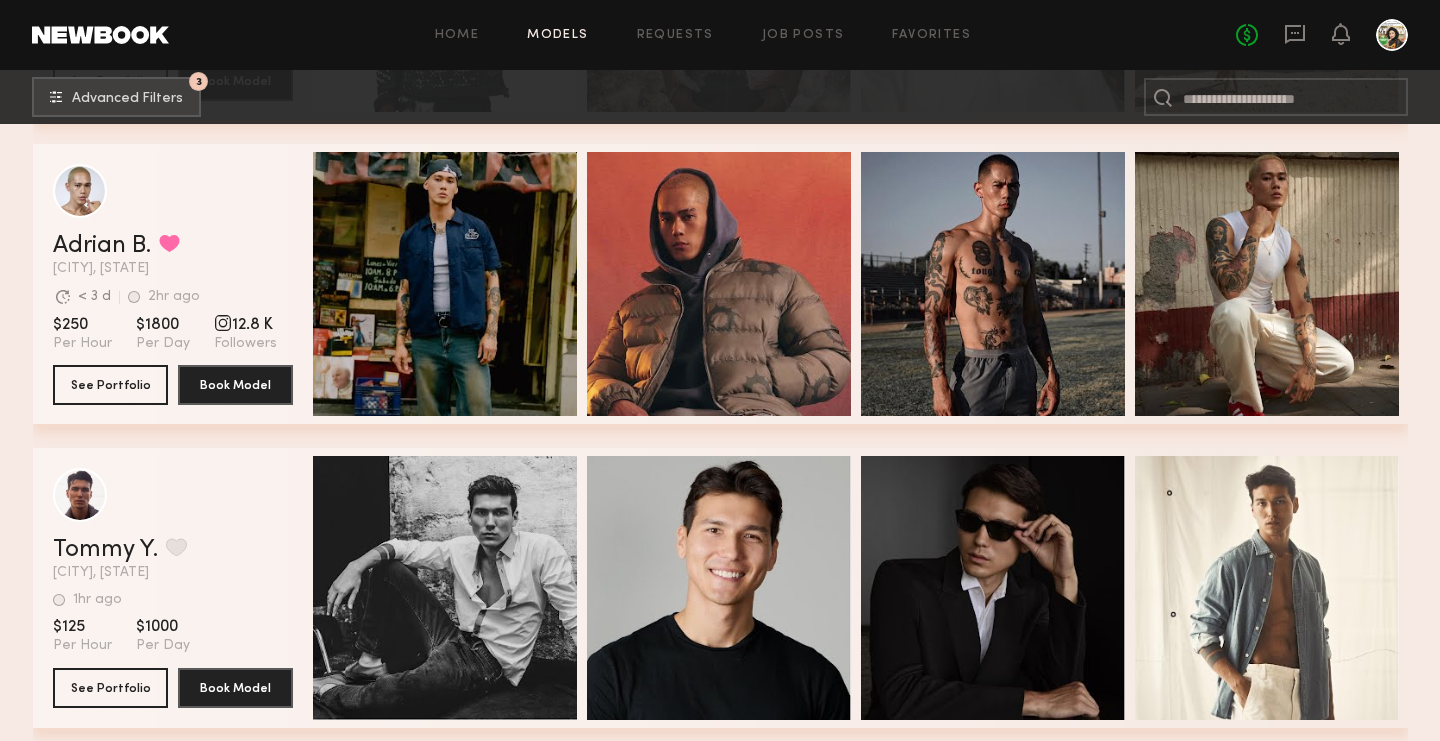 scroll, scrollTop: 6410, scrollLeft: 0, axis: vertical 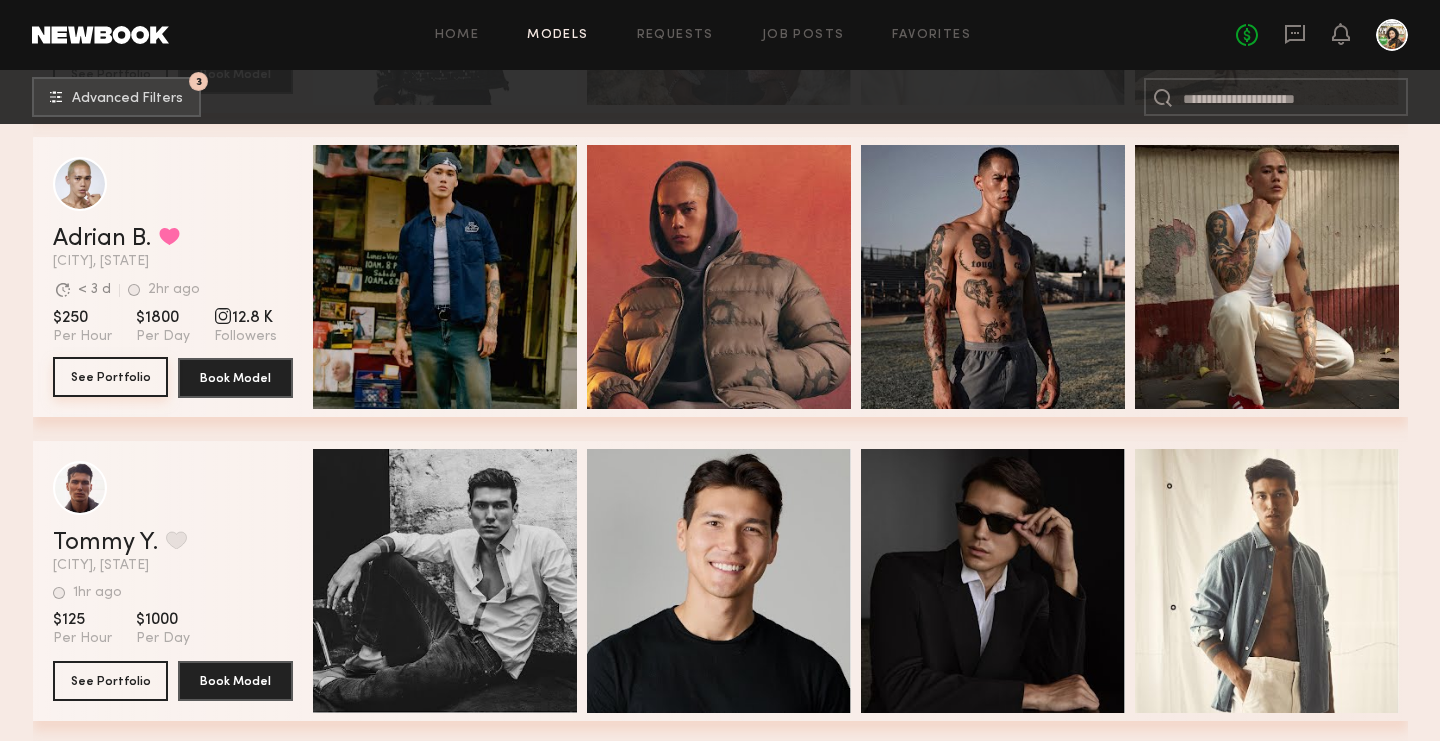 click on "See Portfolio" 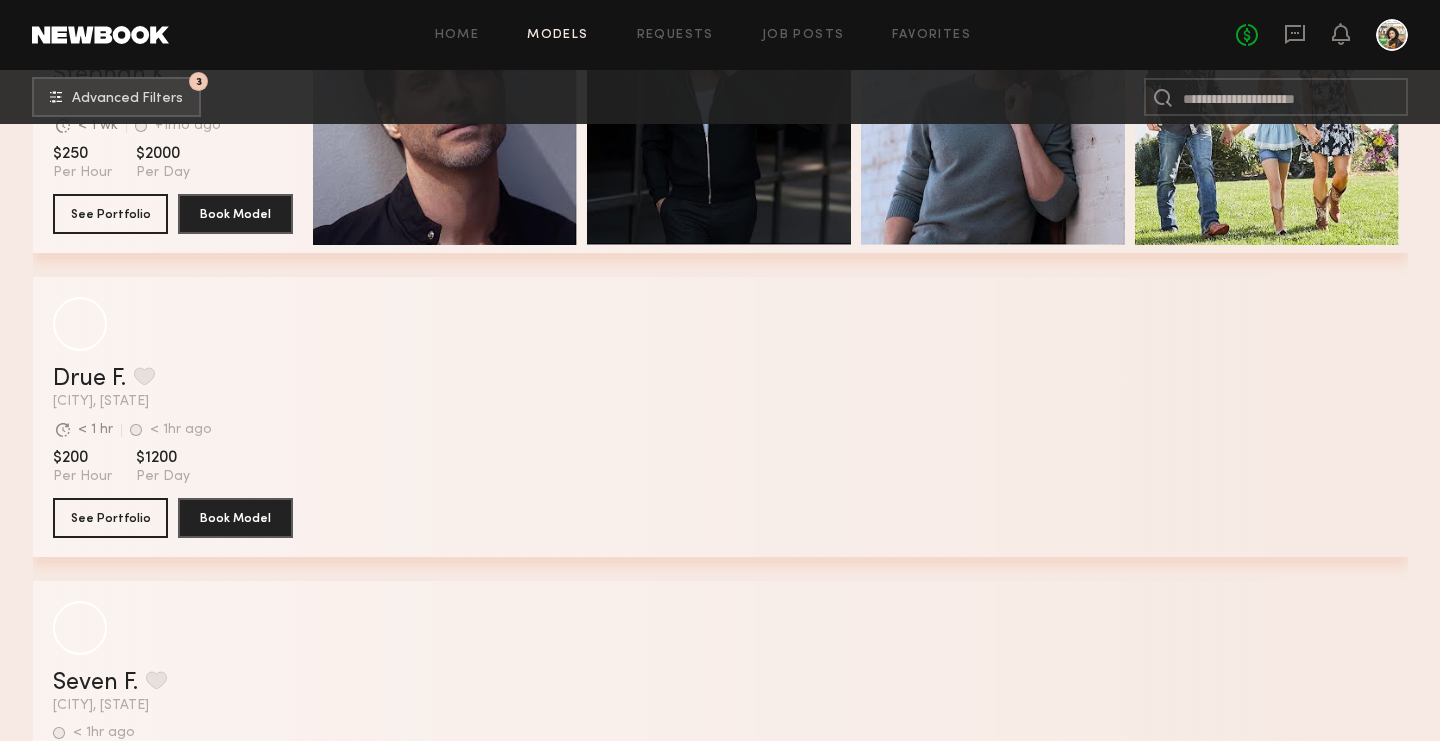 scroll, scrollTop: 12608, scrollLeft: 0, axis: vertical 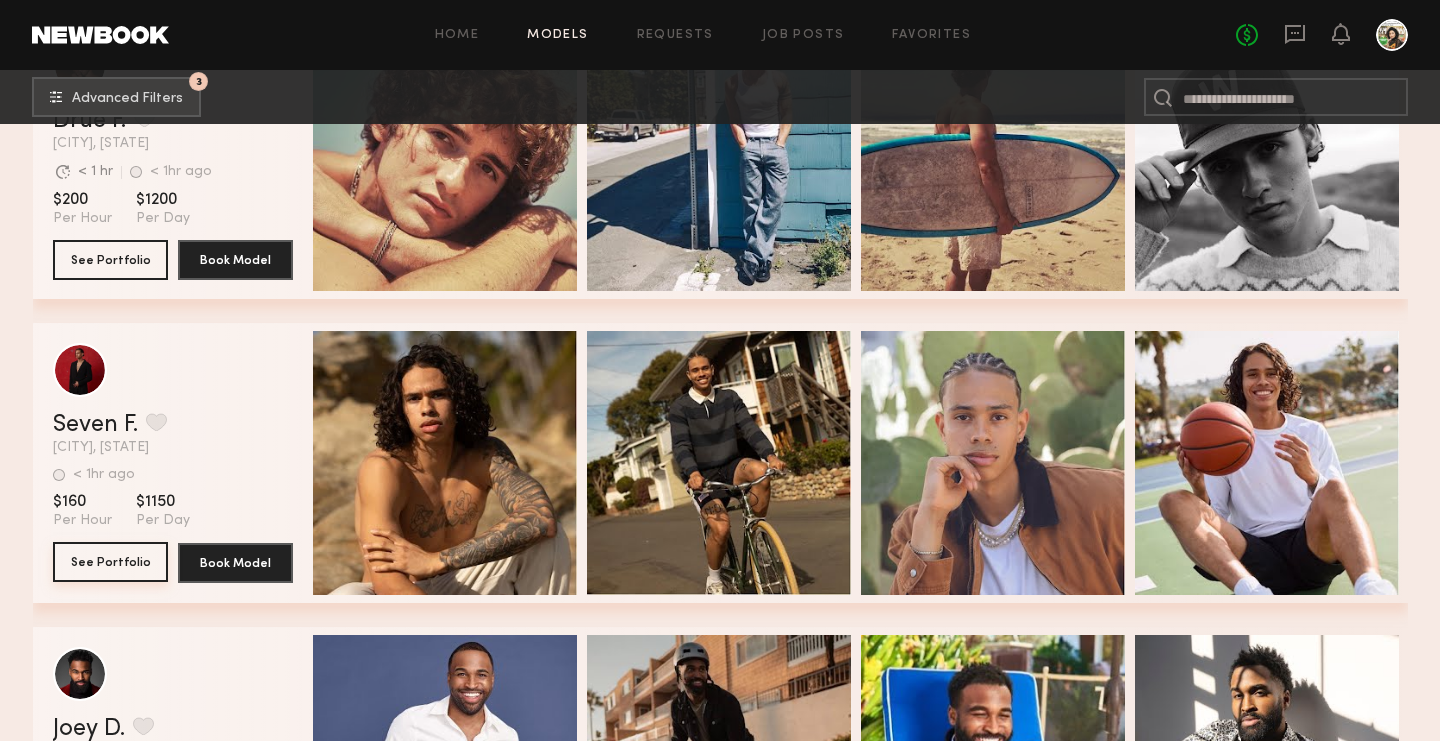 click on "See Portfolio" 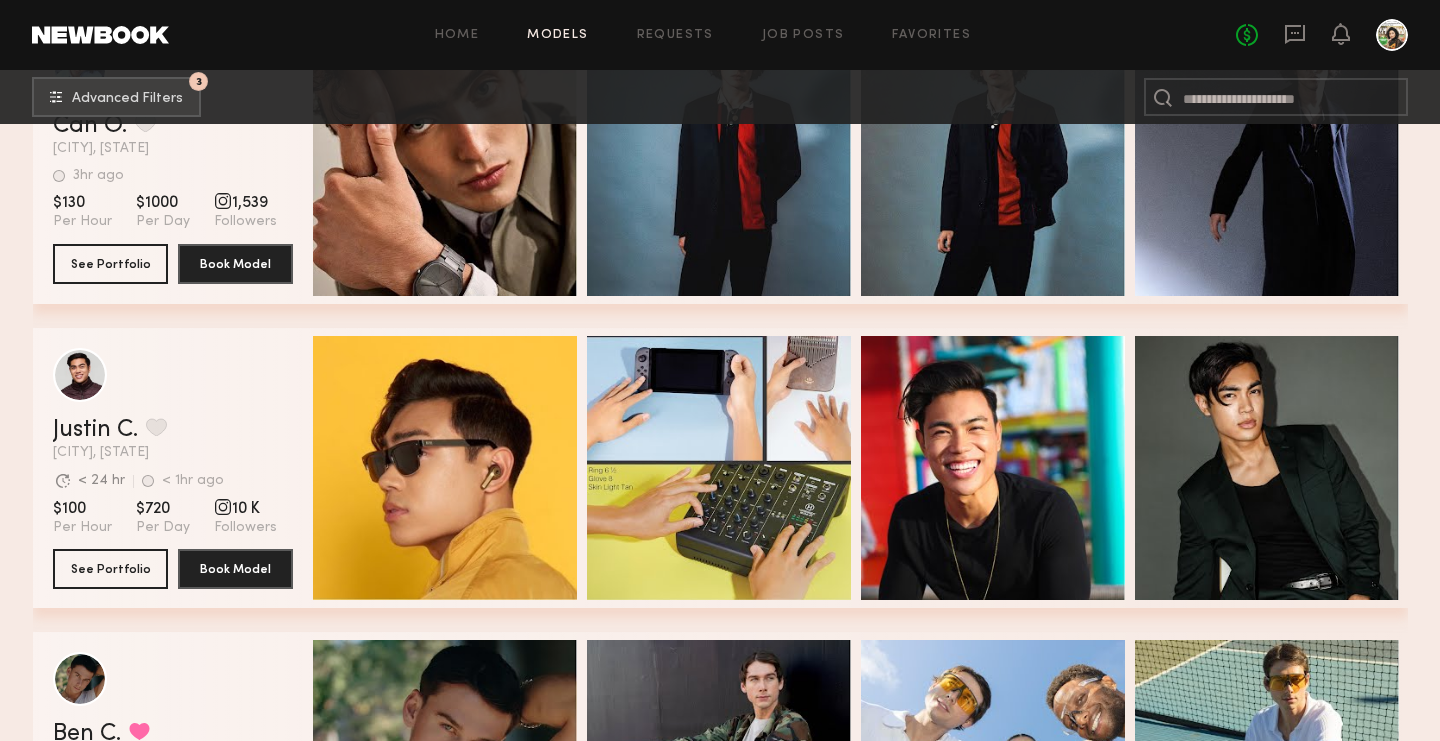 scroll, scrollTop: 15693, scrollLeft: 0, axis: vertical 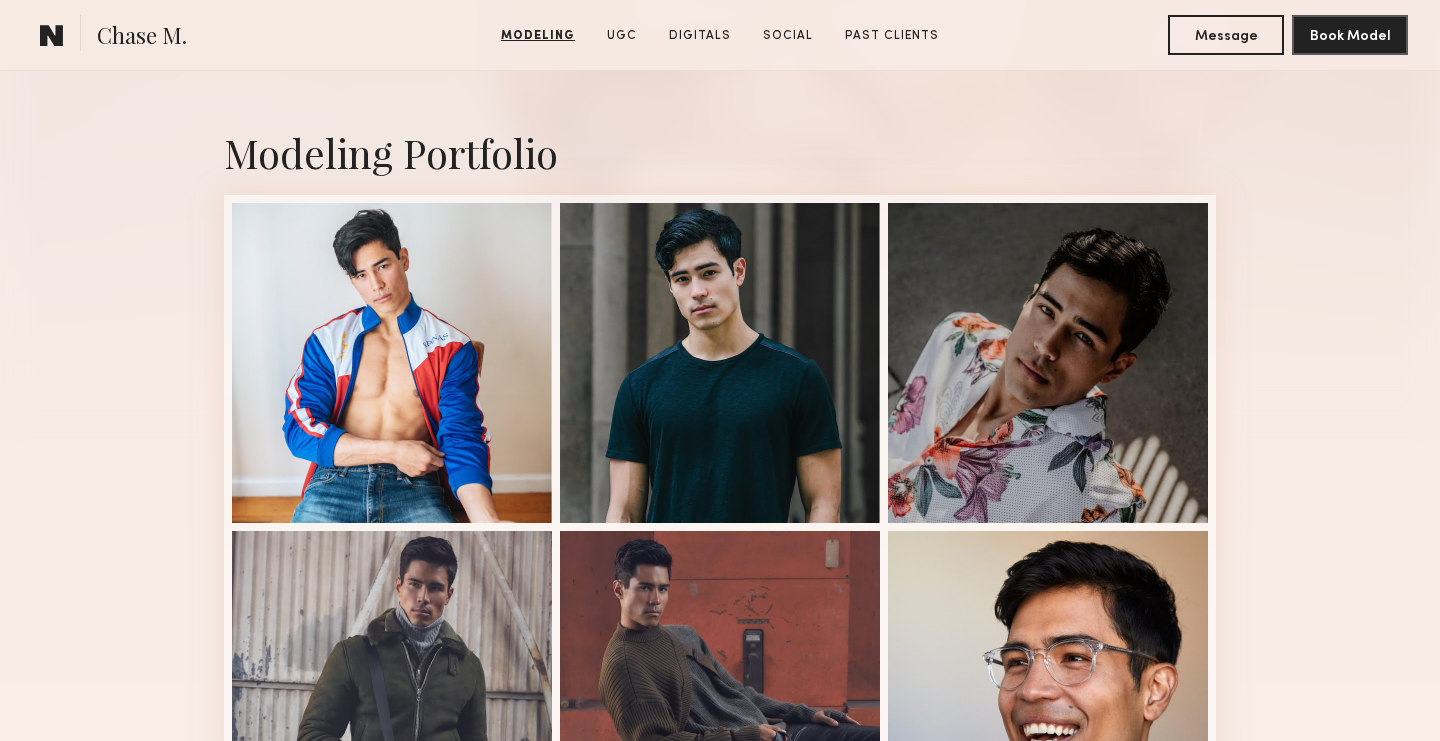 click at bounding box center (392, 363) 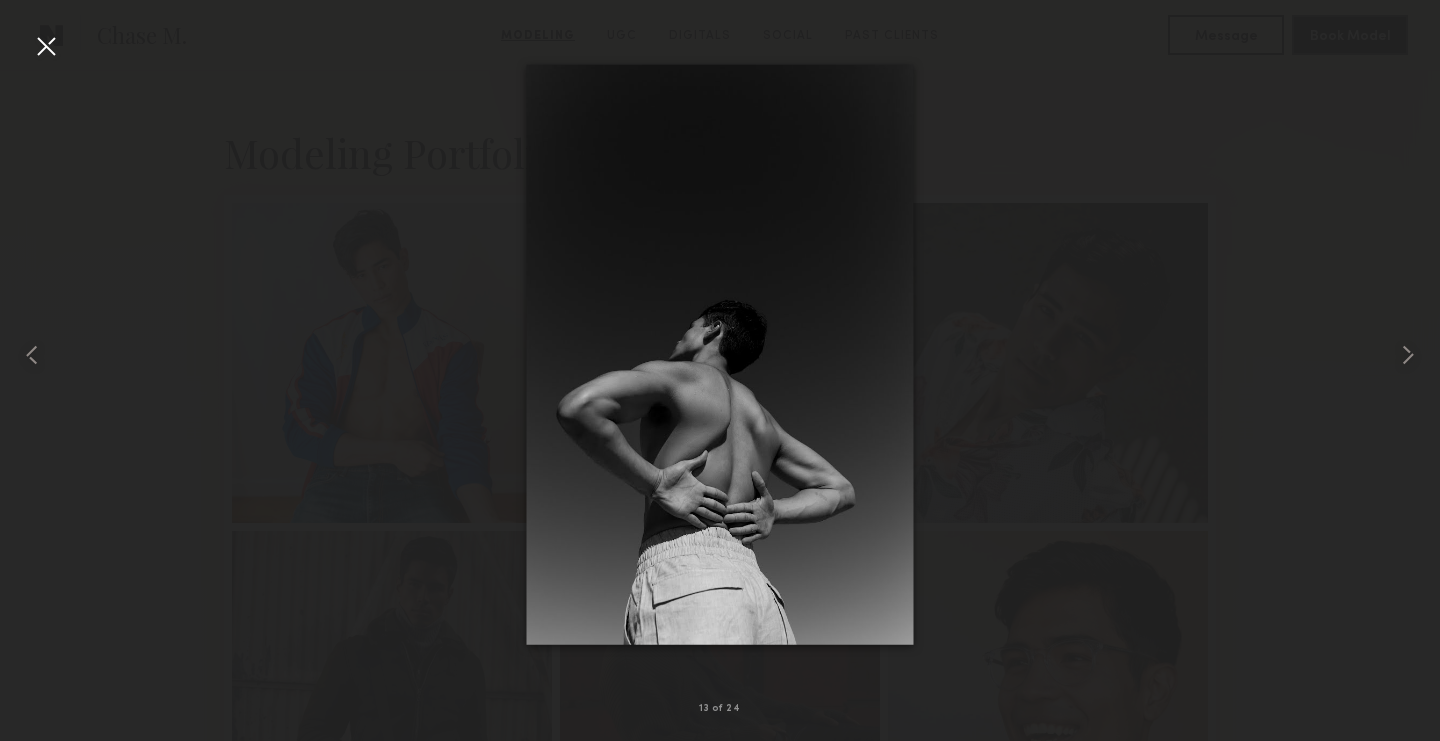 click at bounding box center (720, 354) 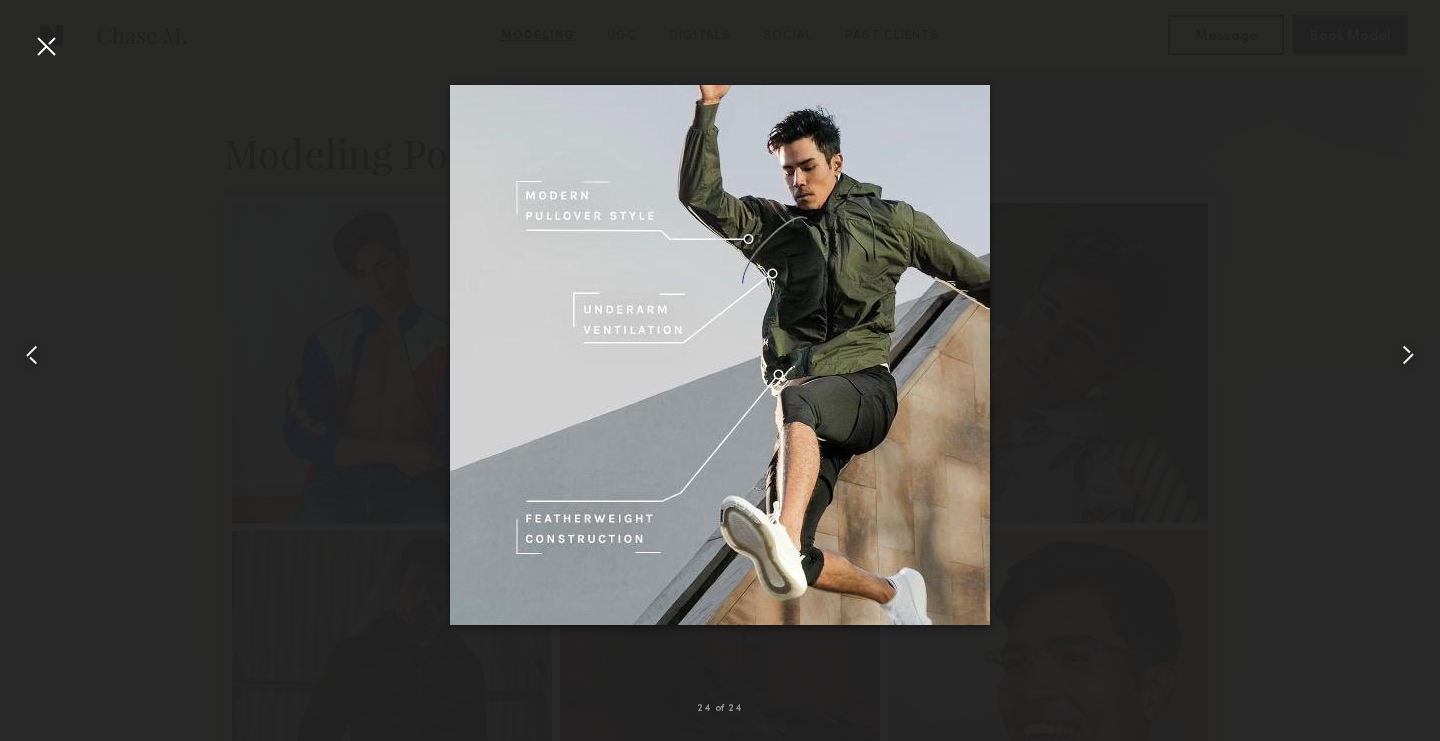 click at bounding box center (46, 46) 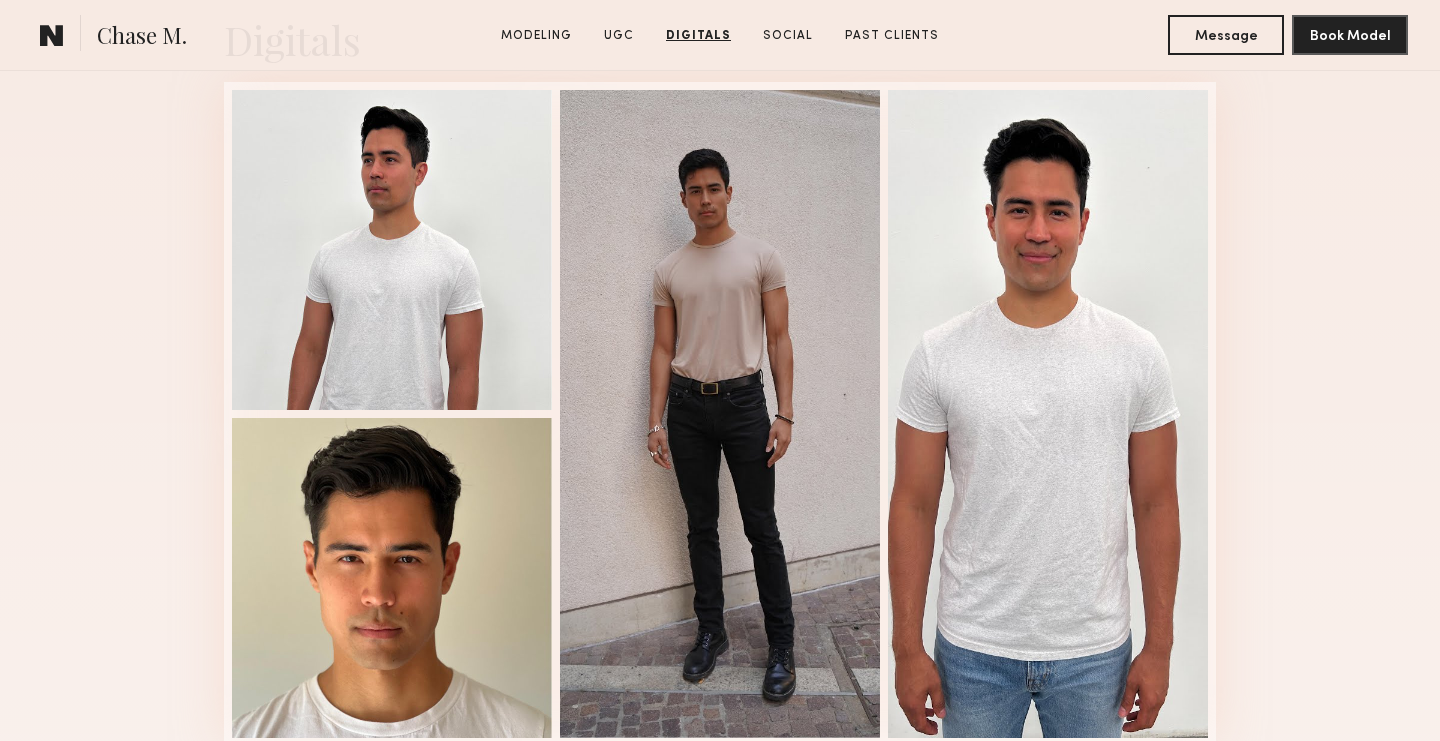 scroll, scrollTop: 3890, scrollLeft: 0, axis: vertical 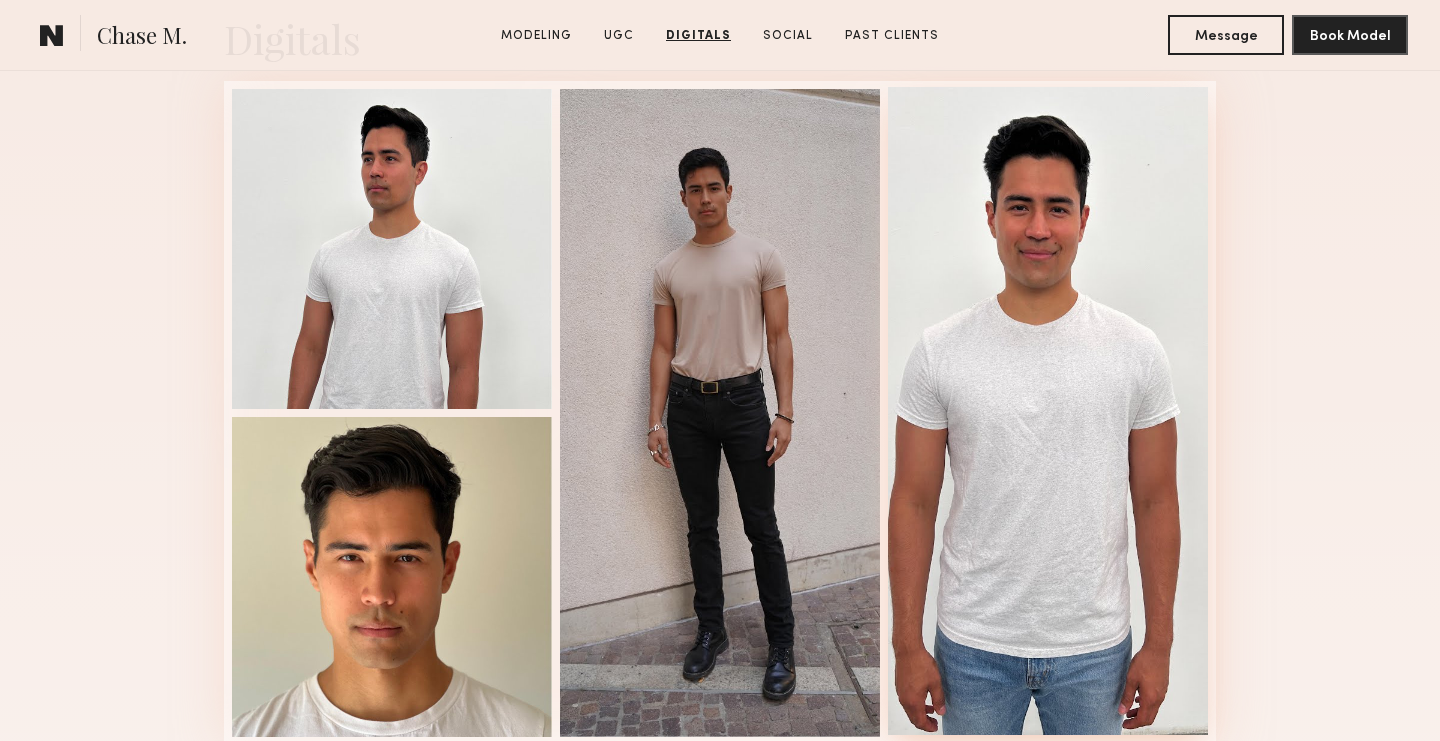 click at bounding box center (1048, 411) 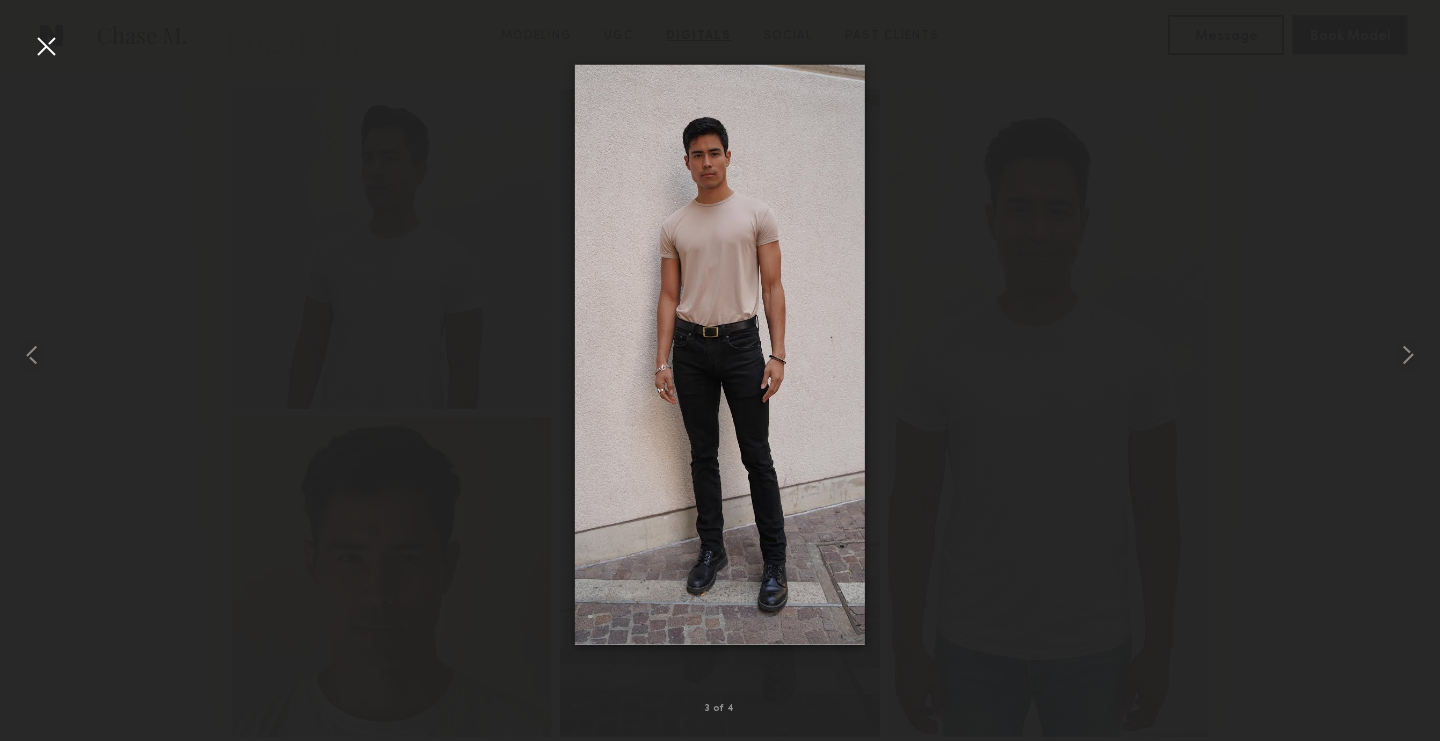click at bounding box center (46, 46) 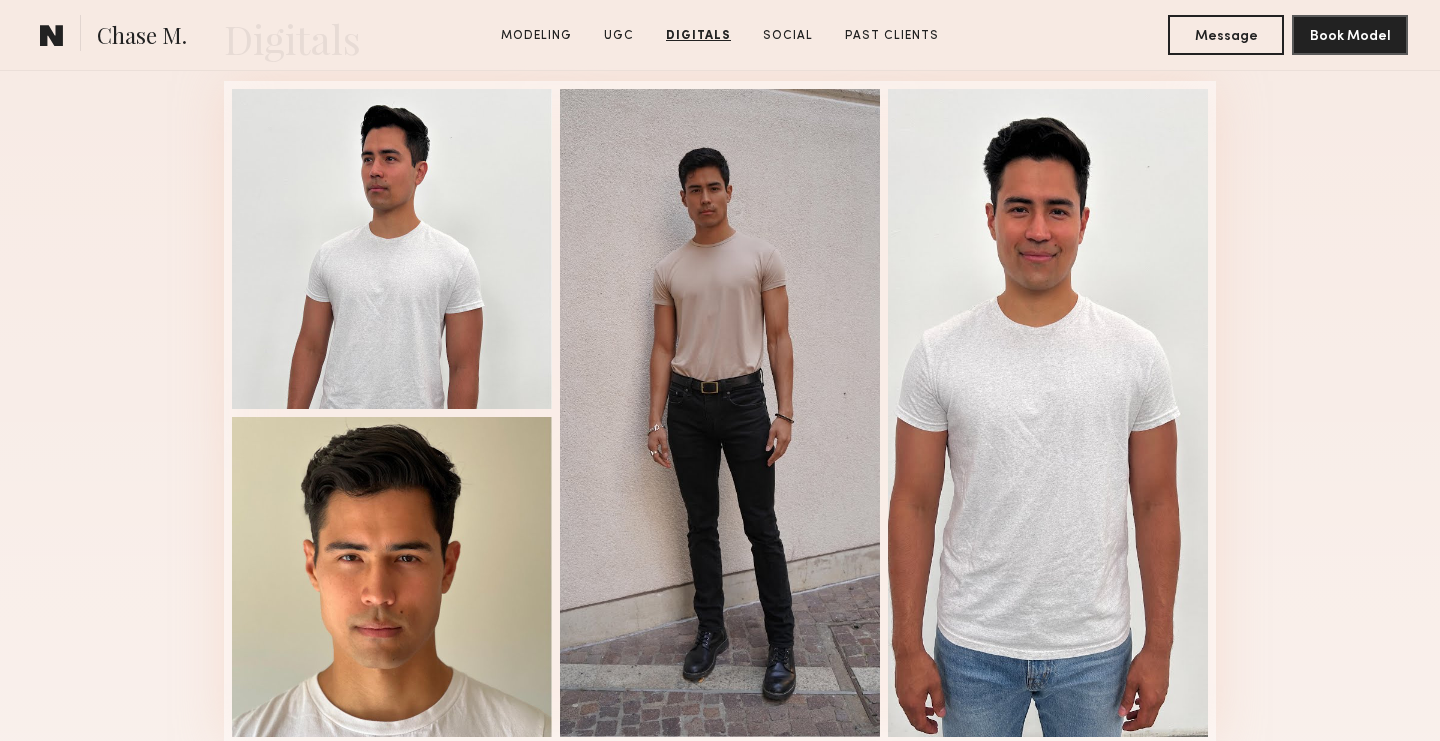 click on "3 of 4" at bounding box center [720, -180] 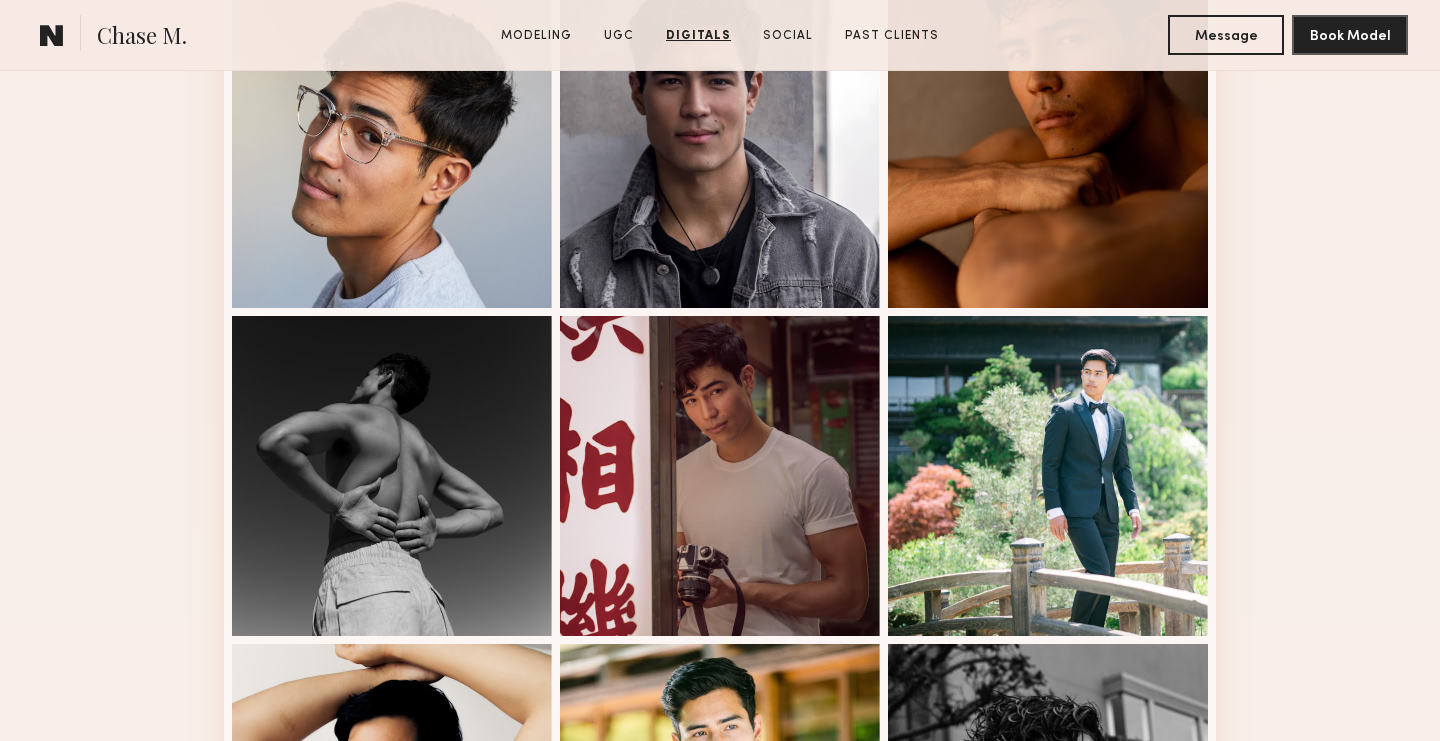 scroll, scrollTop: 0, scrollLeft: 0, axis: both 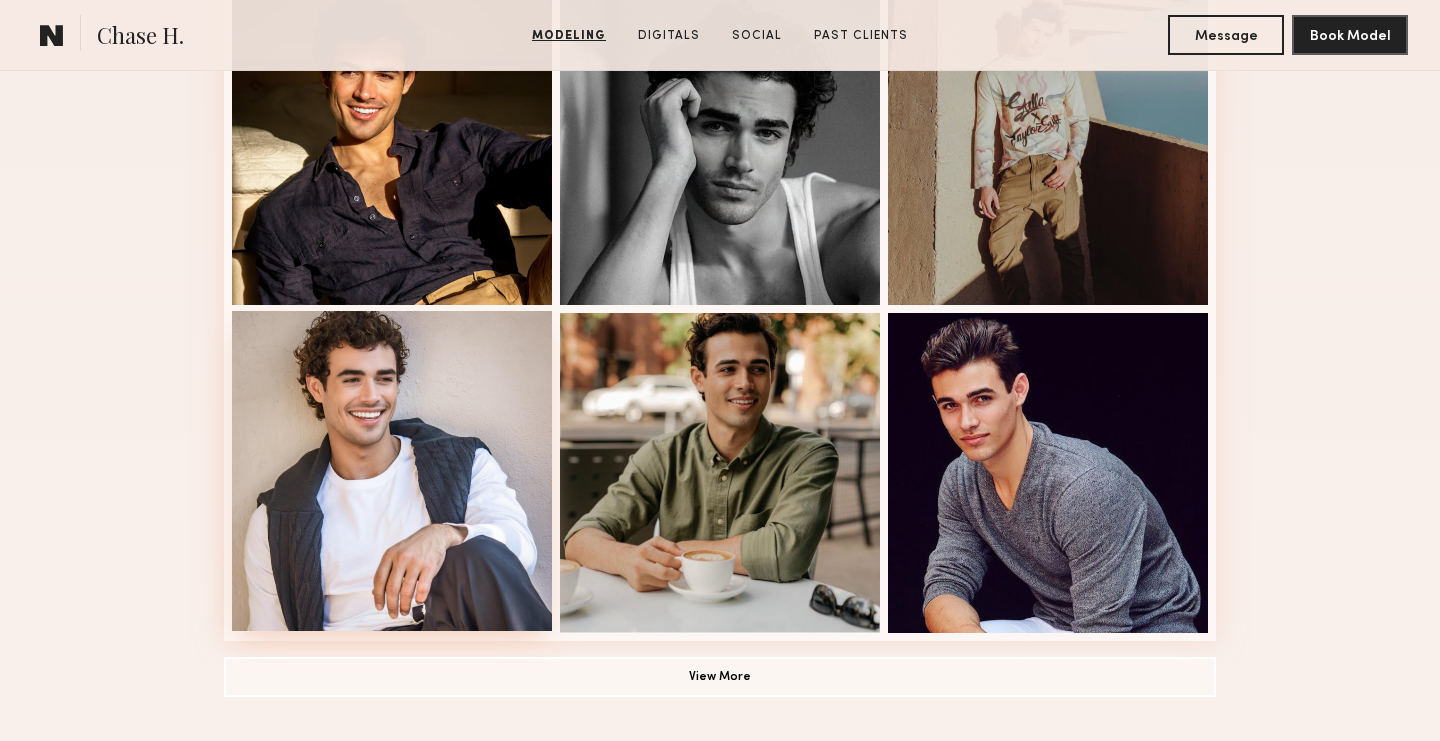 click at bounding box center [392, 471] 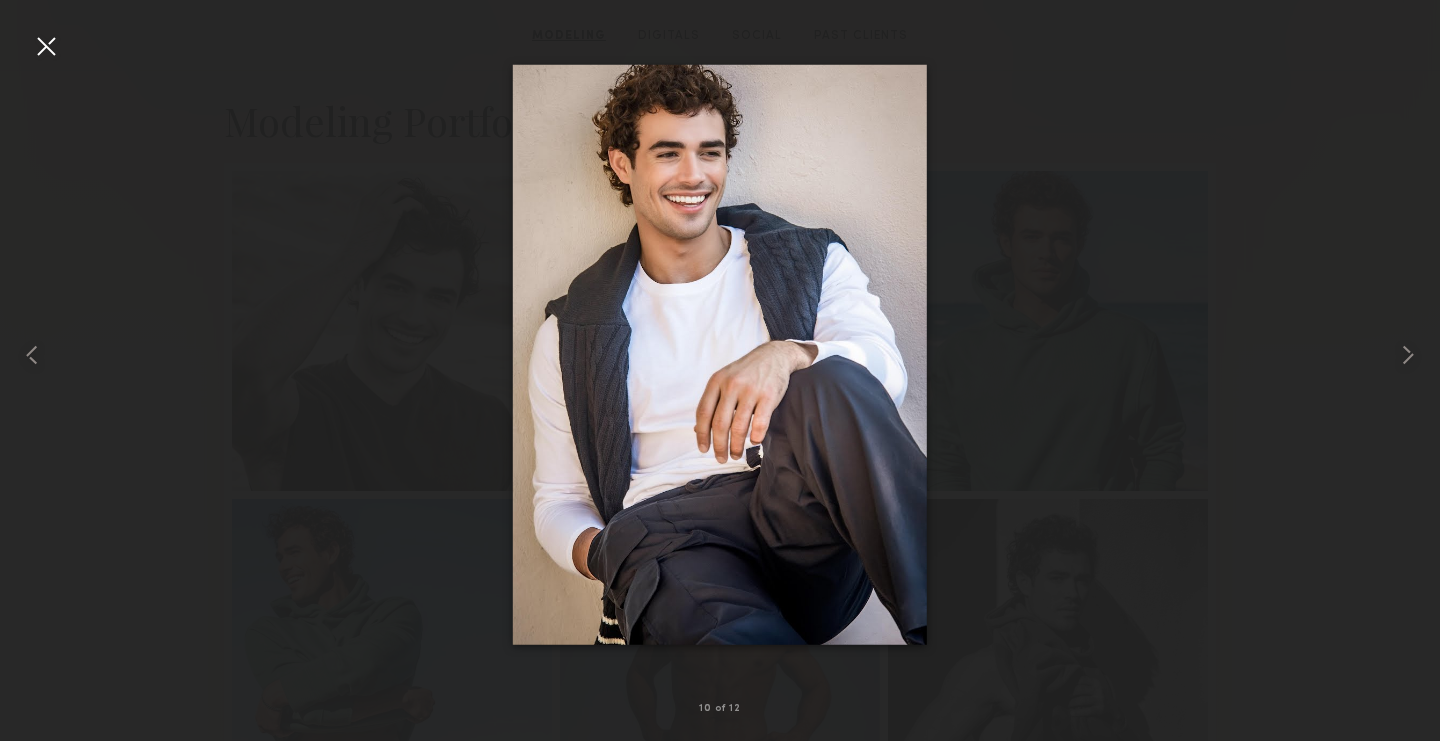 scroll, scrollTop: 106, scrollLeft: 0, axis: vertical 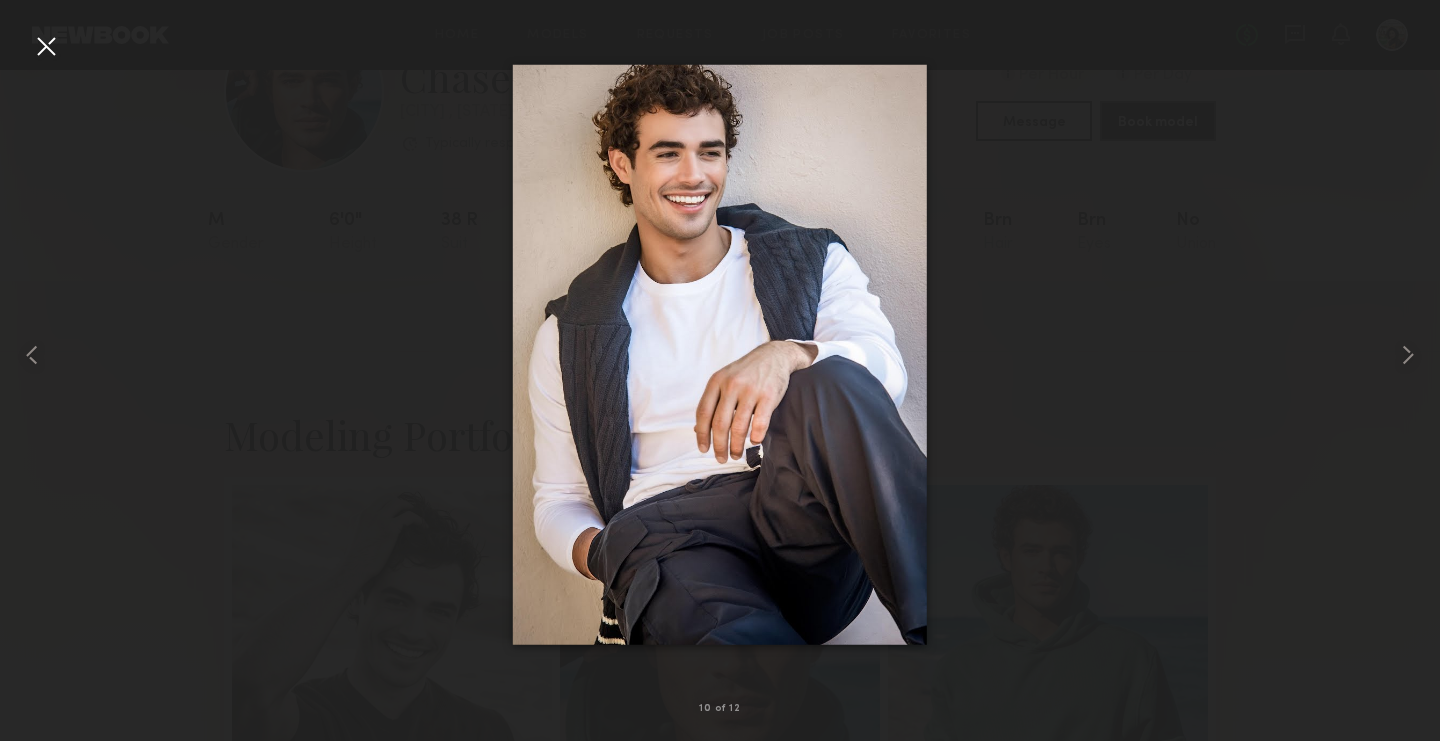 click at bounding box center (720, 354) 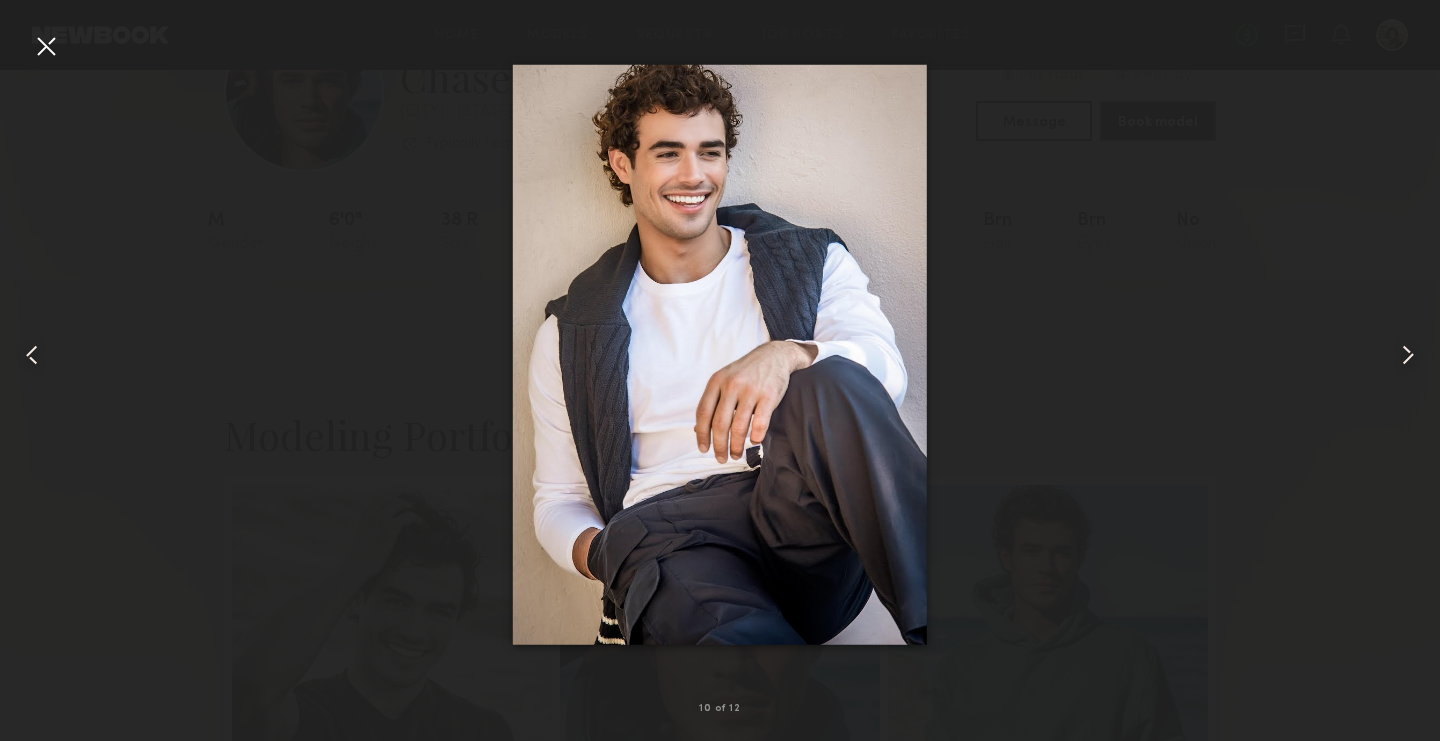 click at bounding box center (46, 46) 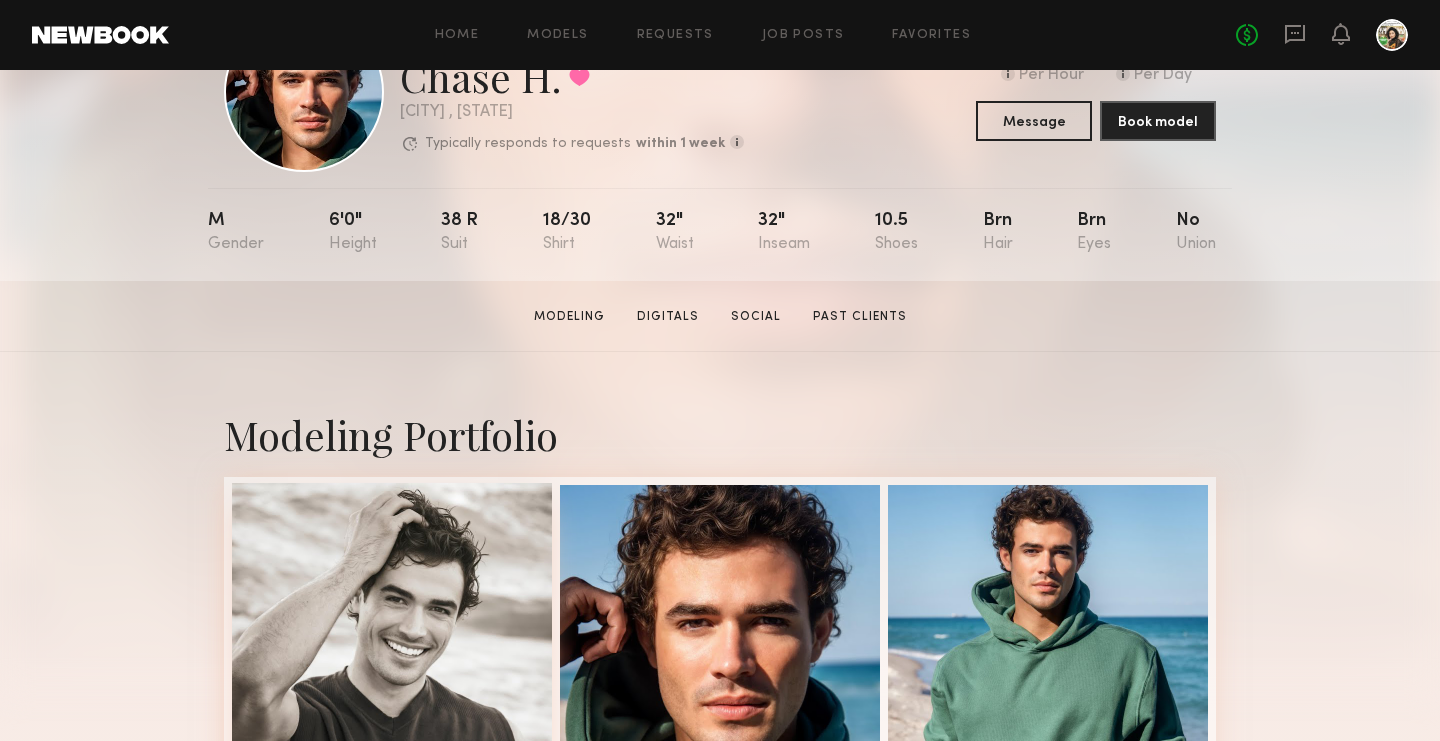 click at bounding box center [392, 643] 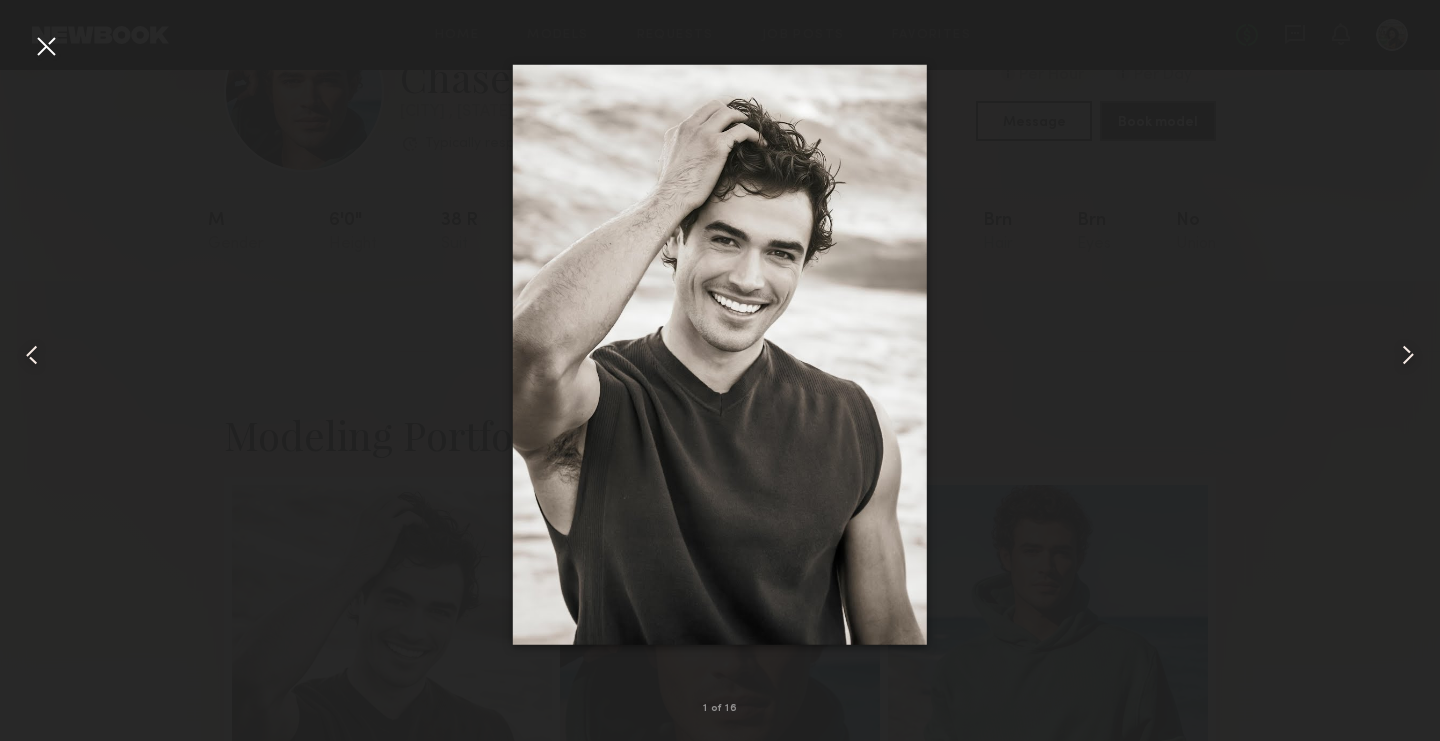 click at bounding box center (46, 46) 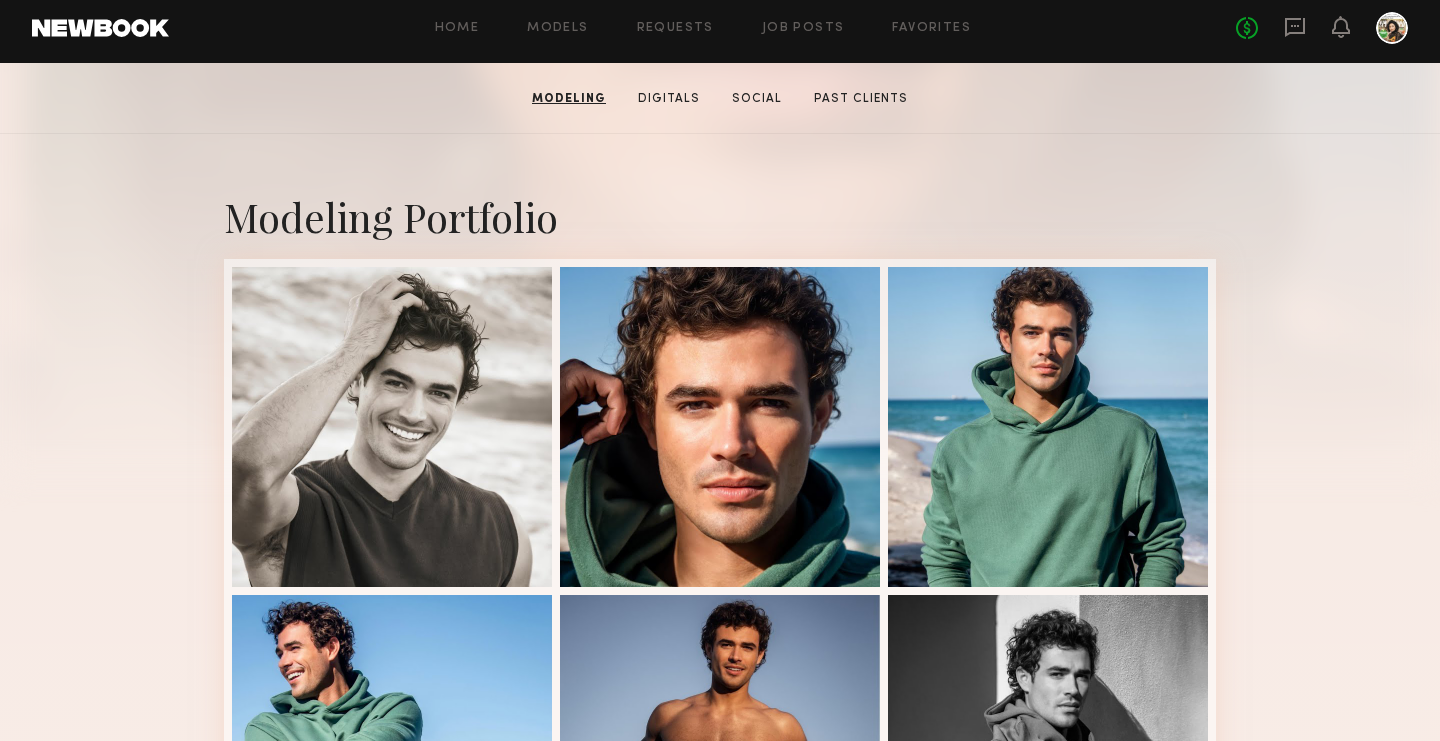 scroll, scrollTop: 0, scrollLeft: 0, axis: both 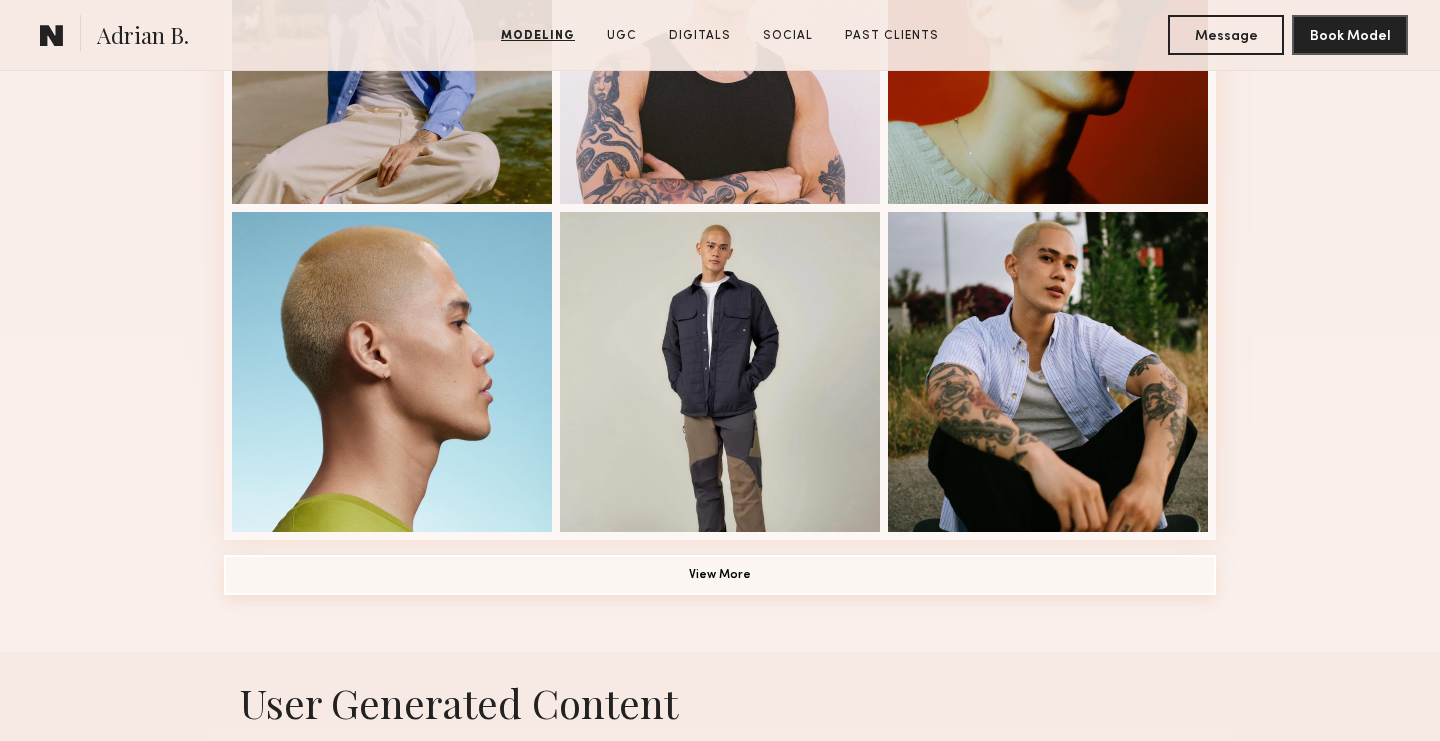 click on "View More" 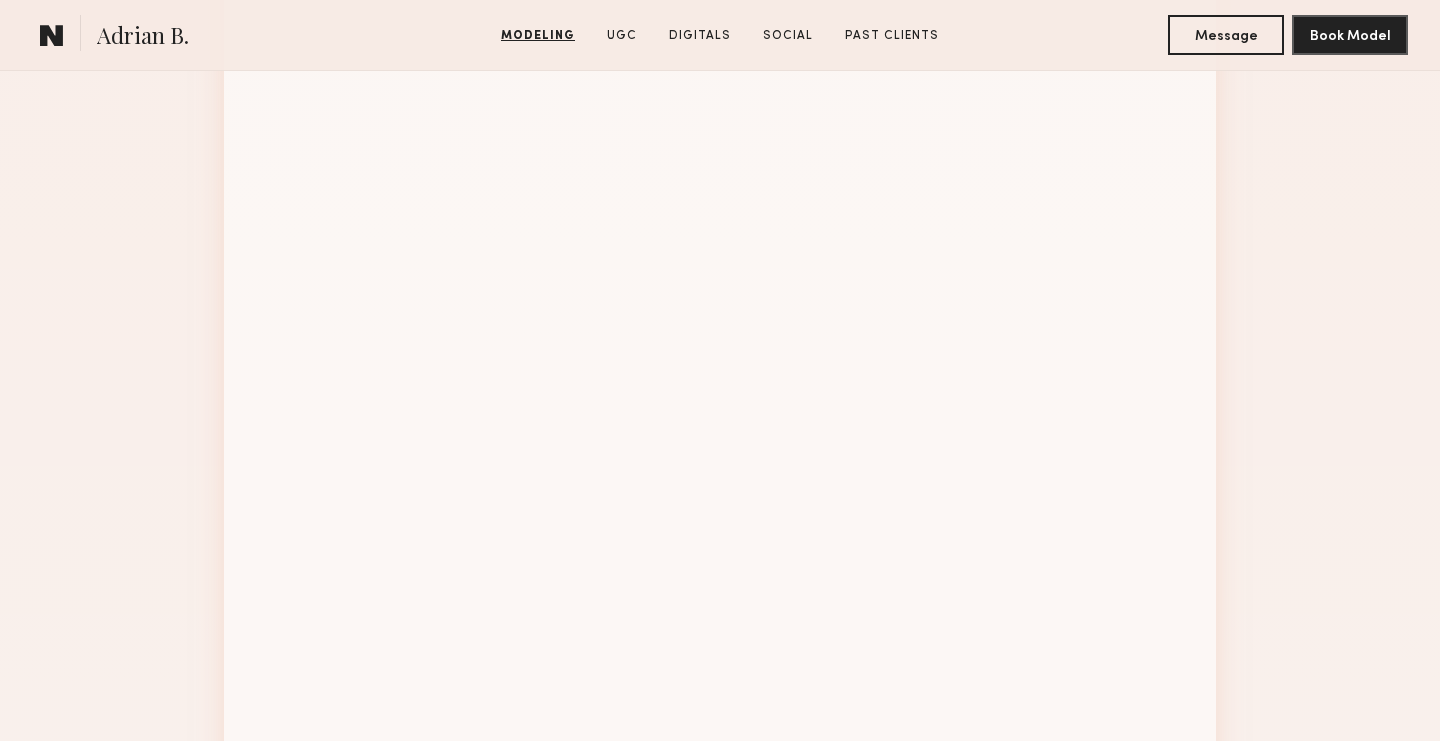 scroll, scrollTop: 2622, scrollLeft: 0, axis: vertical 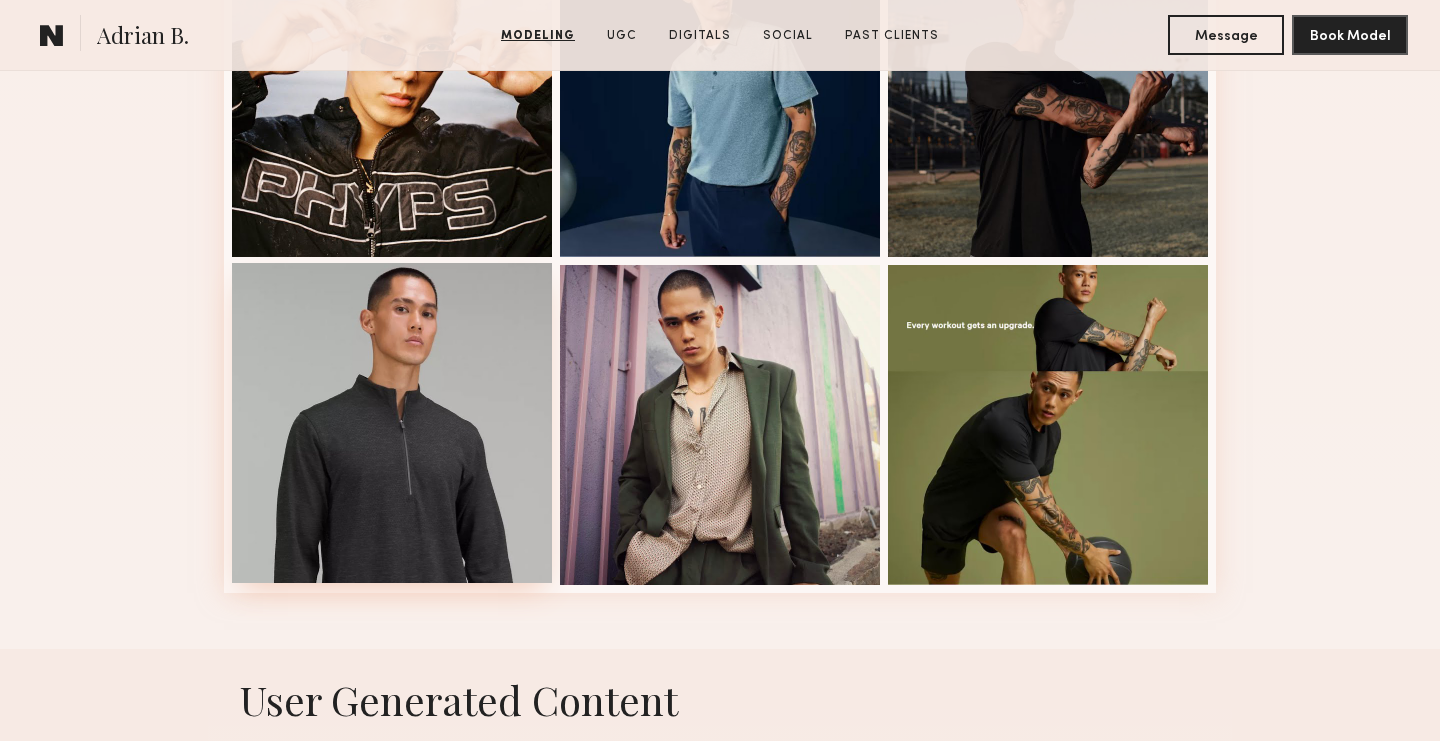 click at bounding box center (392, 423) 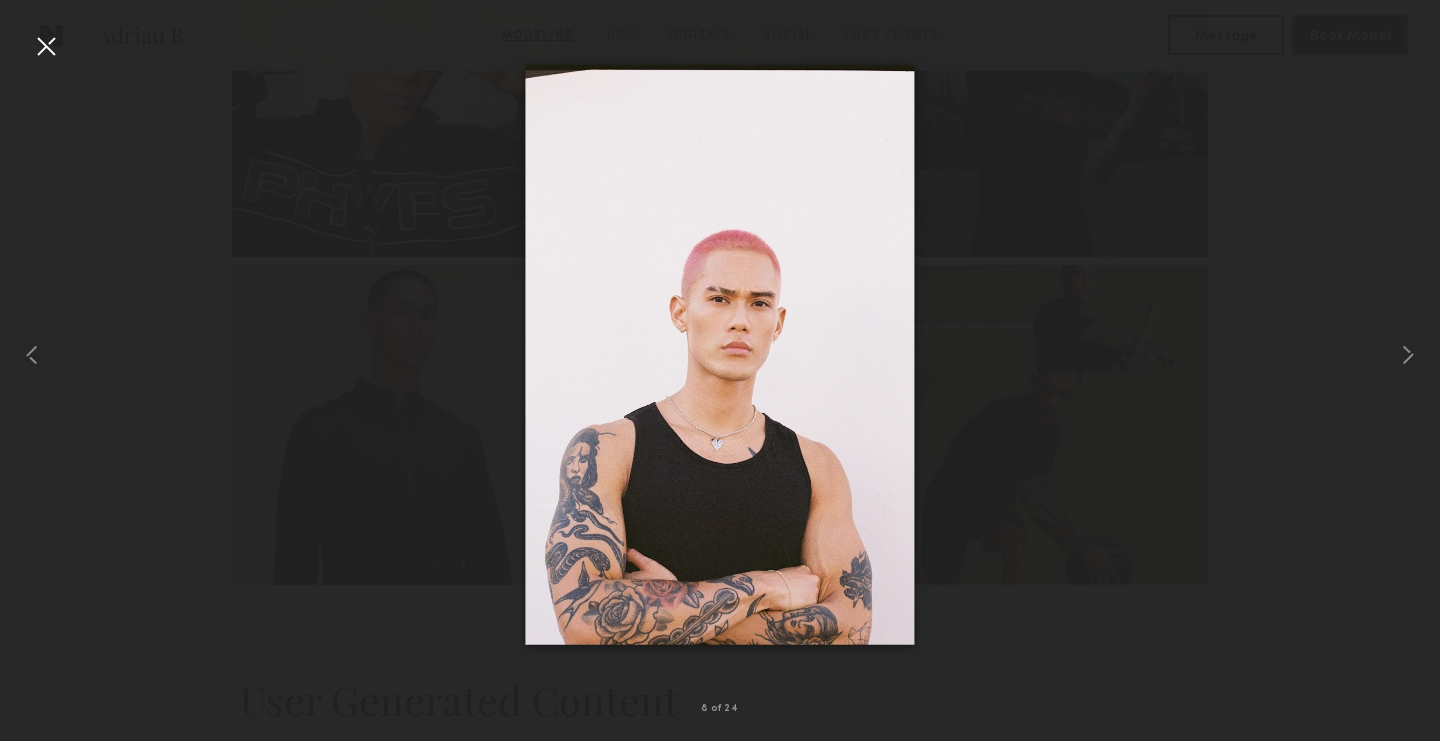 scroll, scrollTop: 2662, scrollLeft: 0, axis: vertical 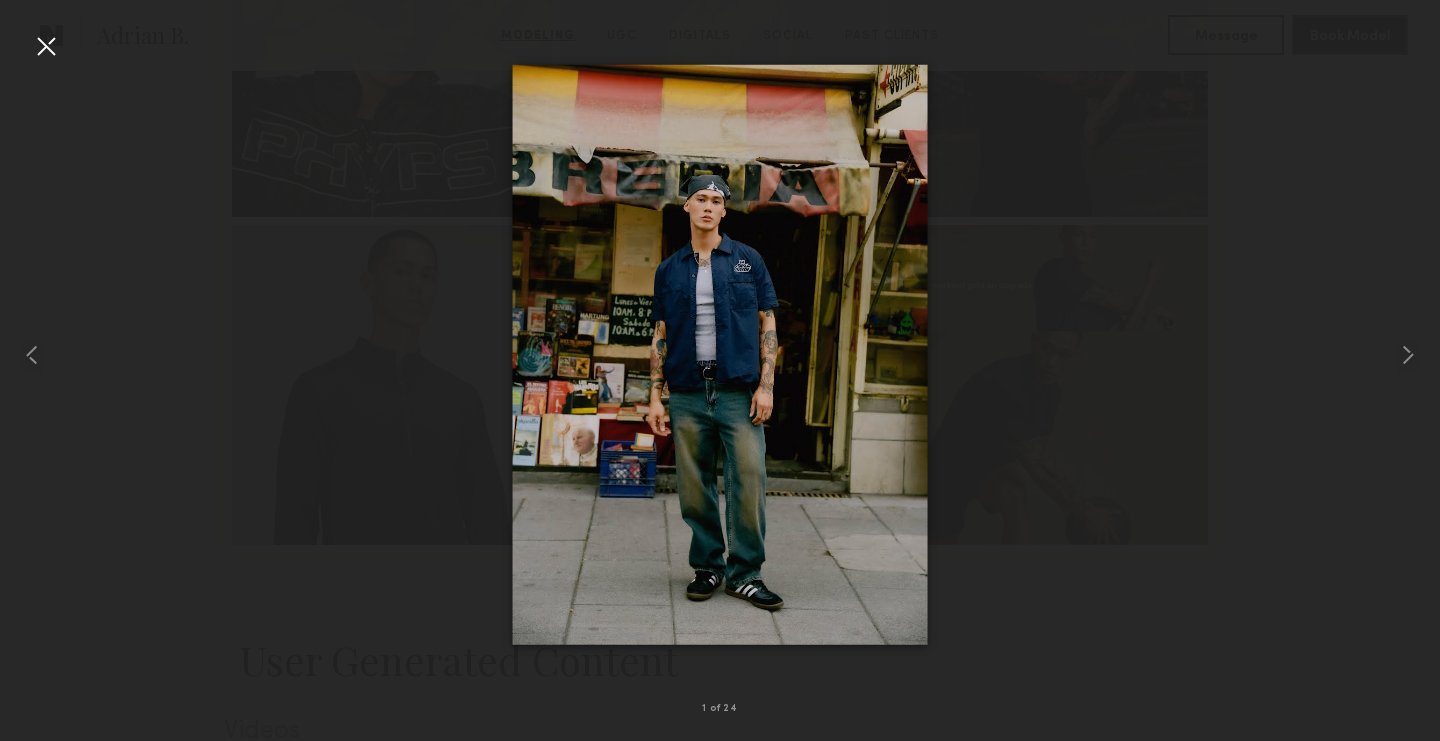 click at bounding box center [46, 46] 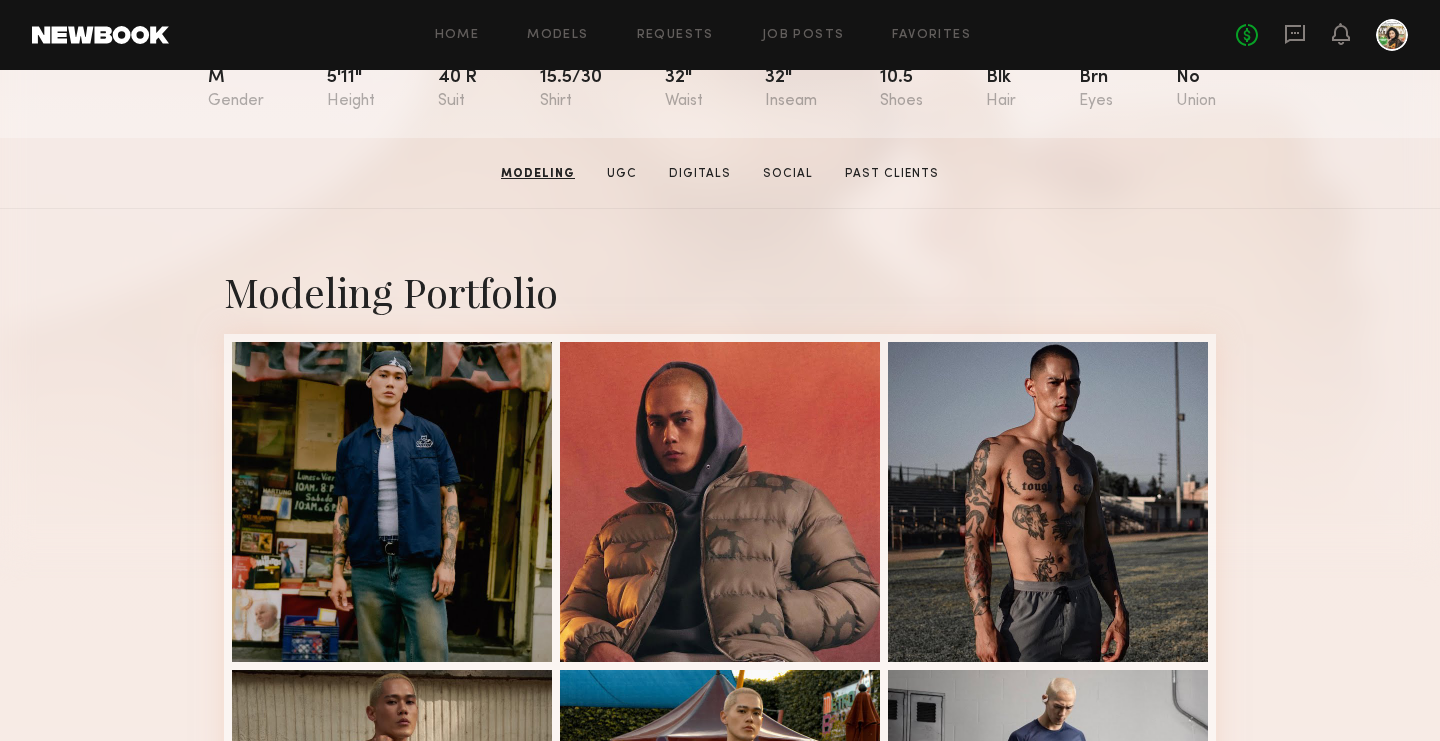 scroll, scrollTop: 0, scrollLeft: 0, axis: both 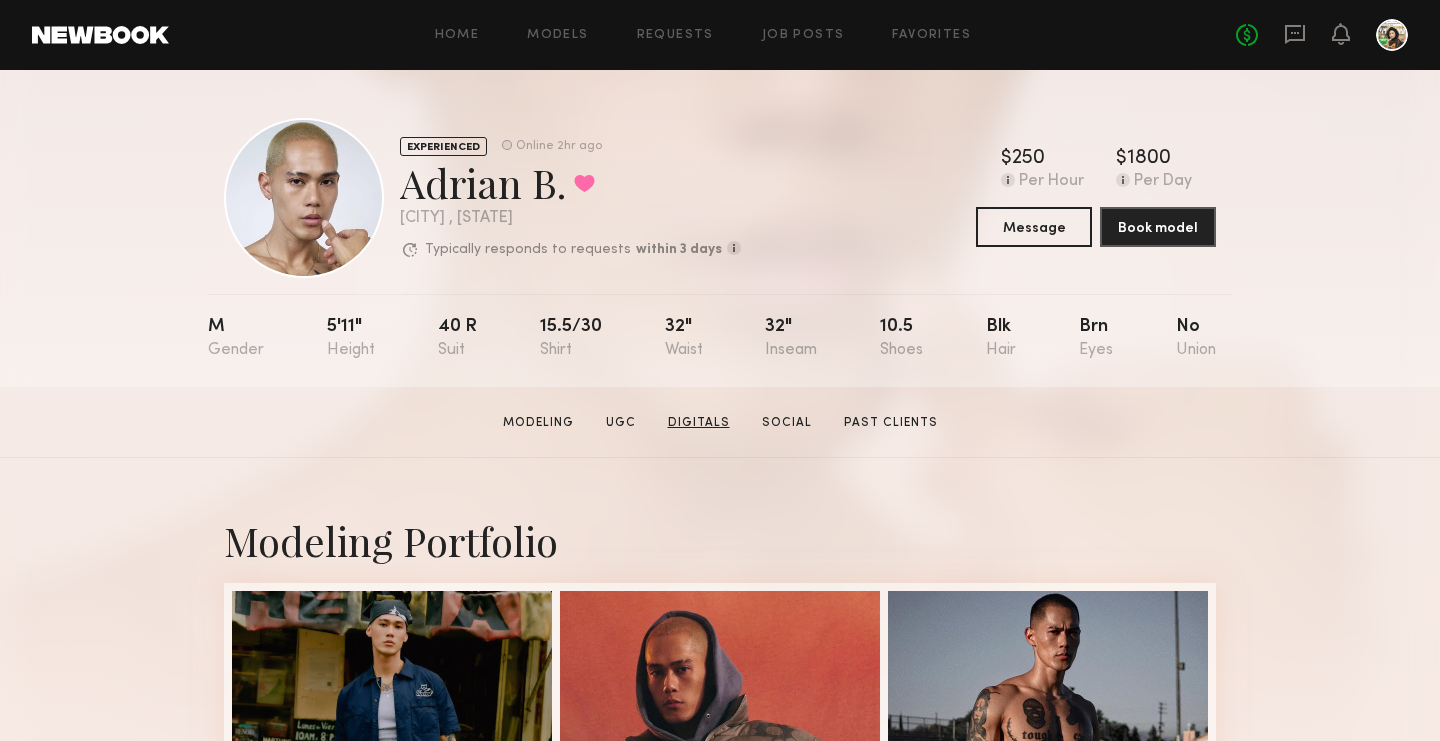 click on "Digitals" 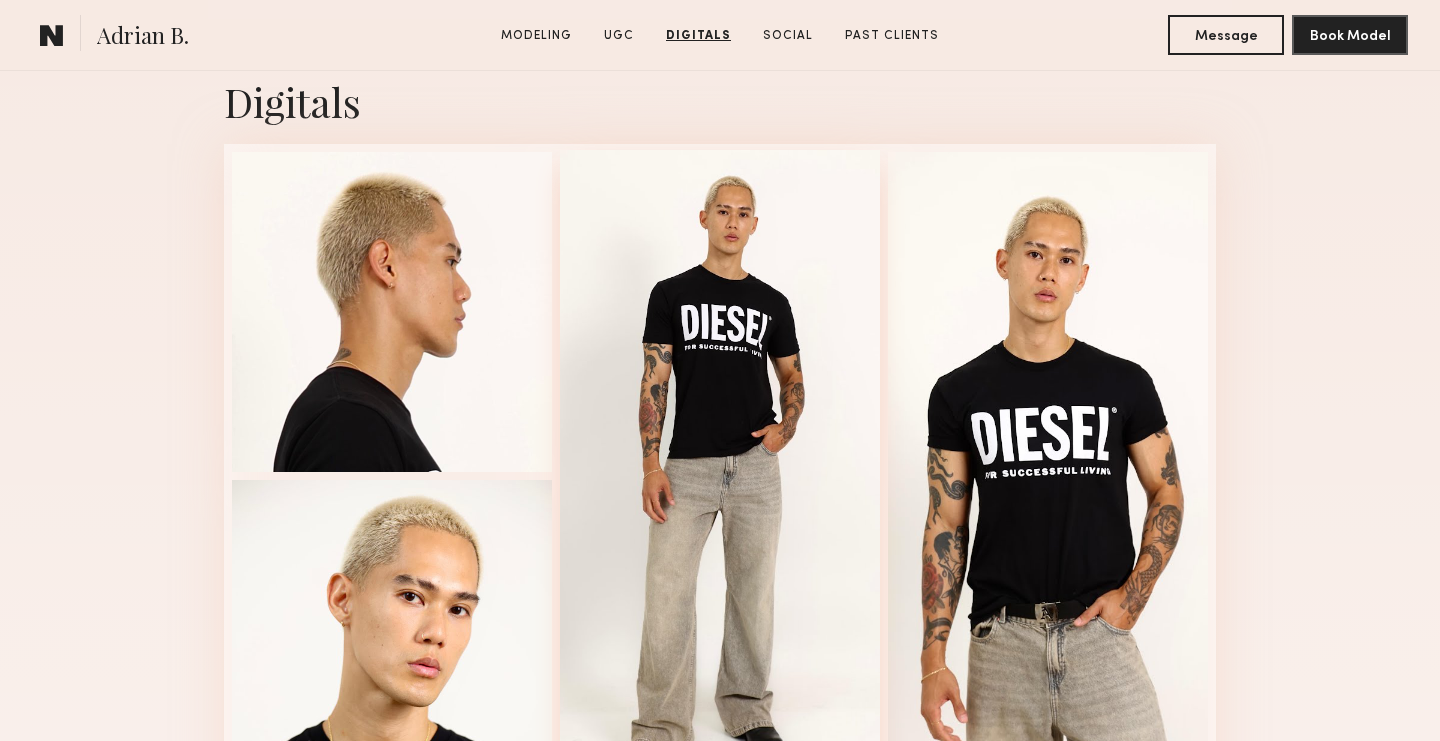 scroll, scrollTop: 4235, scrollLeft: 0, axis: vertical 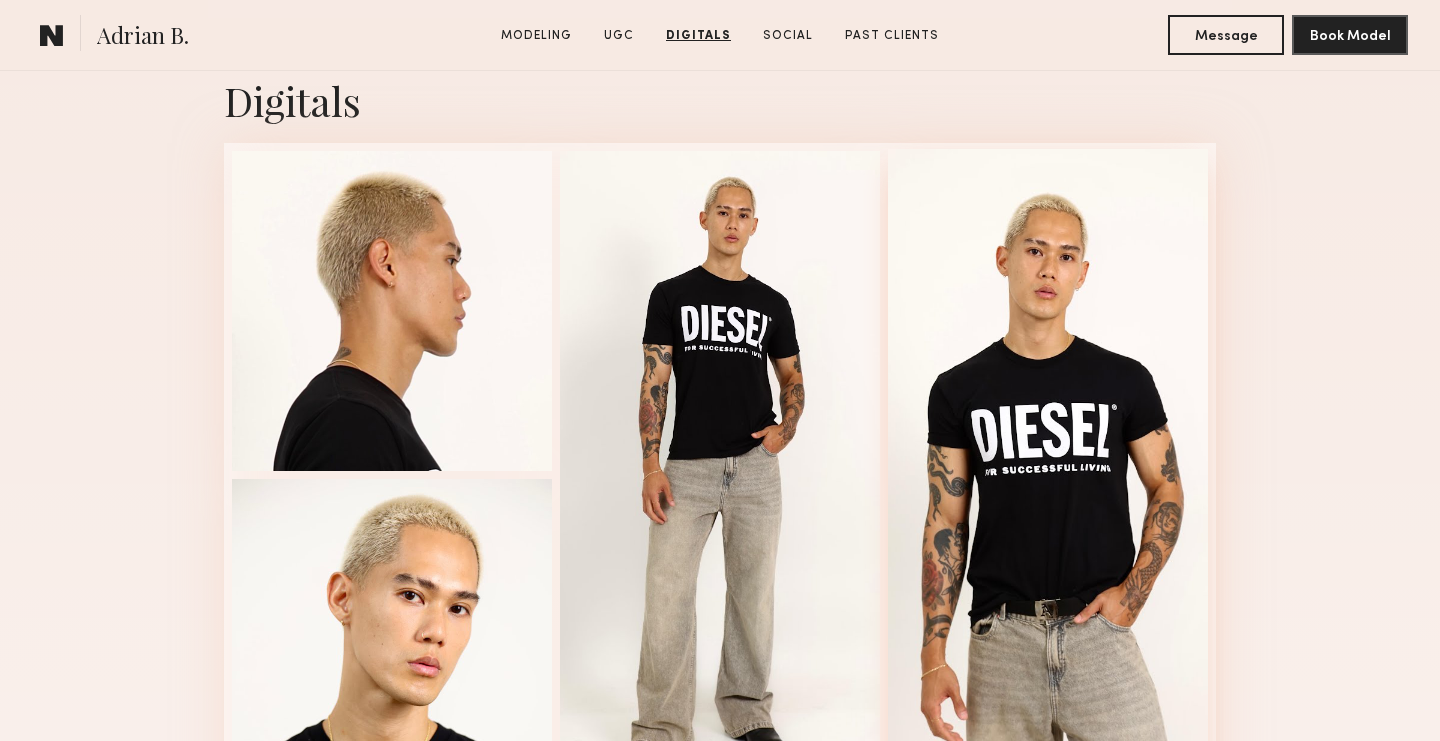 click at bounding box center (1048, 473) 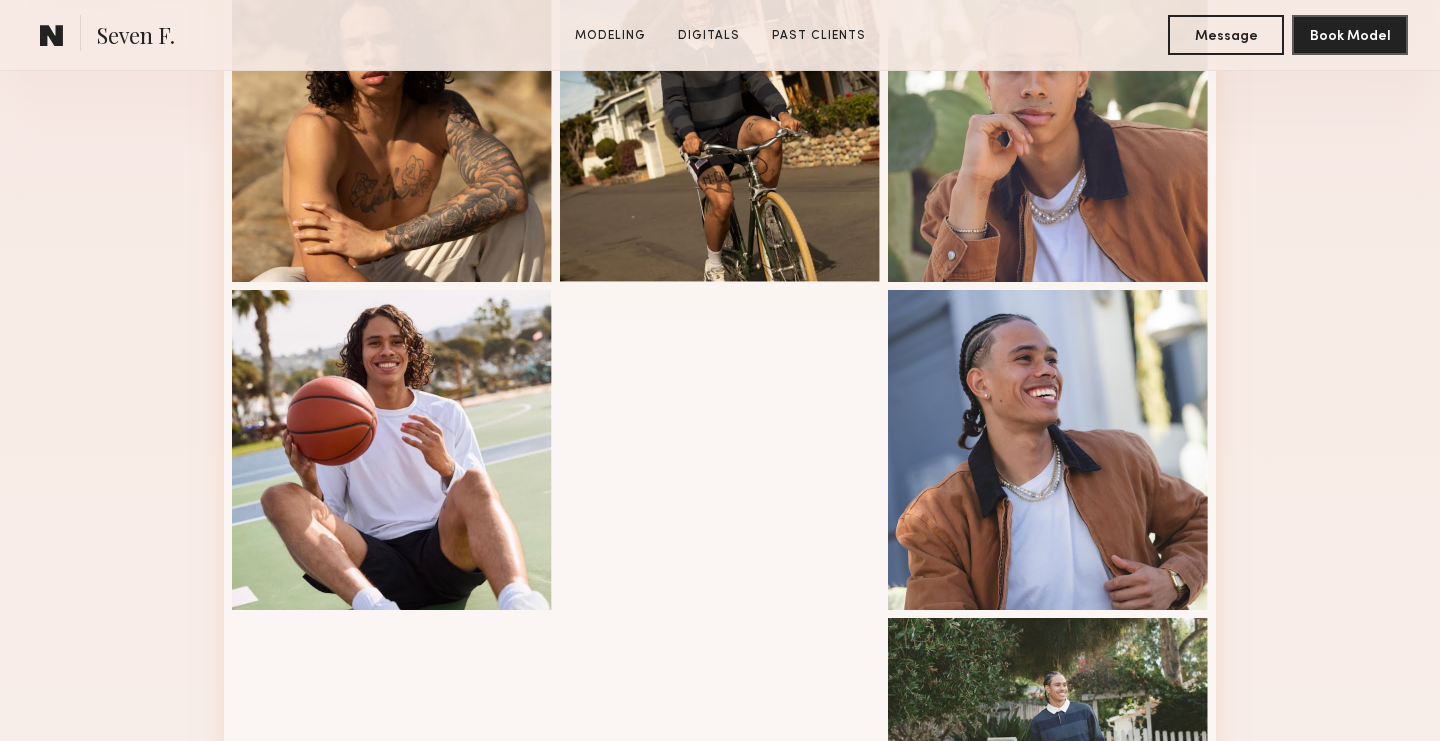 scroll, scrollTop: 627, scrollLeft: 0, axis: vertical 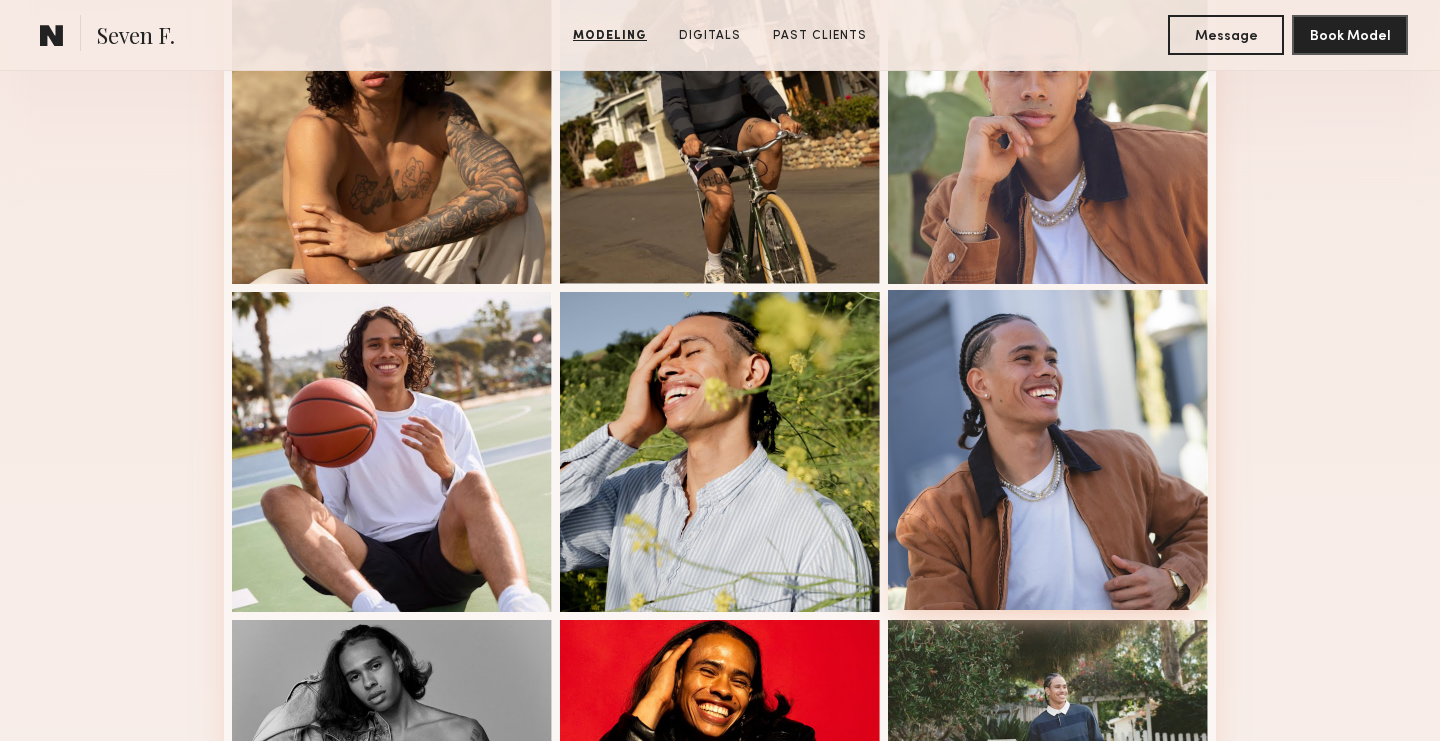 click at bounding box center [1048, 450] 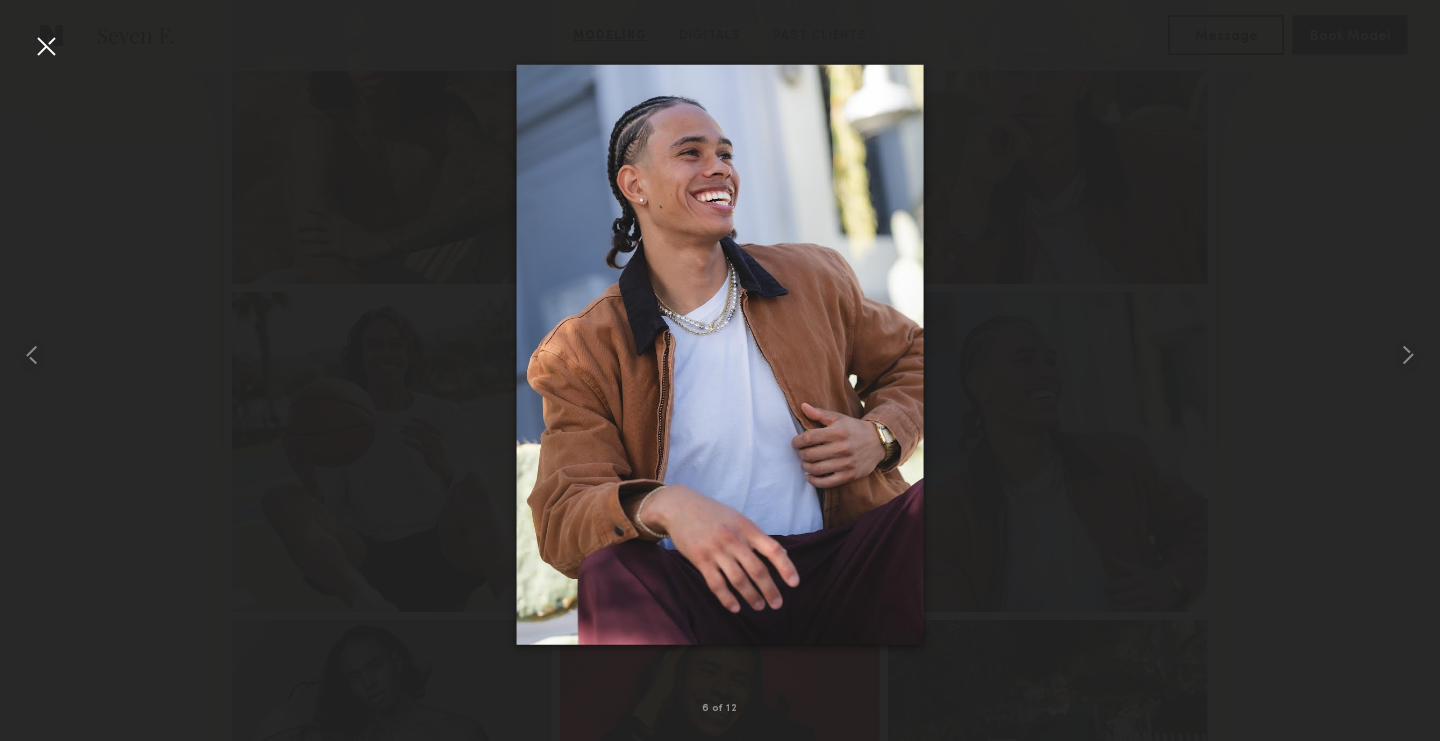 click at bounding box center [46, 46] 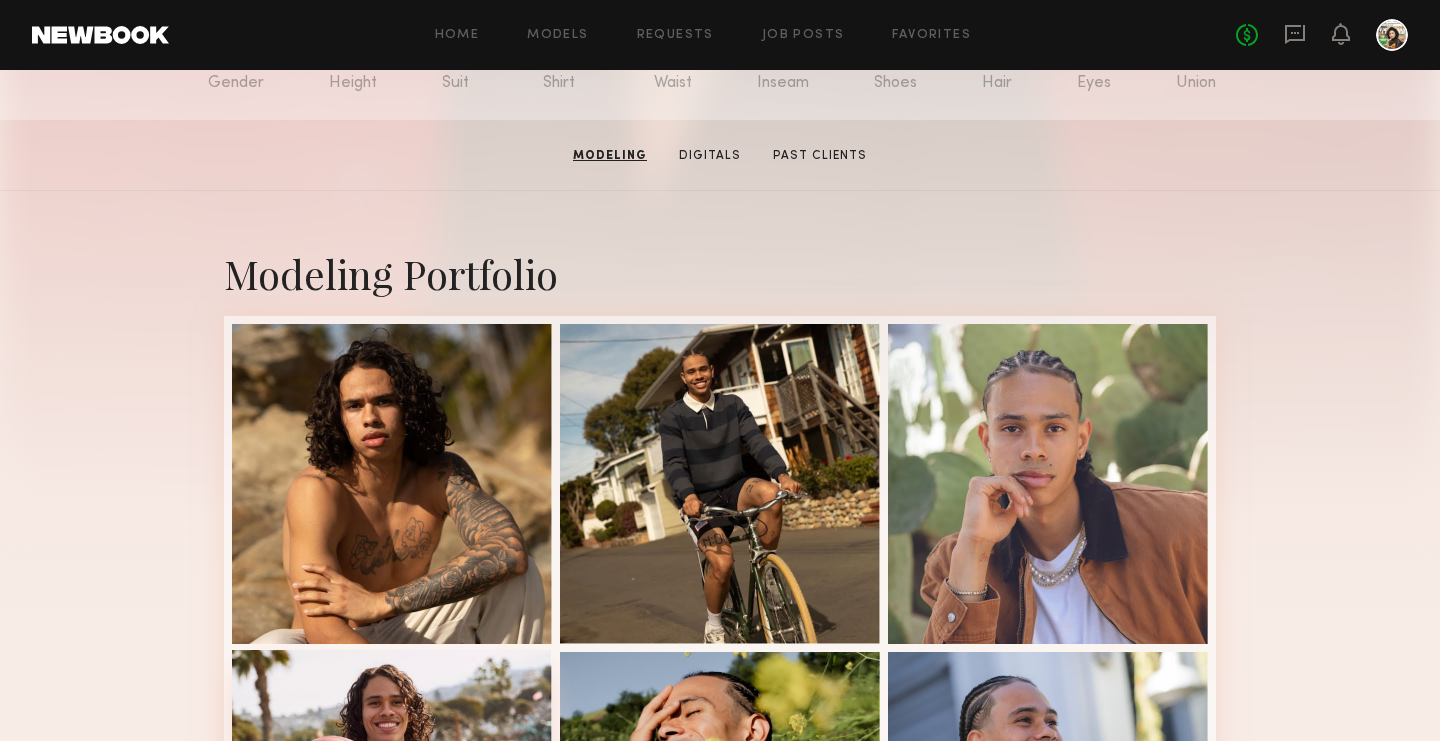 scroll, scrollTop: 29, scrollLeft: 0, axis: vertical 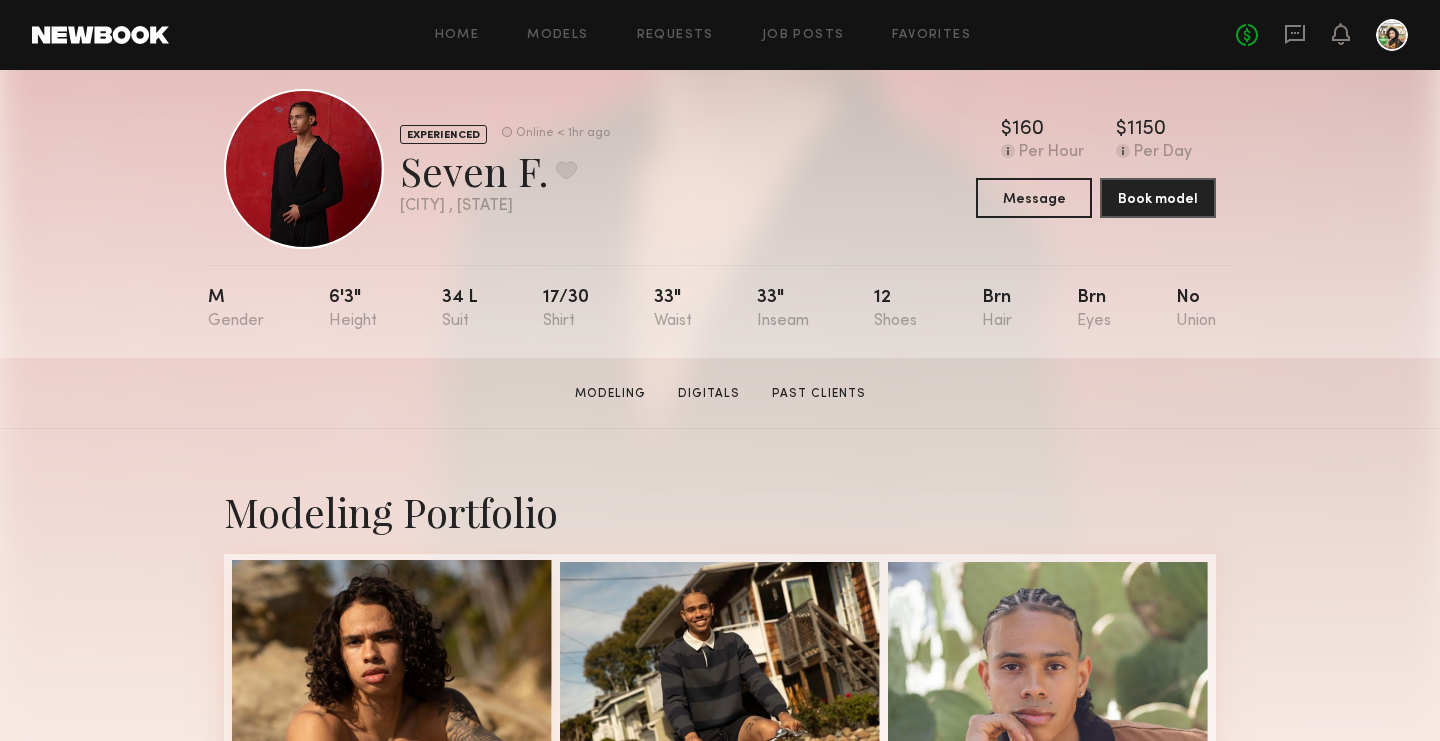 click at bounding box center [392, 720] 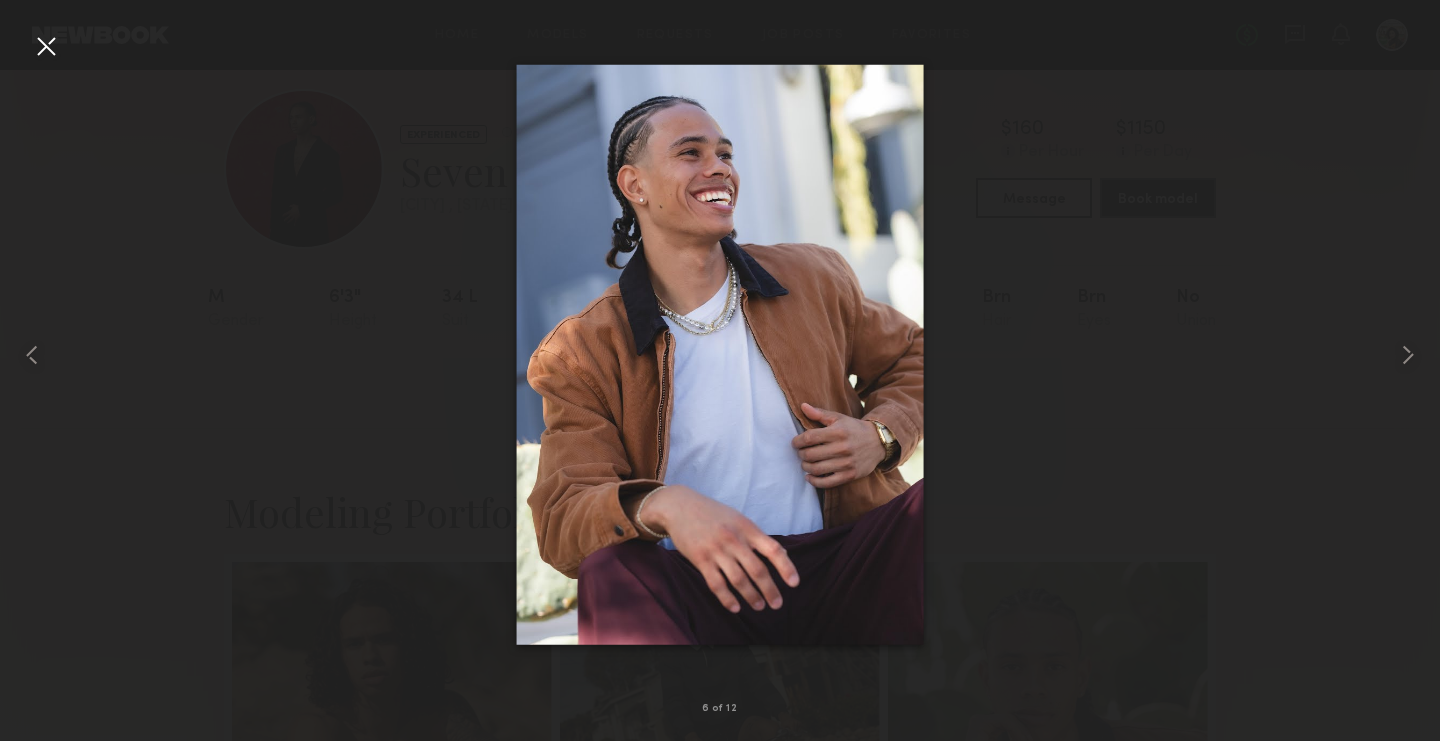 click at bounding box center [720, 354] 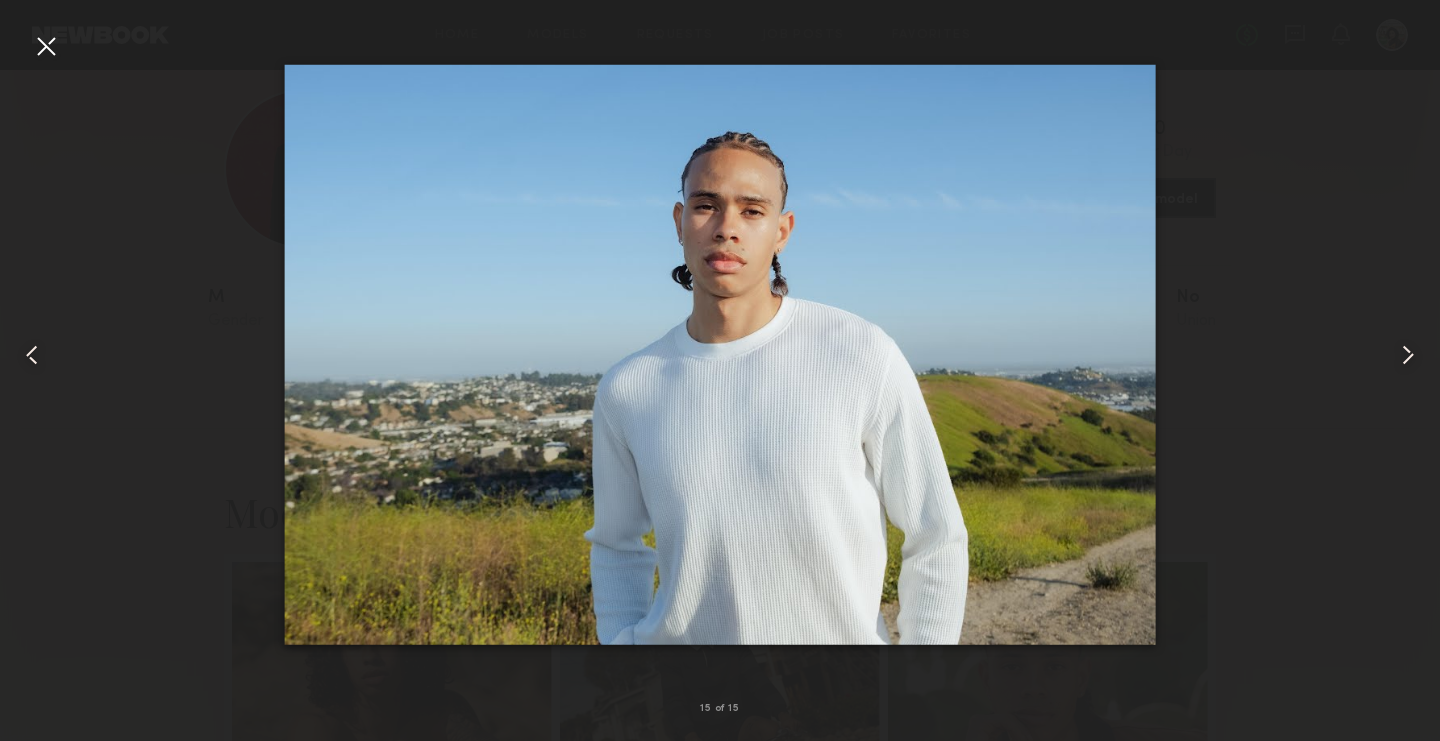 click at bounding box center (46, 46) 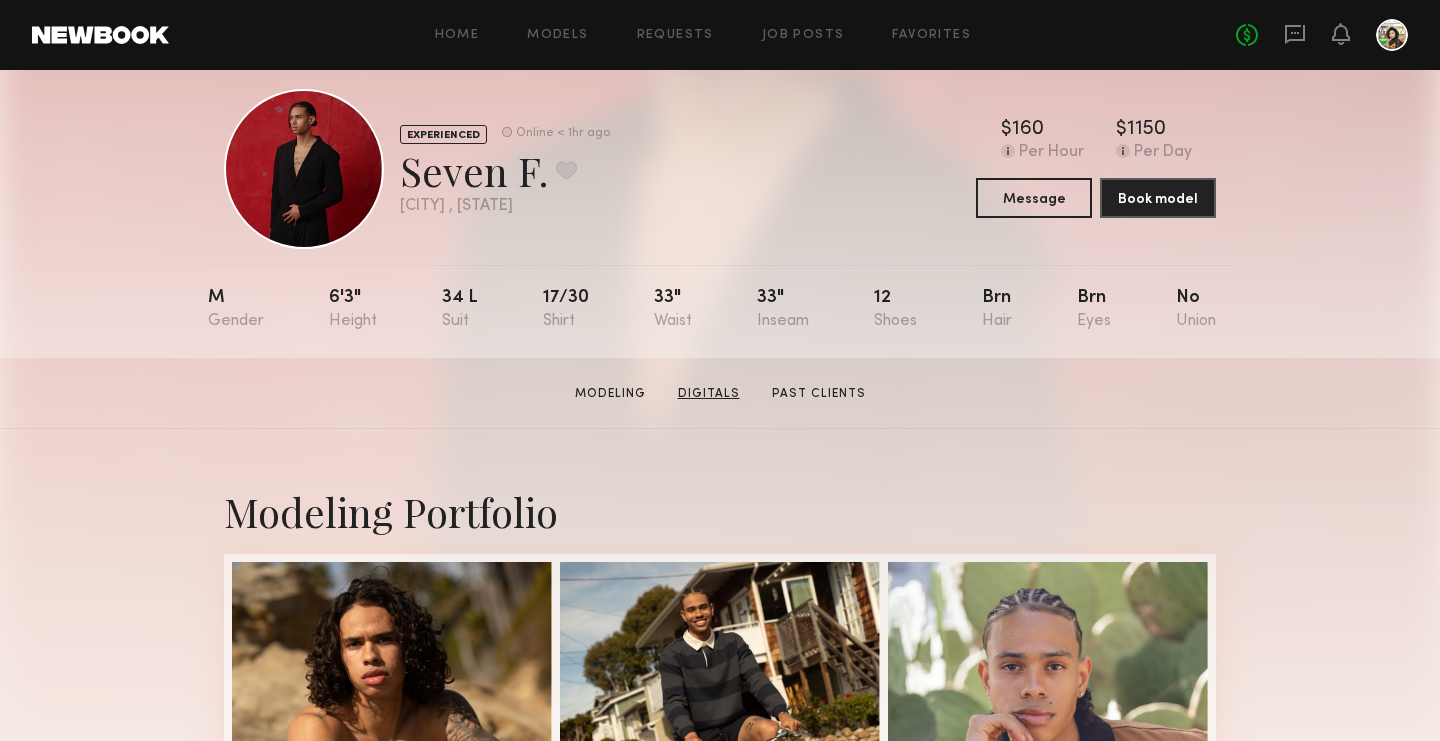click on "Digitals" 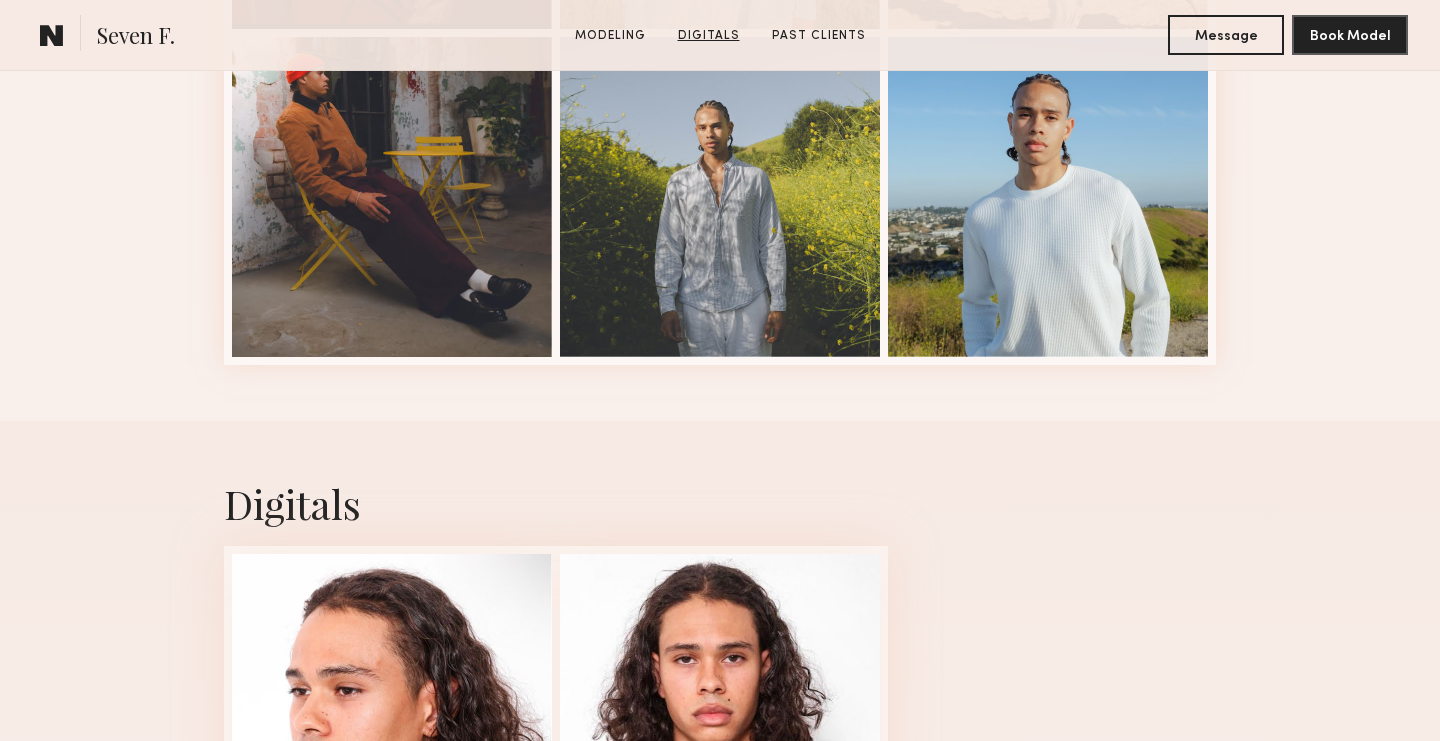 scroll, scrollTop: 2167, scrollLeft: 0, axis: vertical 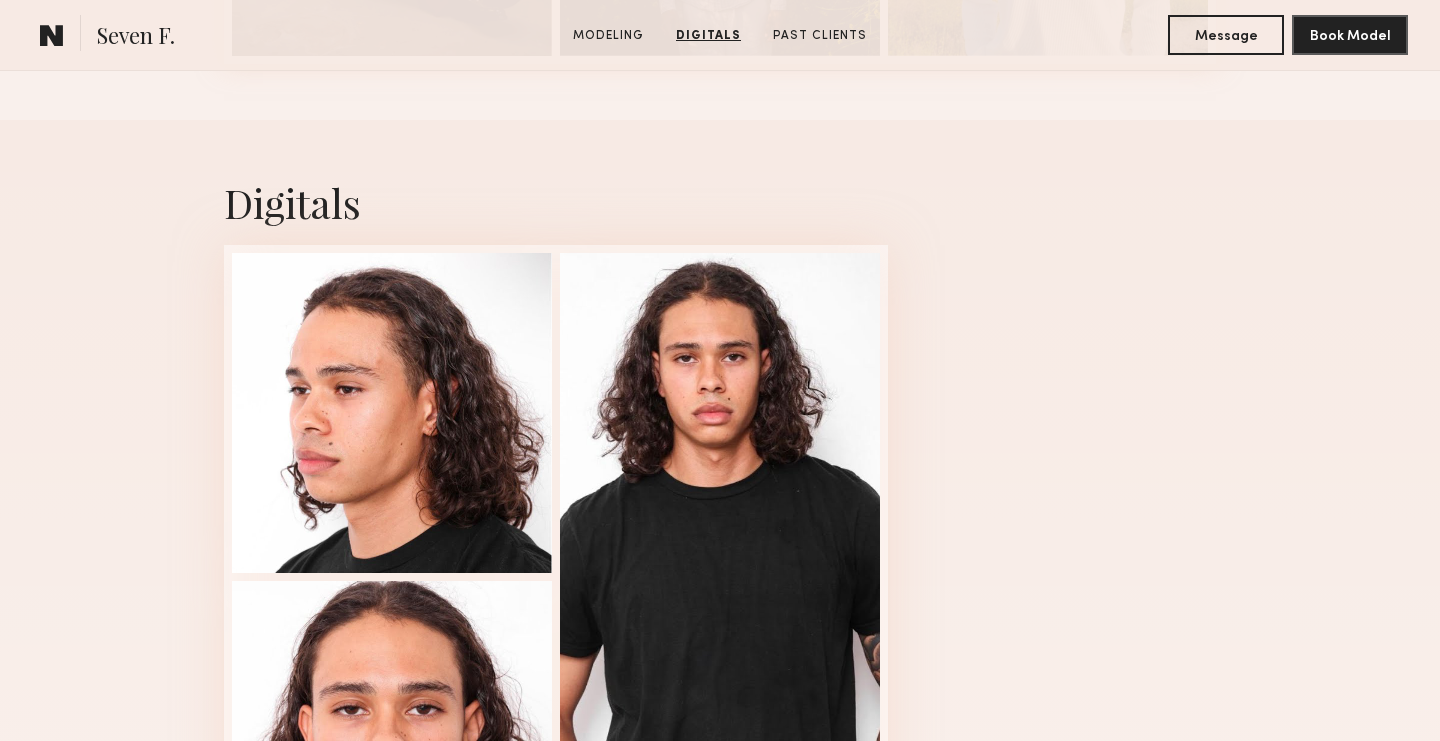 click at bounding box center [720, 577] 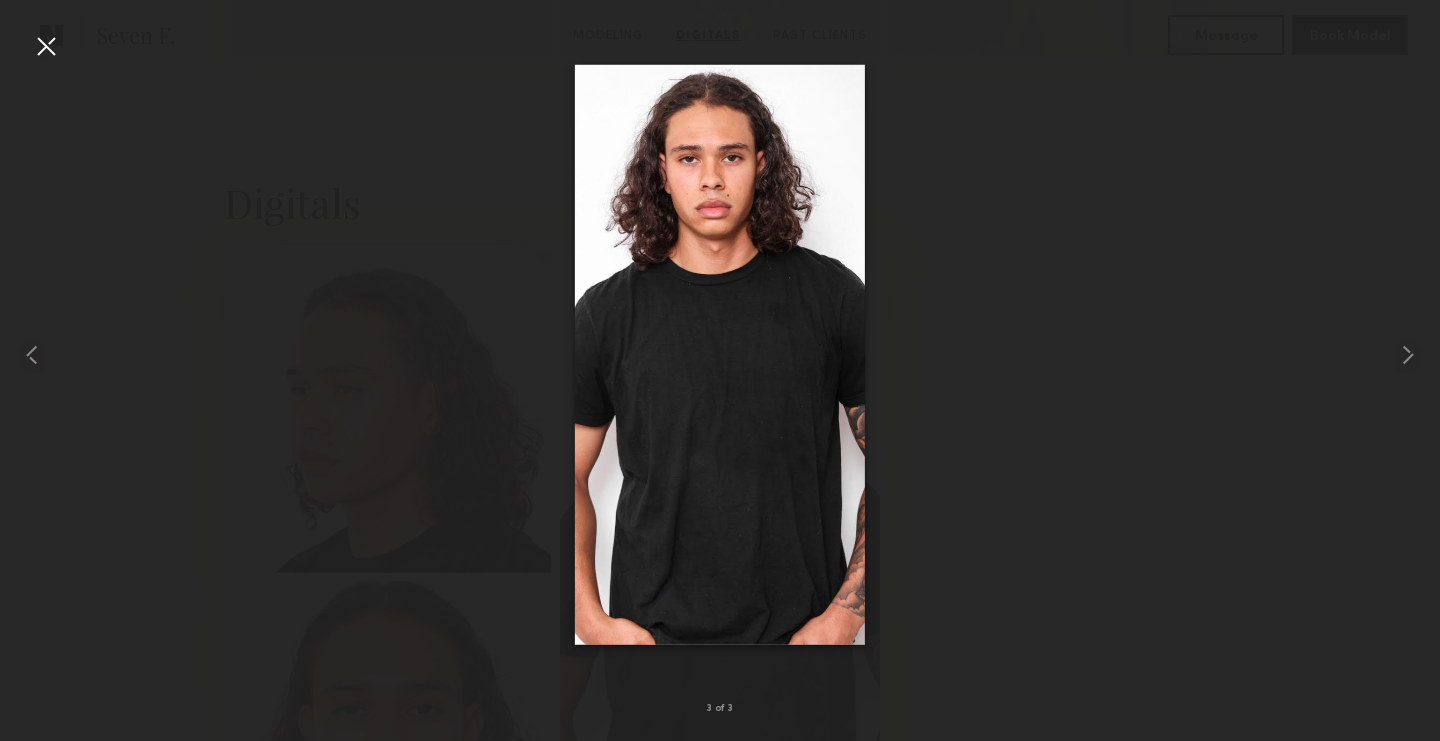 click at bounding box center [720, 354] 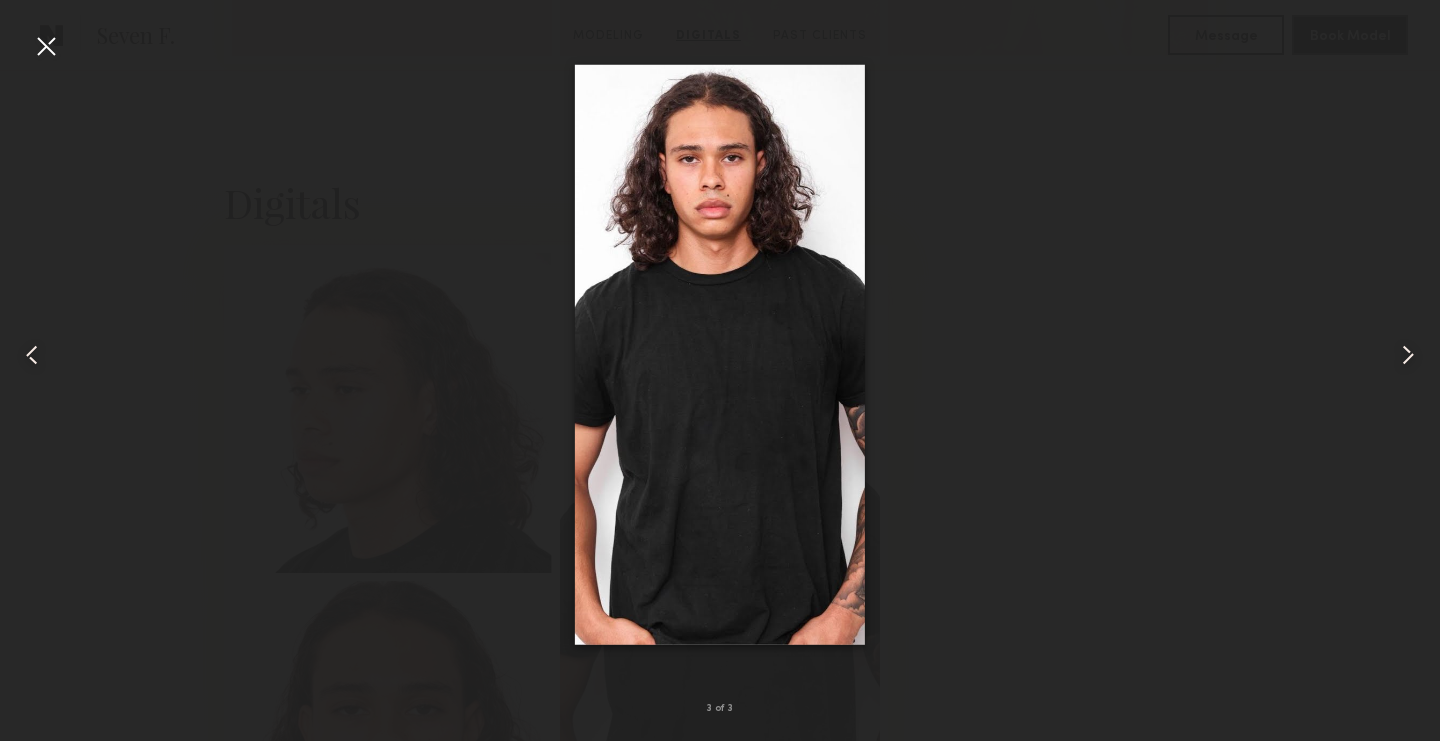 click at bounding box center [46, 46] 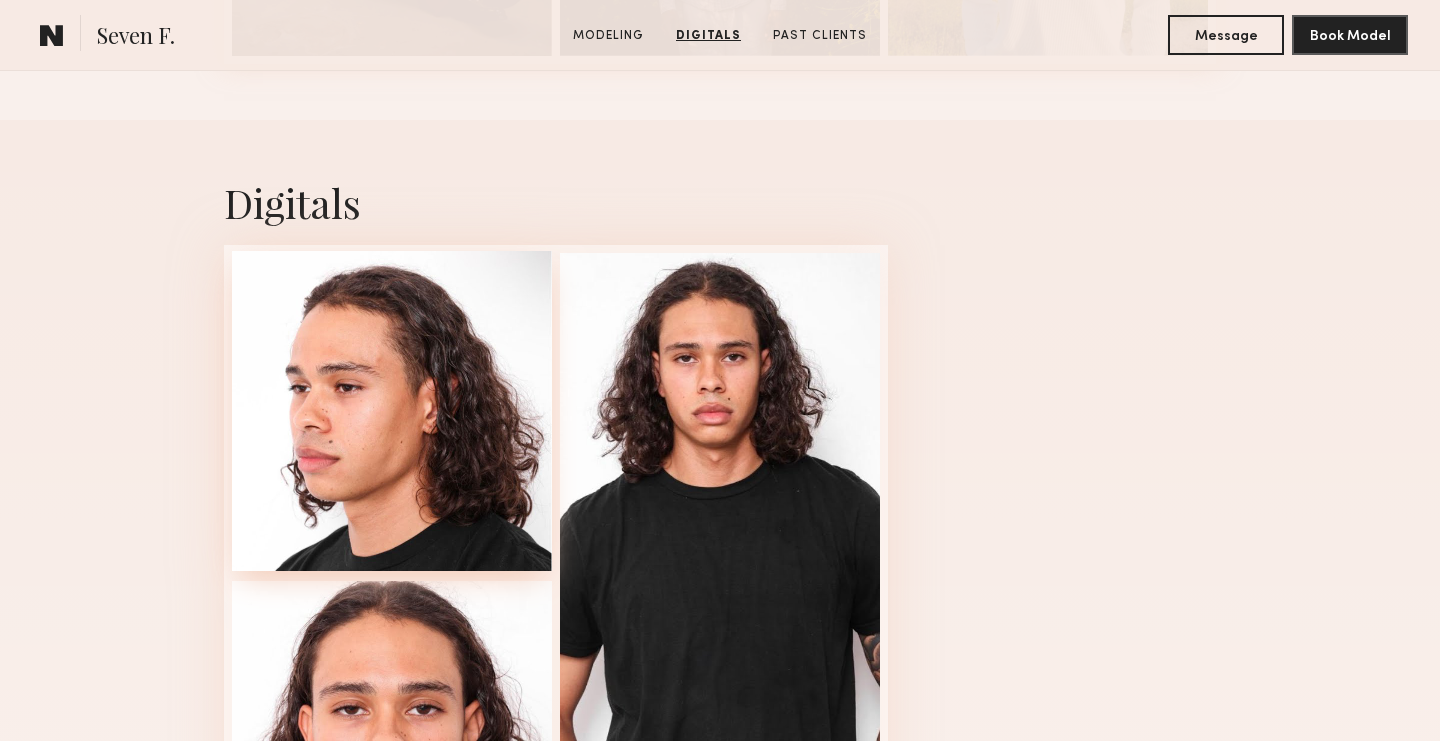 click at bounding box center (392, 411) 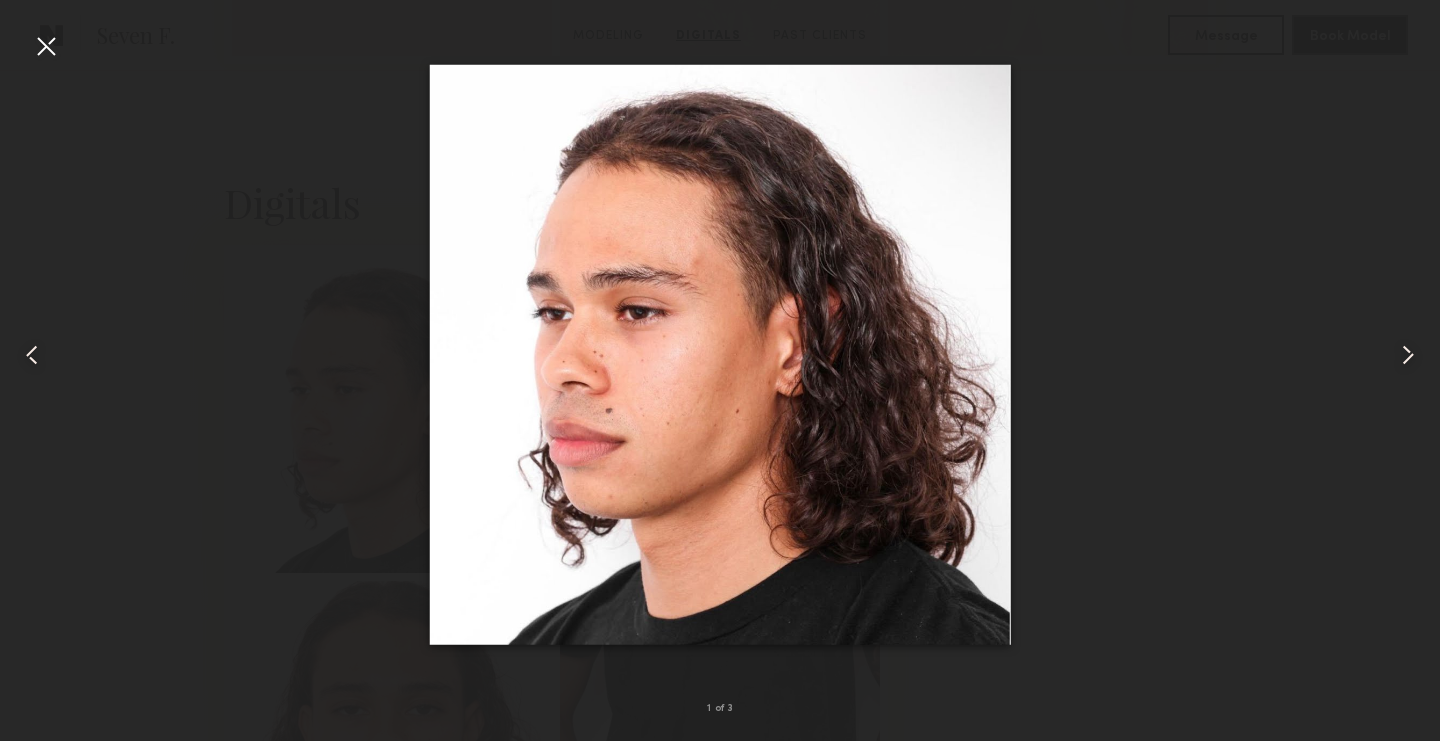 click at bounding box center (46, 46) 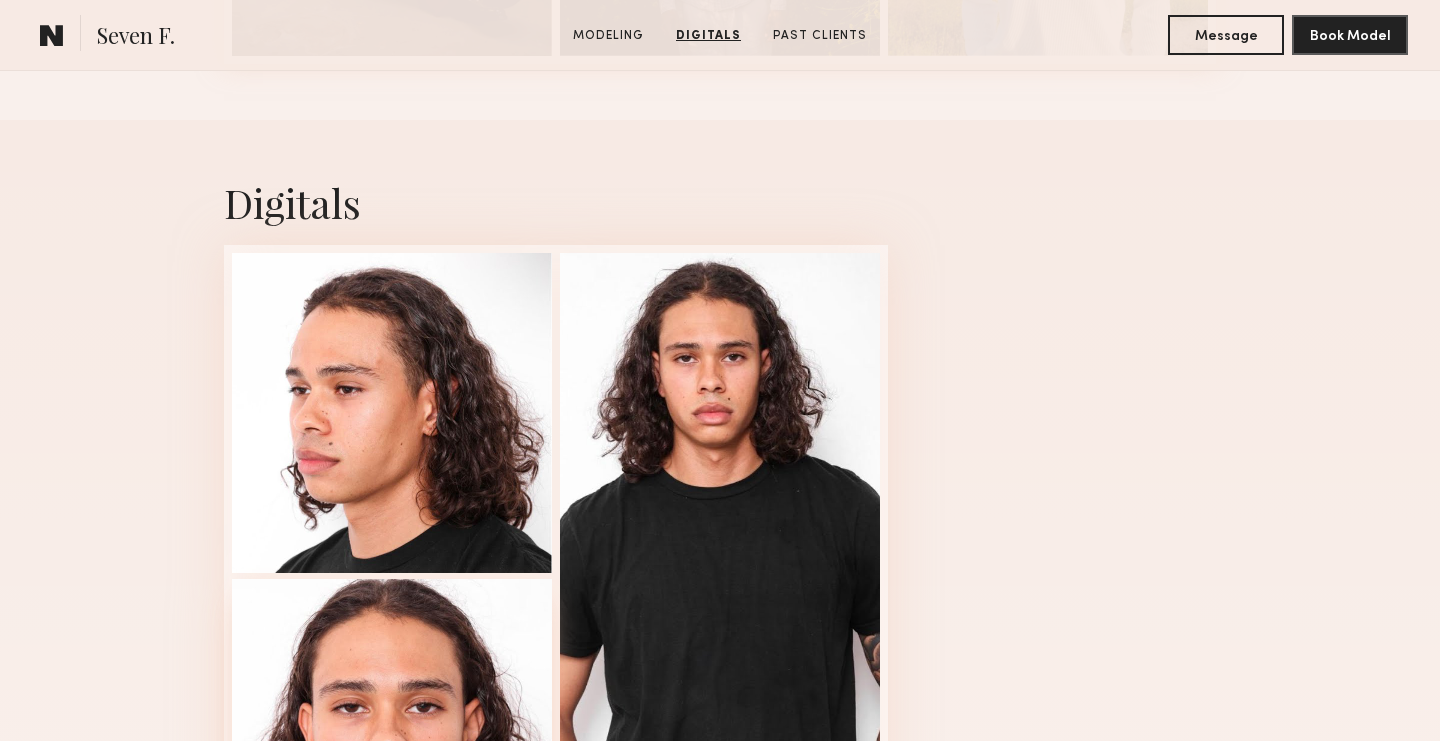 click at bounding box center (392, 739) 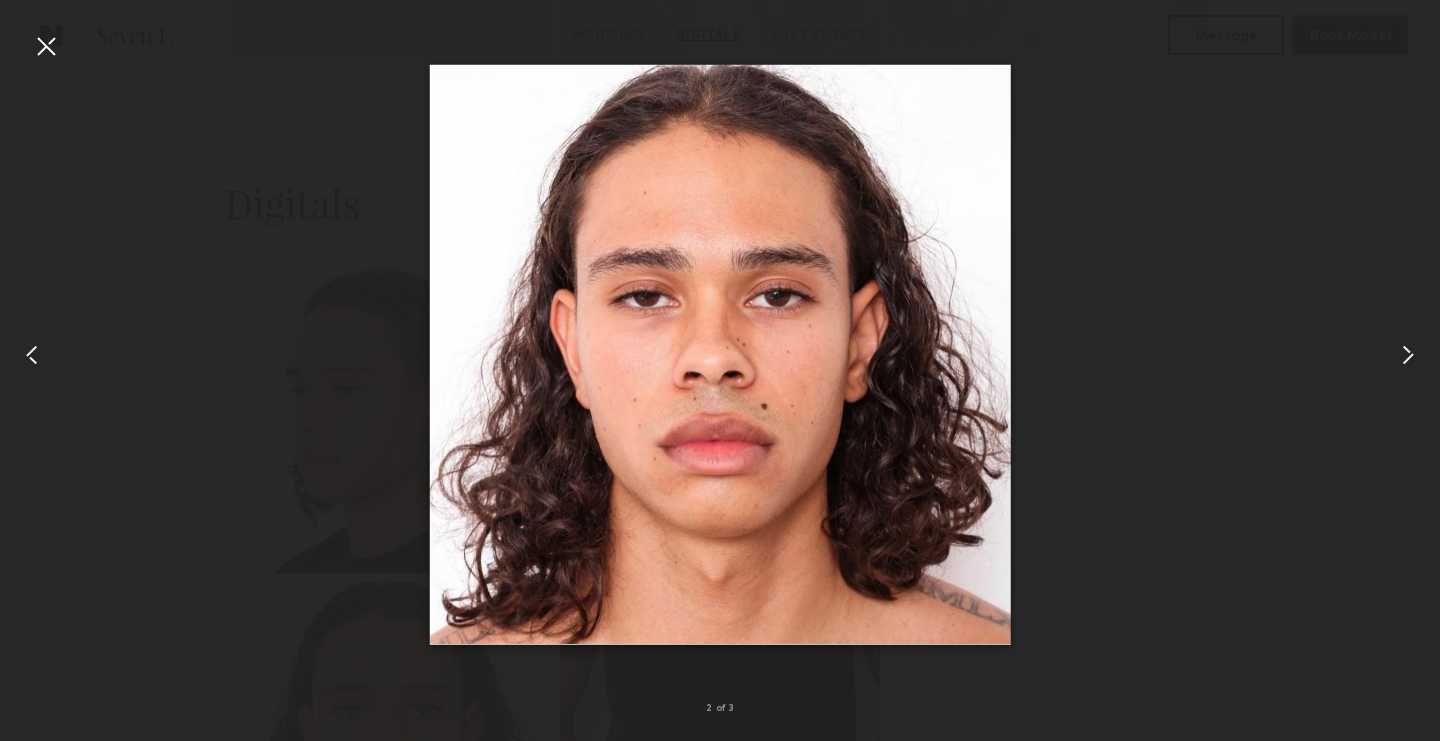 click at bounding box center (46, 46) 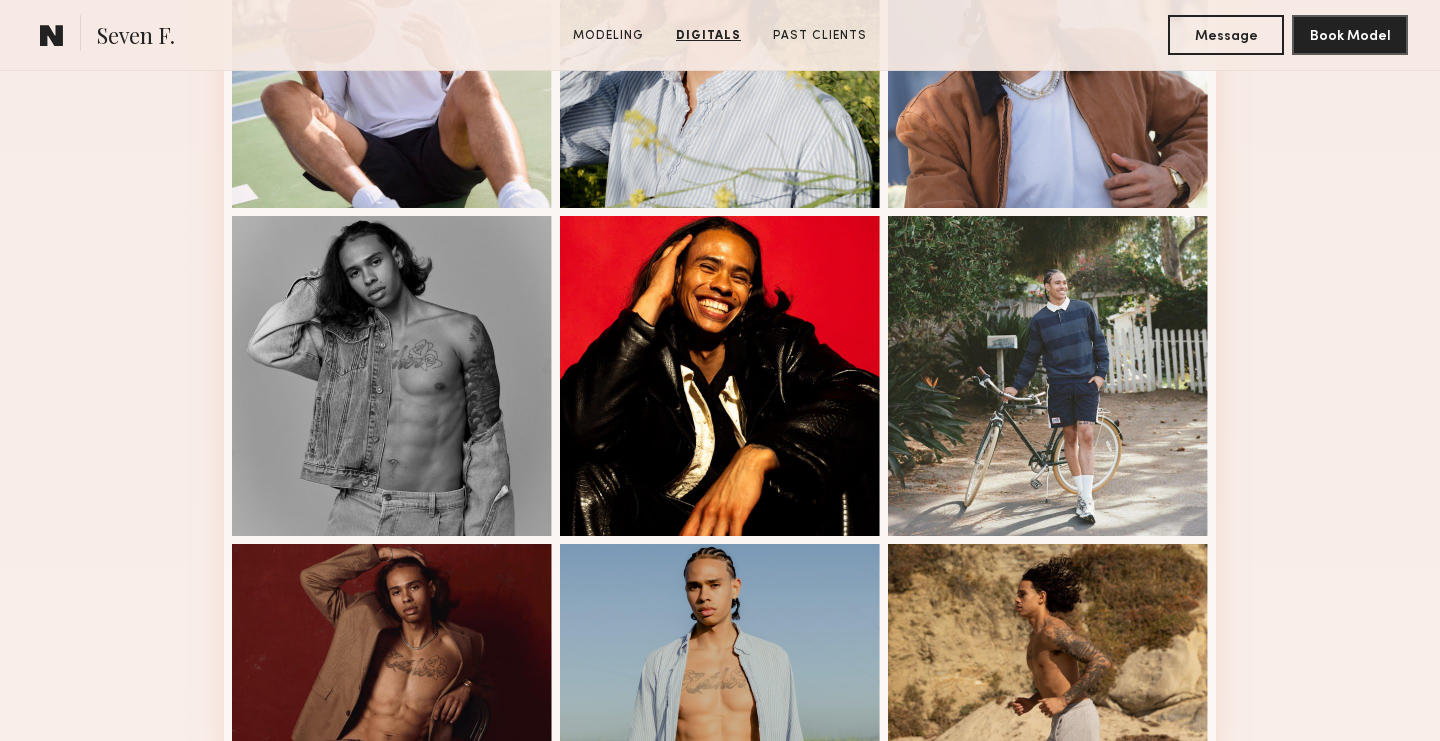 scroll, scrollTop: 0, scrollLeft: 0, axis: both 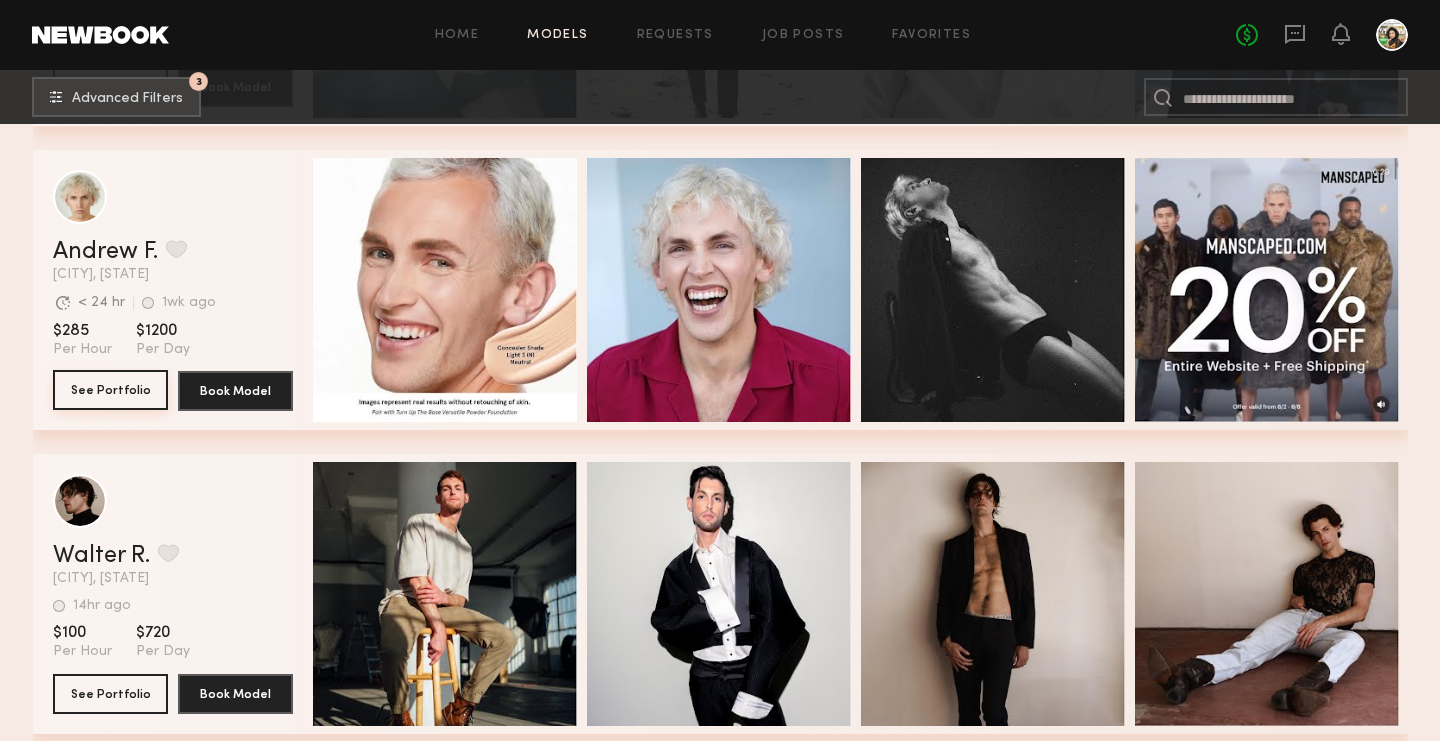 click on "See Portfolio" 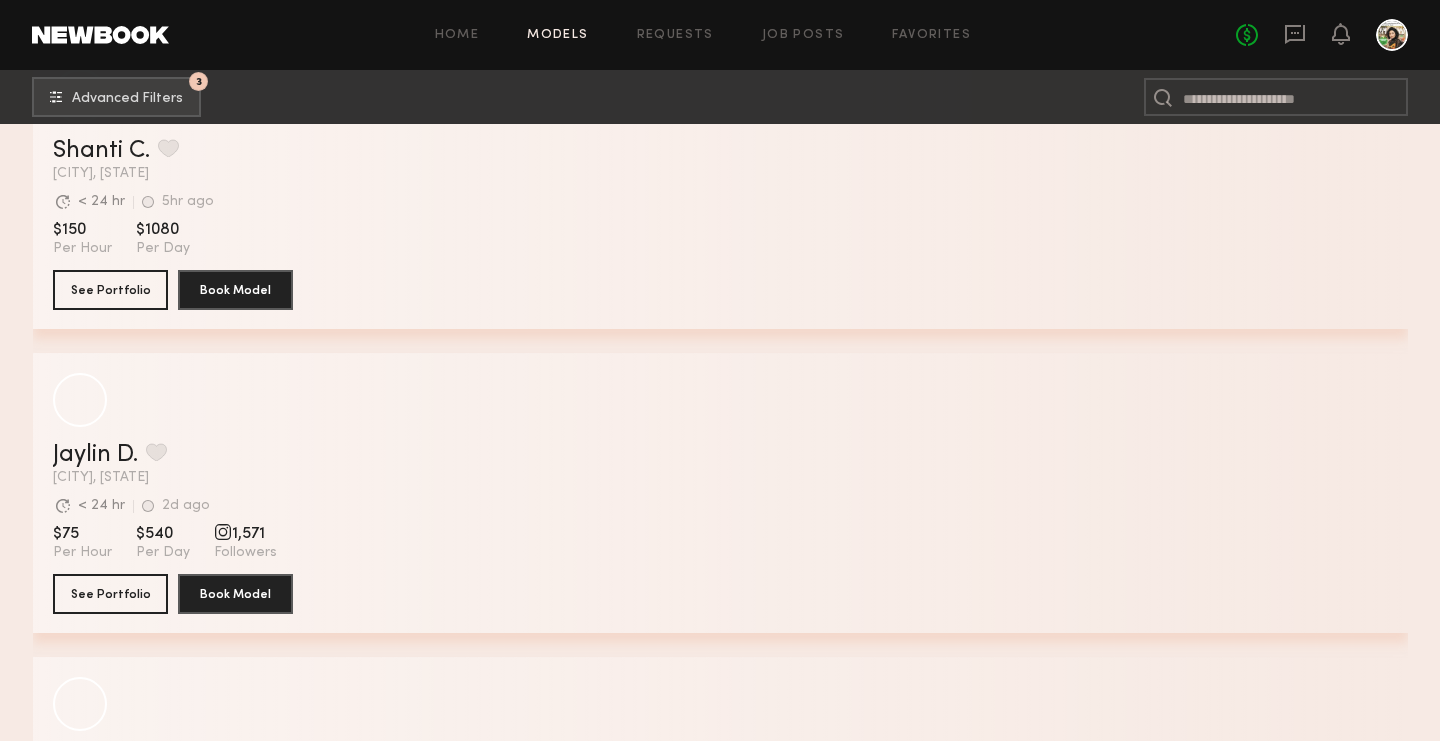 scroll, scrollTop: 19042, scrollLeft: 0, axis: vertical 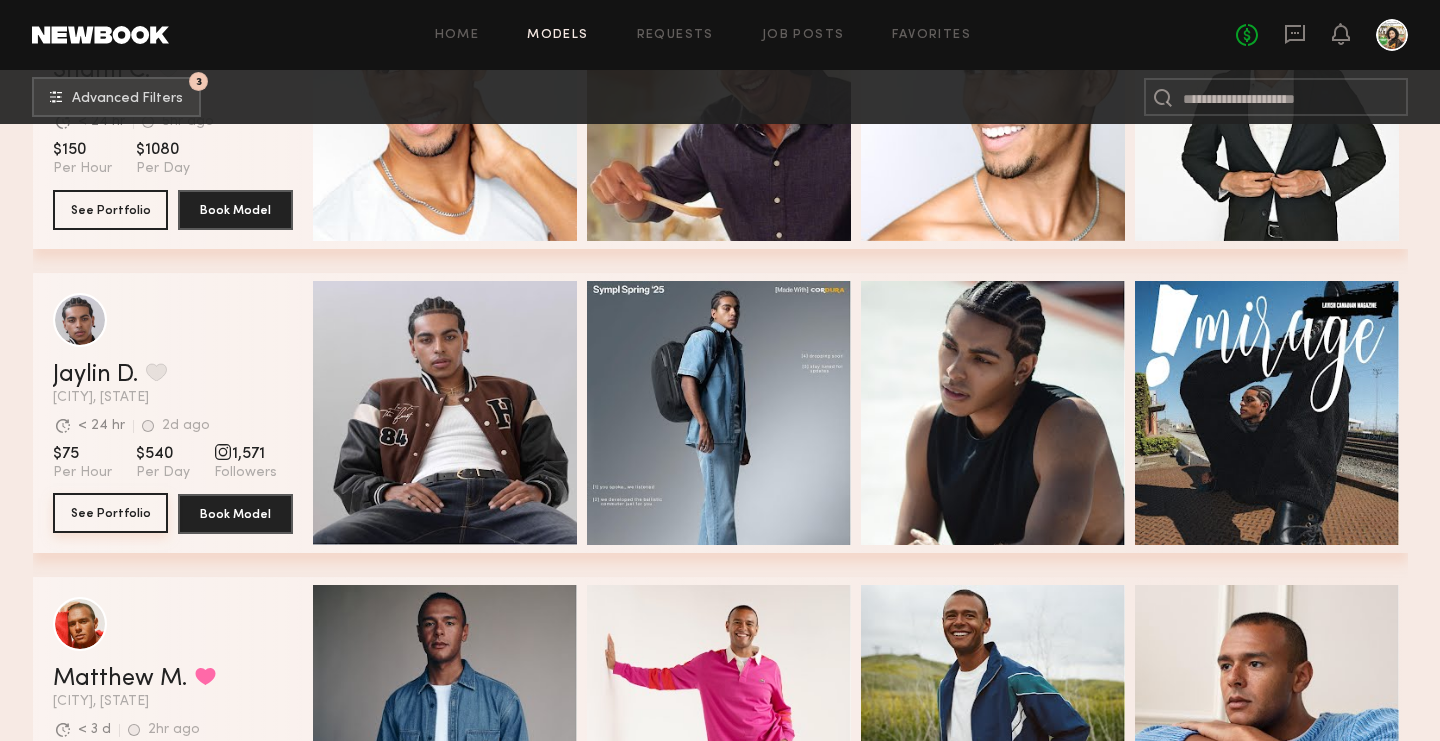 click on "See Portfolio" 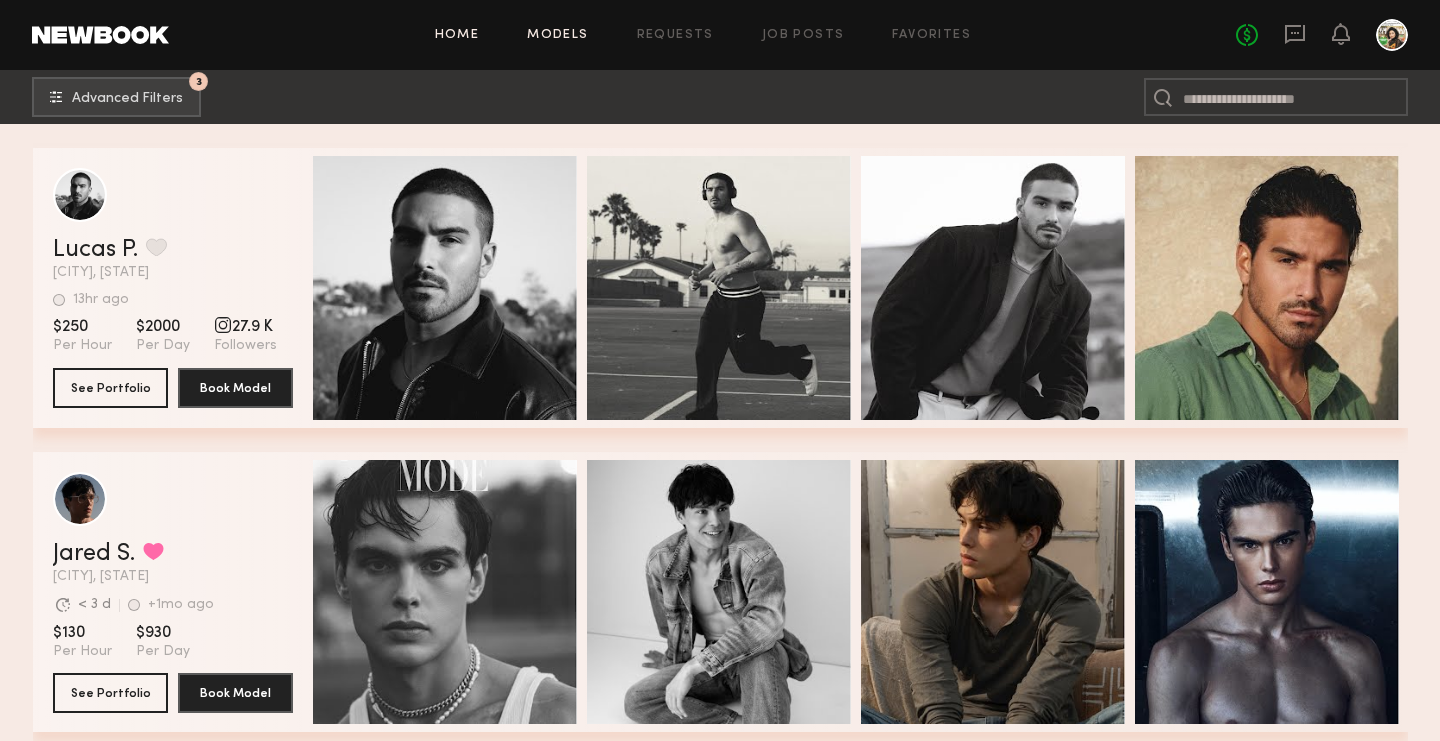 scroll, scrollTop: 5825, scrollLeft: 0, axis: vertical 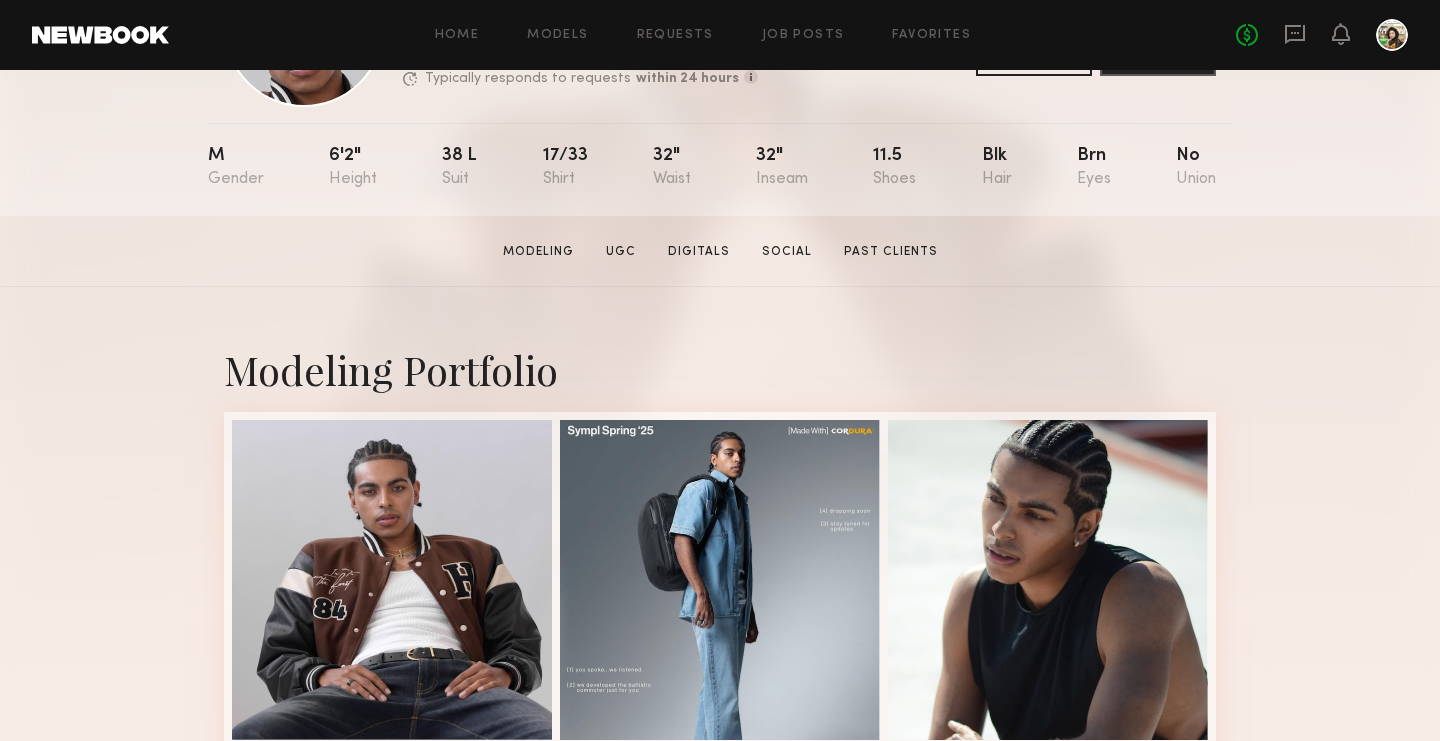 click at bounding box center [392, 580] 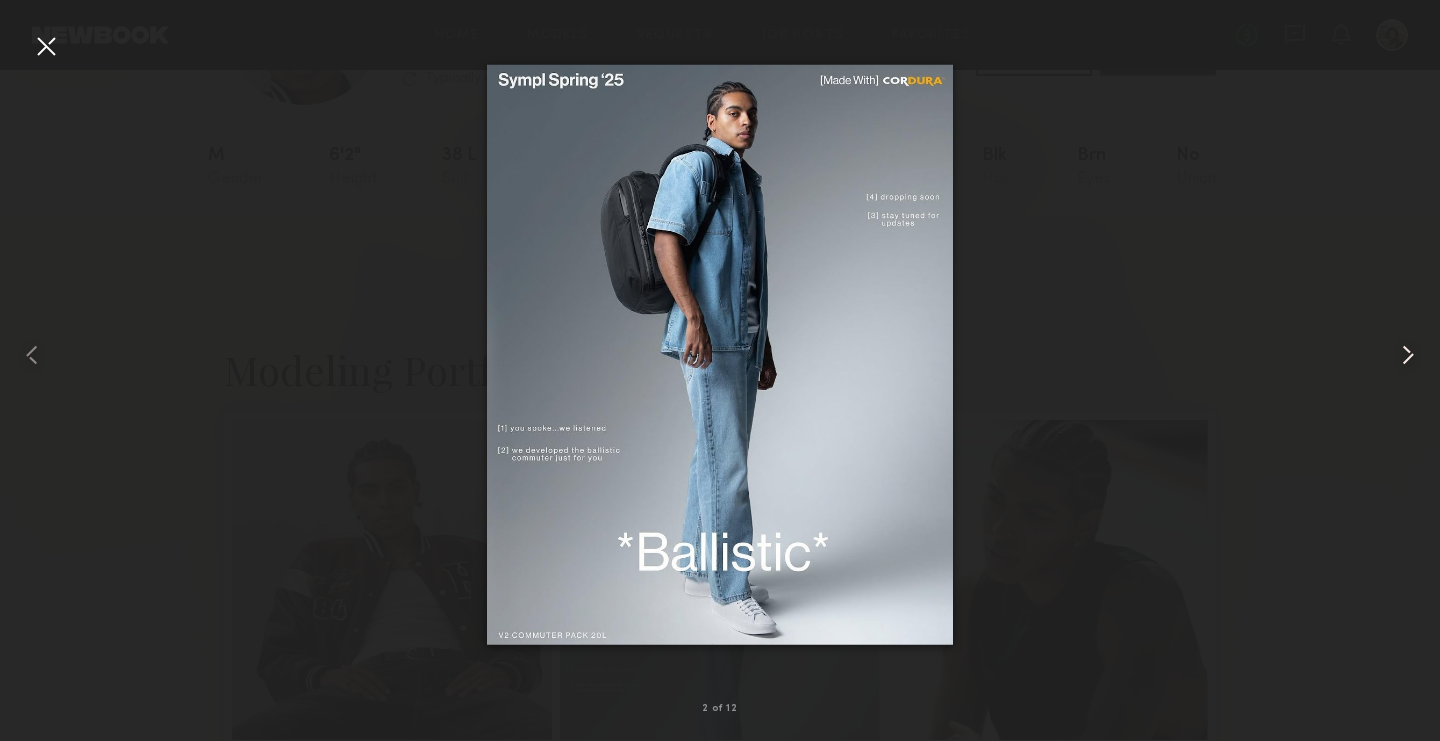 click at bounding box center [1411, 354] 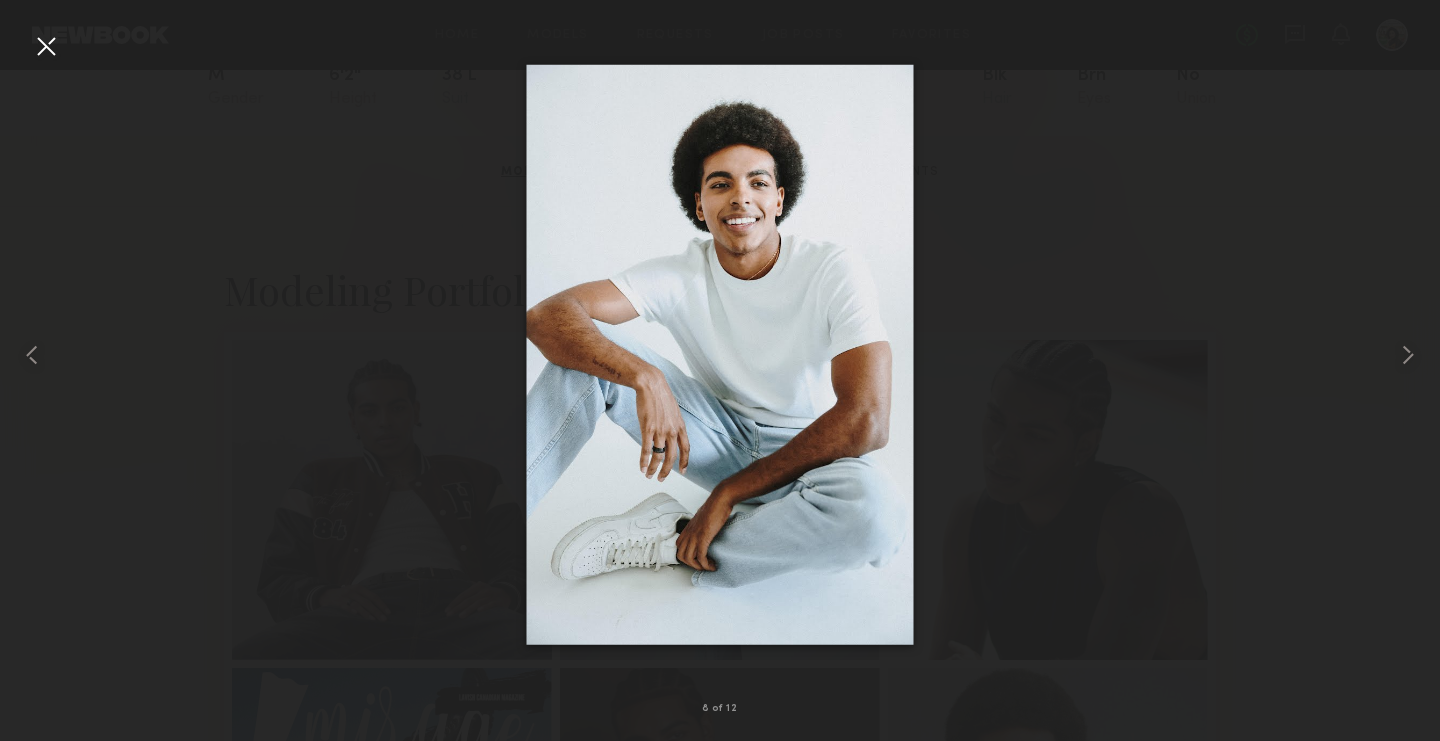 scroll, scrollTop: 291, scrollLeft: 0, axis: vertical 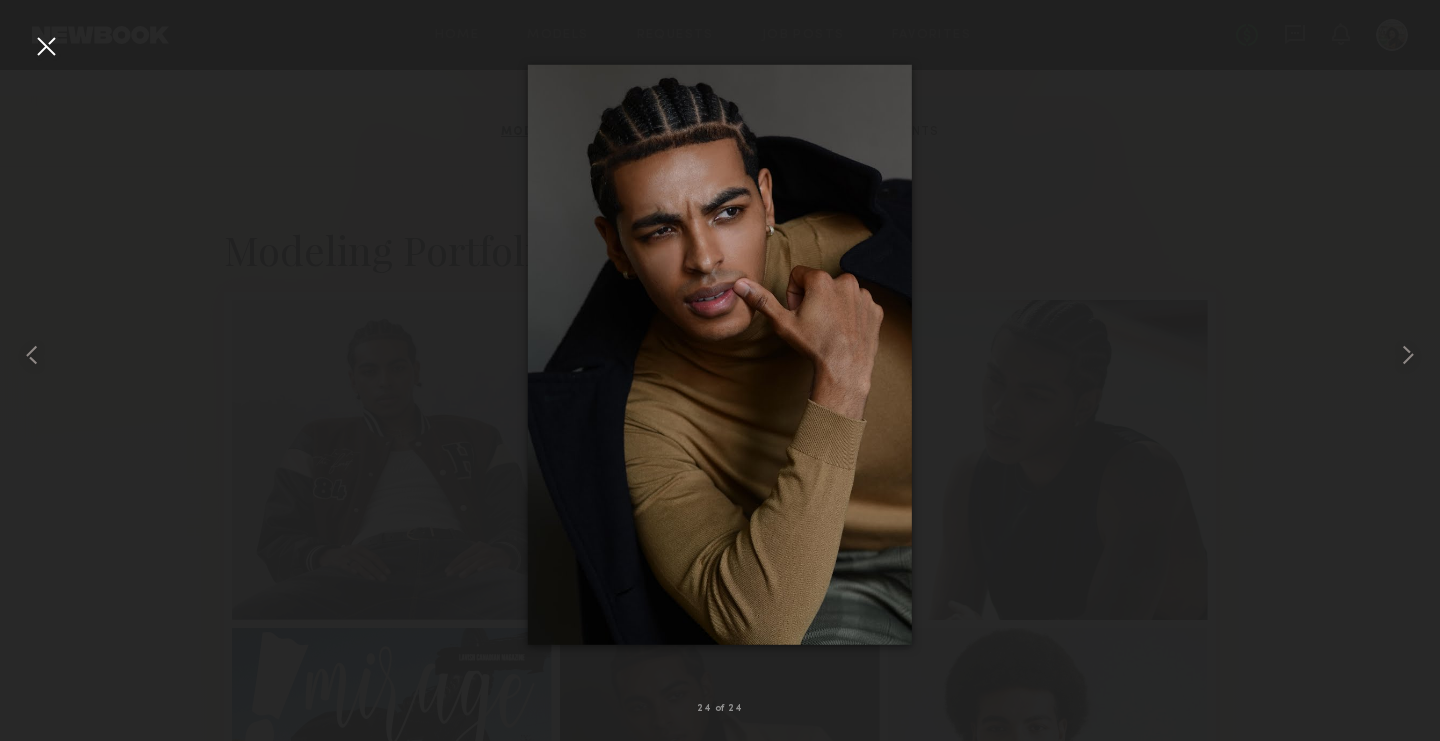 click at bounding box center (46, 46) 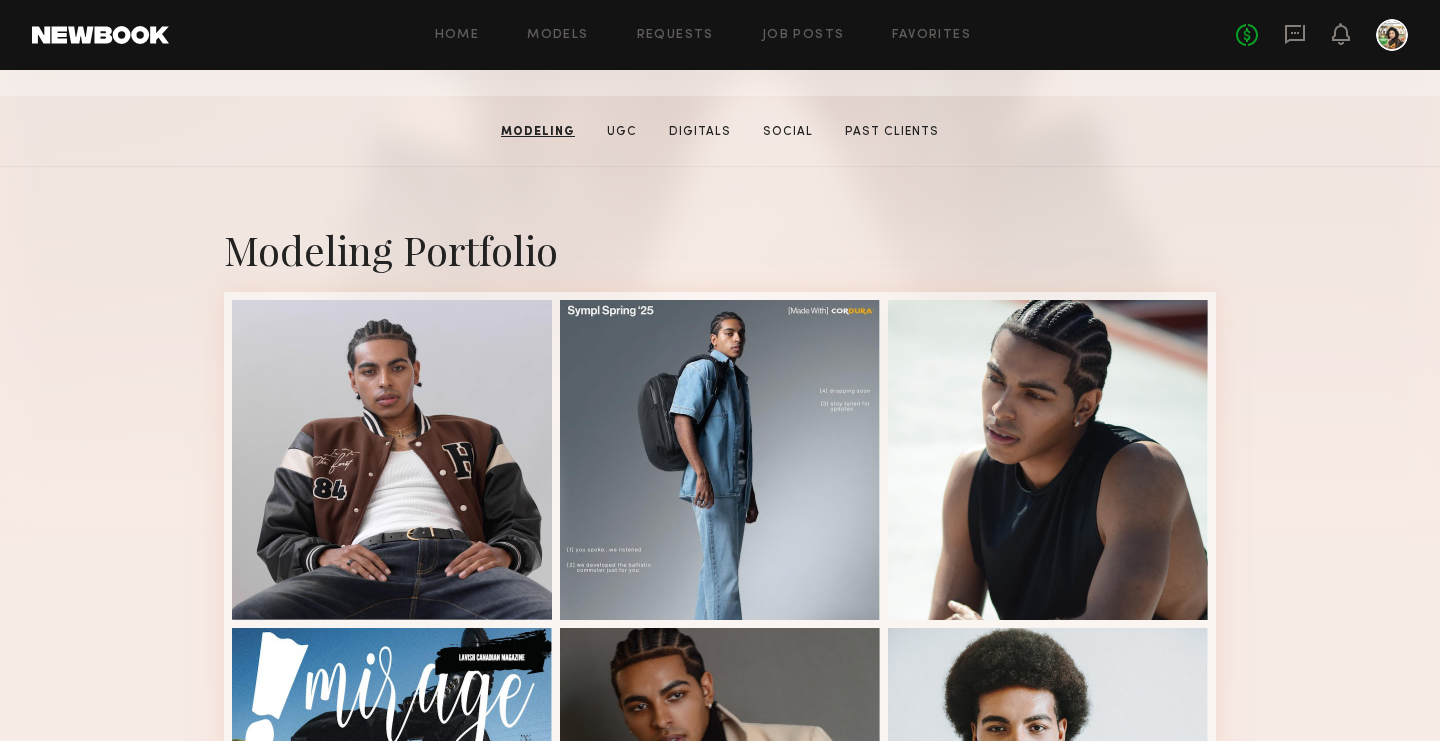 scroll, scrollTop: 0, scrollLeft: 0, axis: both 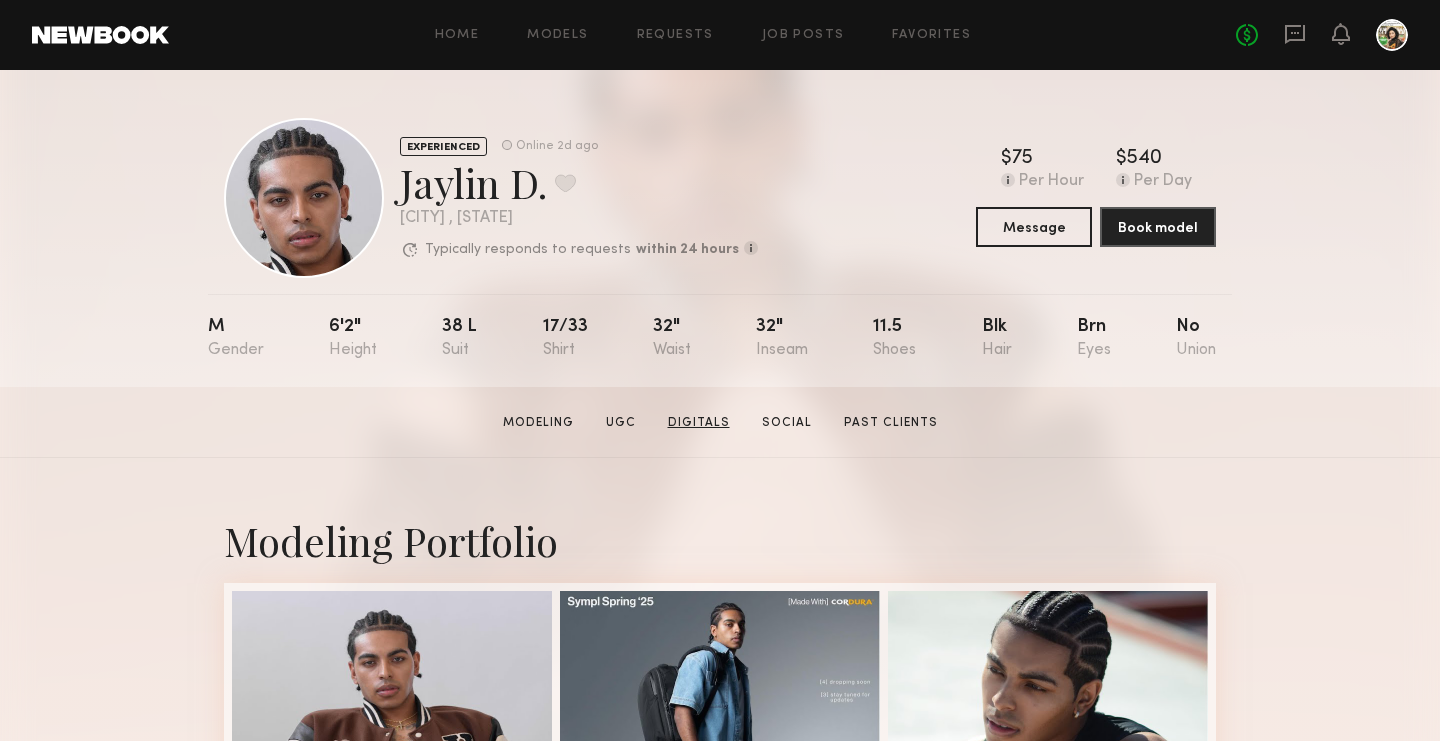 click on "Digitals" 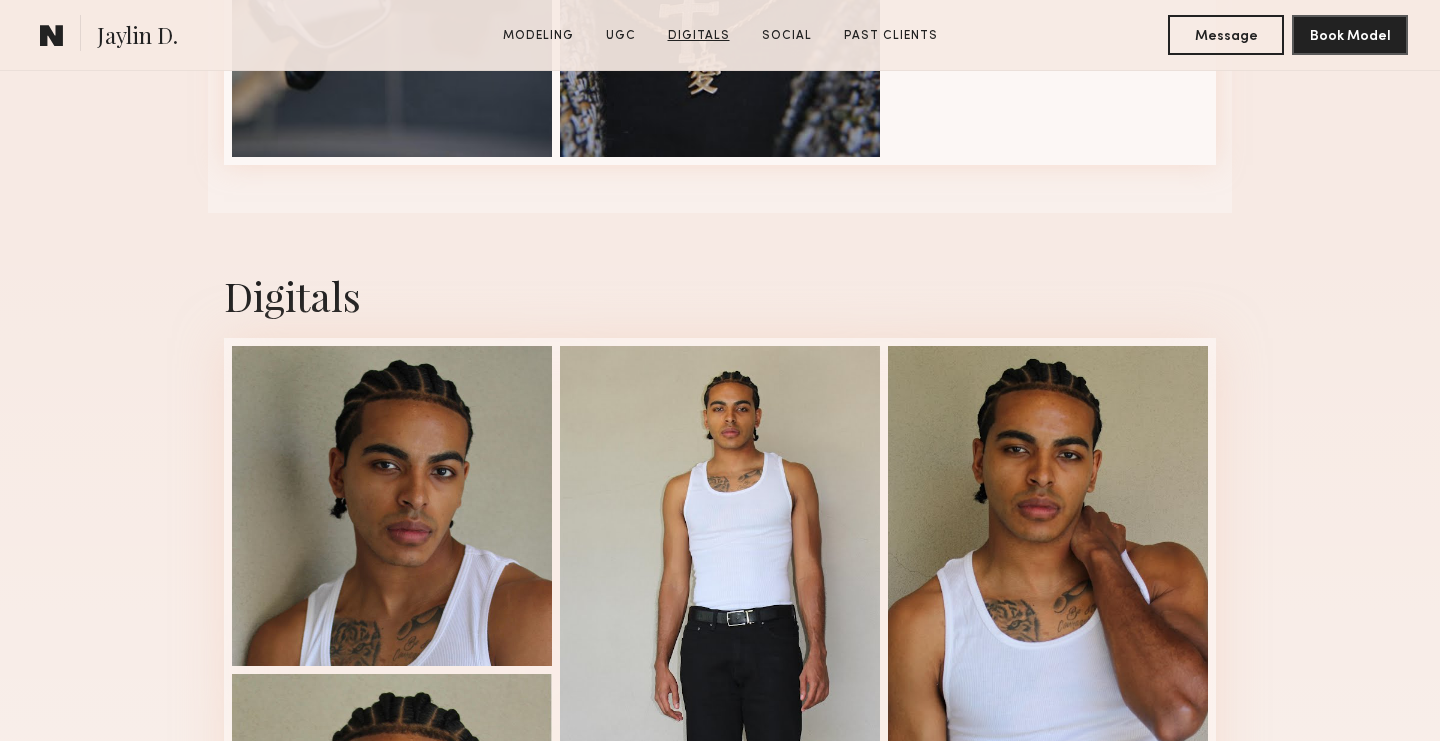 scroll, scrollTop: 5772, scrollLeft: 0, axis: vertical 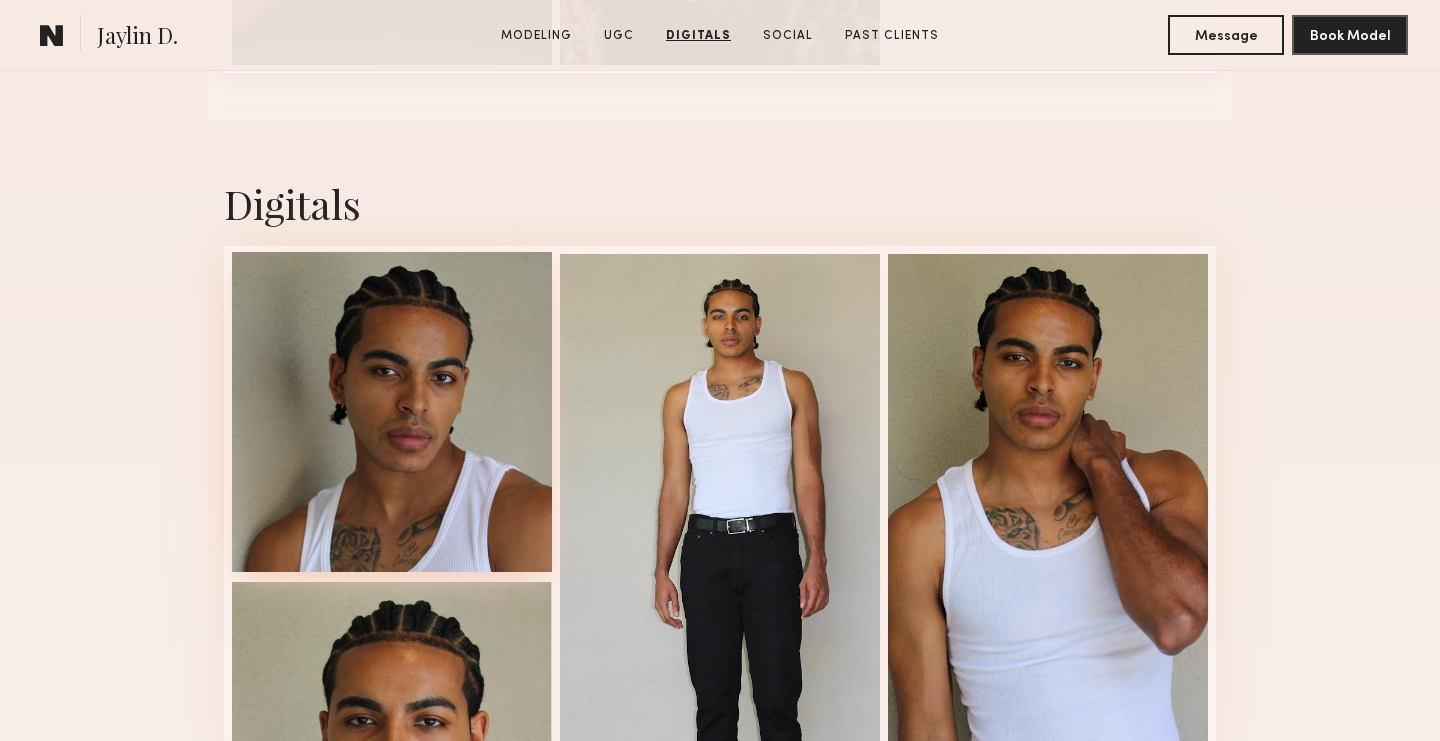 click at bounding box center (392, 412) 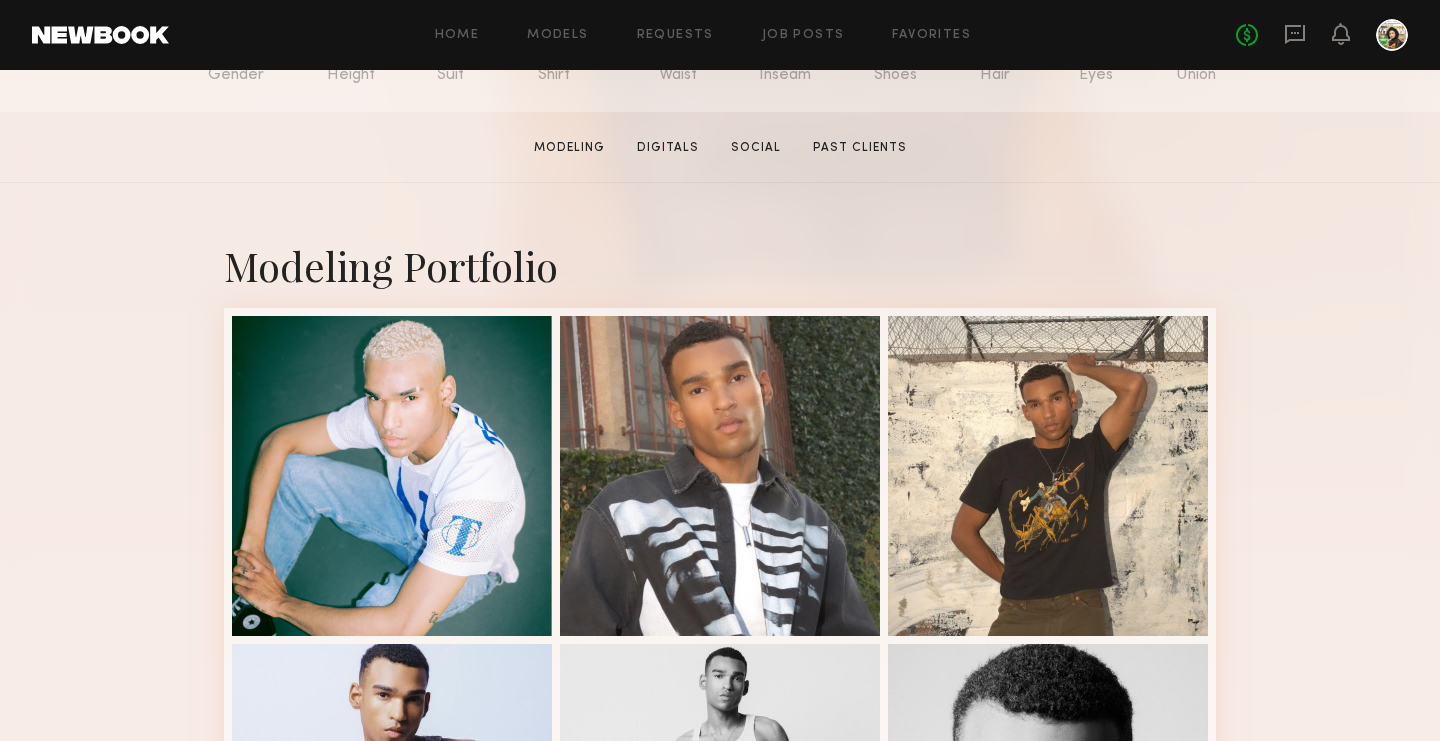 scroll, scrollTop: 295, scrollLeft: 0, axis: vertical 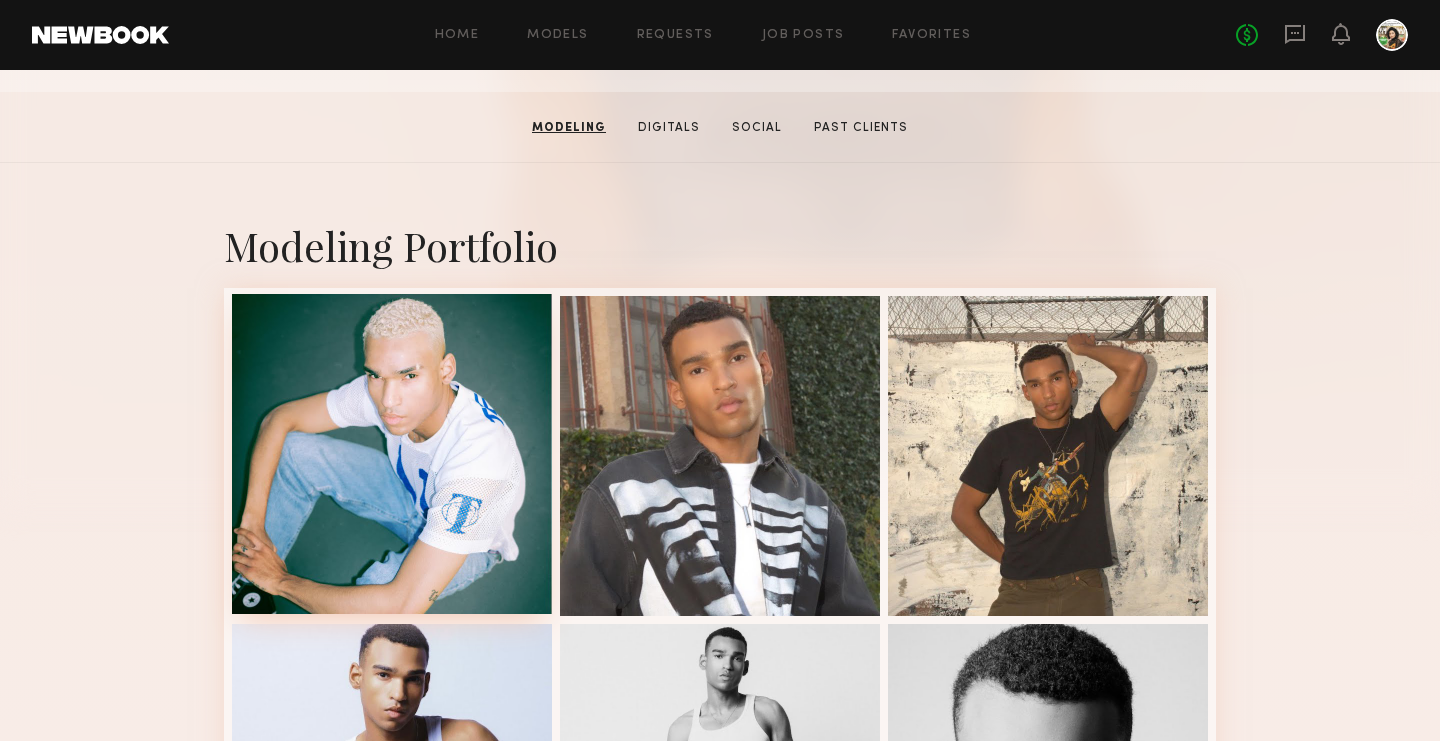 click at bounding box center (392, 454) 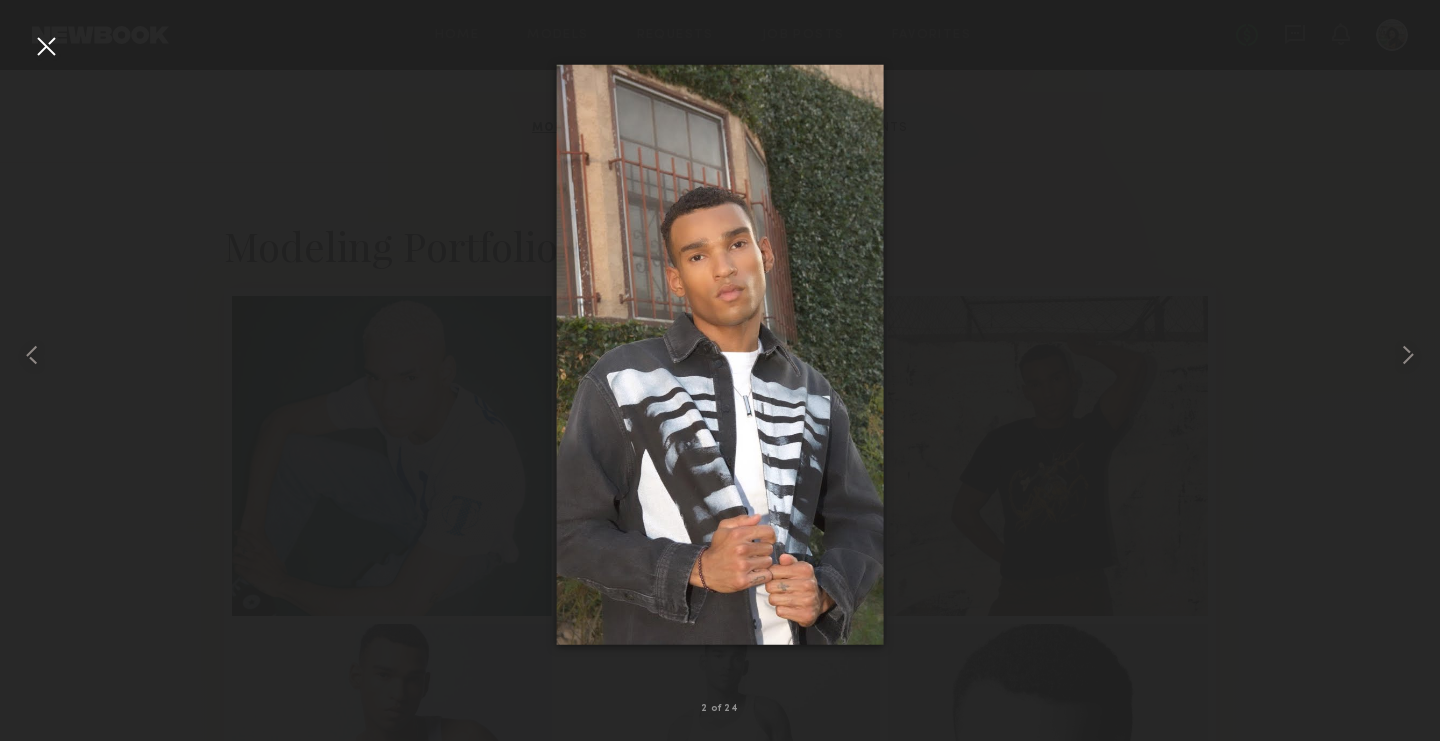 click at bounding box center [46, 46] 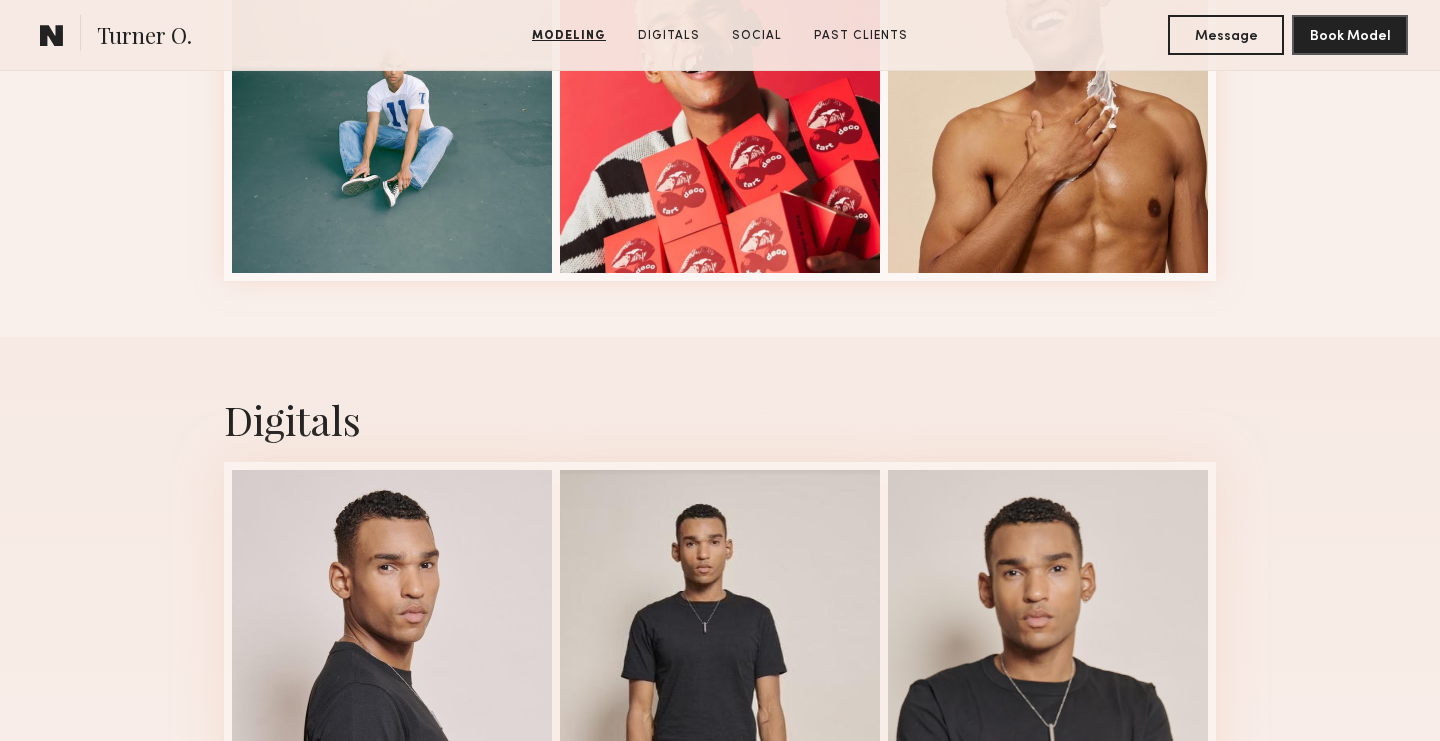 scroll, scrollTop: 3390, scrollLeft: 0, axis: vertical 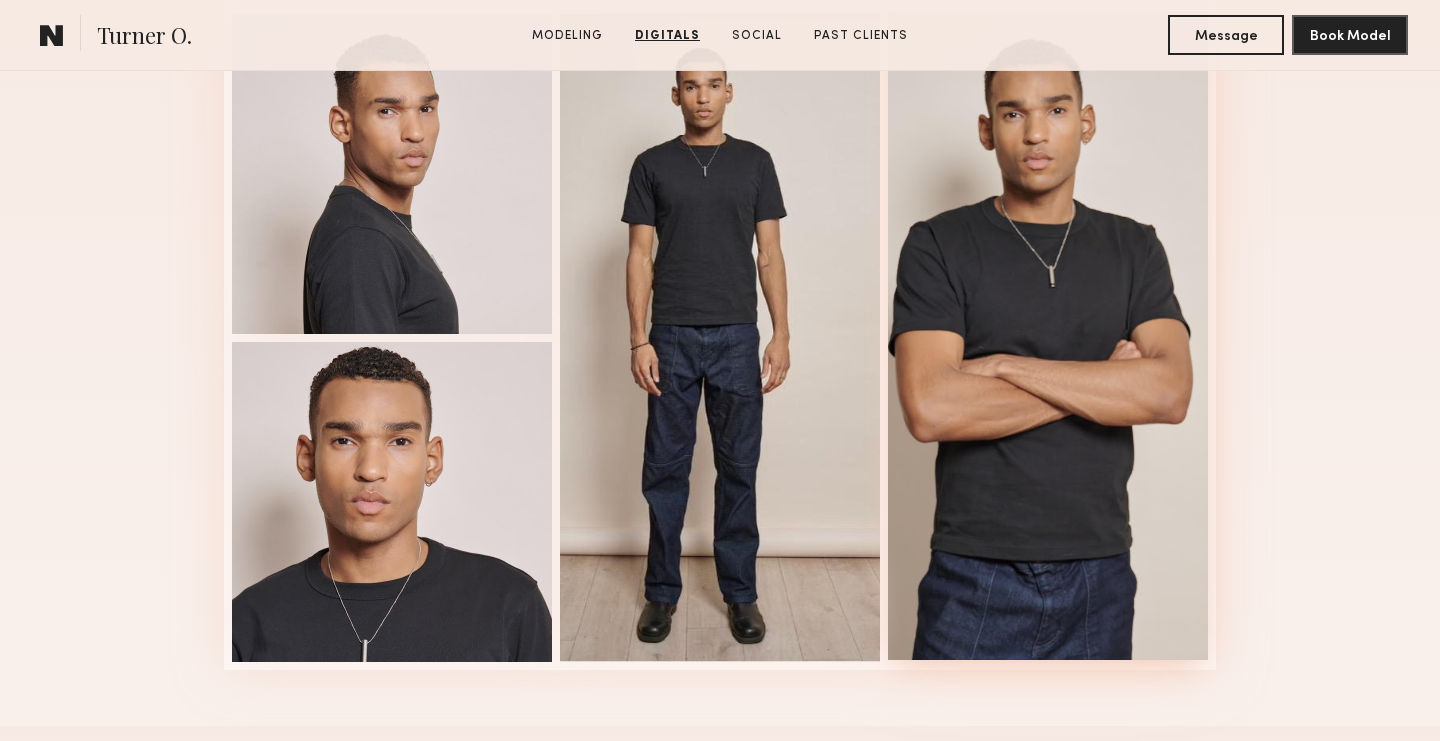 click at bounding box center (1048, 336) 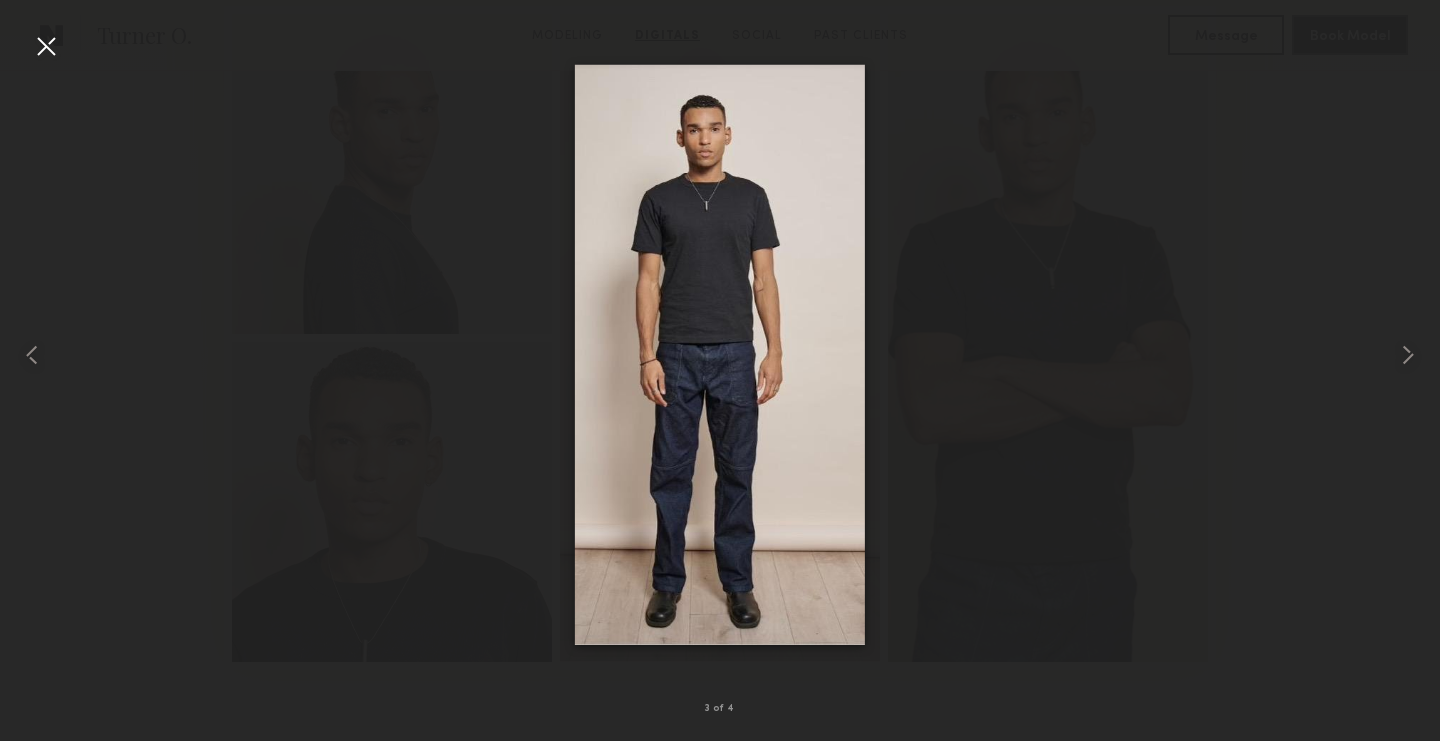 click at bounding box center (46, 46) 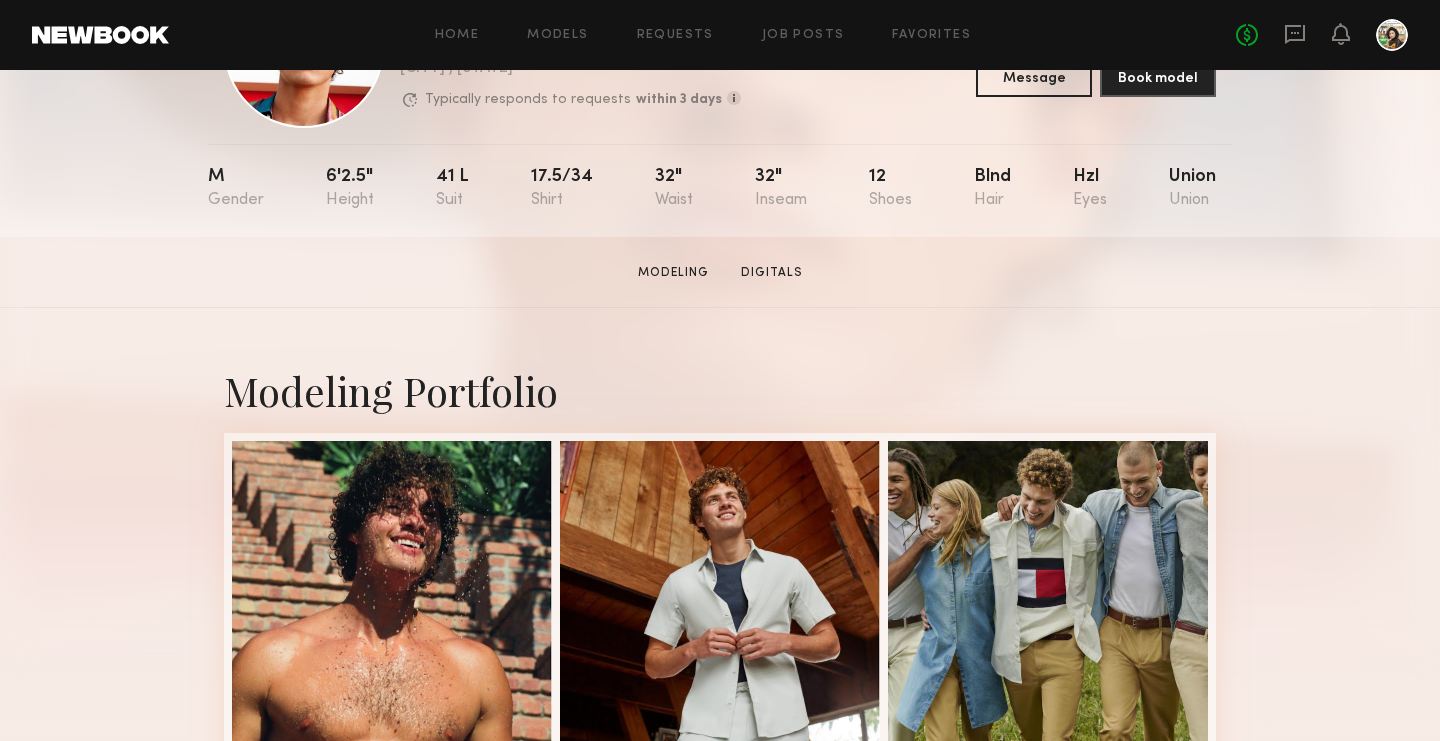 scroll, scrollTop: 487, scrollLeft: 0, axis: vertical 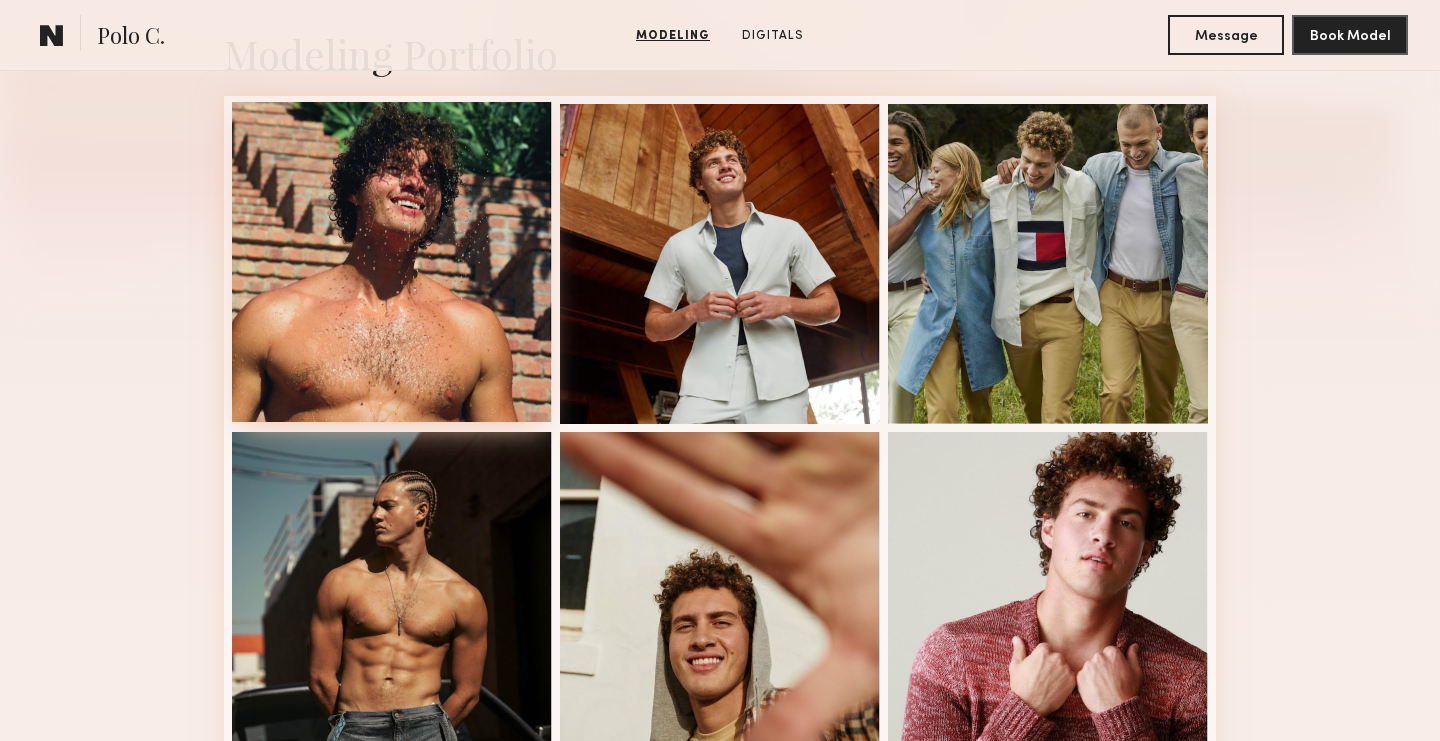 click at bounding box center (392, 262) 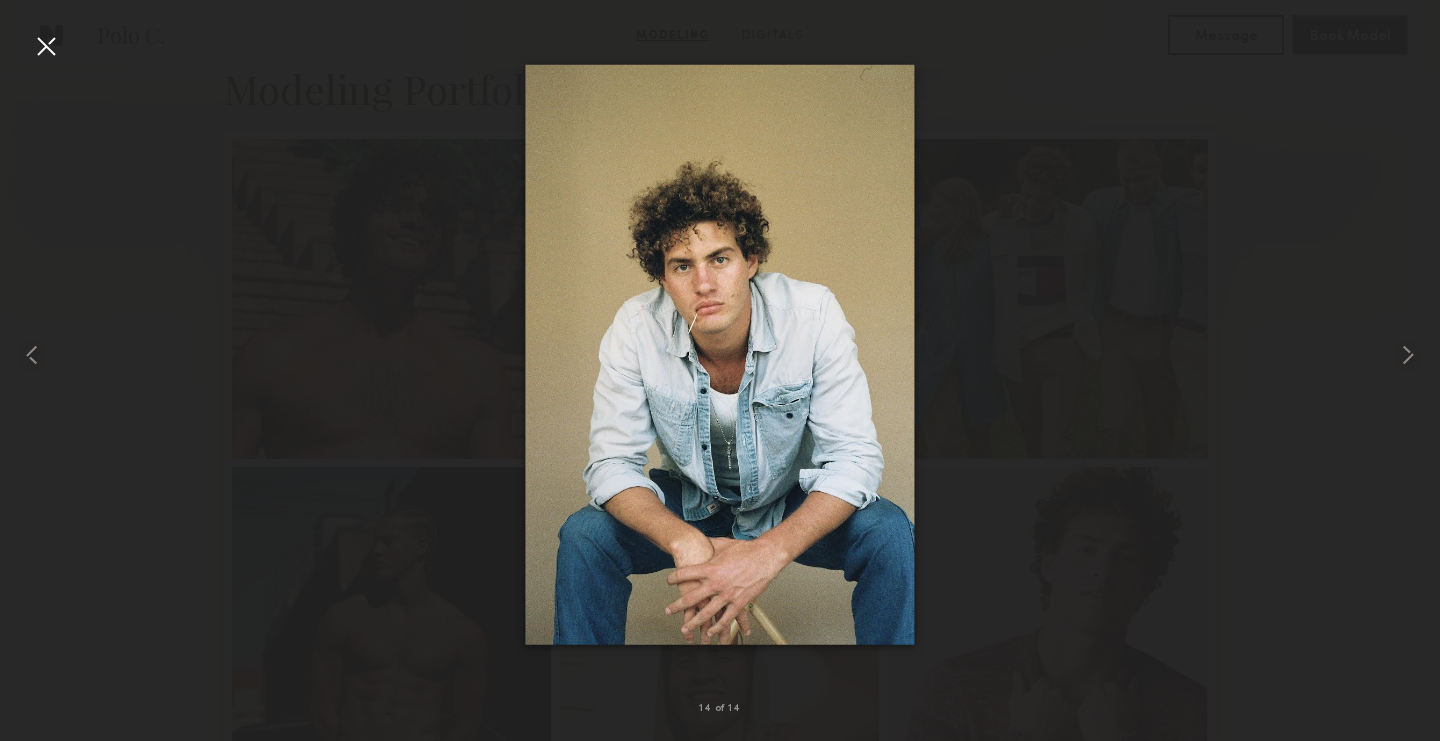 scroll, scrollTop: 447, scrollLeft: 0, axis: vertical 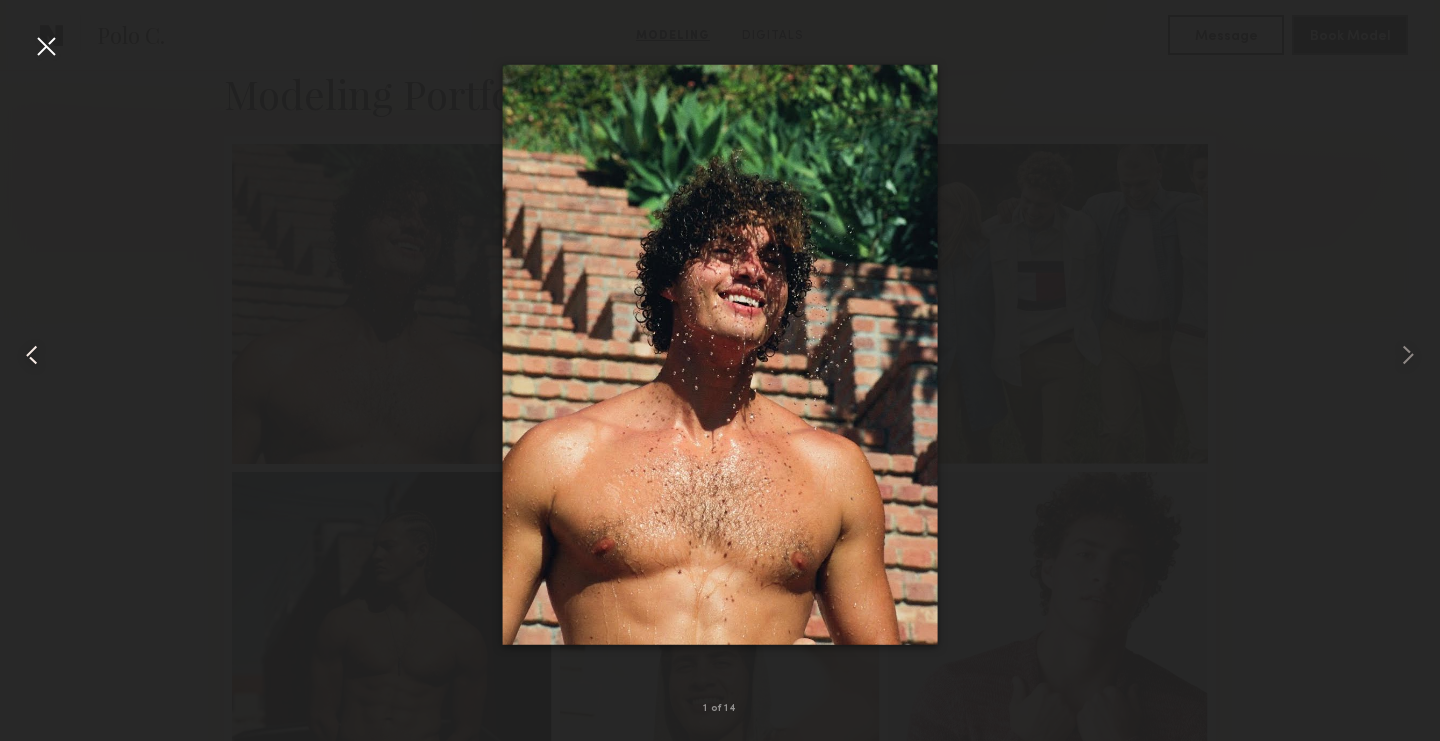 click at bounding box center [29, 354] 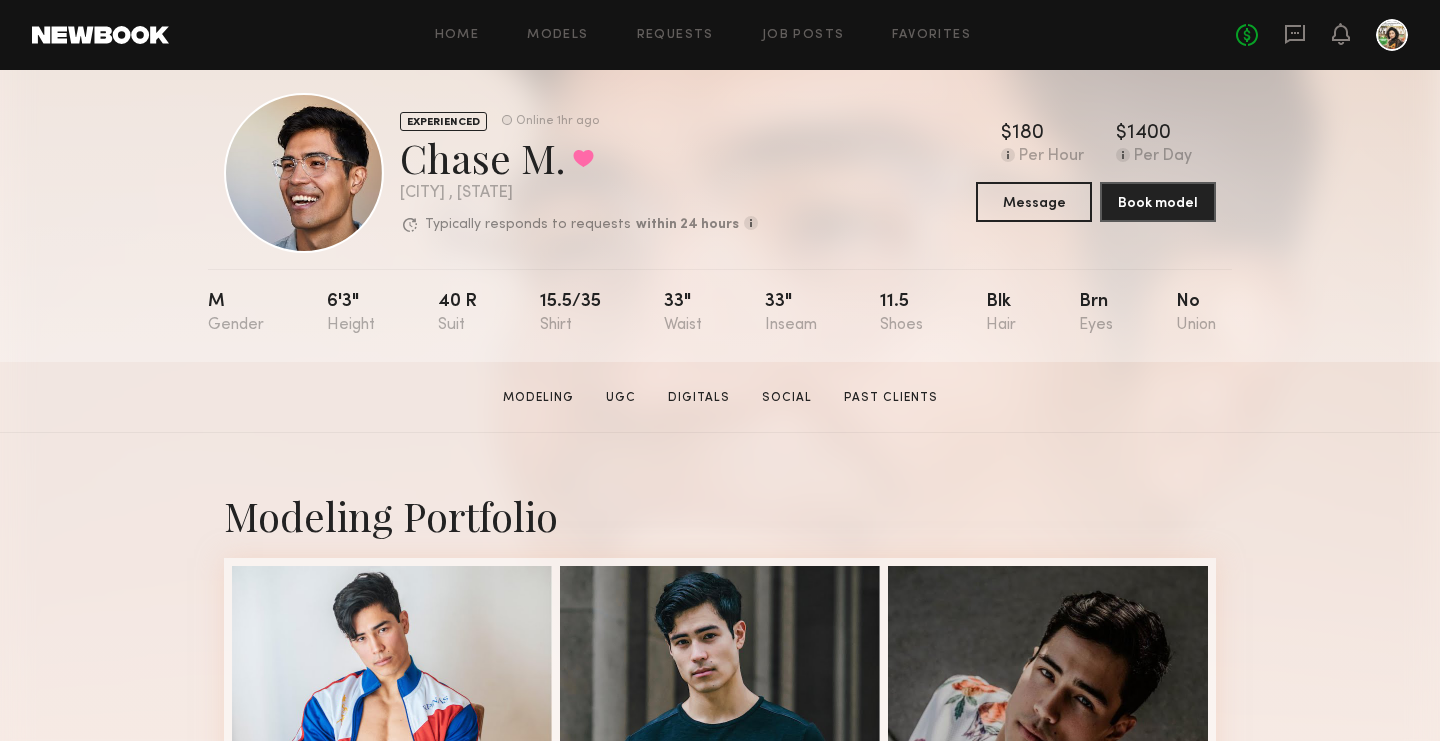 scroll, scrollTop: 33, scrollLeft: 0, axis: vertical 